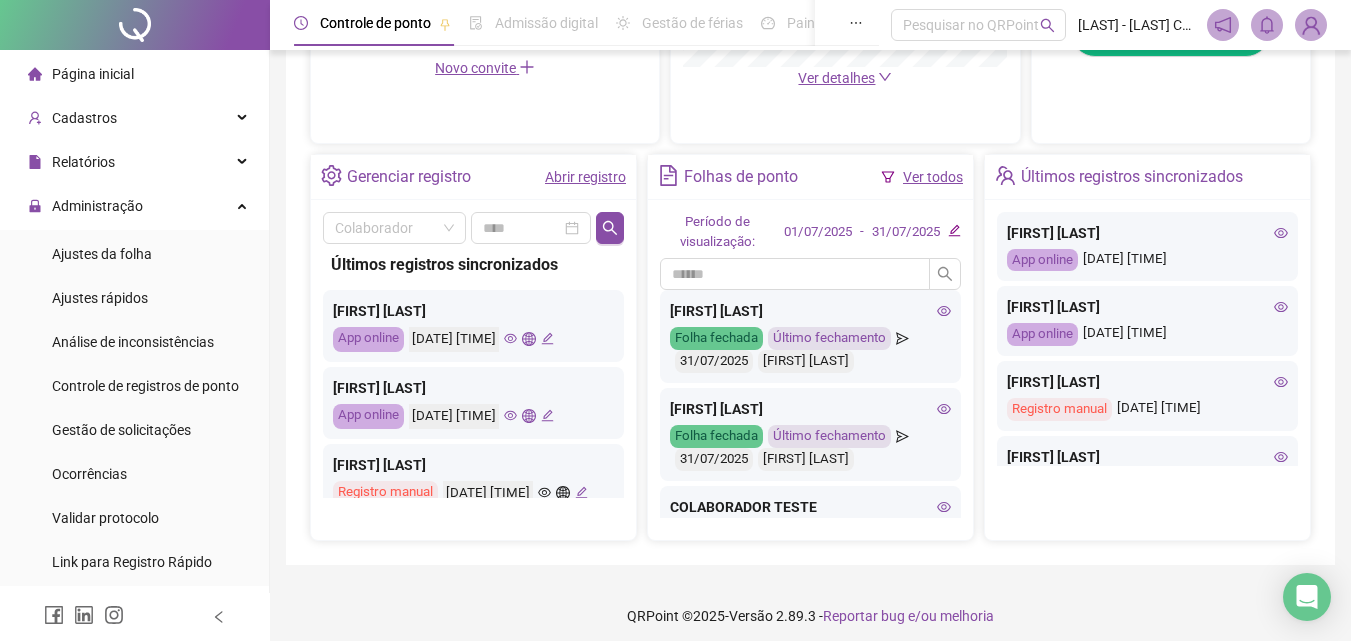 scroll, scrollTop: 671, scrollLeft: 0, axis: vertical 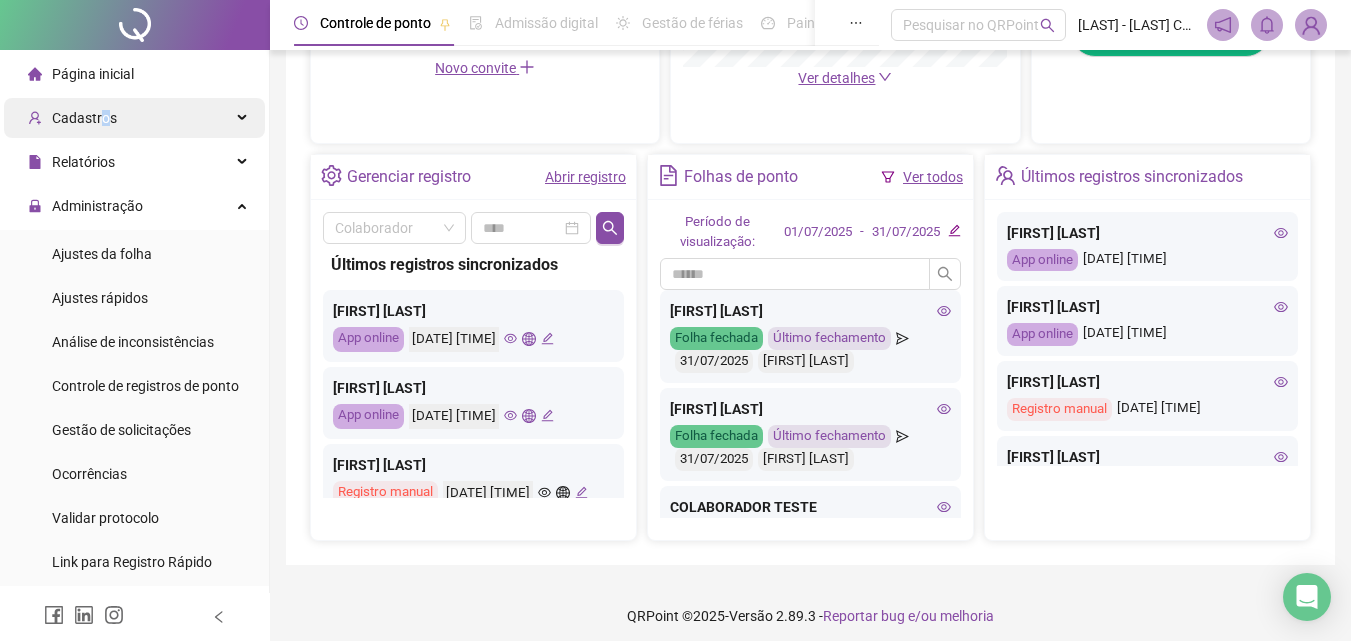 click on "Cadastros" at bounding box center [84, 118] 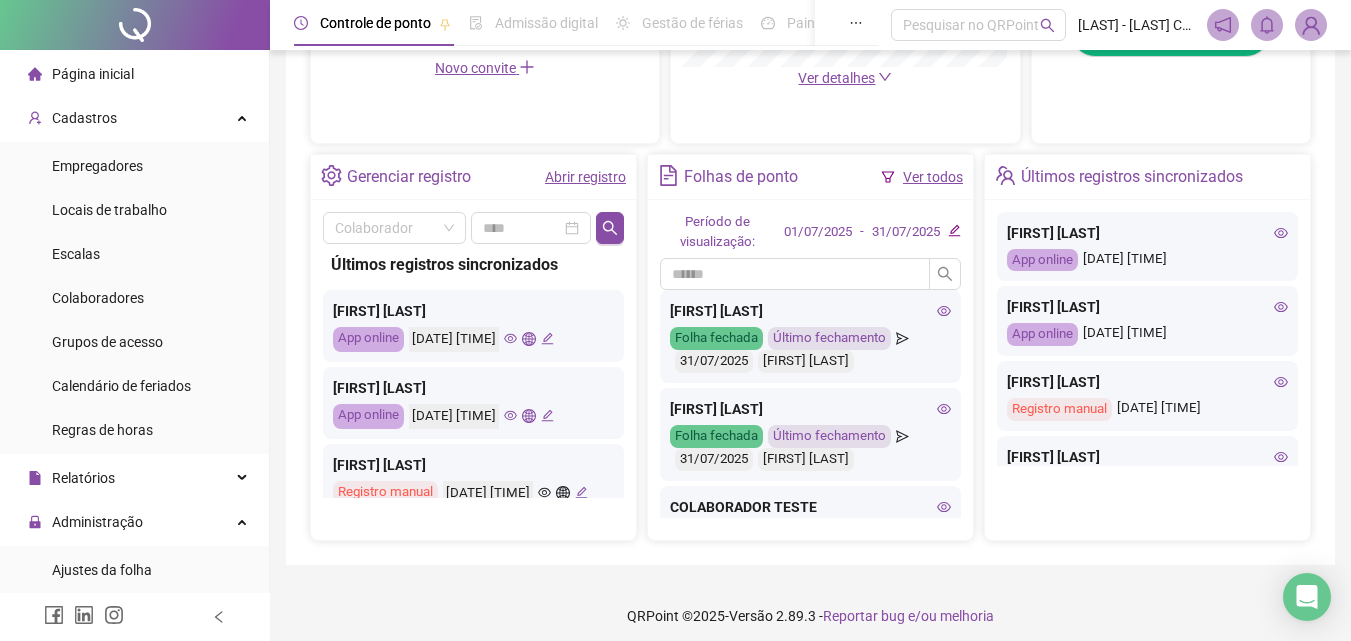click on "Colaboradores" at bounding box center [98, 298] 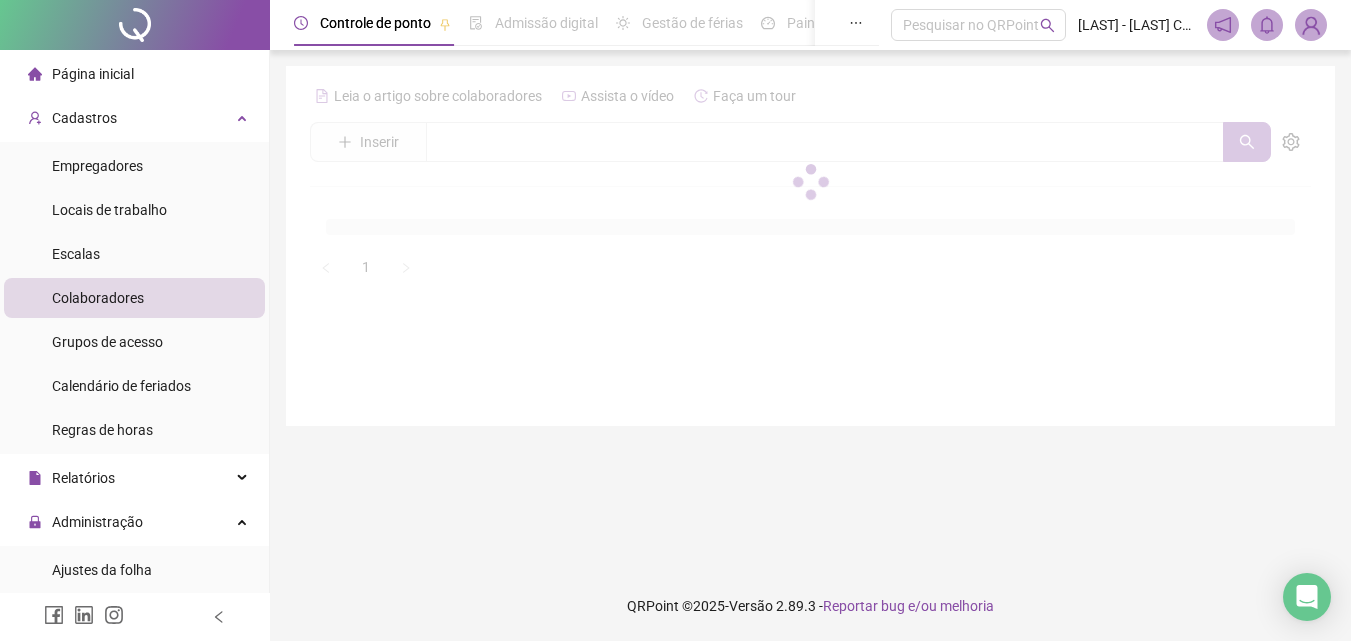 scroll, scrollTop: 0, scrollLeft: 0, axis: both 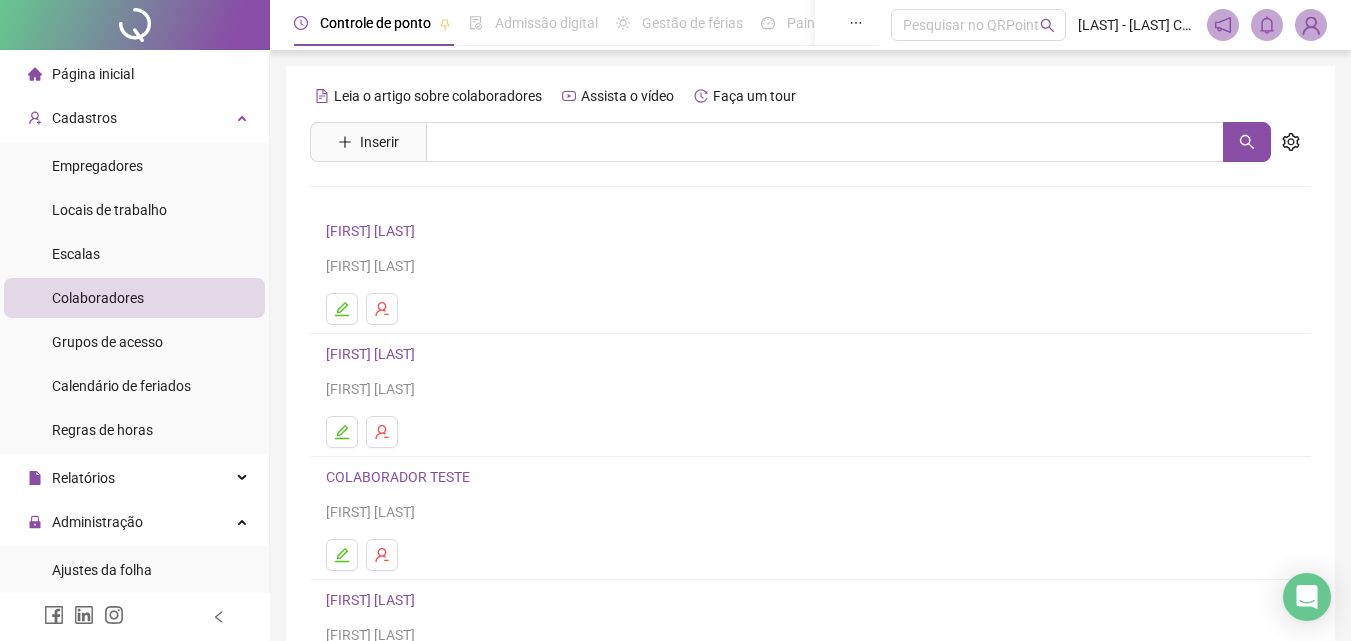 click on "[FIRST] [LAST]" at bounding box center (373, 231) 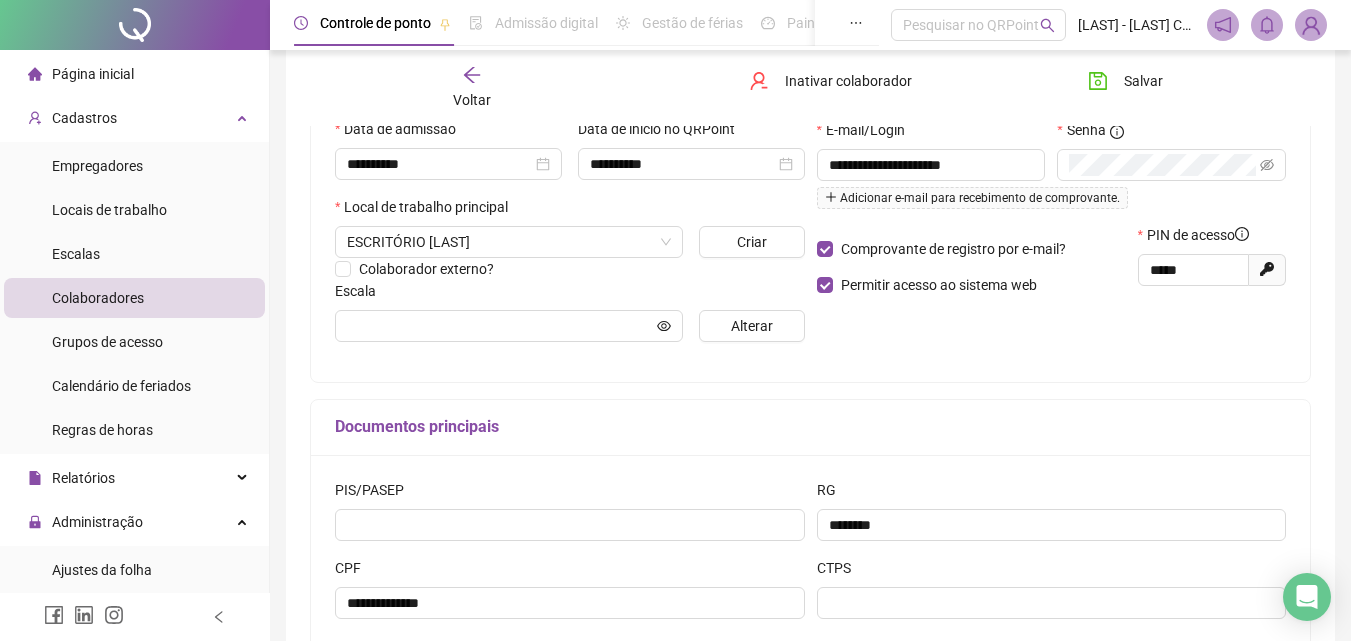 scroll, scrollTop: 400, scrollLeft: 0, axis: vertical 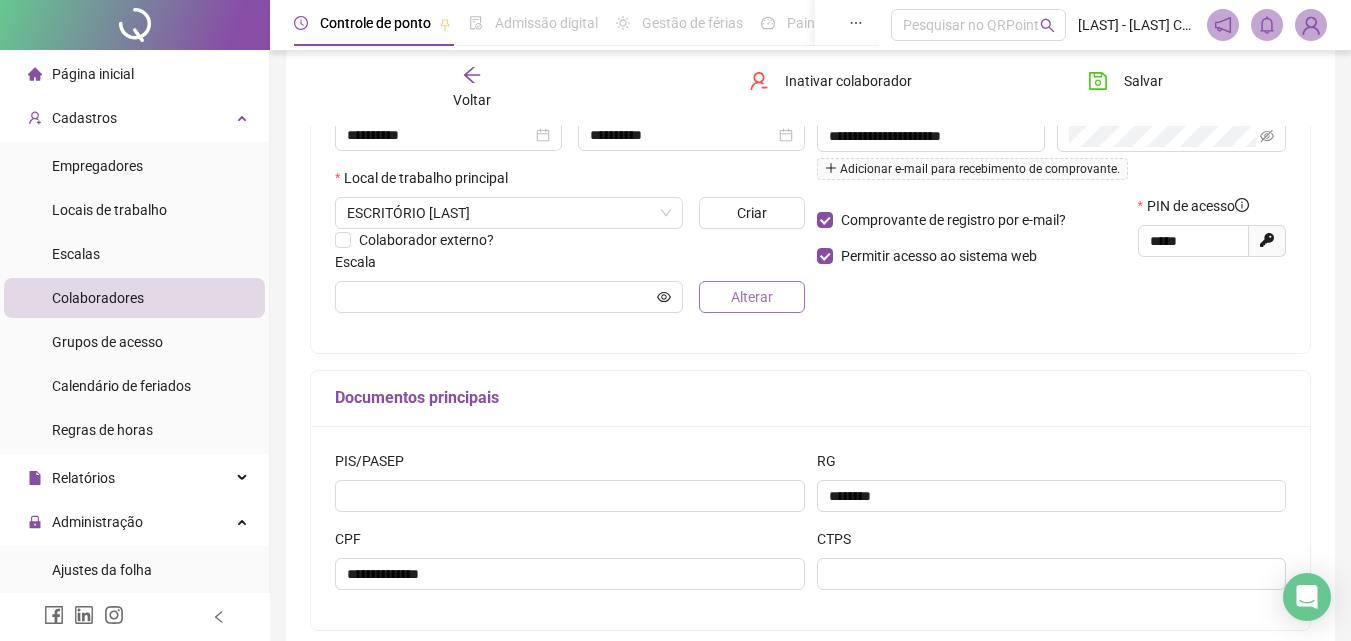 click on "Alterar" at bounding box center [752, 297] 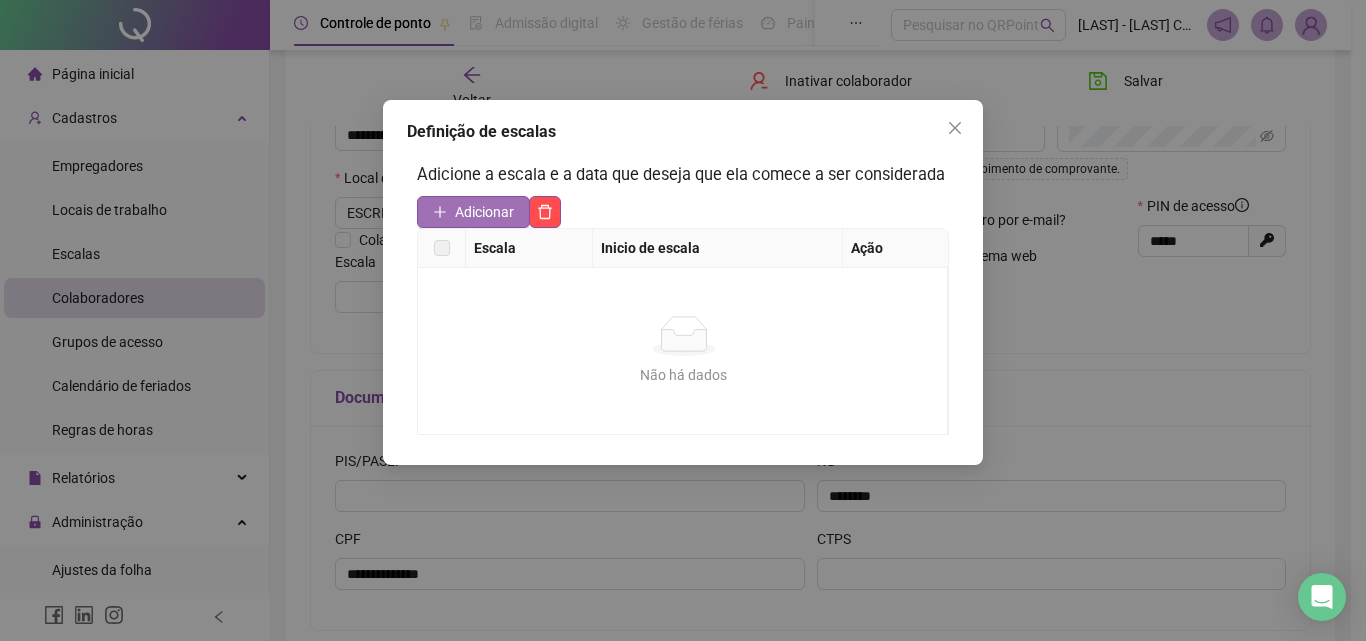 click on "Adicionar" at bounding box center [484, 212] 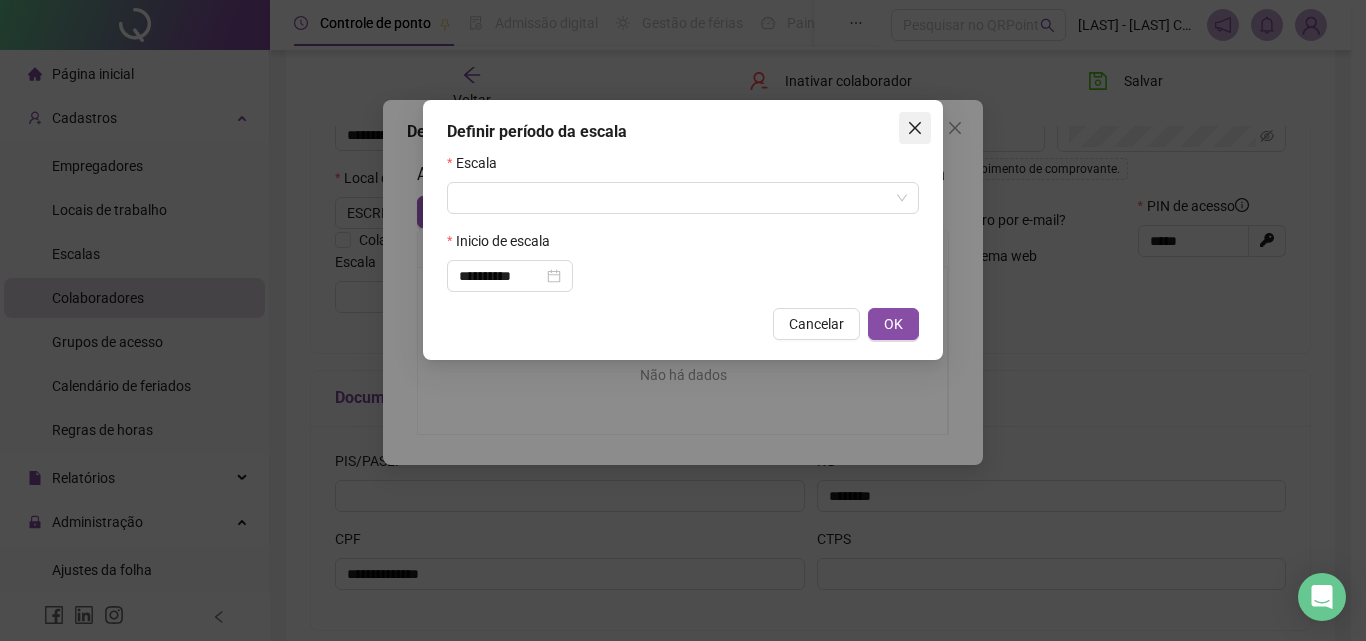 click 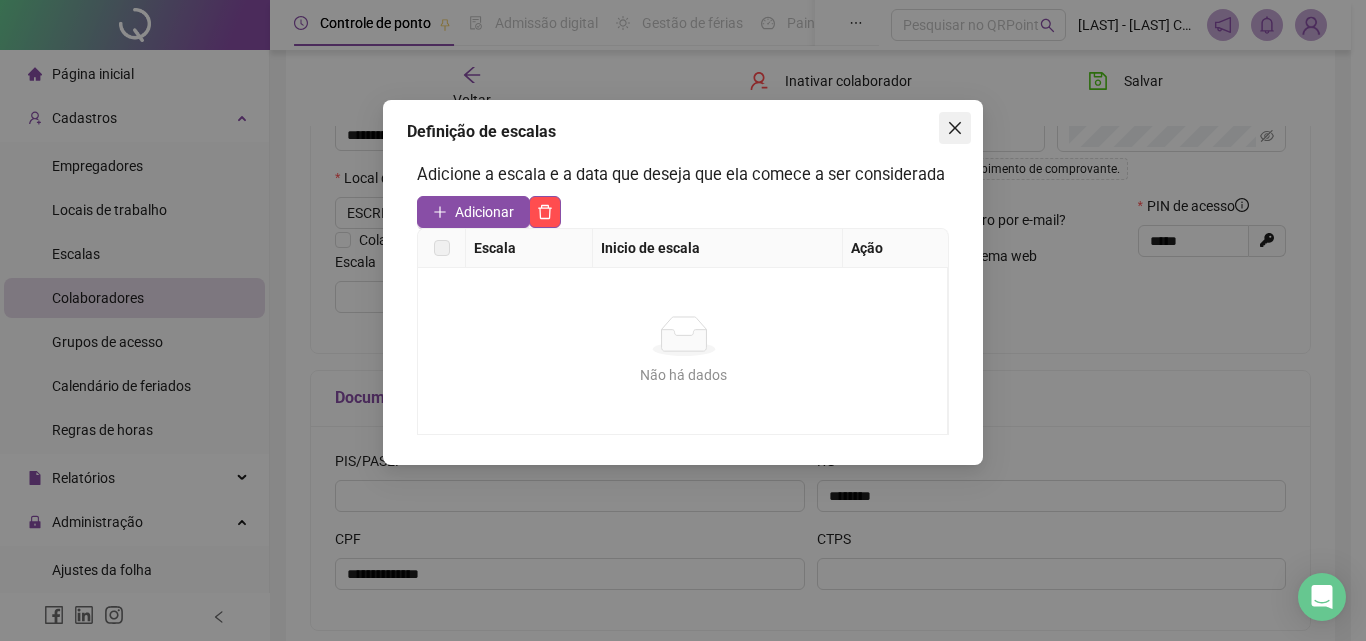 click 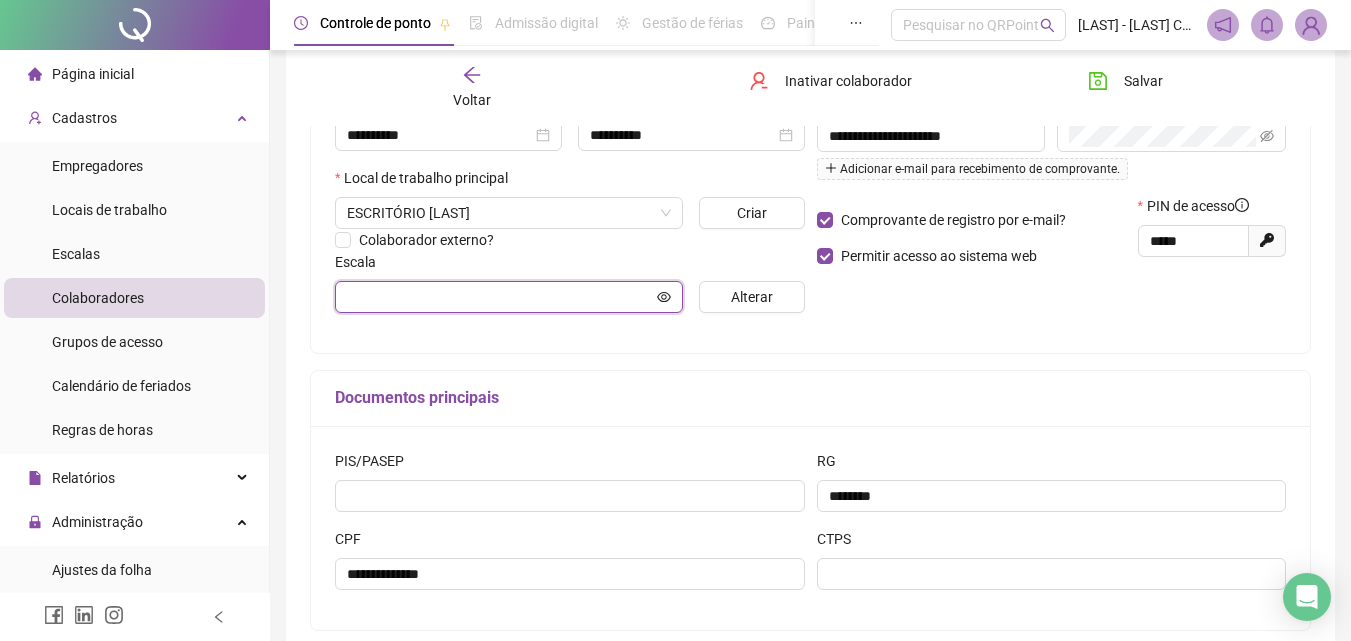 click 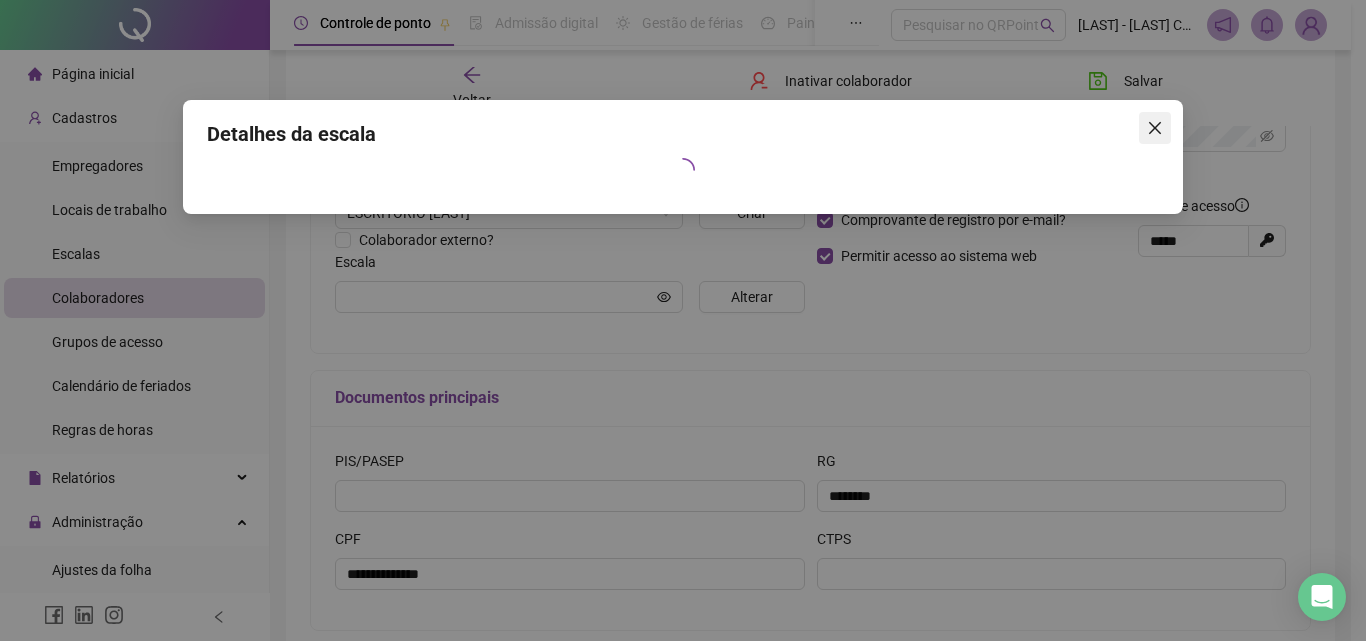 click 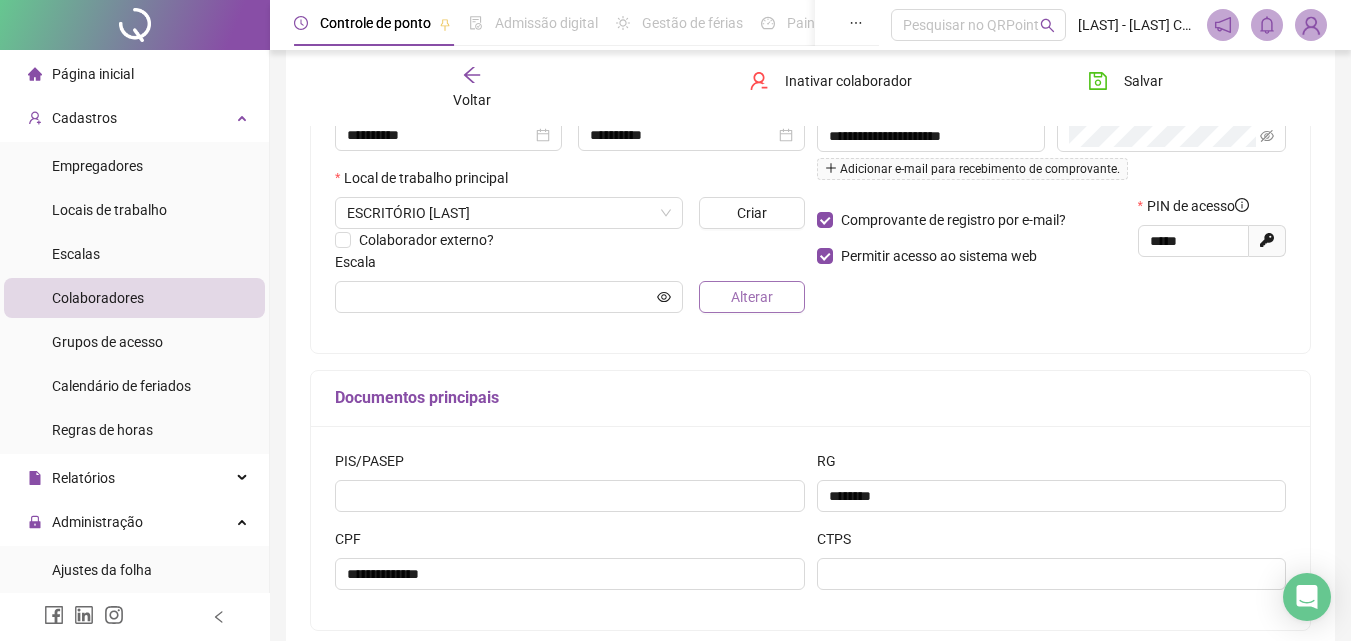 click on "Alterar" at bounding box center [752, 297] 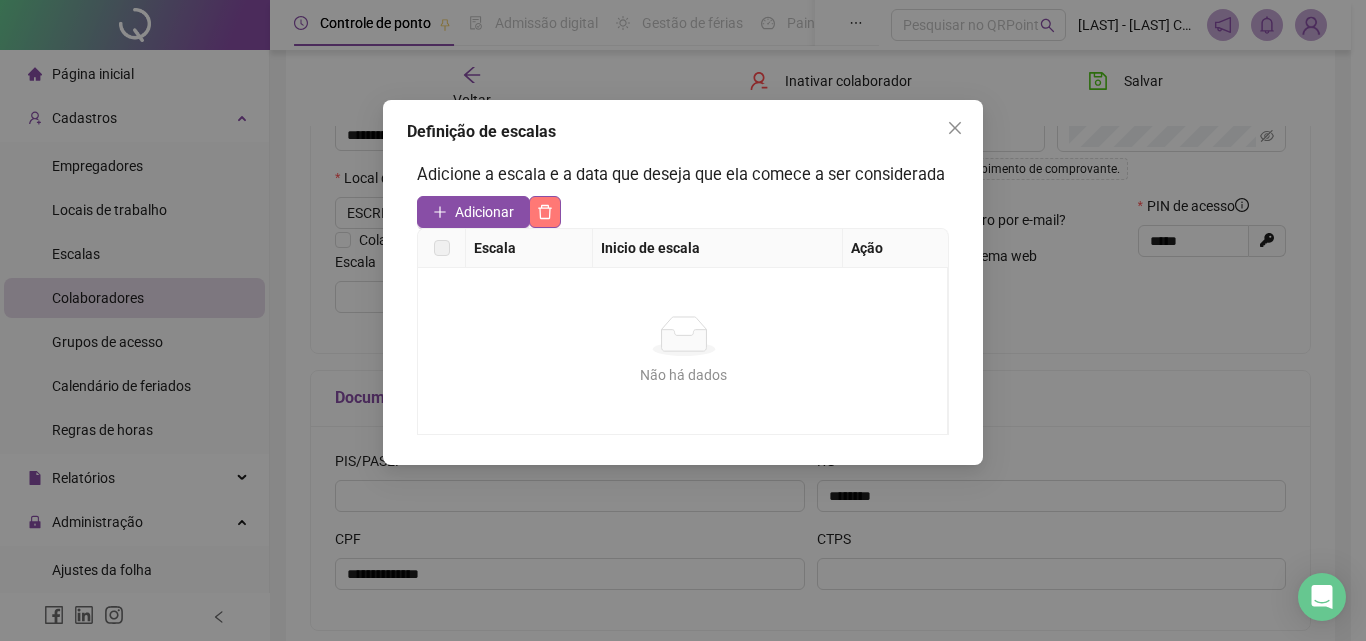 click 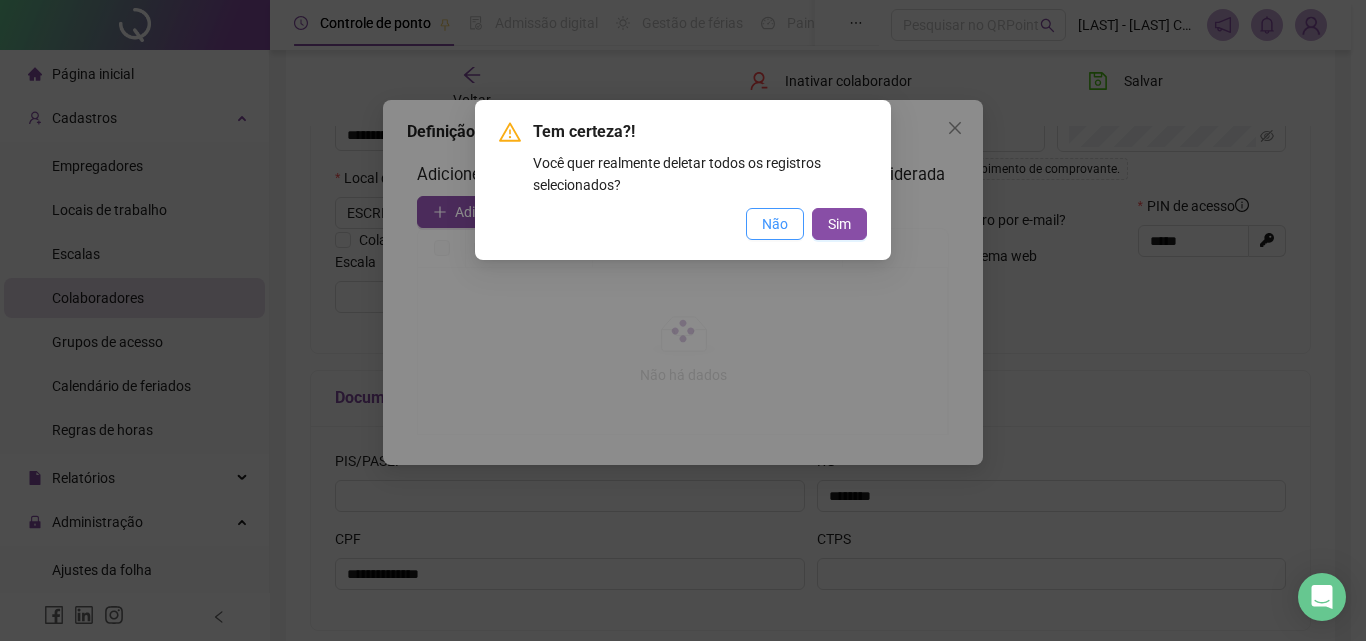 click on "Não" at bounding box center [775, 224] 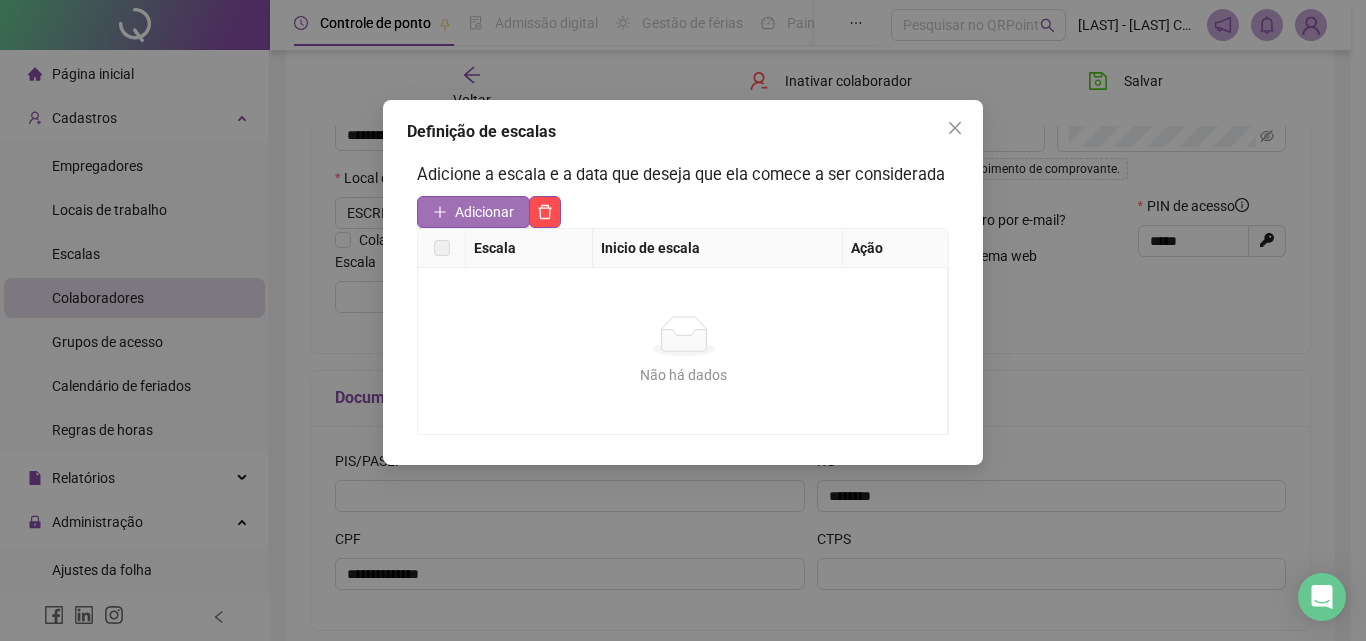 click 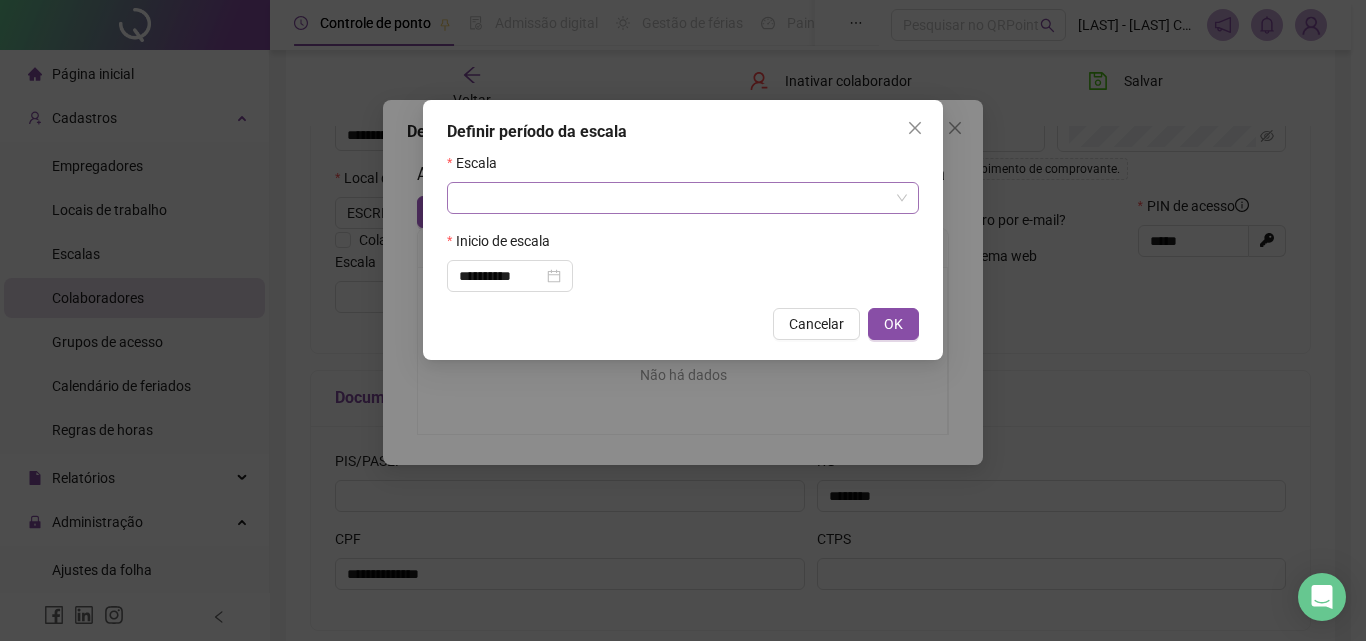click at bounding box center [674, 198] 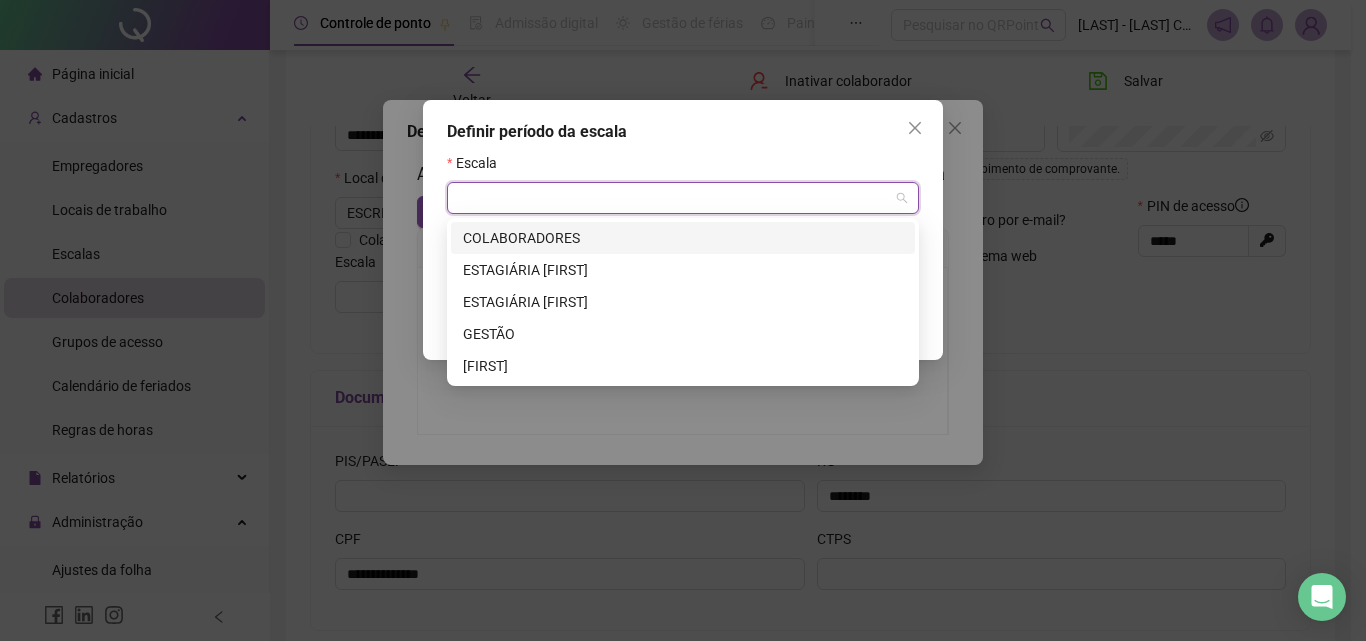 click on "COLABORADORES" at bounding box center (683, 238) 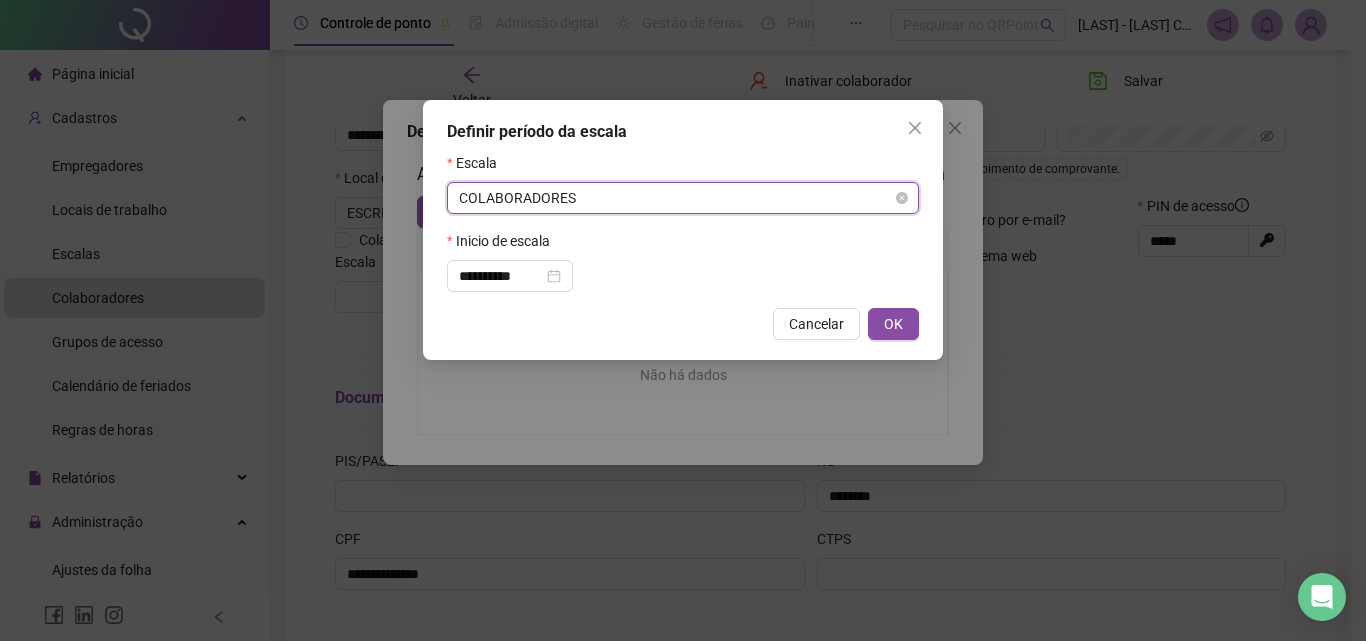 click on "COLABORADORES" at bounding box center [683, 198] 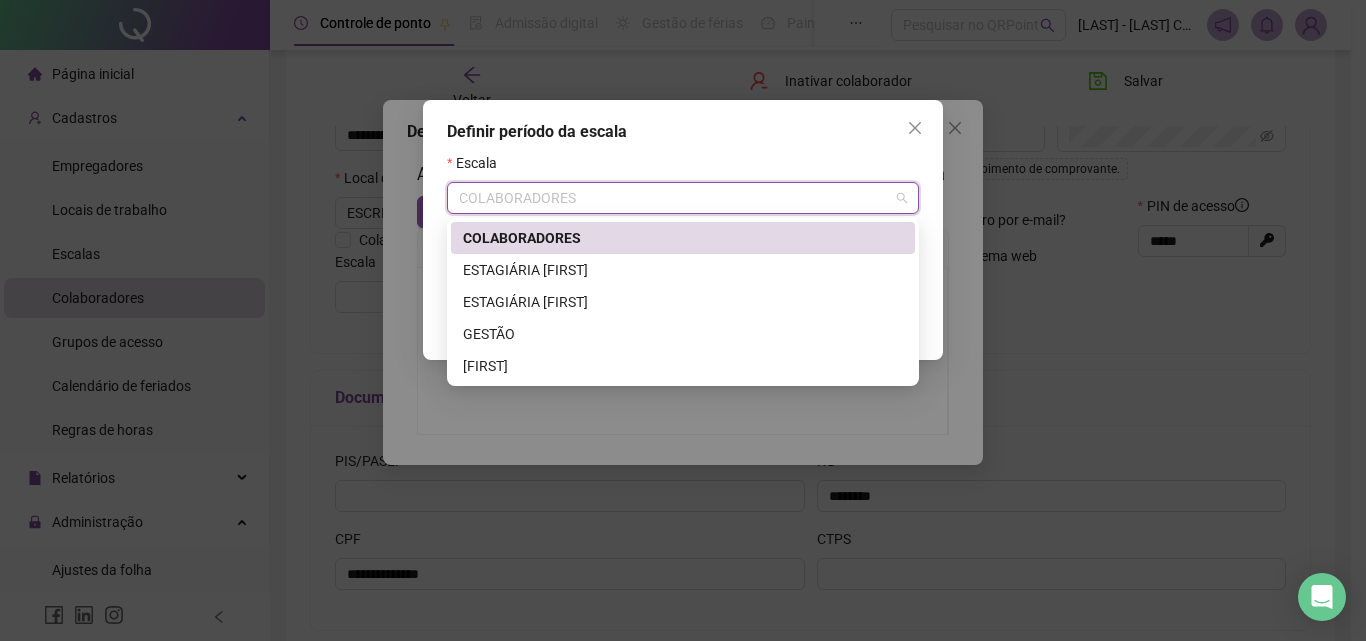 click on "COLABORADORES" at bounding box center (683, 238) 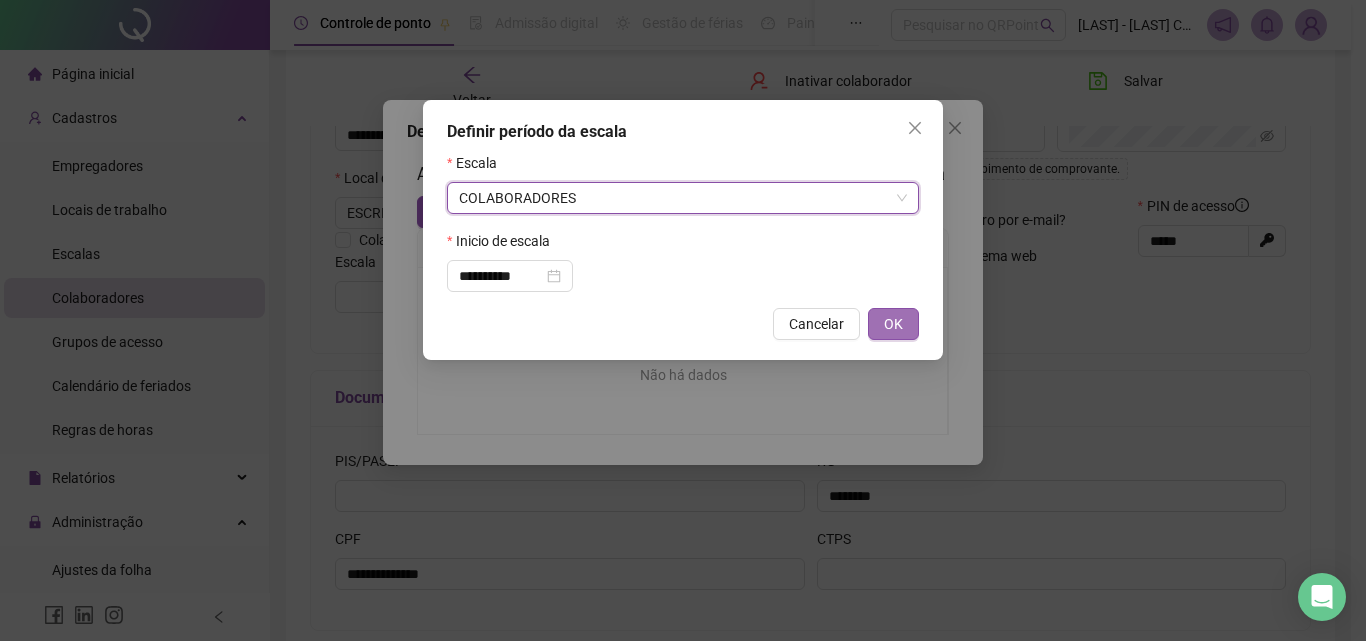 click on "OK" at bounding box center [893, 324] 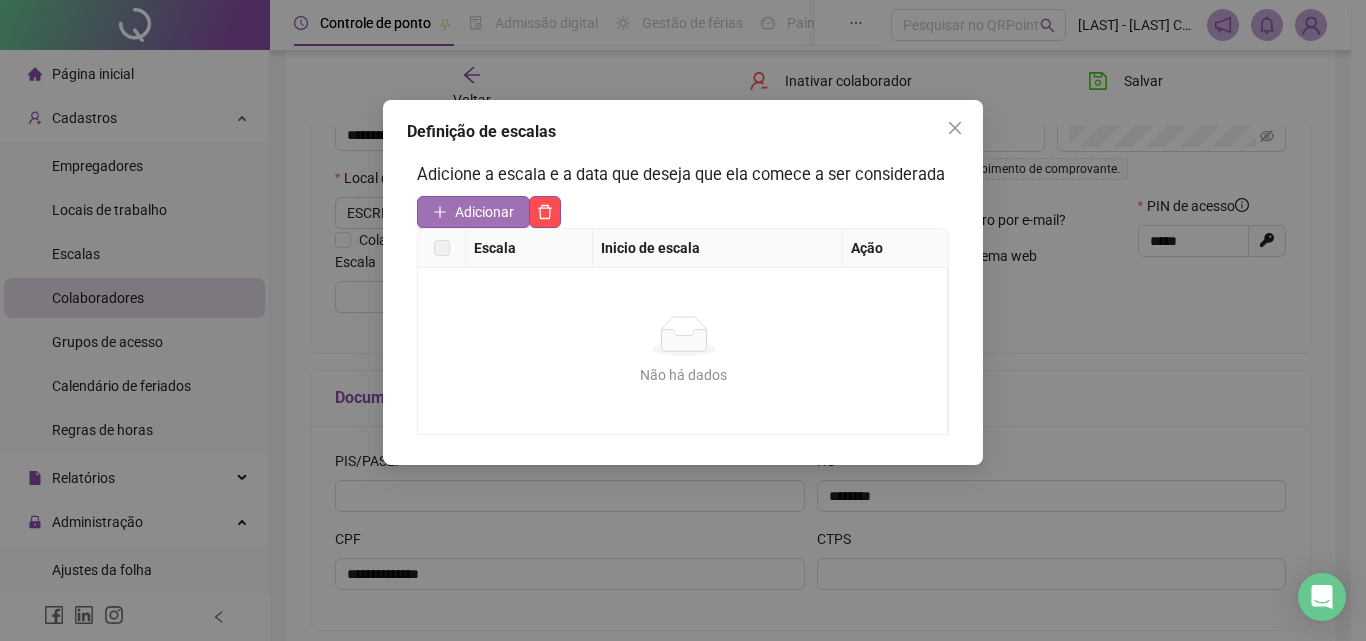 click on "Adicionar" at bounding box center [484, 212] 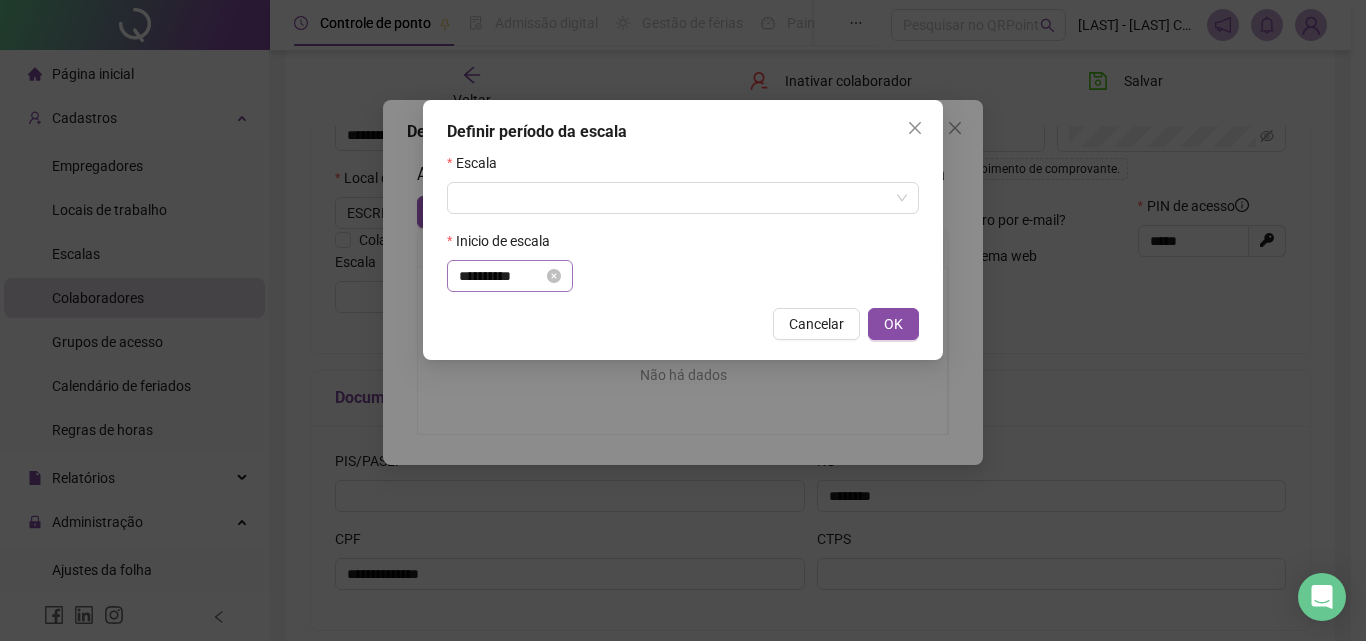 click on "**********" at bounding box center [510, 276] 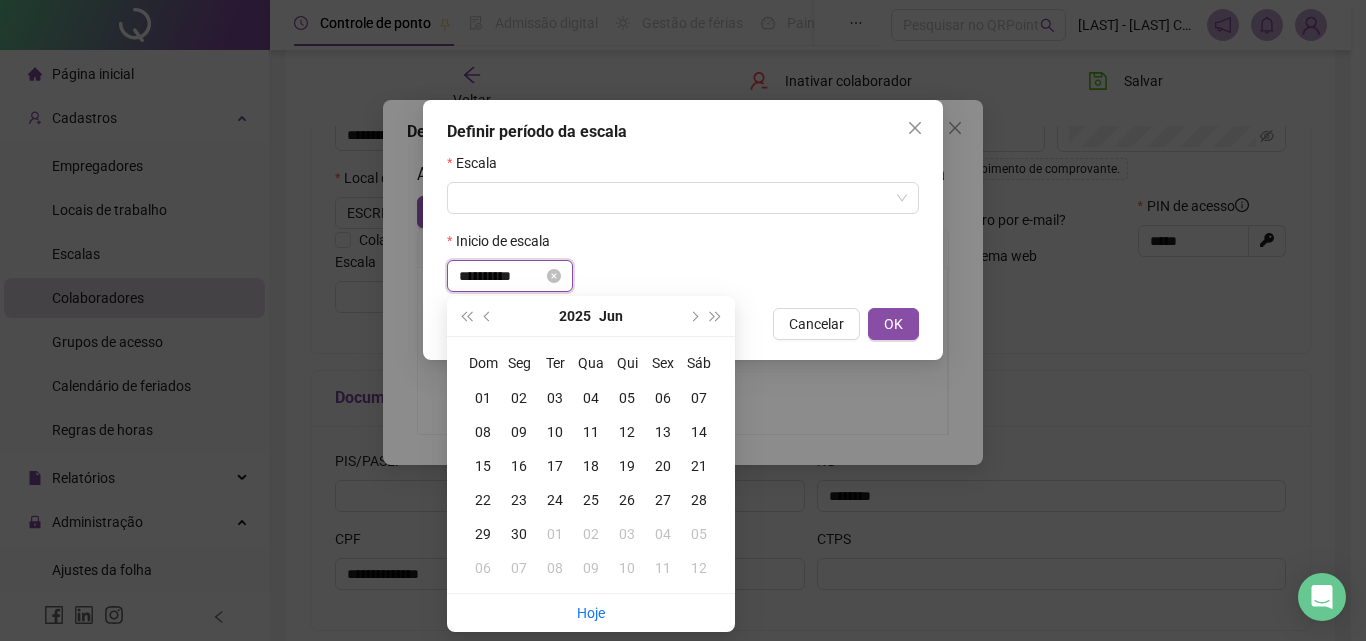 click on "**********" at bounding box center (501, 276) 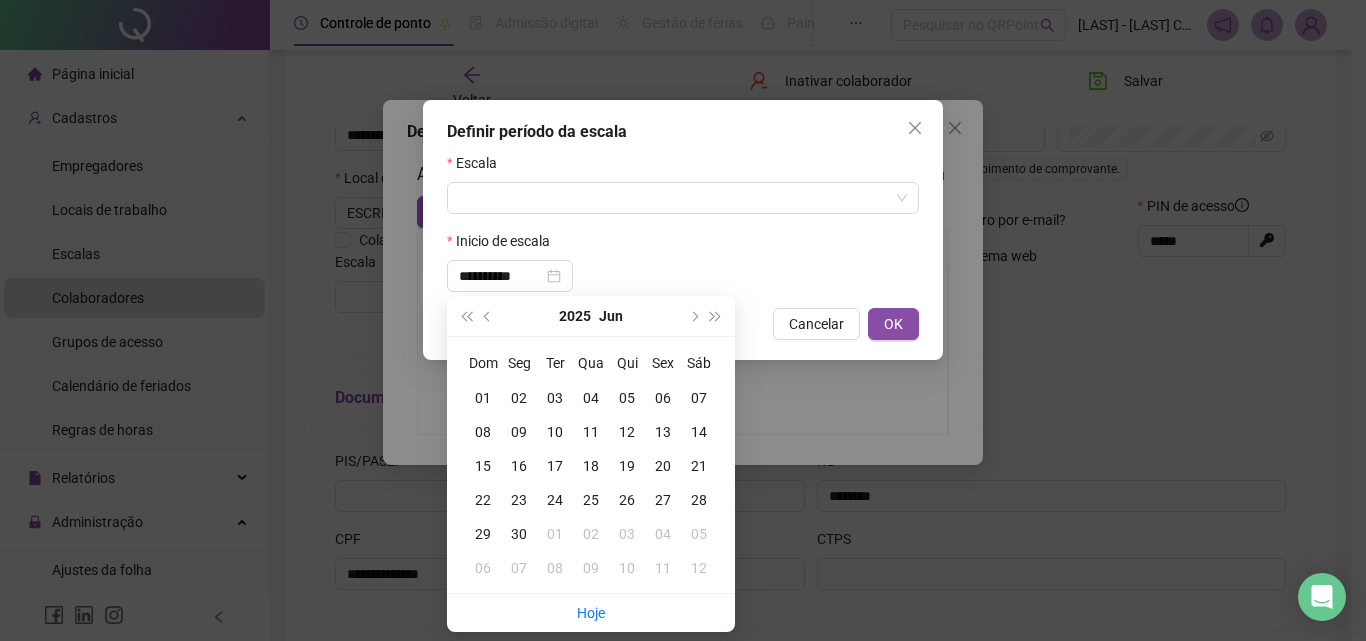 drag, startPoint x: 747, startPoint y: 239, endPoint x: 761, endPoint y: 241, distance: 14.142136 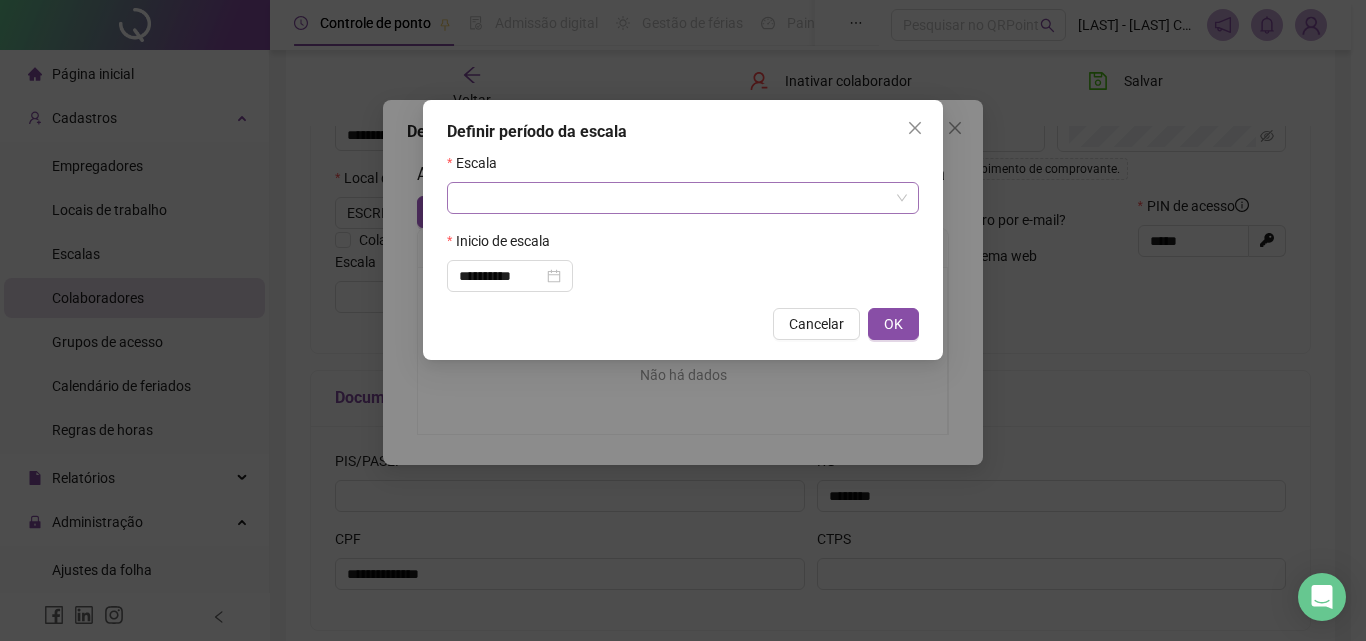click at bounding box center [674, 198] 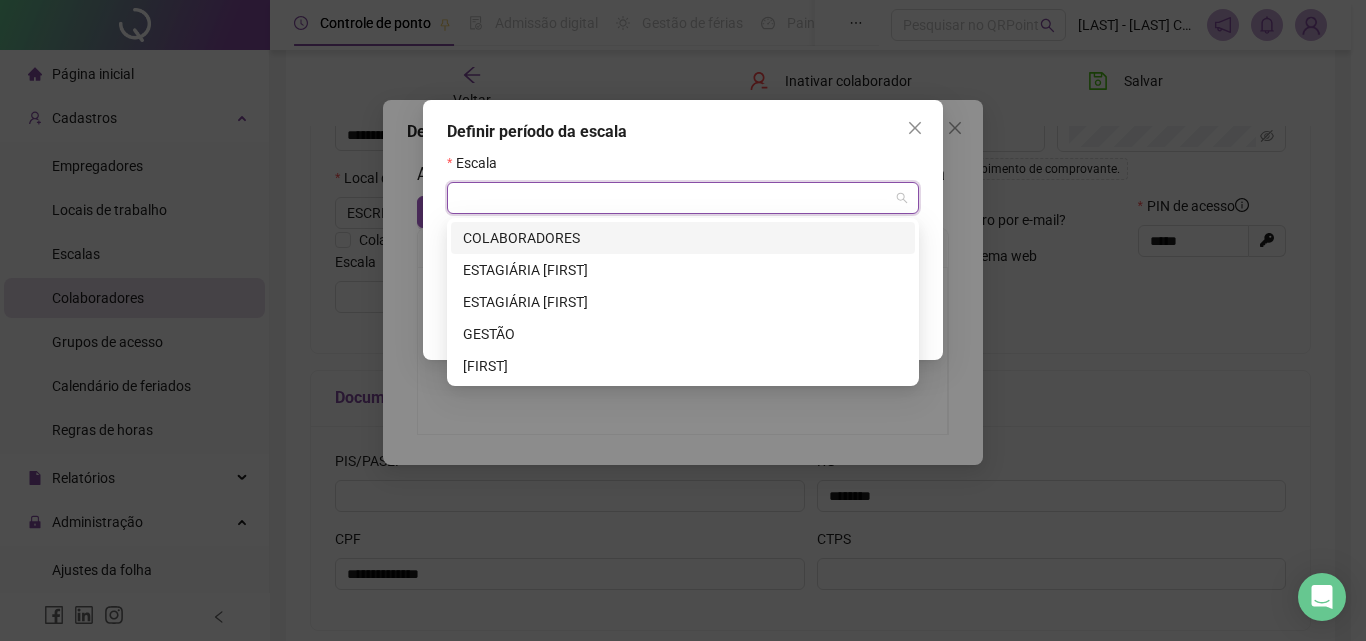 click on "COLABORADORES" at bounding box center [683, 238] 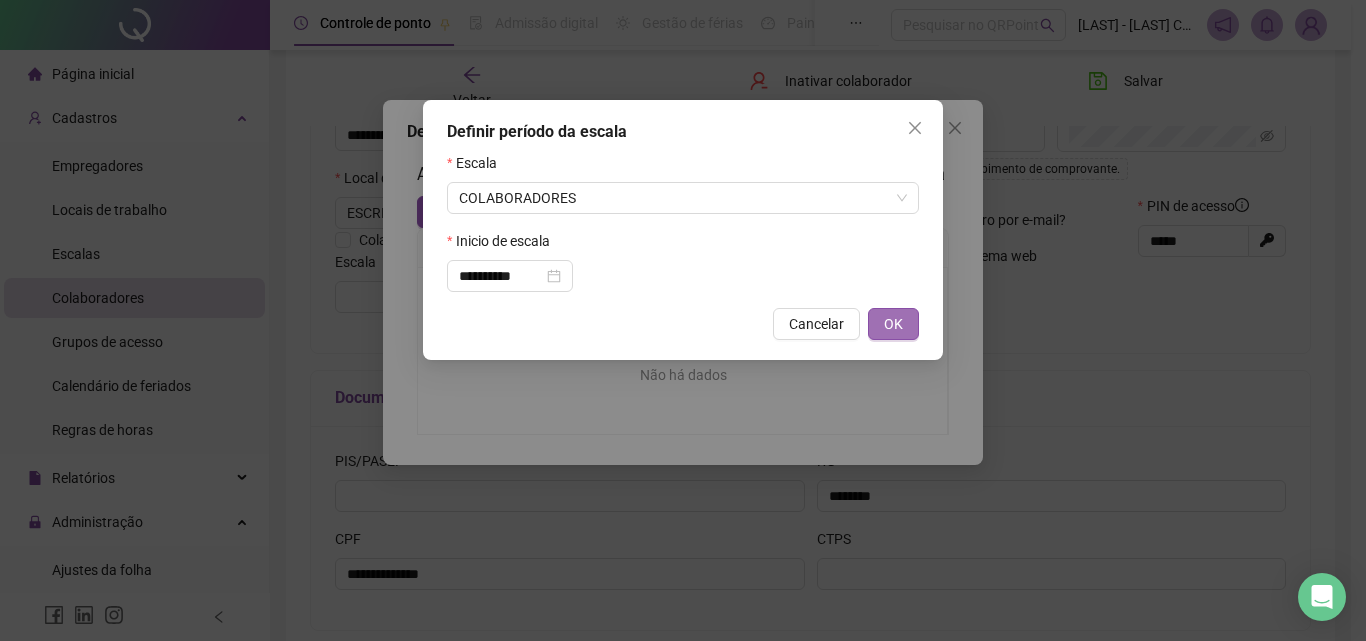 click on "OK" at bounding box center (893, 324) 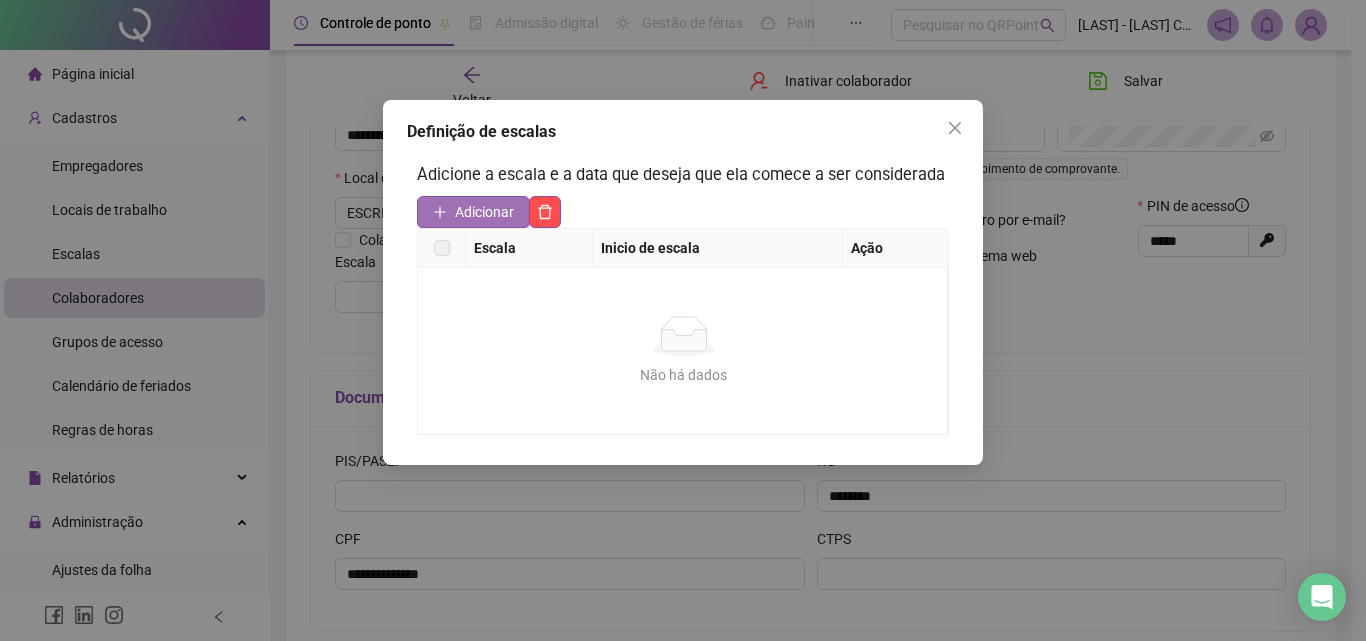 click on "Adicionar" at bounding box center [484, 212] 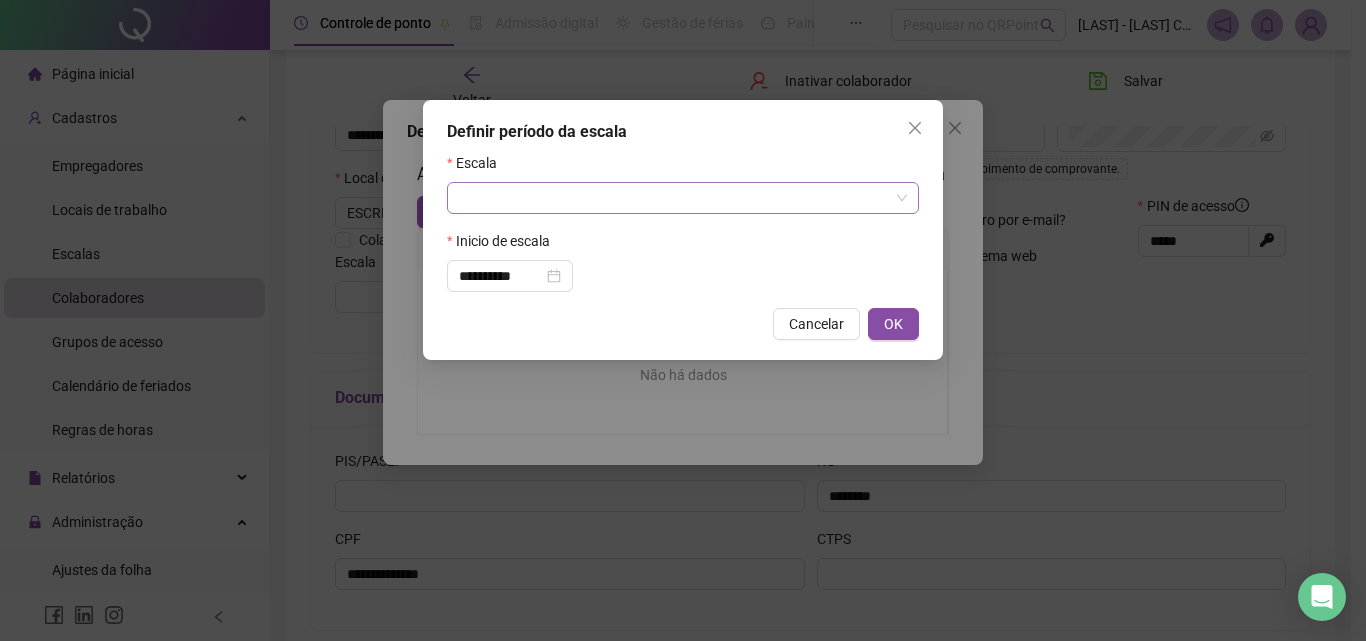 click at bounding box center (674, 198) 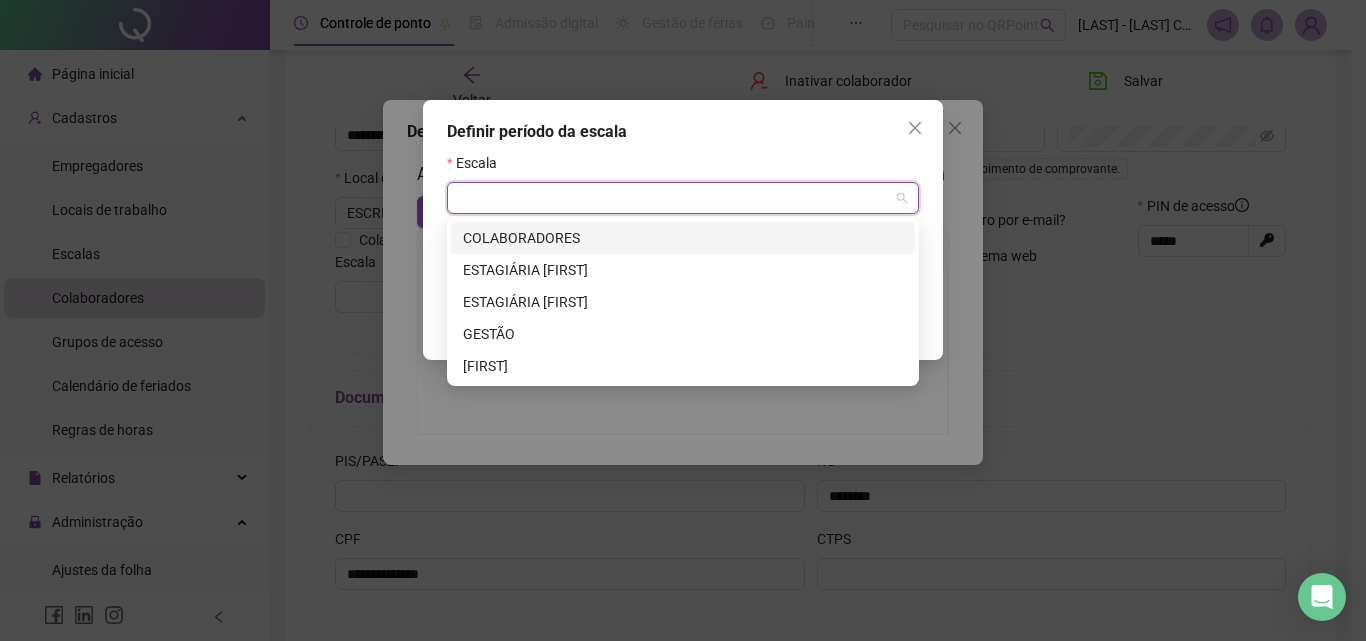 click on "COLABORADORES" at bounding box center [683, 238] 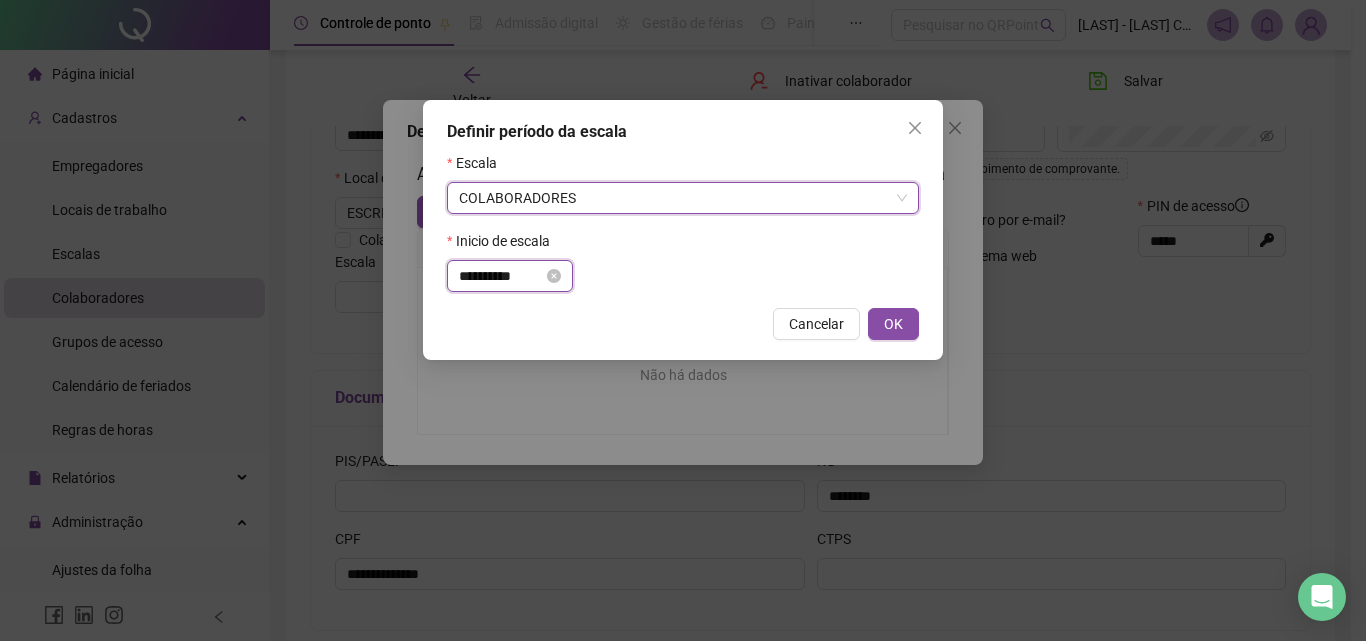 click on "**********" at bounding box center (501, 276) 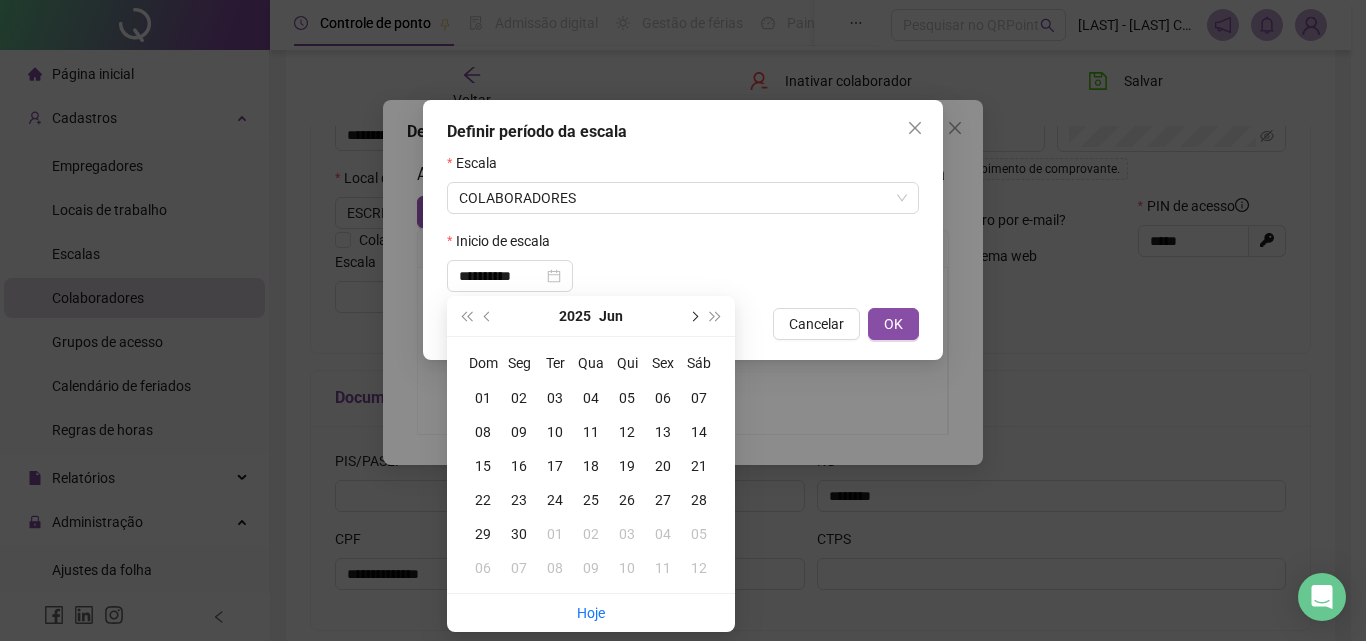 click at bounding box center [693, 316] 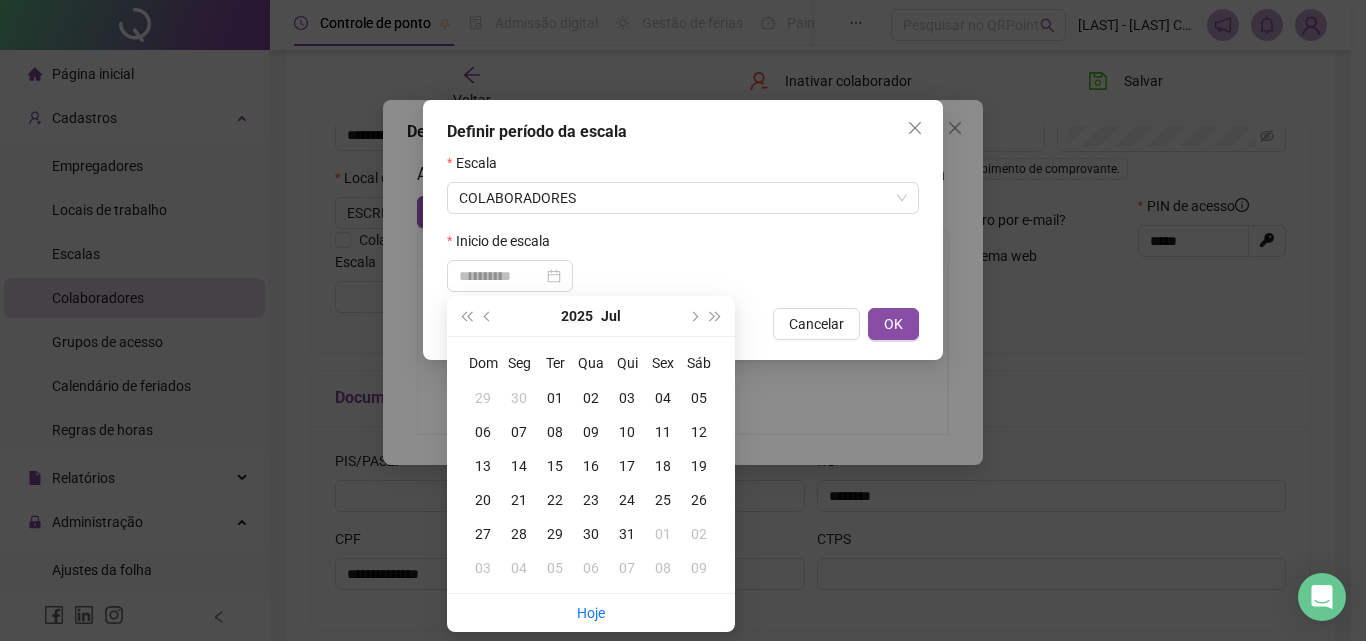 type on "**********" 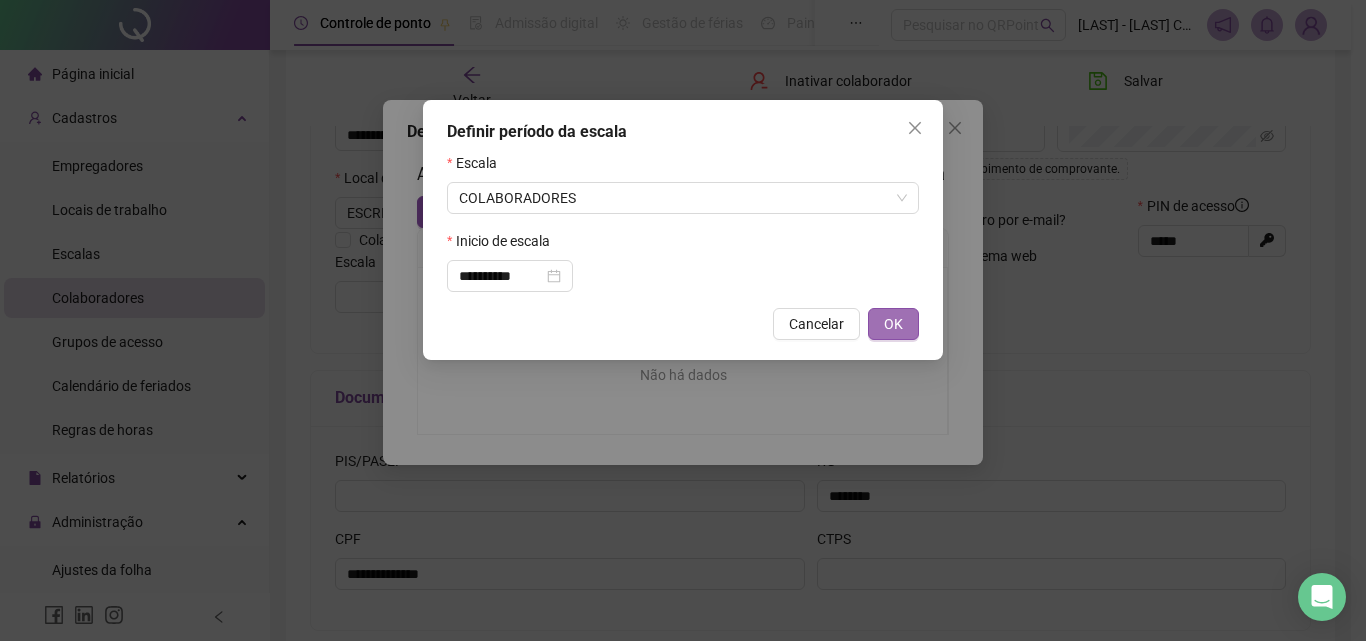 click on "OK" at bounding box center (893, 324) 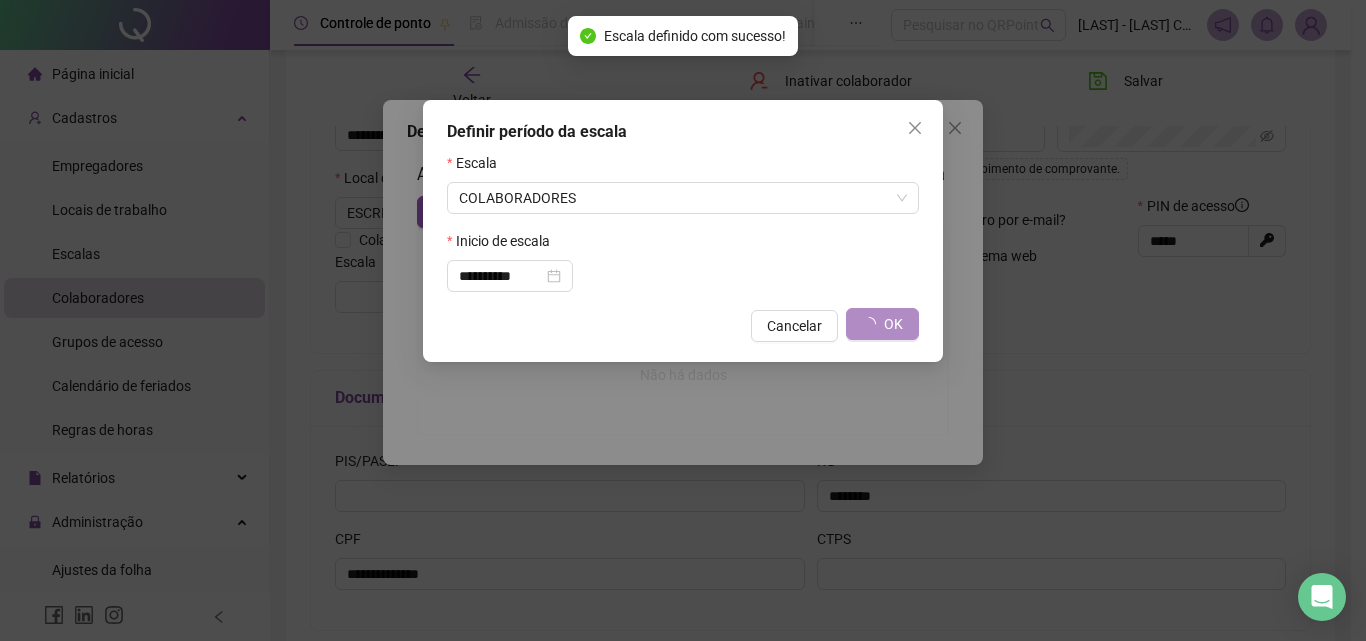 type on "**********" 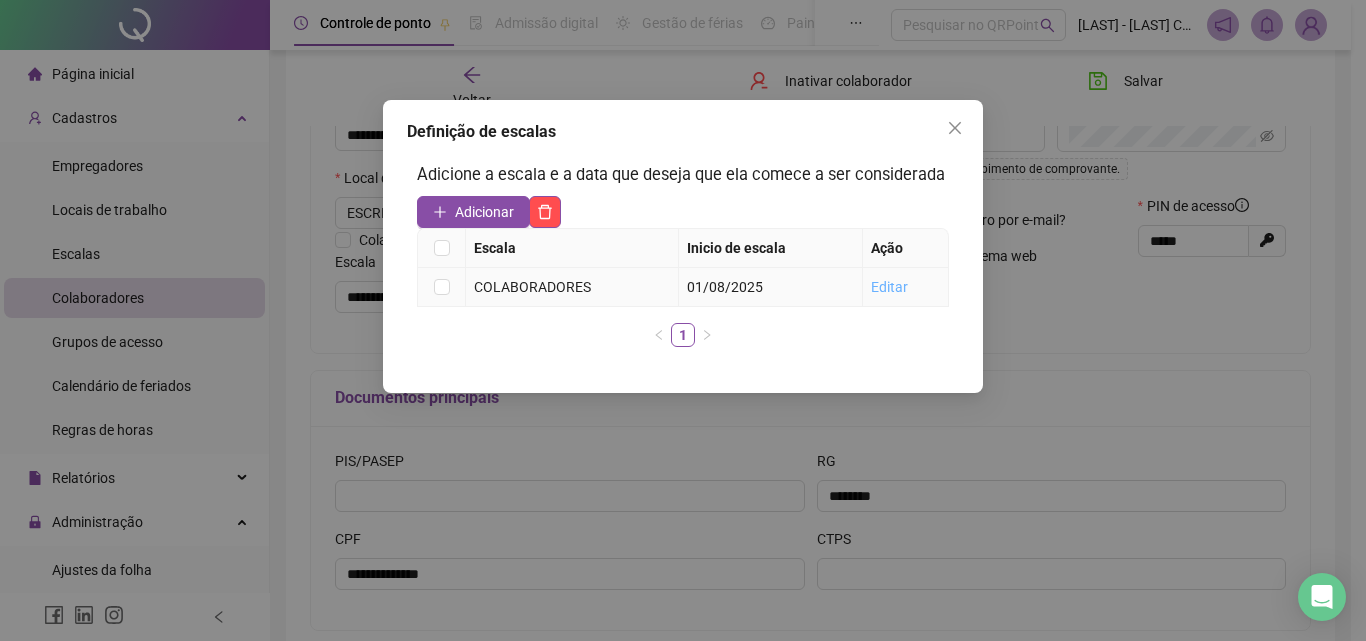 click on "Editar" at bounding box center [889, 287] 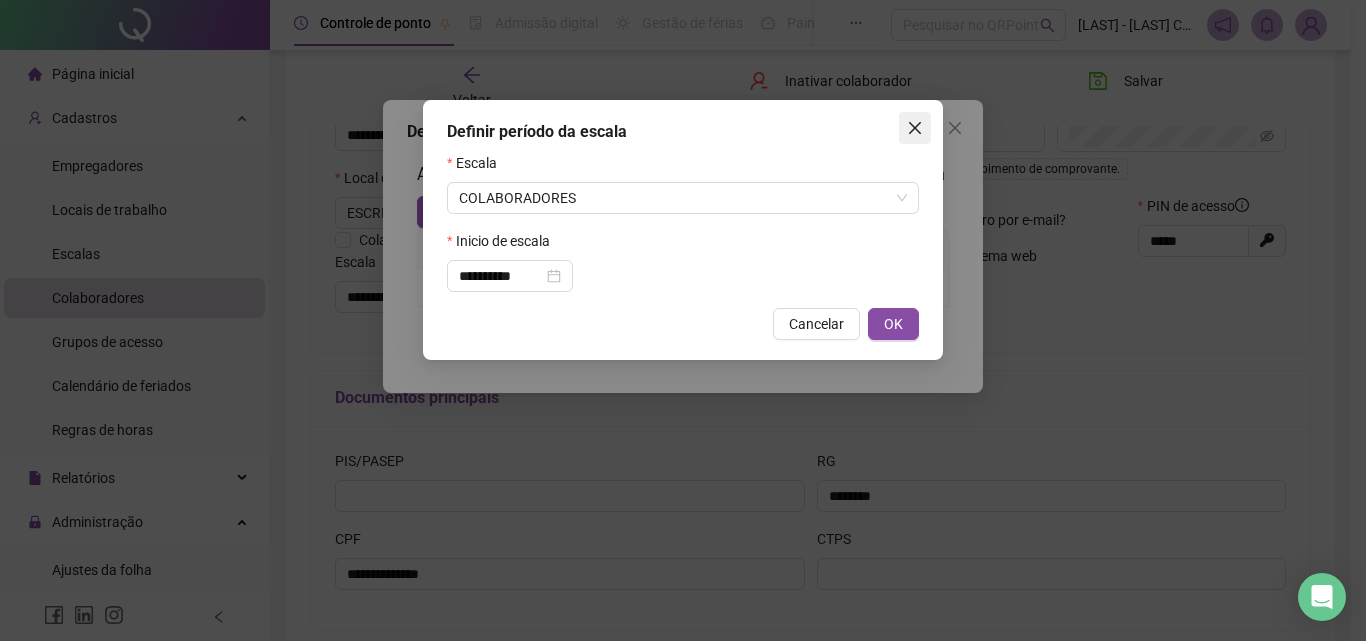 click 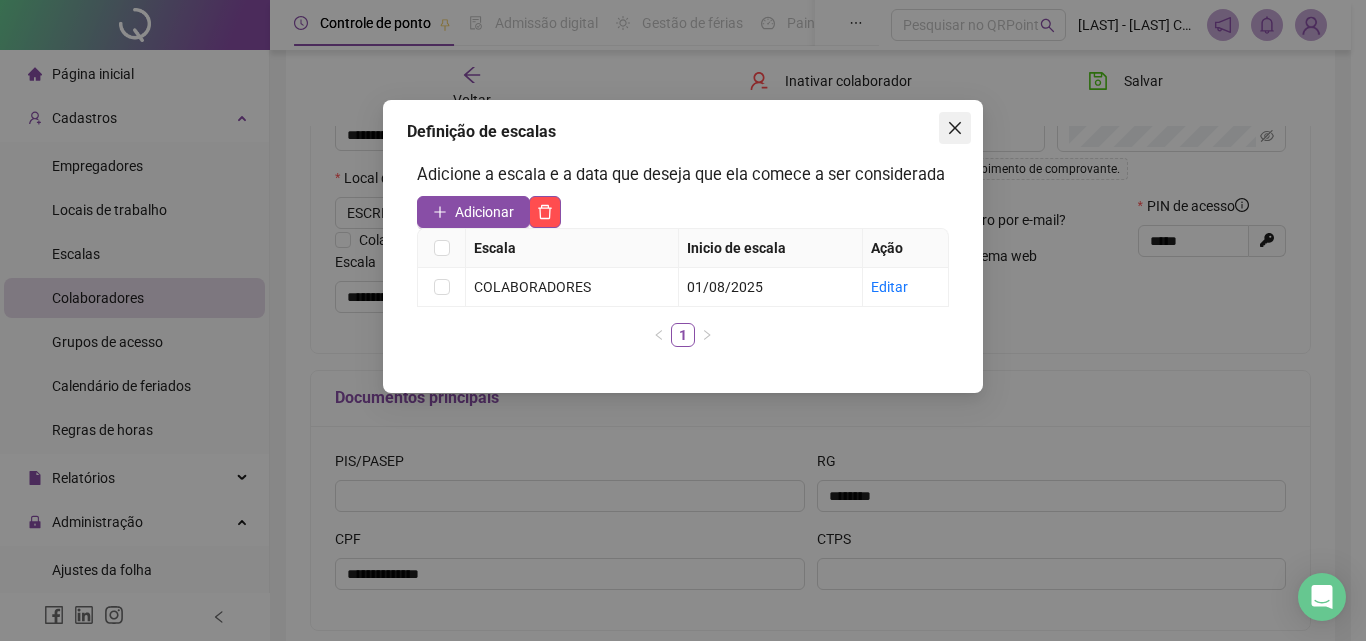 click at bounding box center (955, 128) 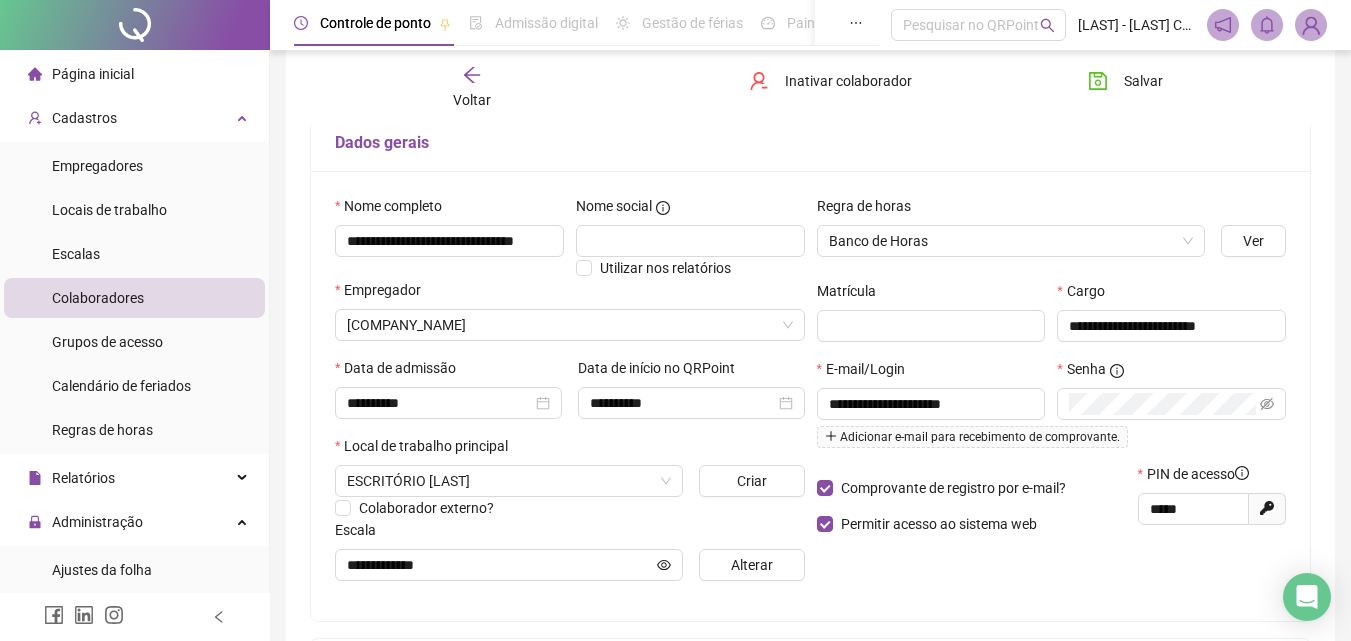 scroll, scrollTop: 100, scrollLeft: 0, axis: vertical 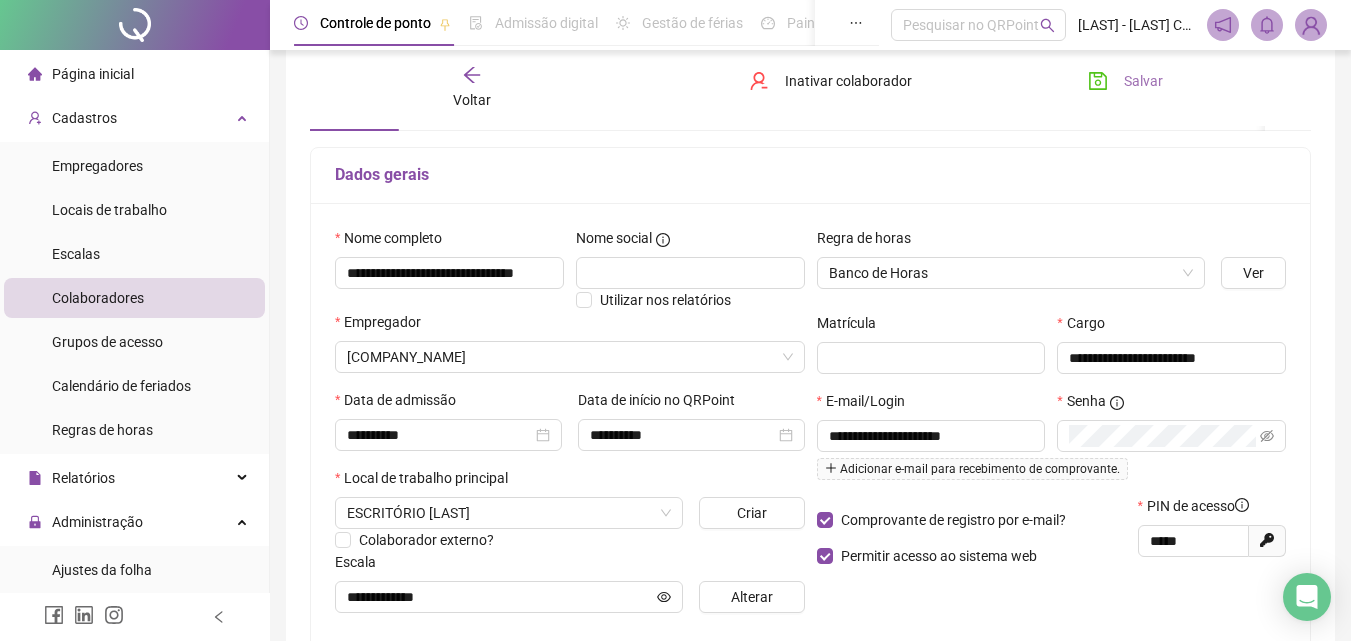 click 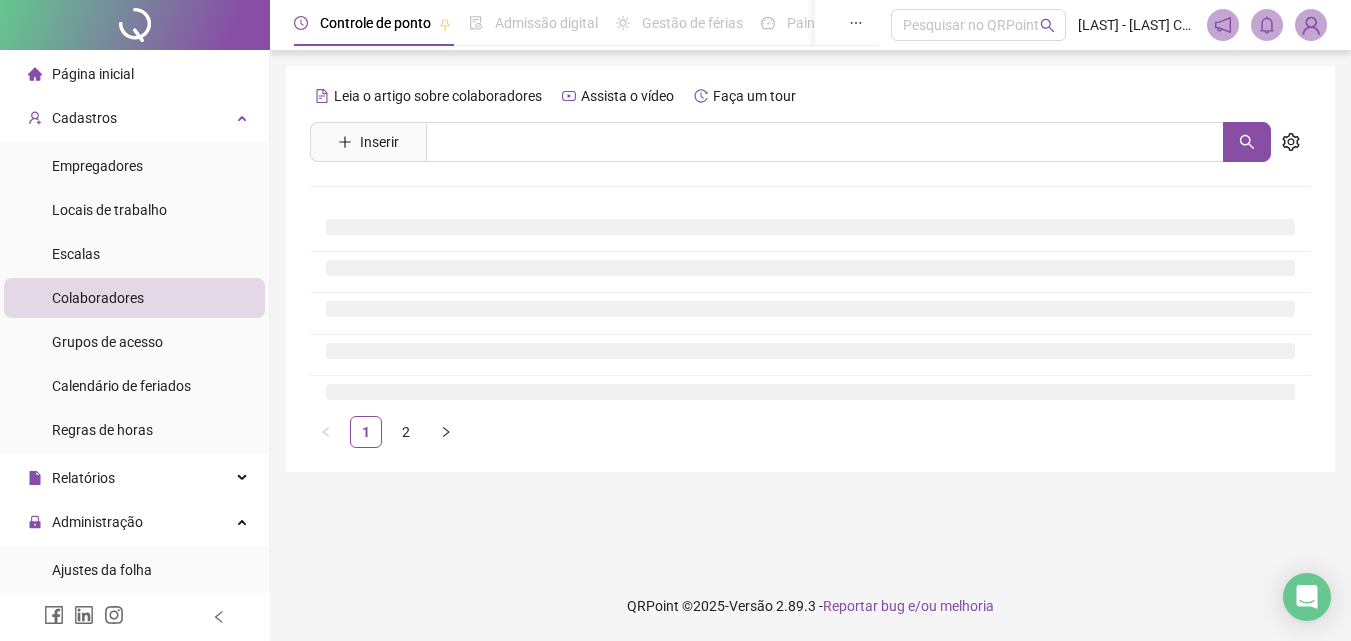 scroll, scrollTop: 0, scrollLeft: 0, axis: both 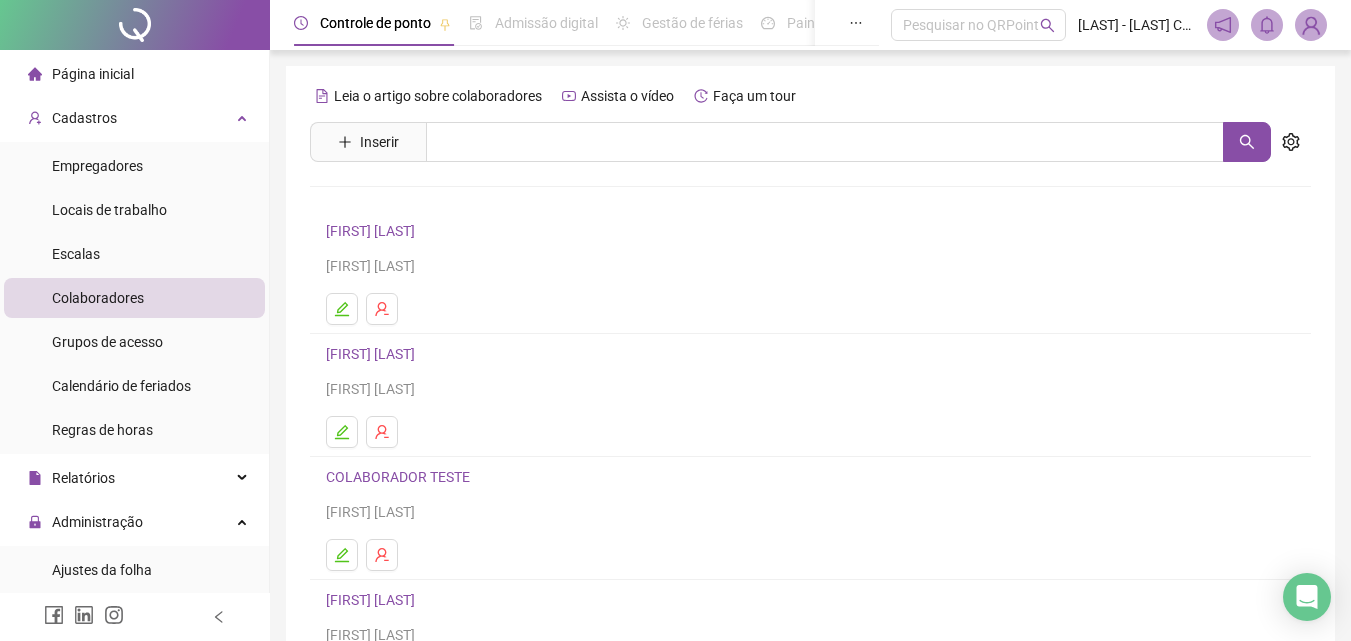 click on "[FIRST] [LAST]" at bounding box center [373, 354] 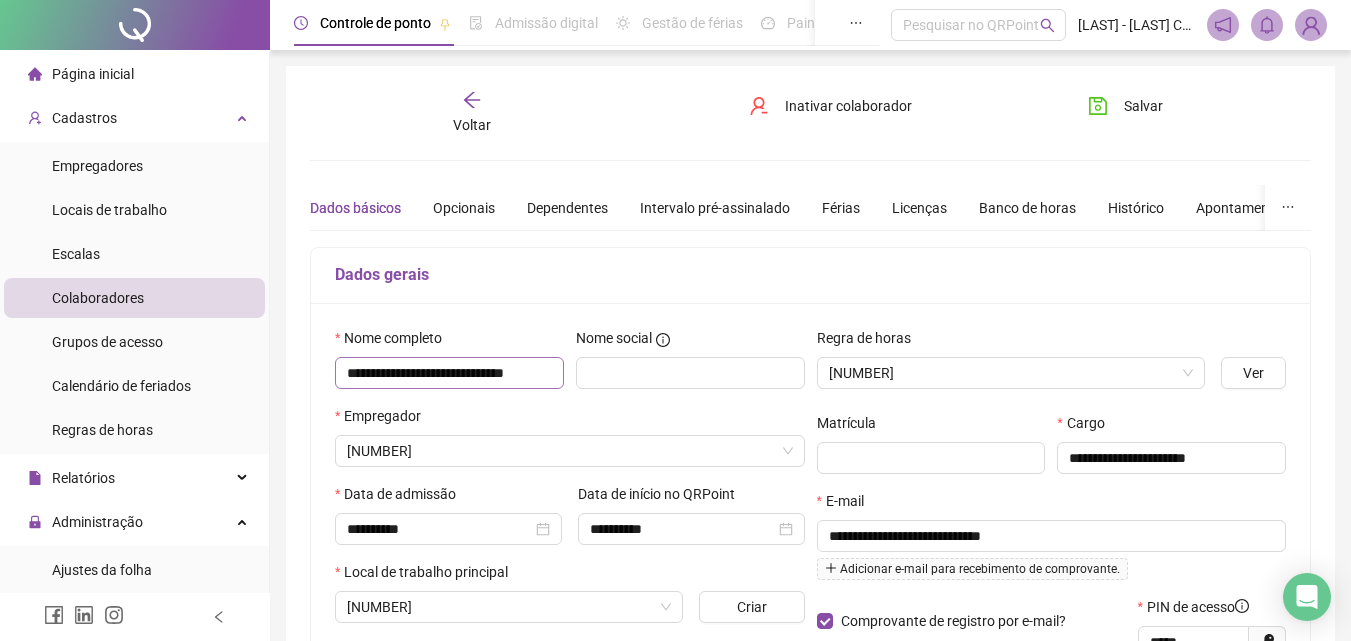 type on "*****" 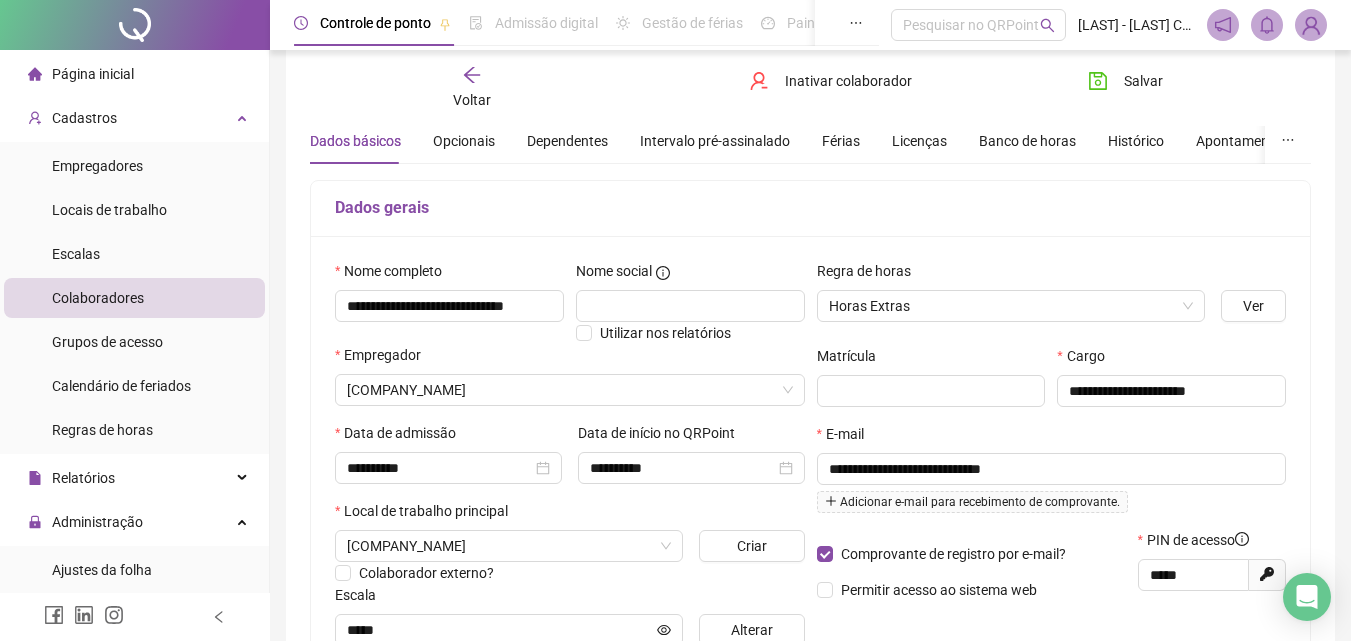 scroll, scrollTop: 300, scrollLeft: 0, axis: vertical 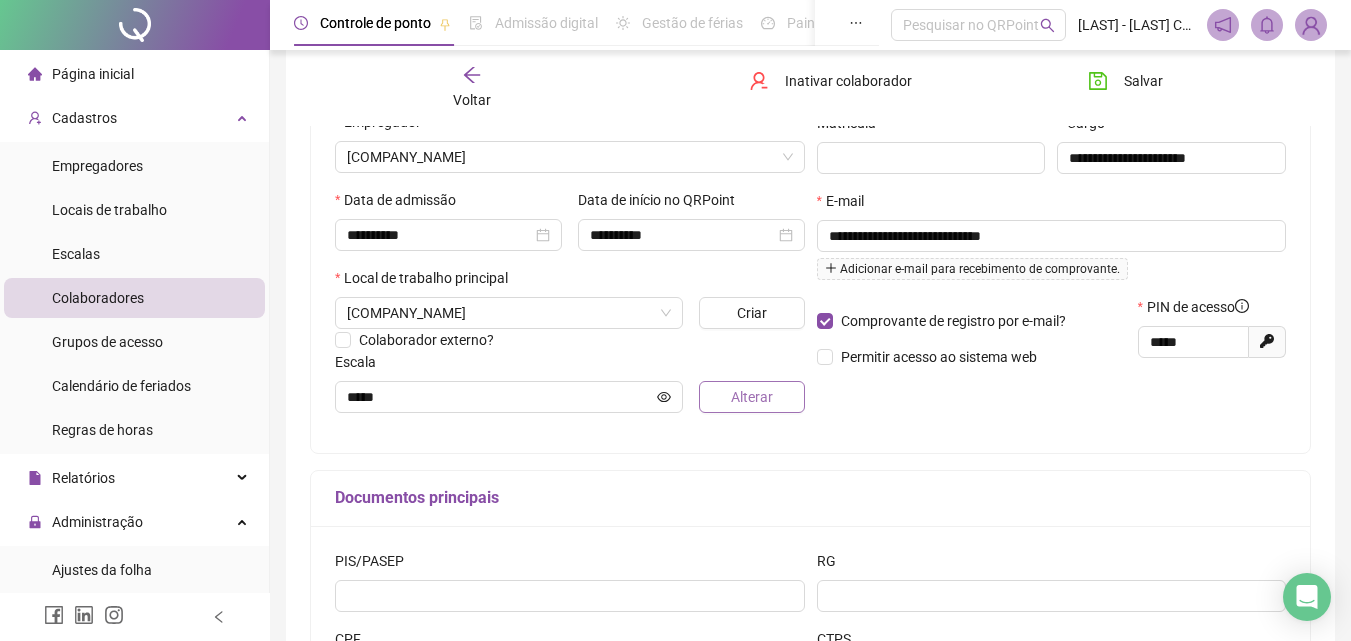 click on "Alterar" at bounding box center (752, 397) 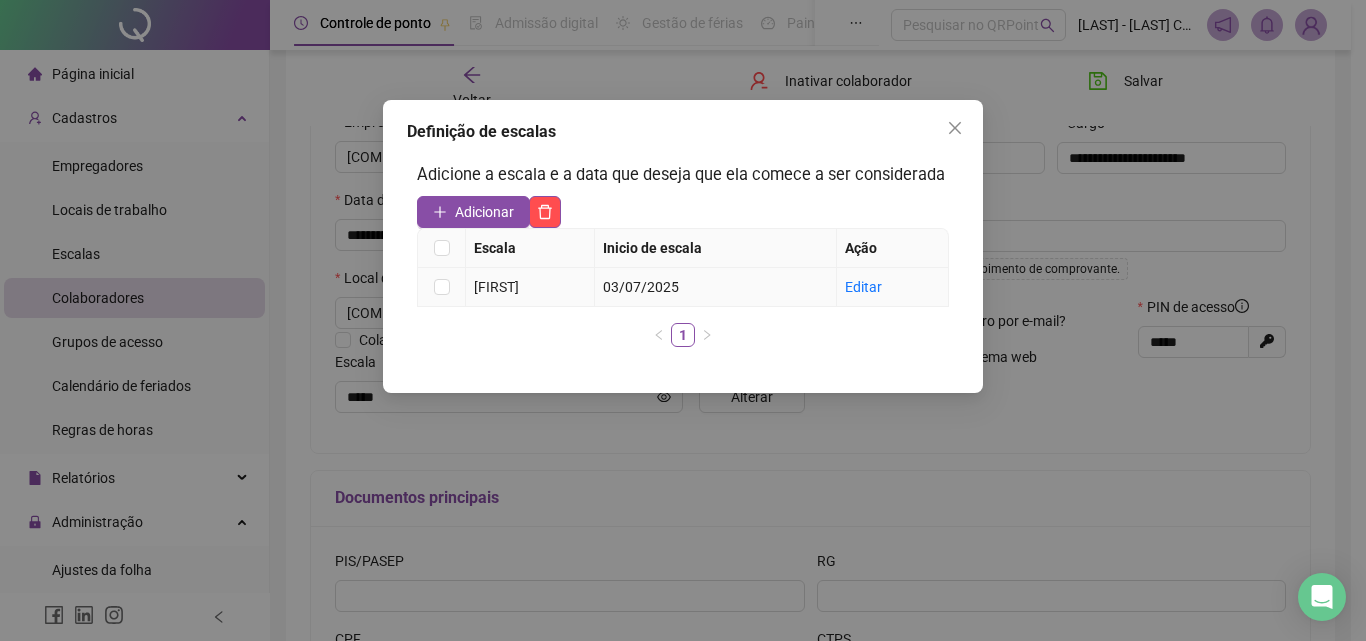 click on "03/07/2025" at bounding box center (716, 287) 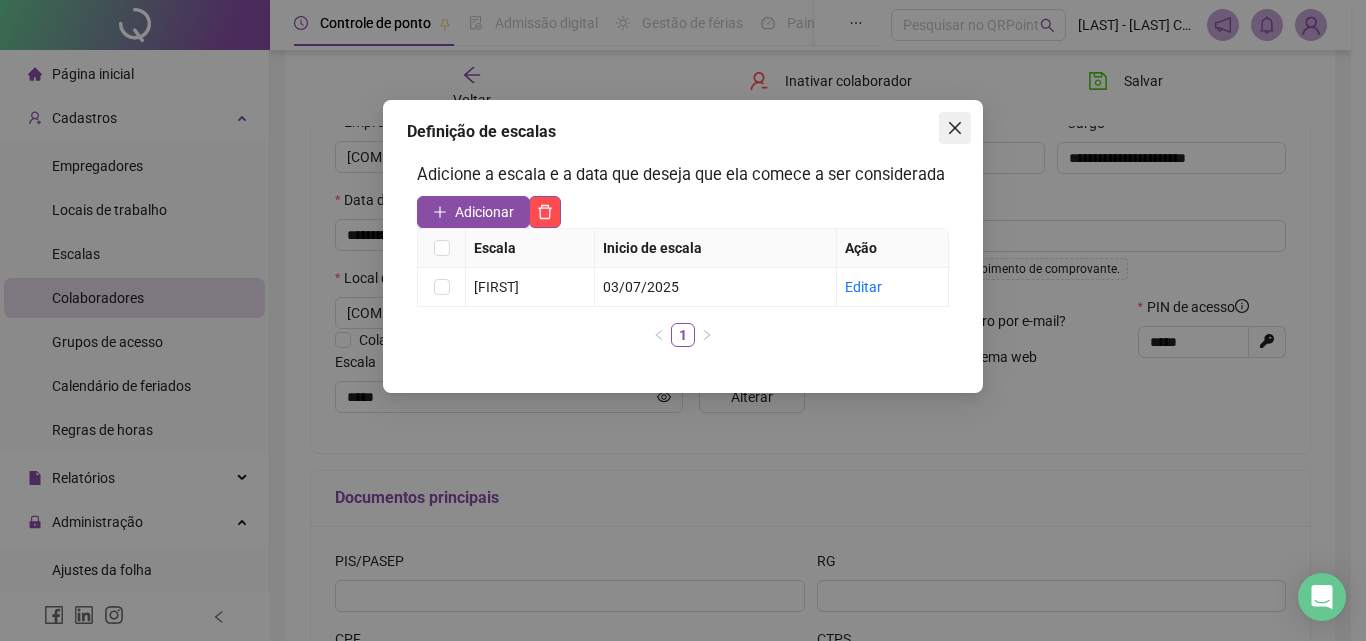 click 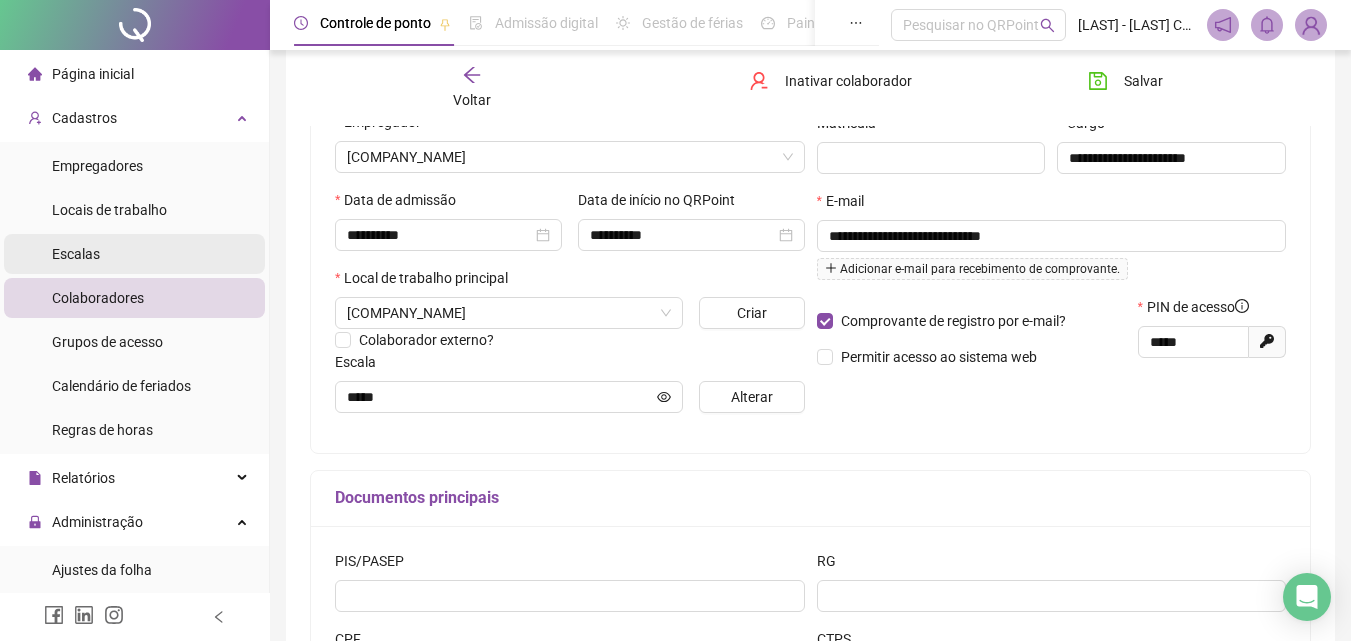 click on "Escalas" at bounding box center [76, 254] 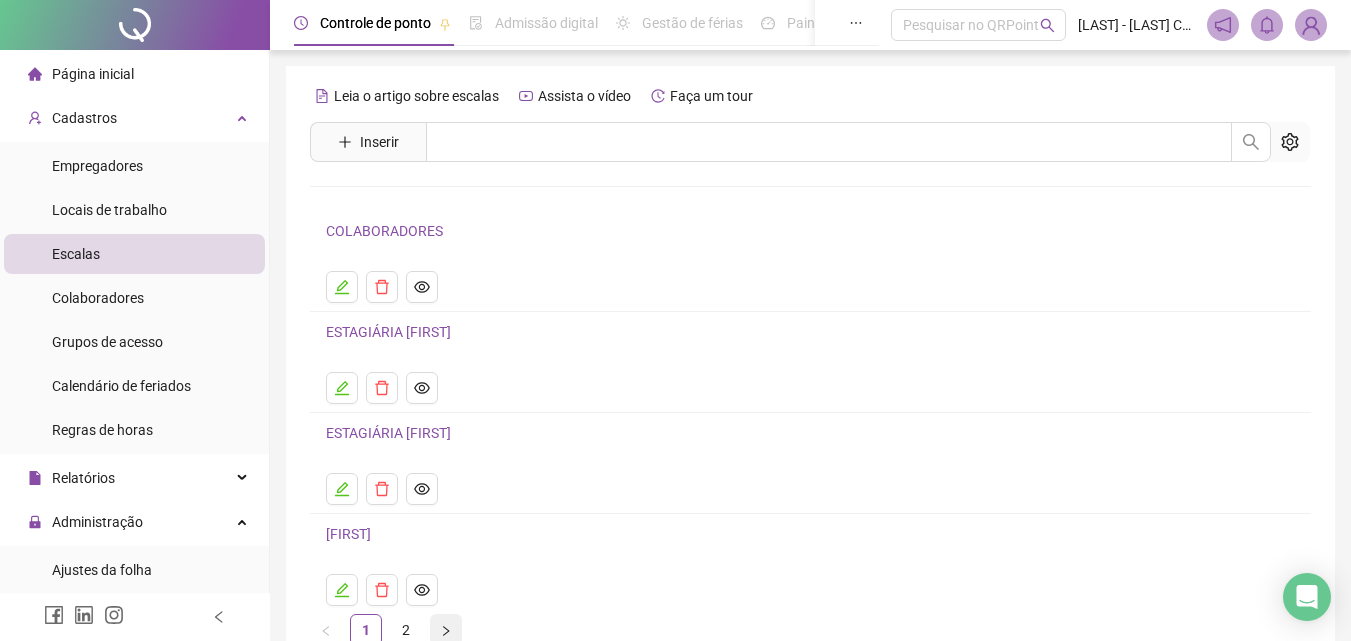 scroll, scrollTop: 115, scrollLeft: 0, axis: vertical 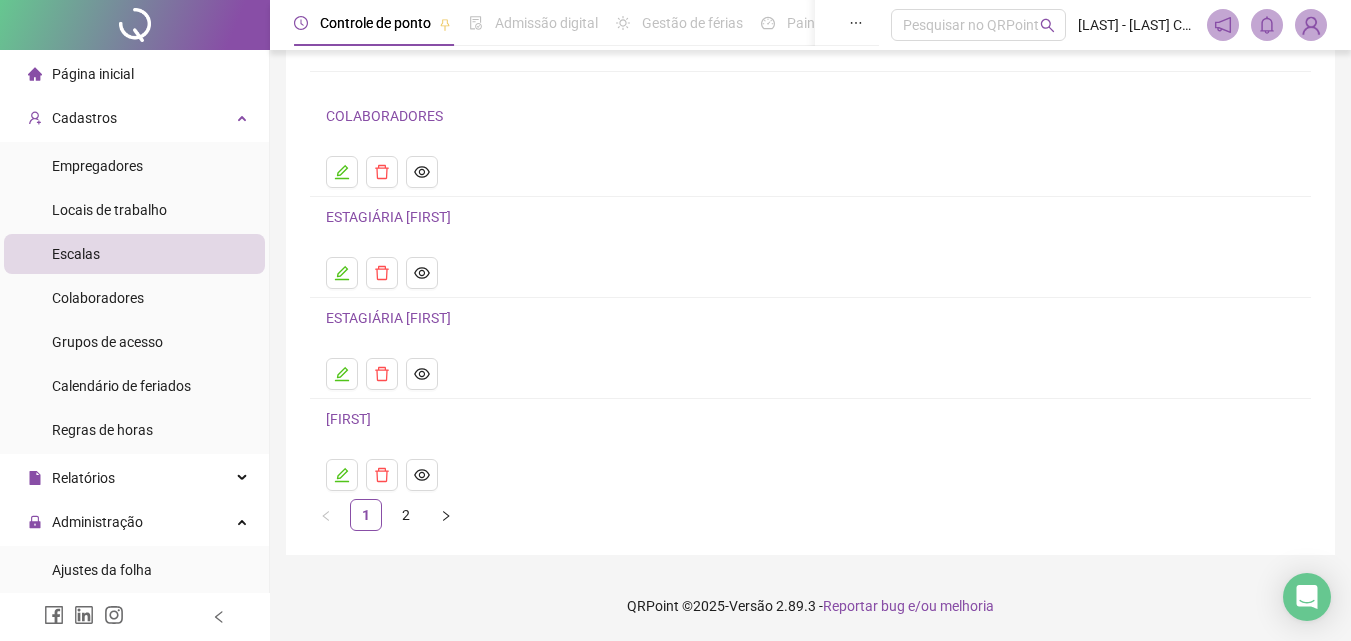 click on "[FIRST]" at bounding box center [348, 419] 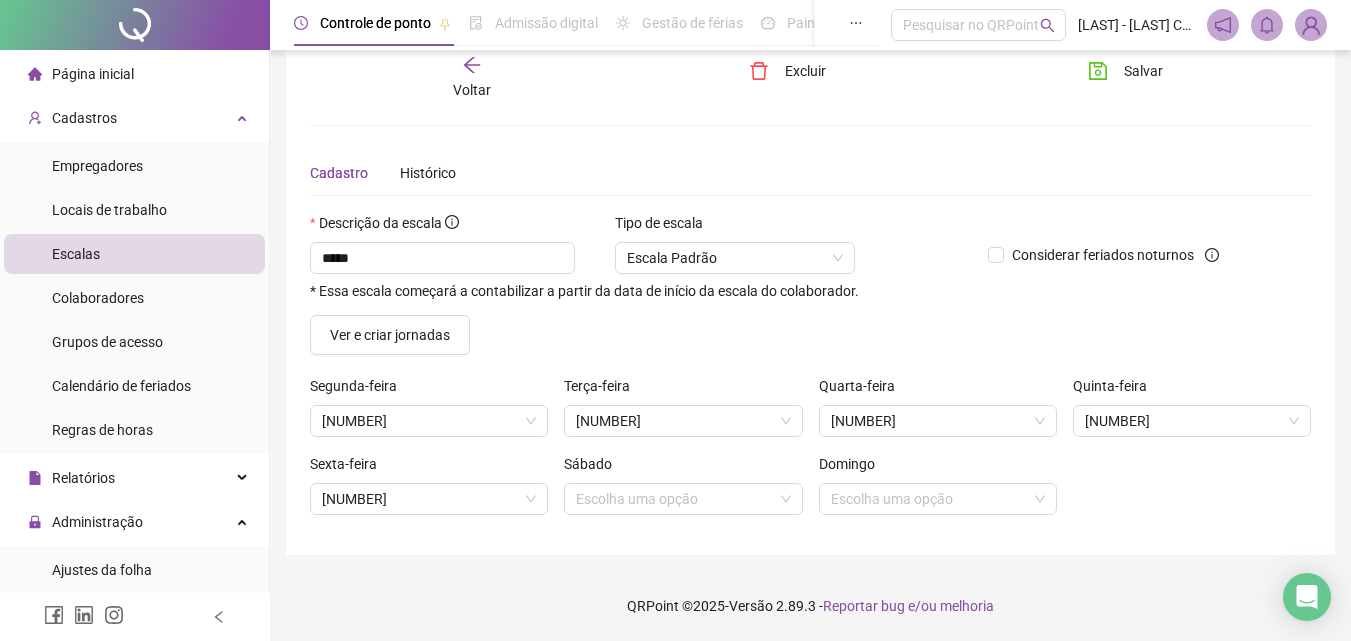 scroll, scrollTop: 35, scrollLeft: 0, axis: vertical 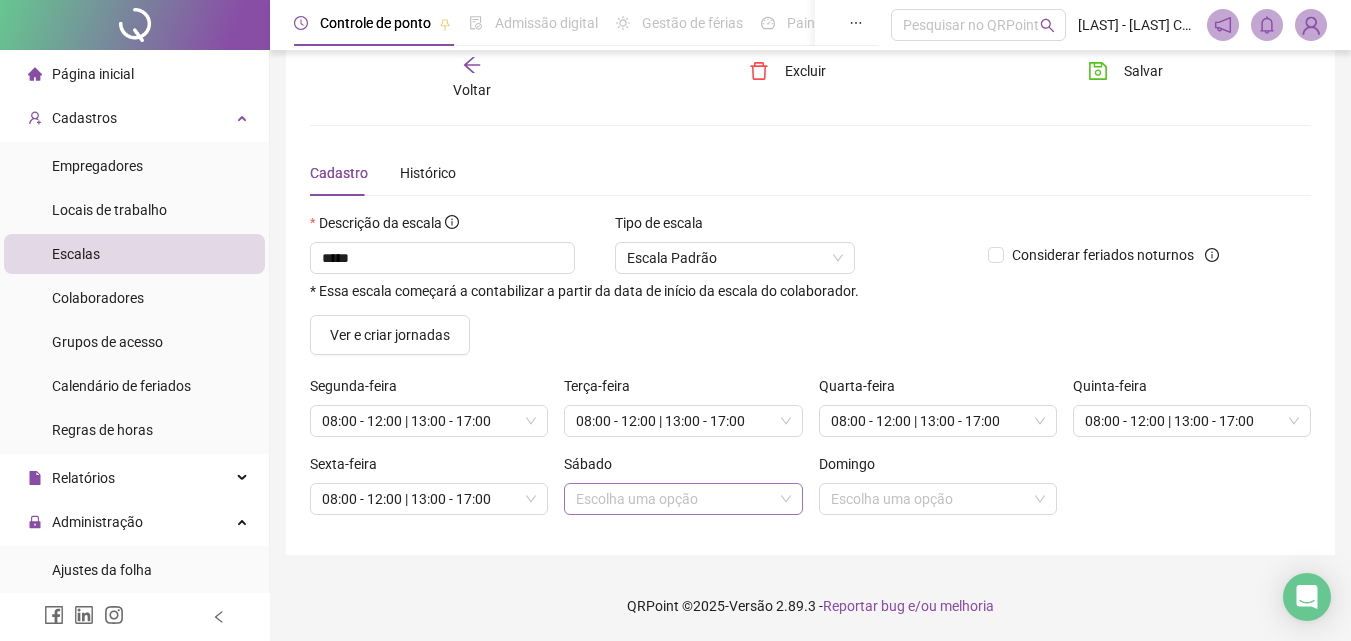 click at bounding box center [674, 499] 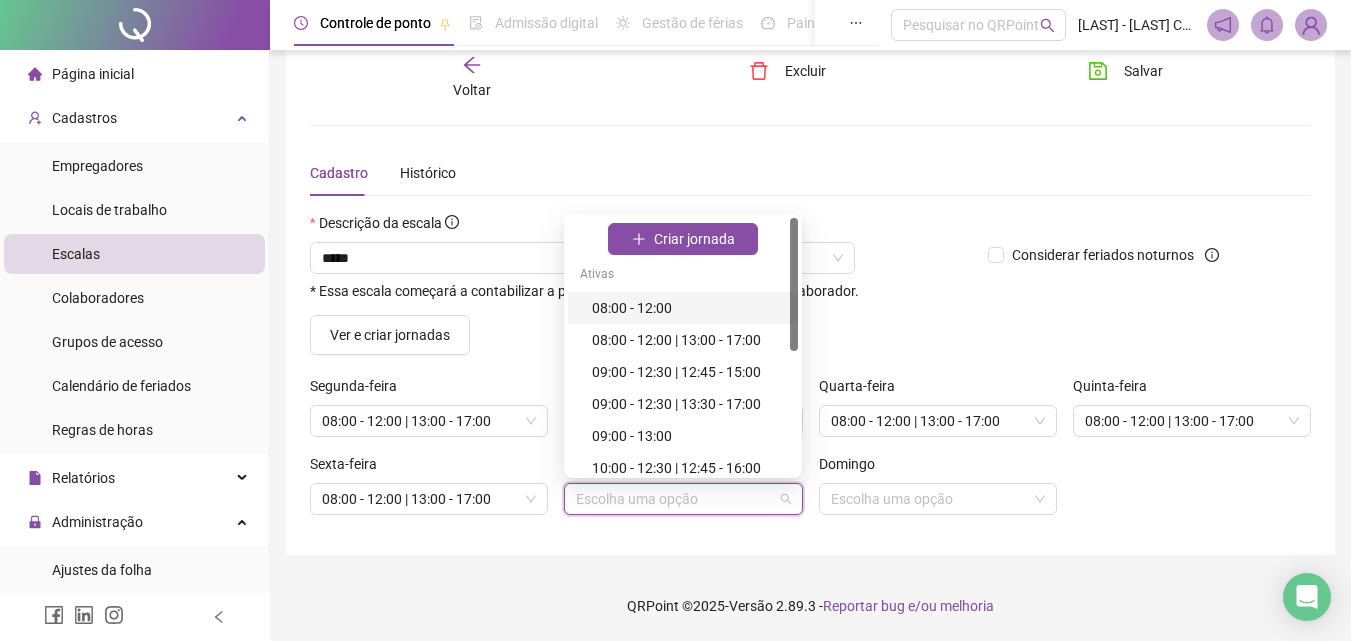 click on "08:00 - 12:00" at bounding box center [689, 308] 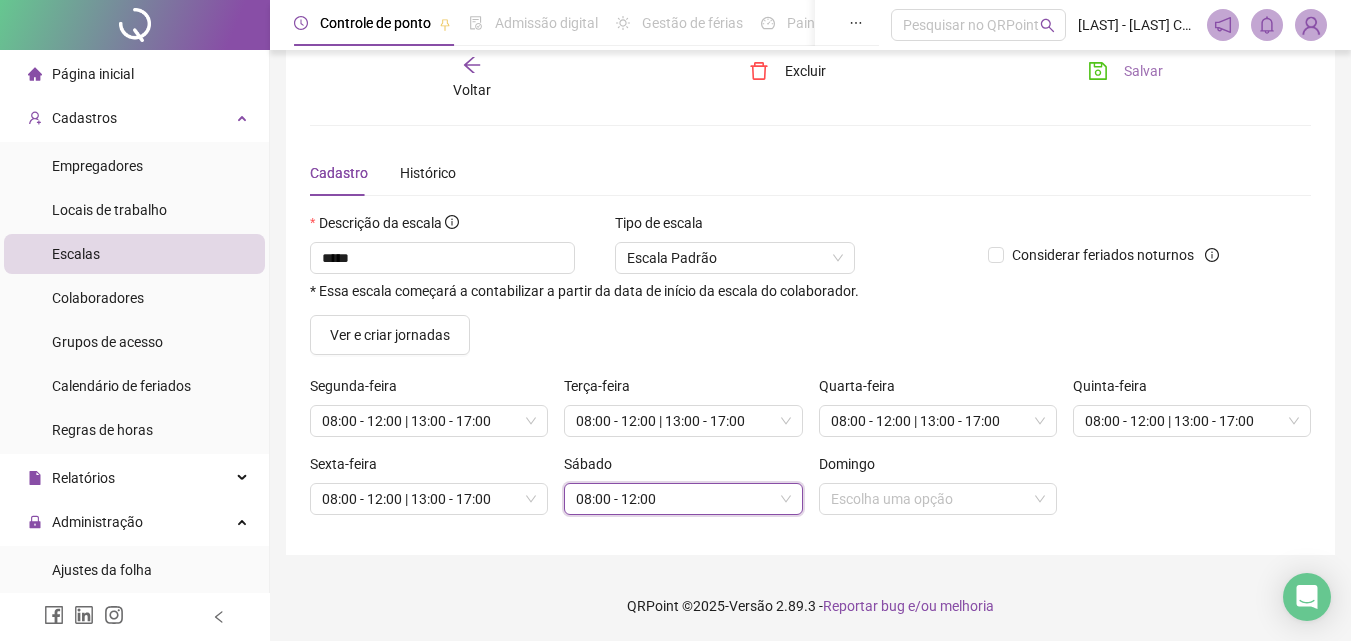 click 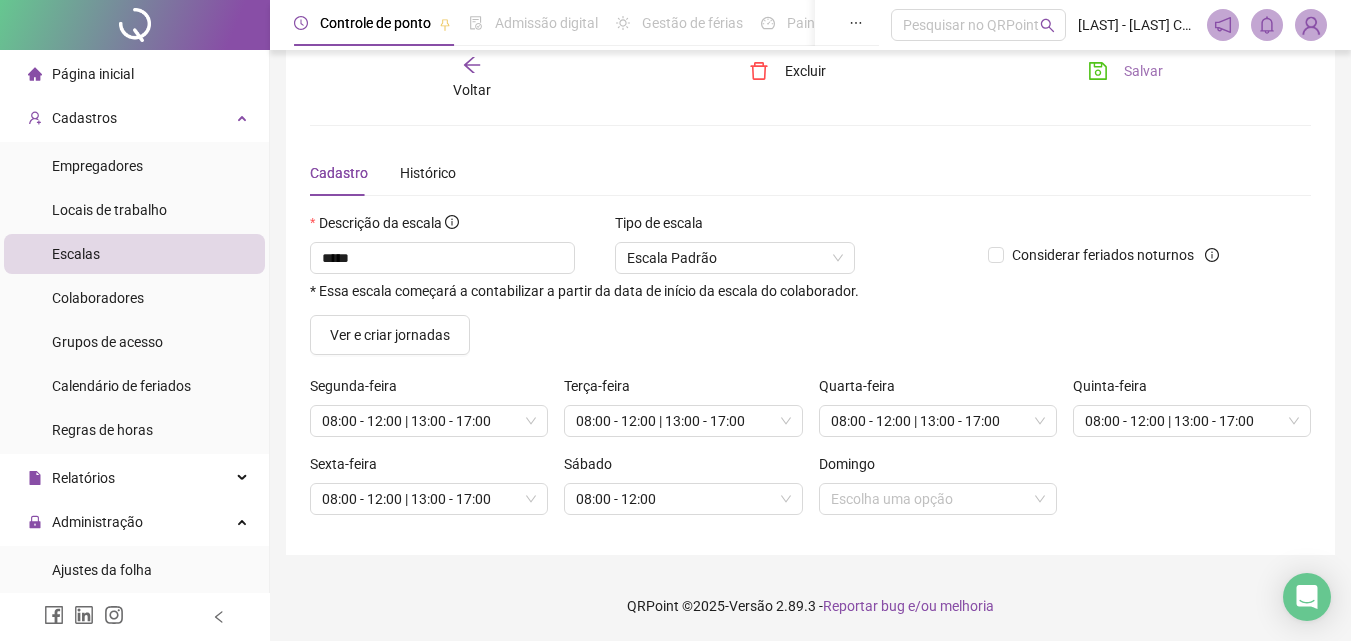 click 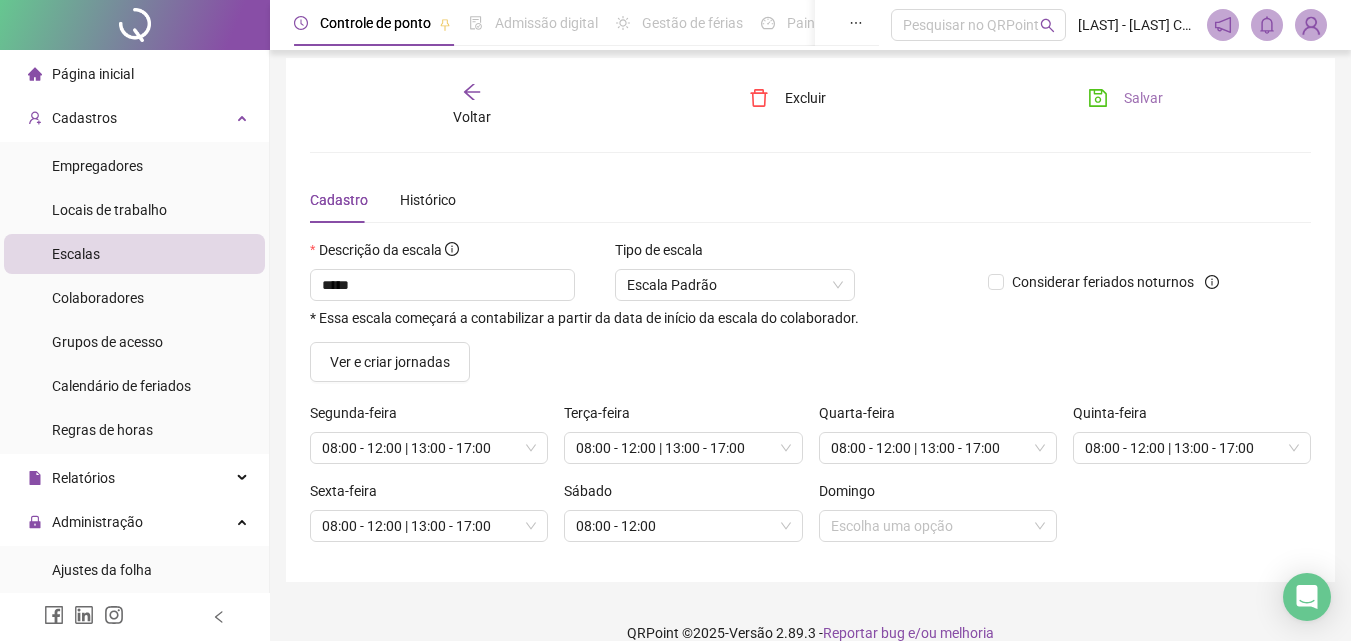 scroll, scrollTop: 0, scrollLeft: 0, axis: both 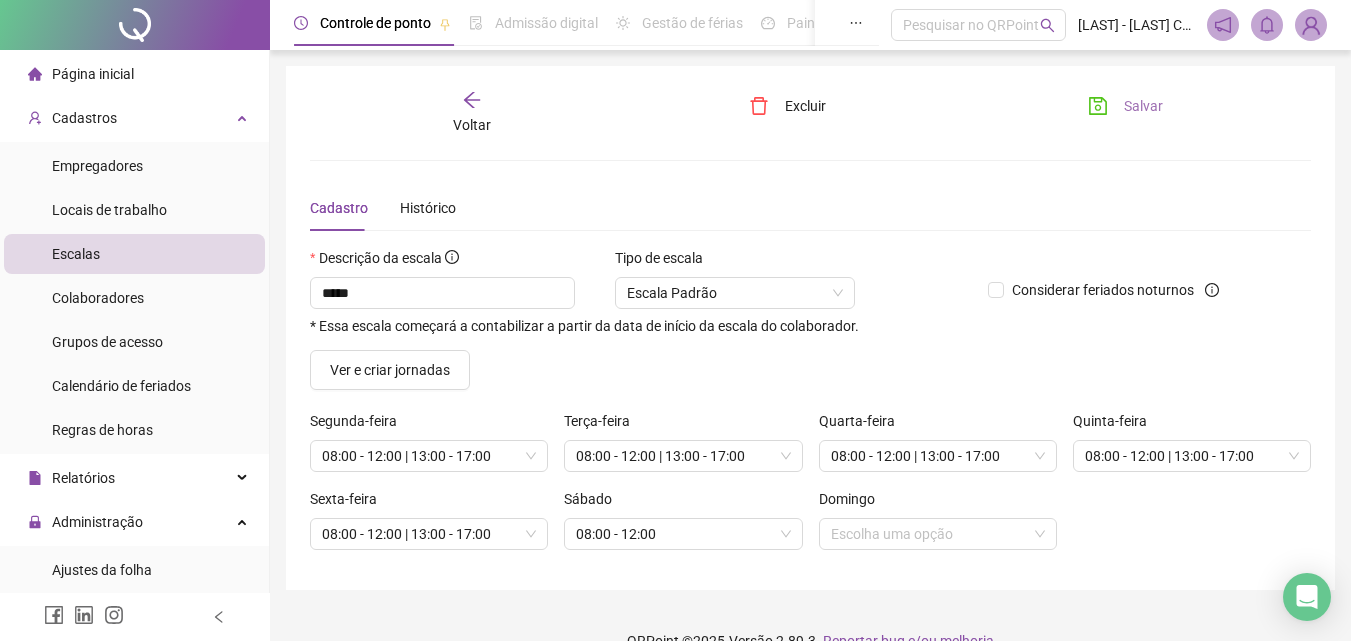 click on "Salvar" at bounding box center (1125, 106) 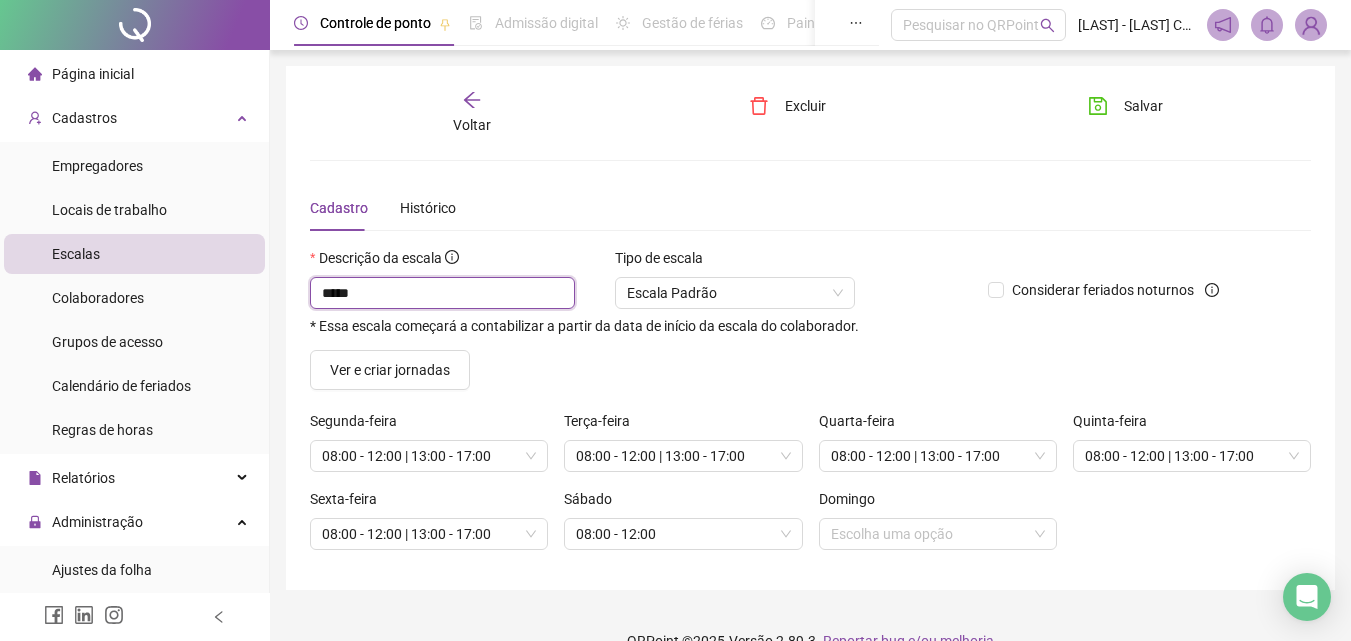 click on "*****" at bounding box center [442, 293] 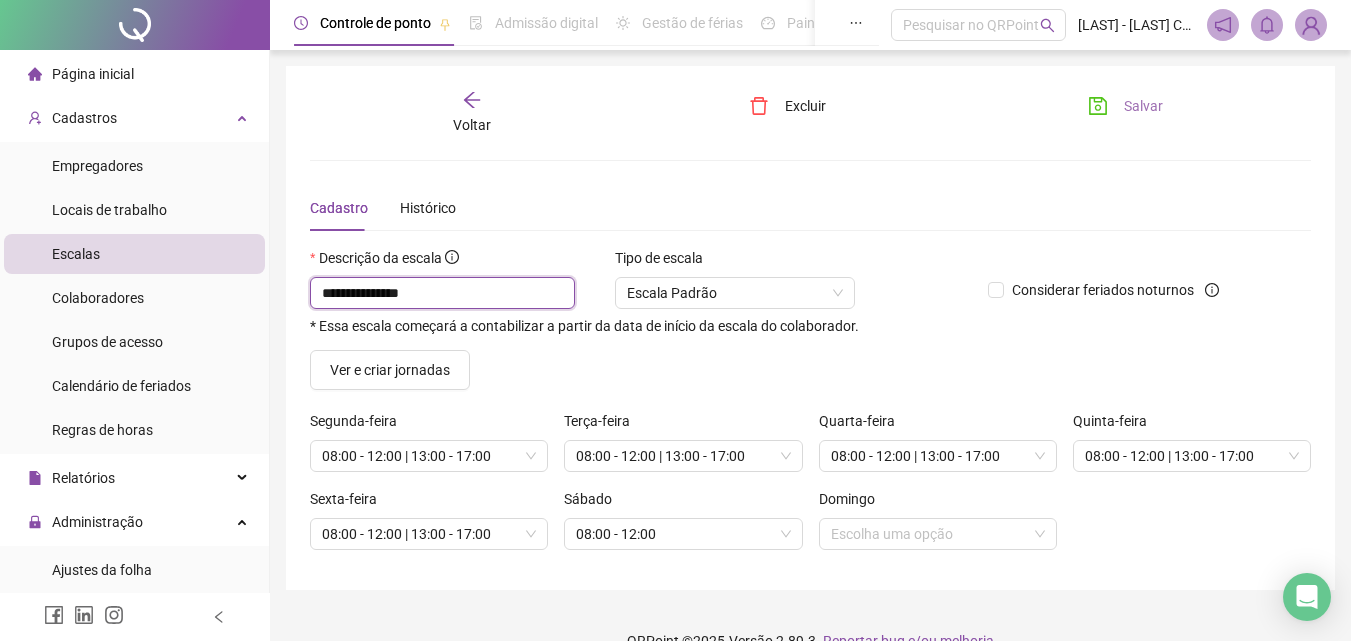 type on "**********" 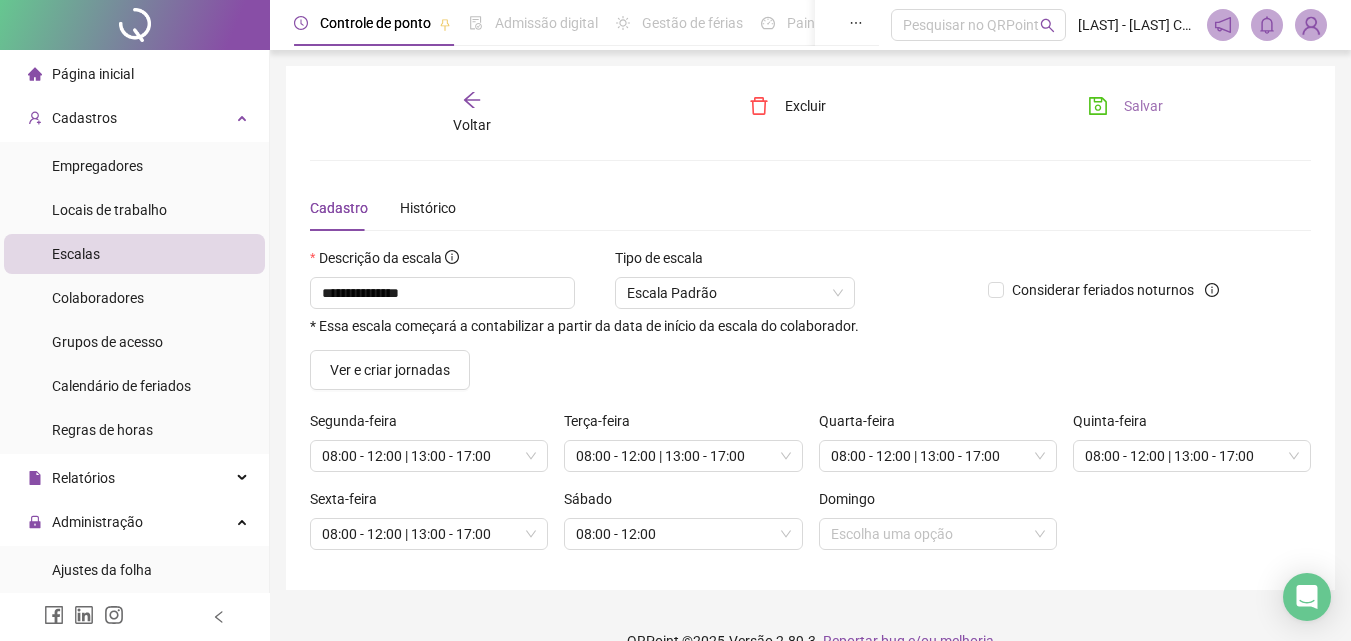 click on "Salvar" at bounding box center (1125, 106) 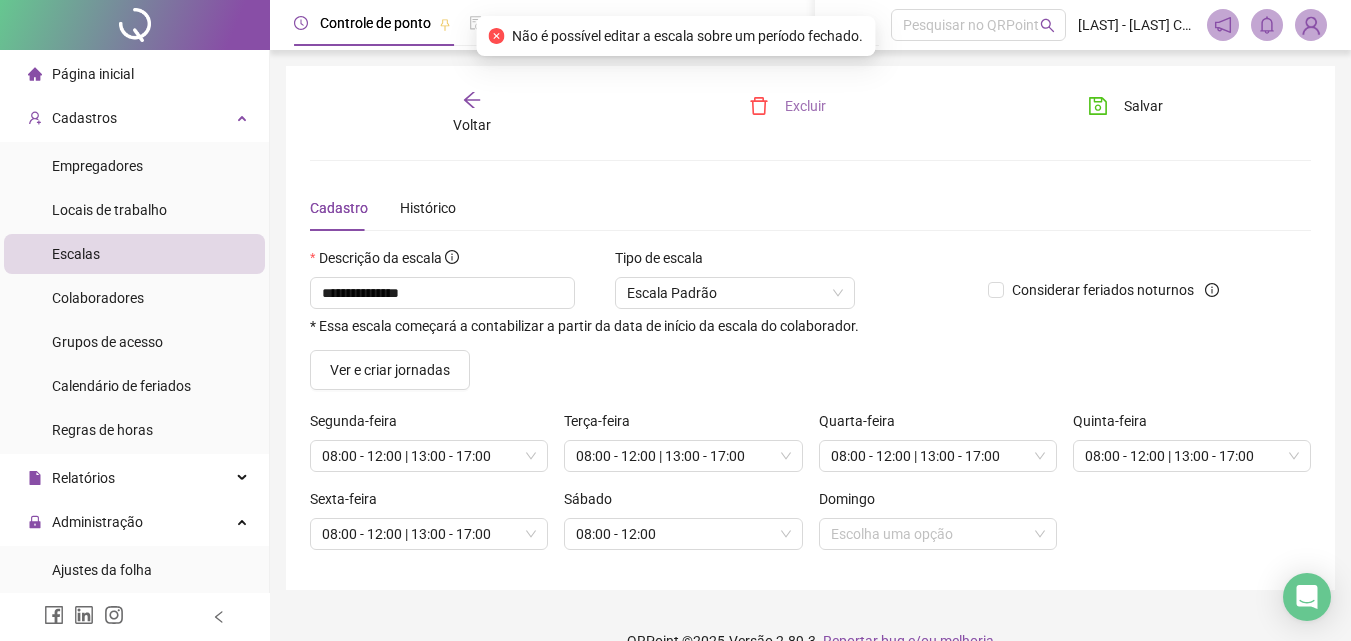 click on "Excluir" at bounding box center (787, 106) 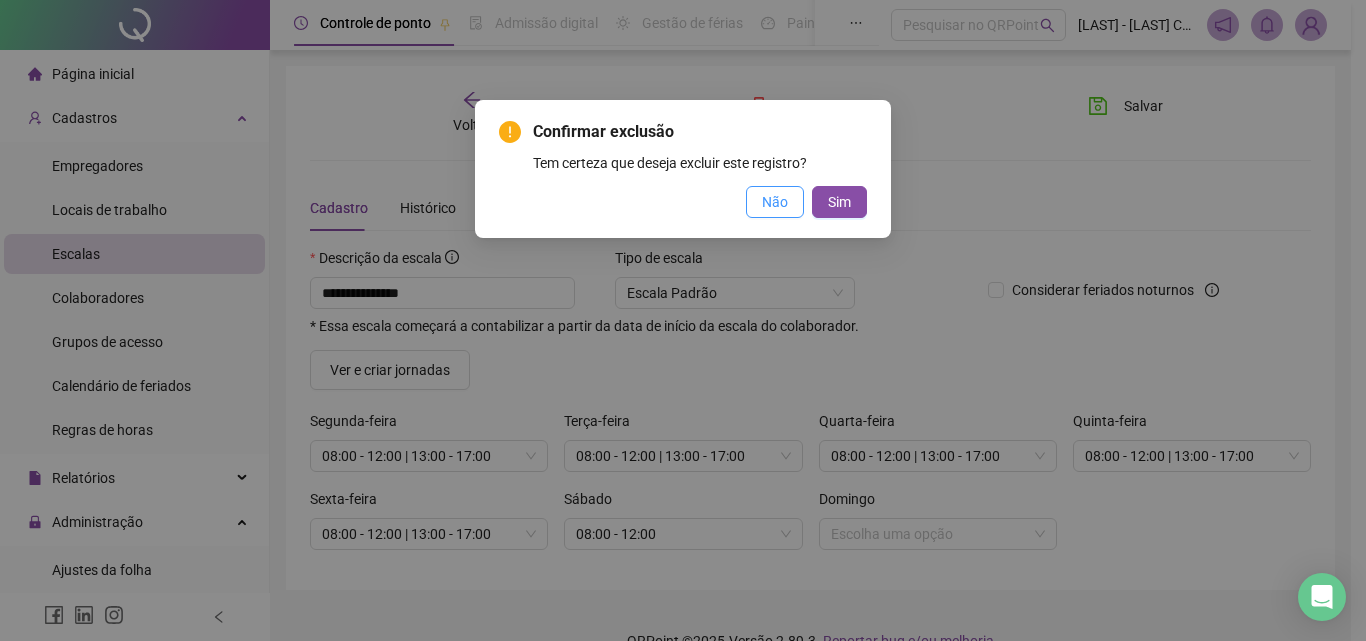 click on "Não" at bounding box center [775, 202] 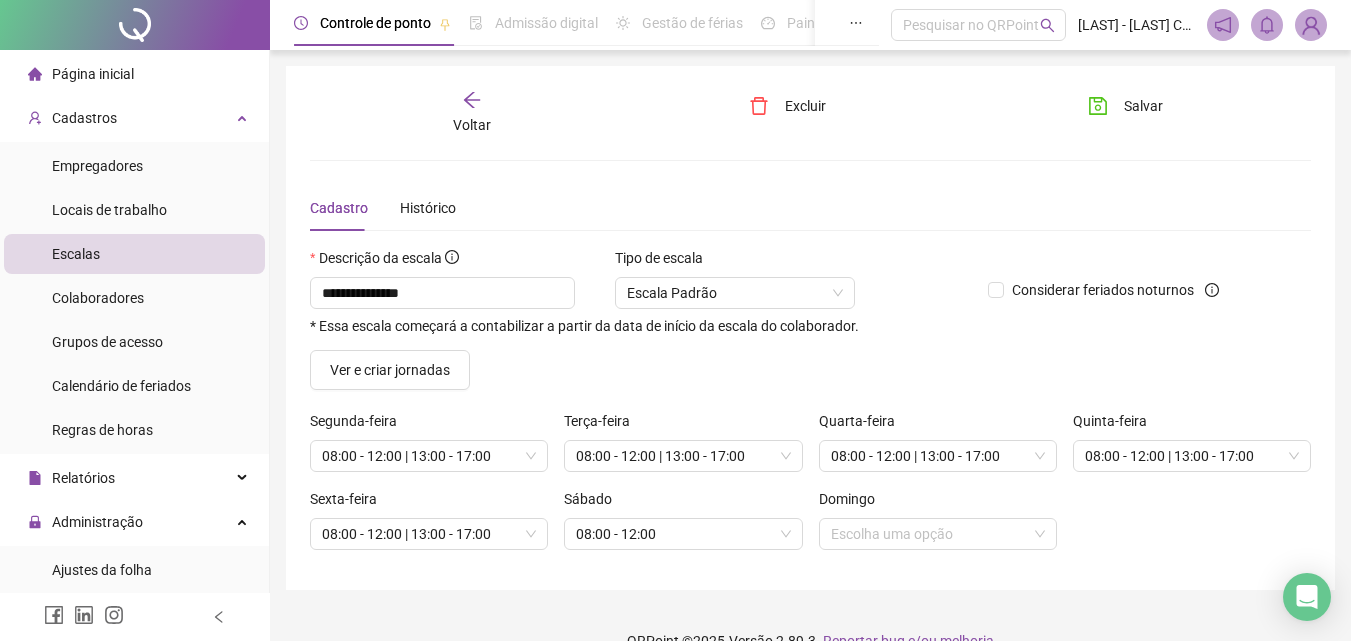click on "Voltar" at bounding box center [472, 113] 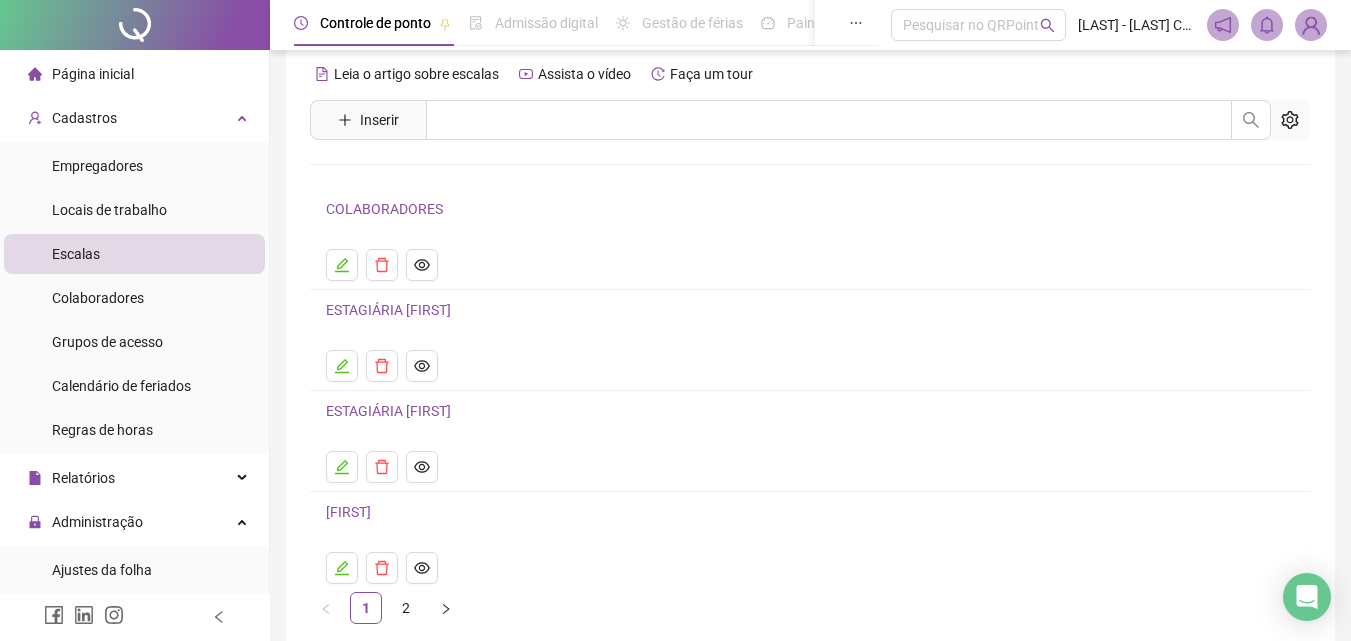 scroll, scrollTop: 0, scrollLeft: 0, axis: both 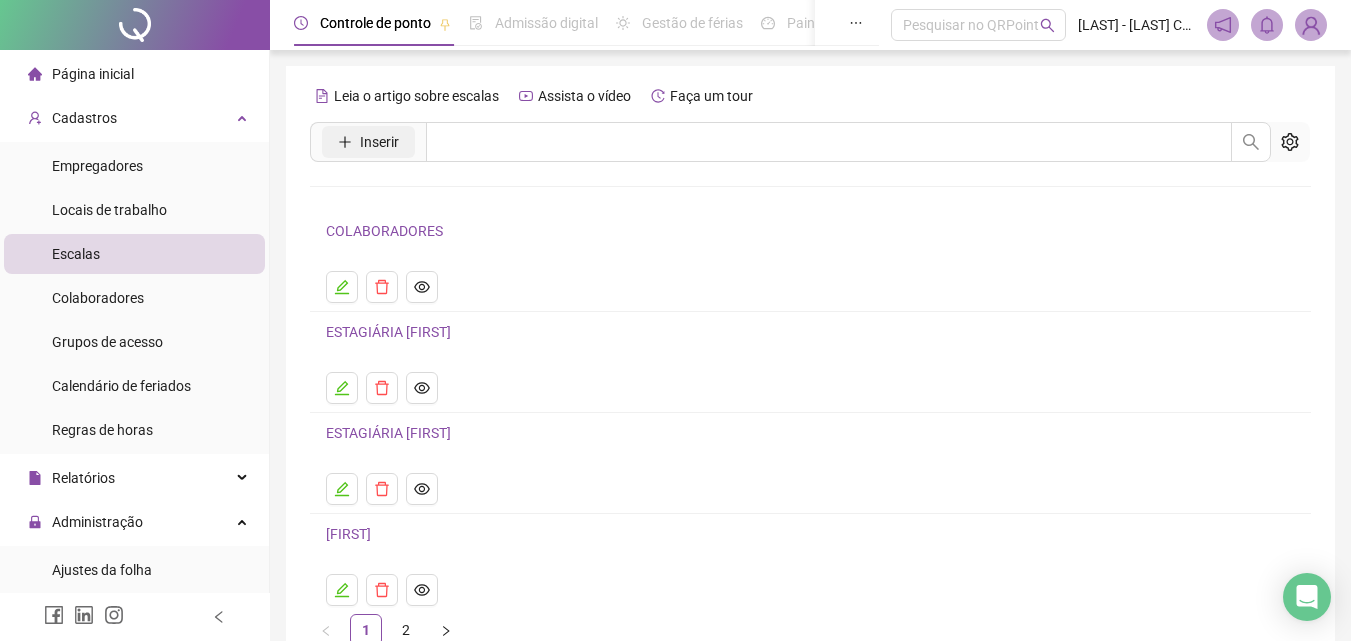 click on "Inserir" at bounding box center (368, 142) 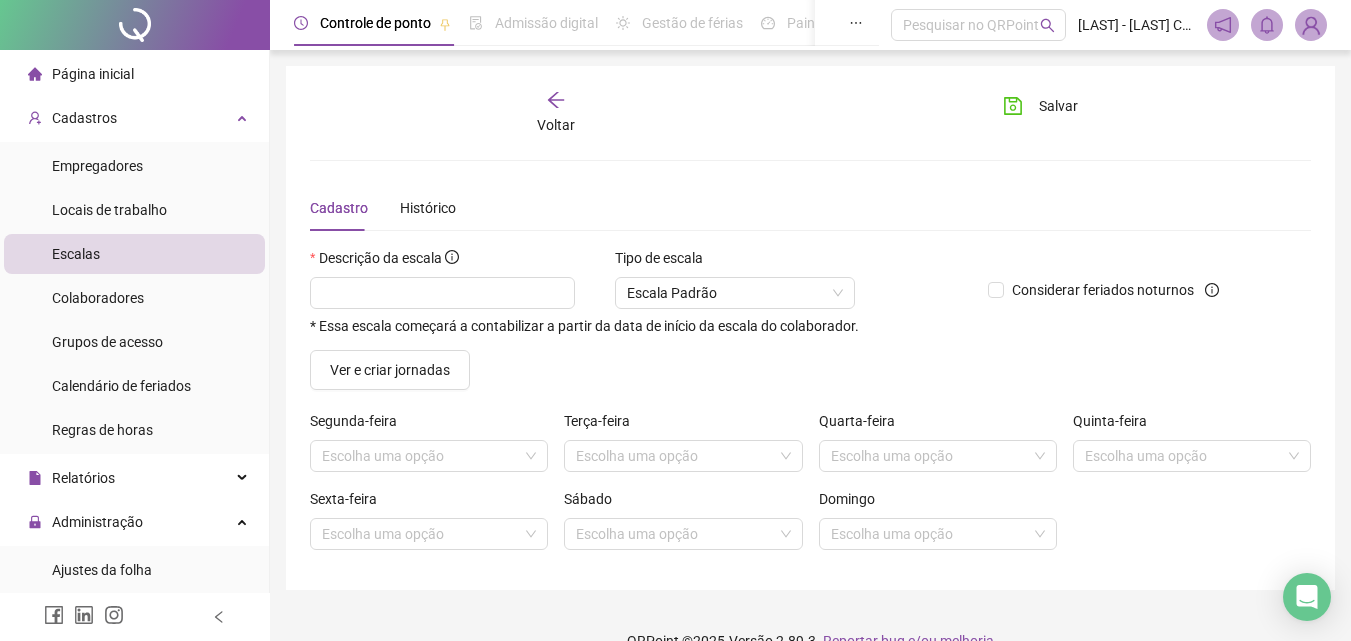 click on "Descrição da escala" at bounding box center (641, 262) 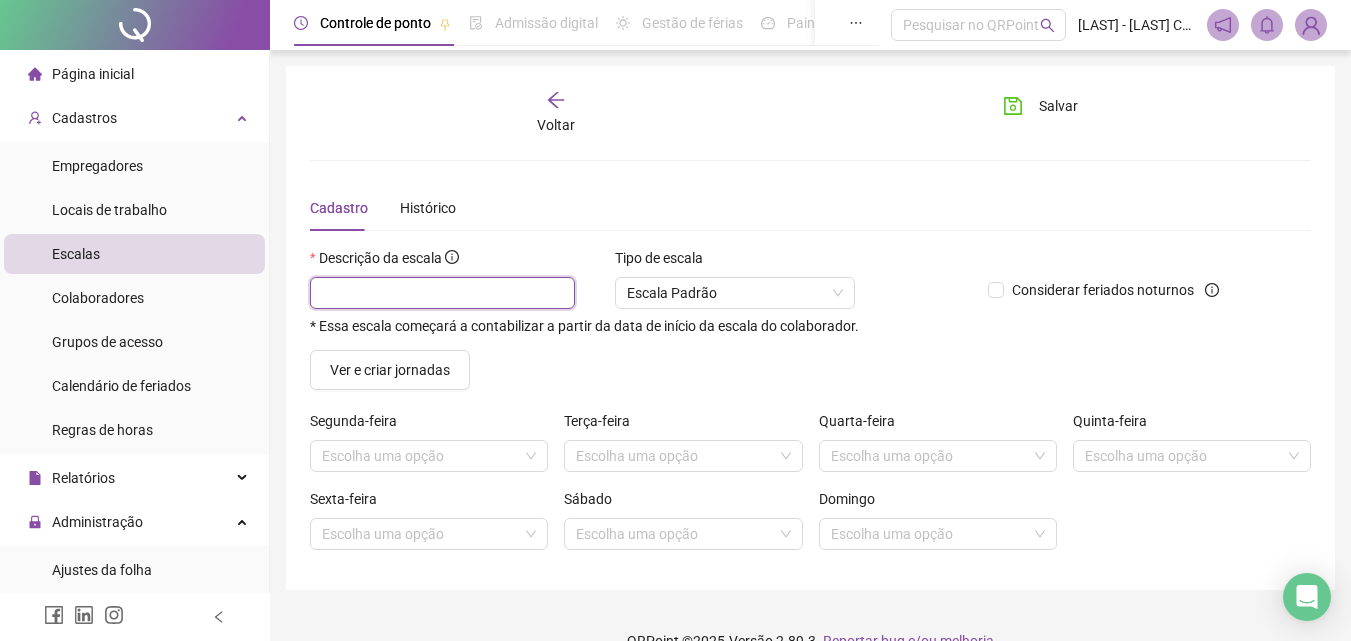 click at bounding box center (442, 293) 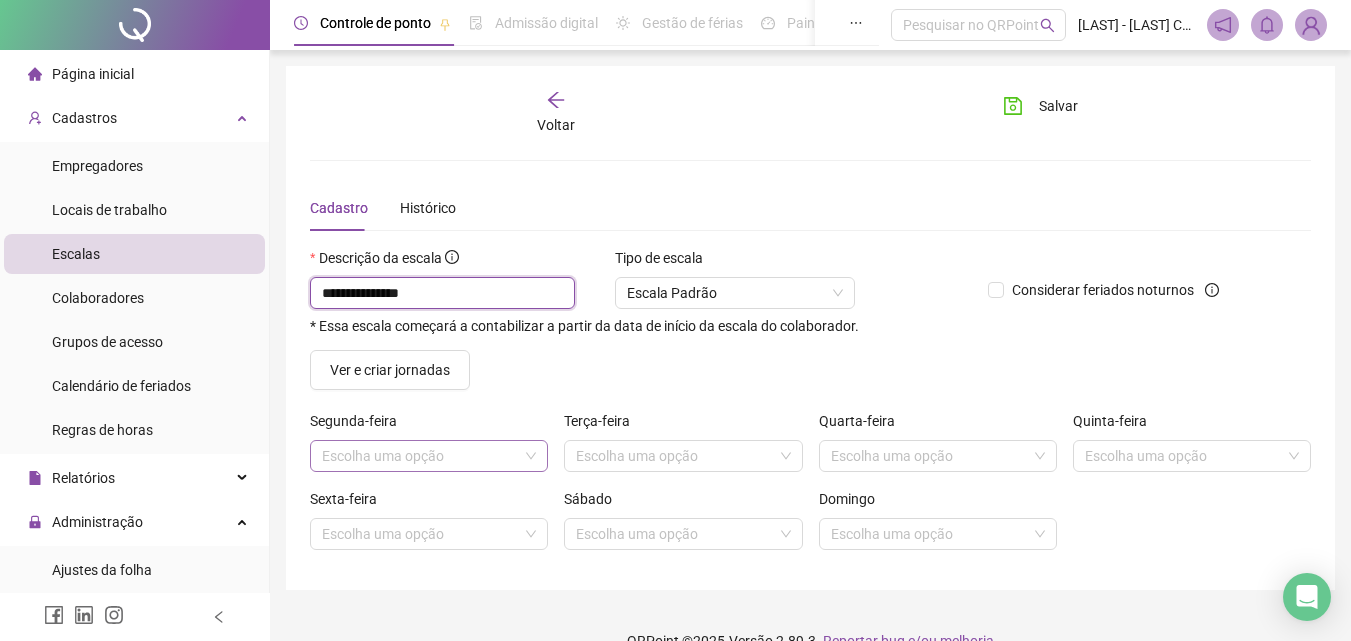 type on "**********" 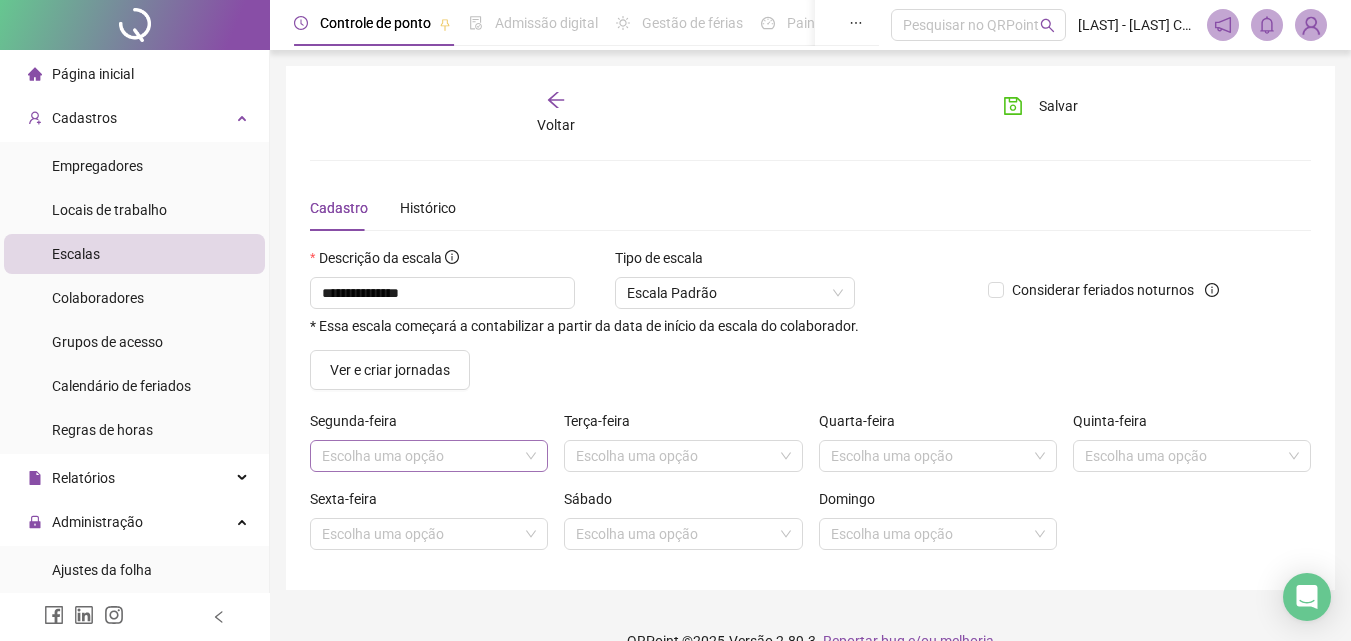 click at bounding box center [420, 456] 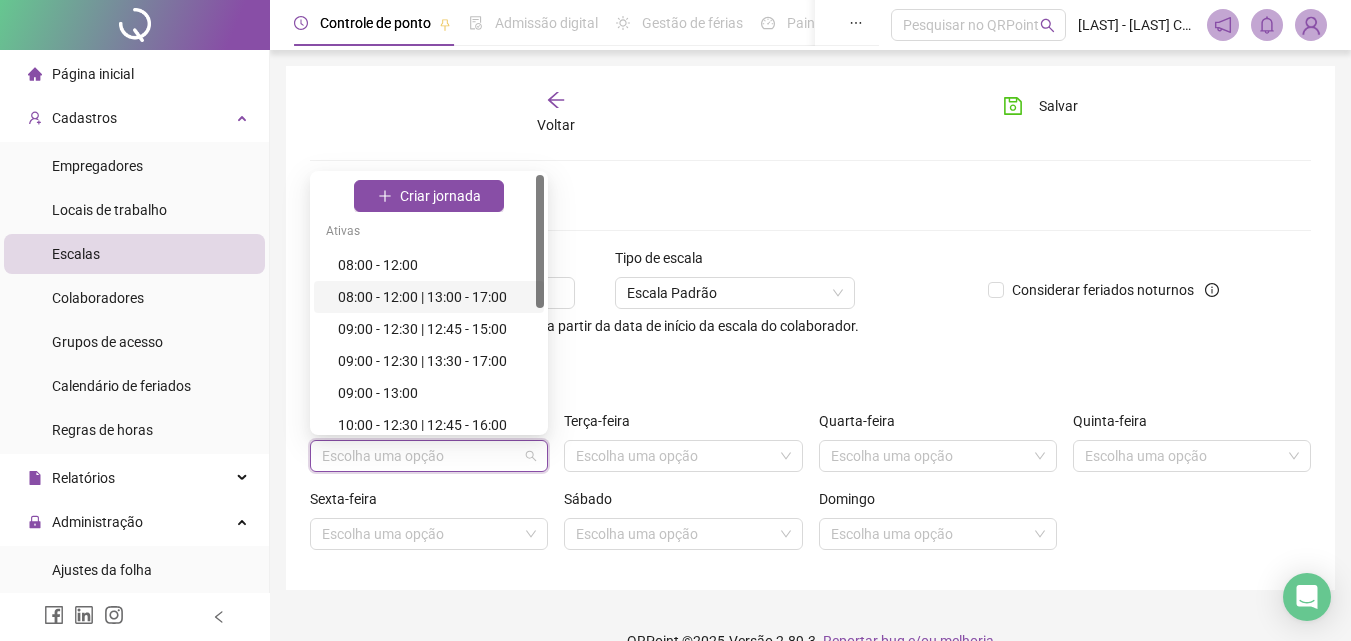 click on "08:00 - 12:00 | 13:00 - 17:00" at bounding box center [435, 297] 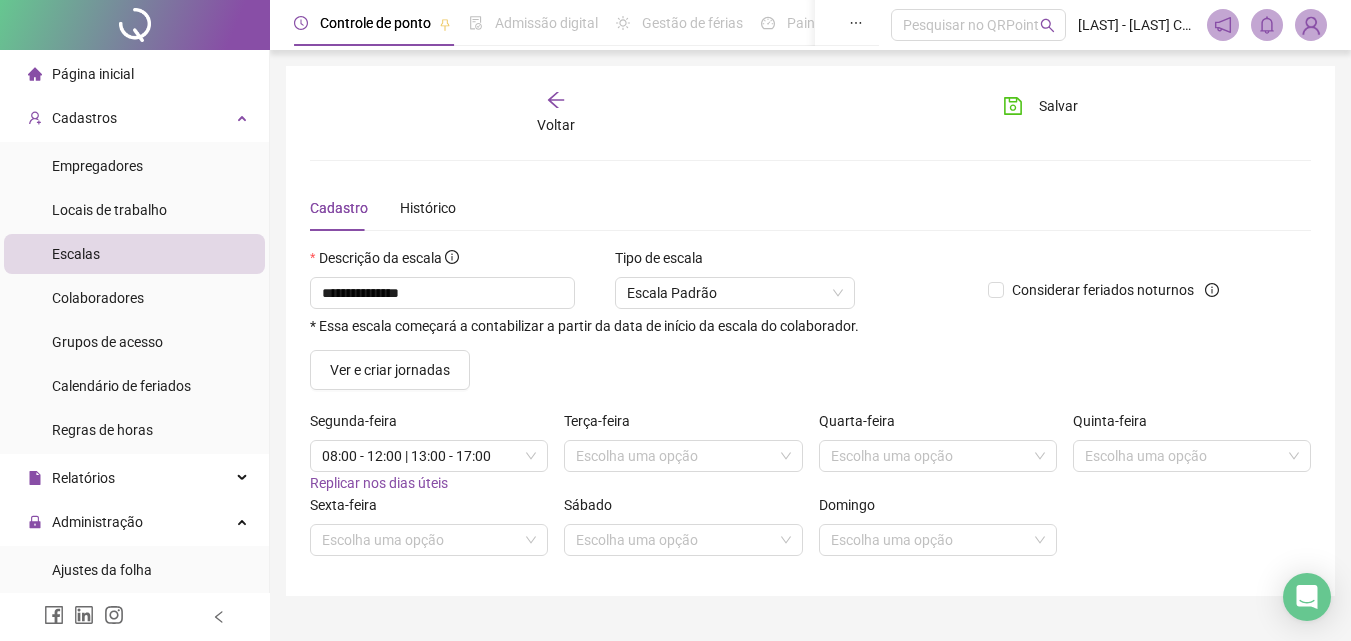 click on "Replicar nos dias úteis" at bounding box center [379, 483] 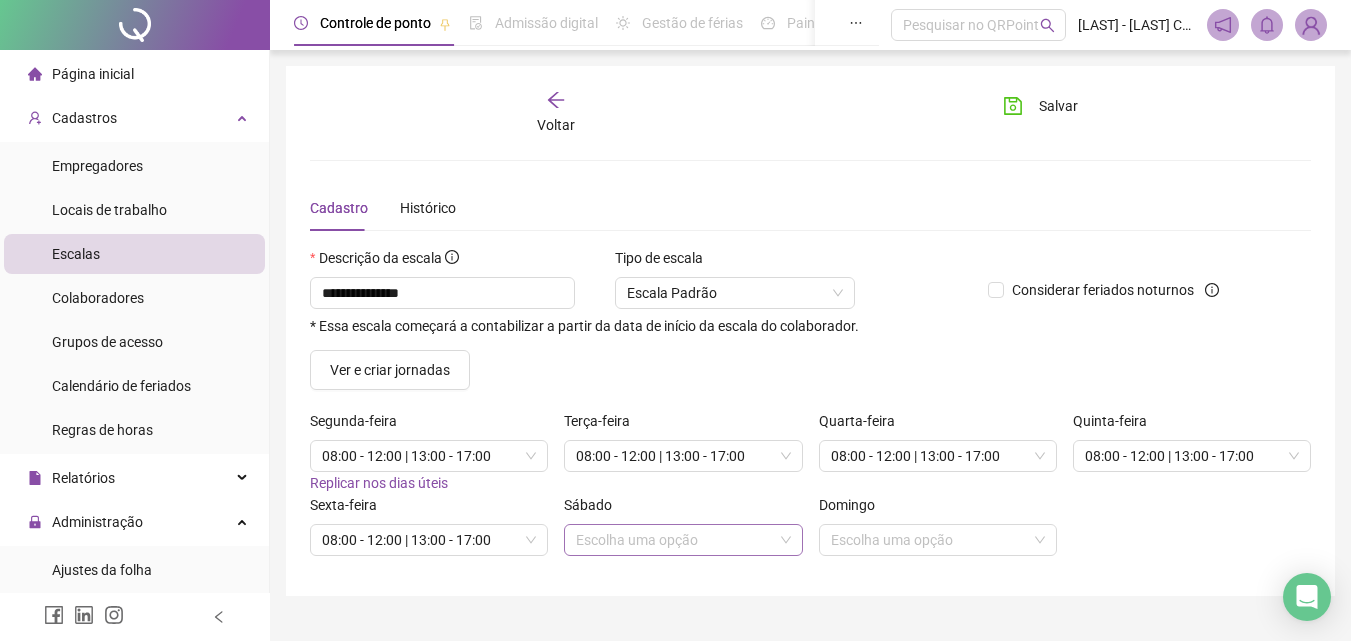 click at bounding box center [674, 540] 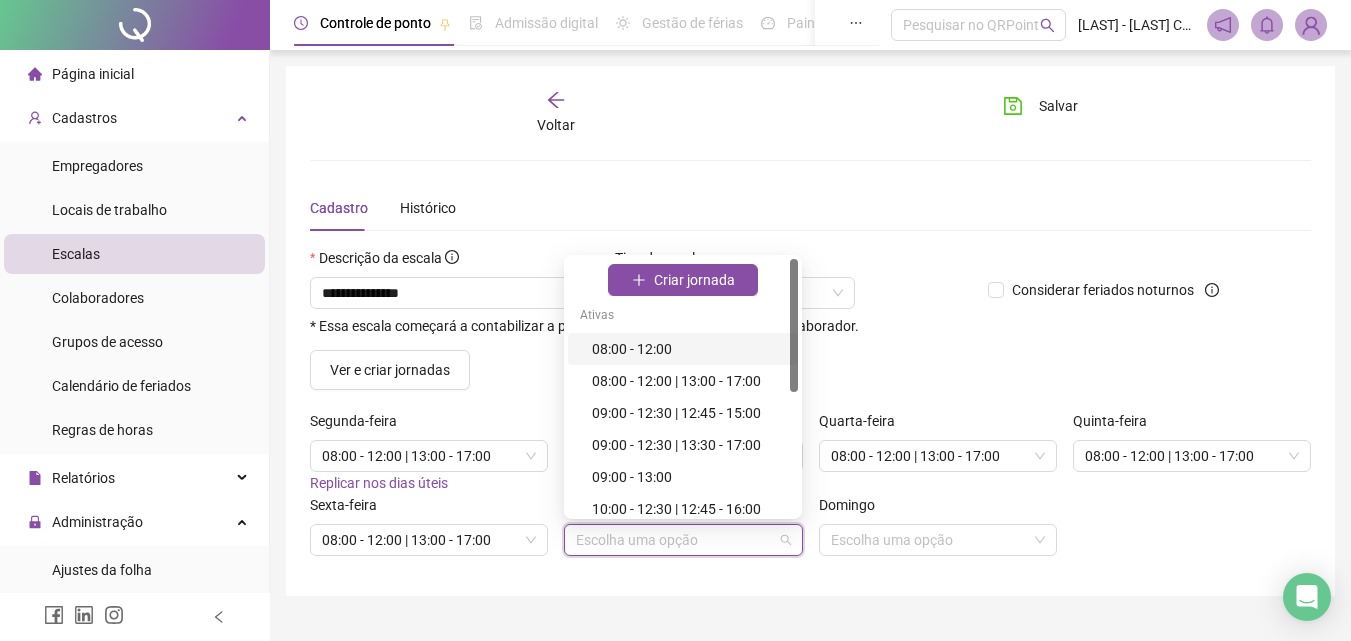 click on "08:00 - 12:00" at bounding box center (689, 349) 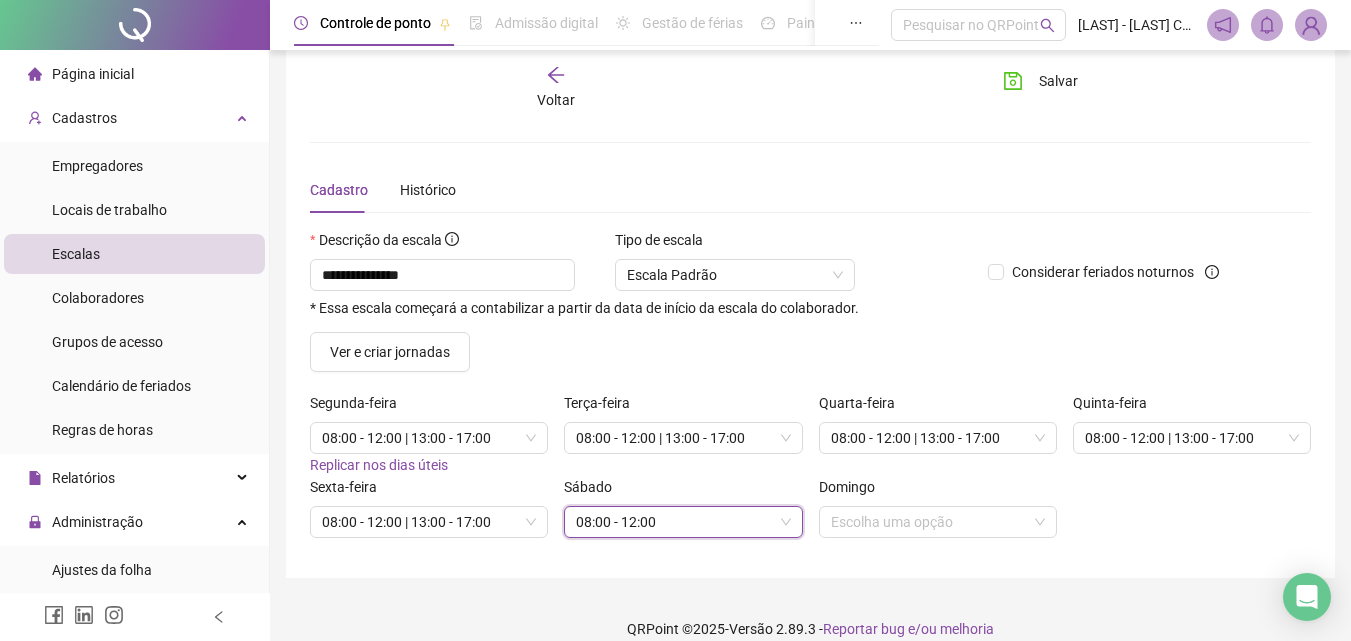 scroll, scrollTop: 0, scrollLeft: 0, axis: both 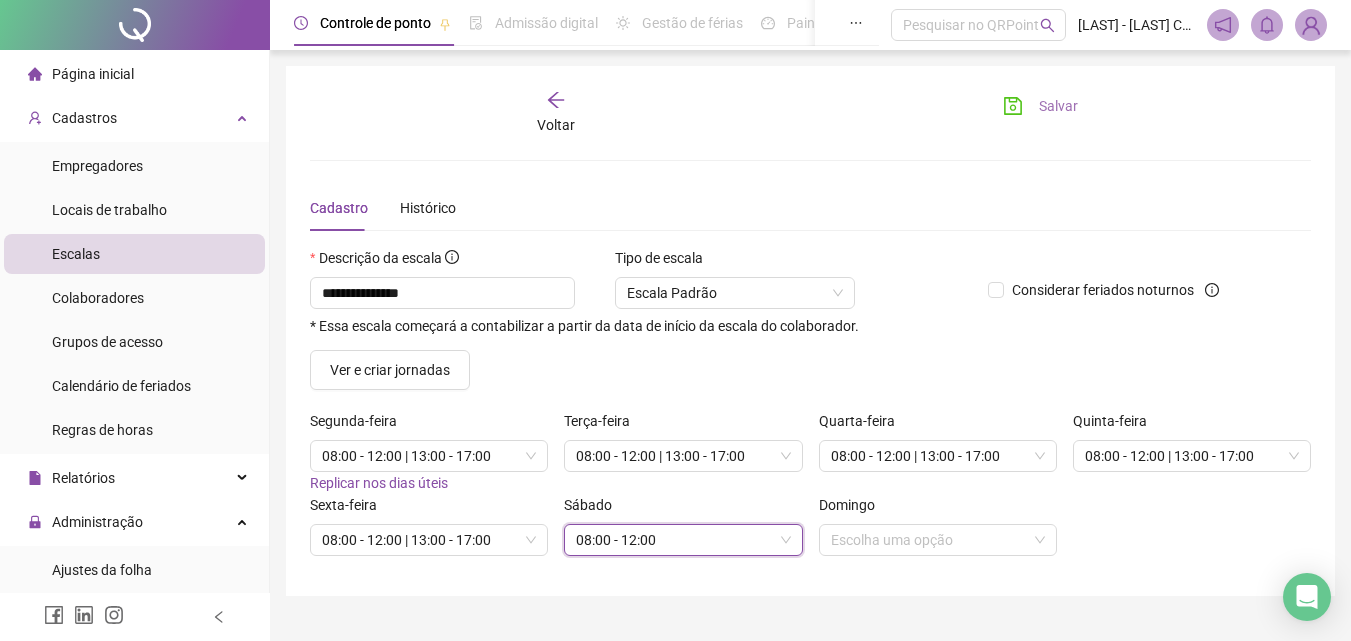 click on "Salvar" at bounding box center (1040, 106) 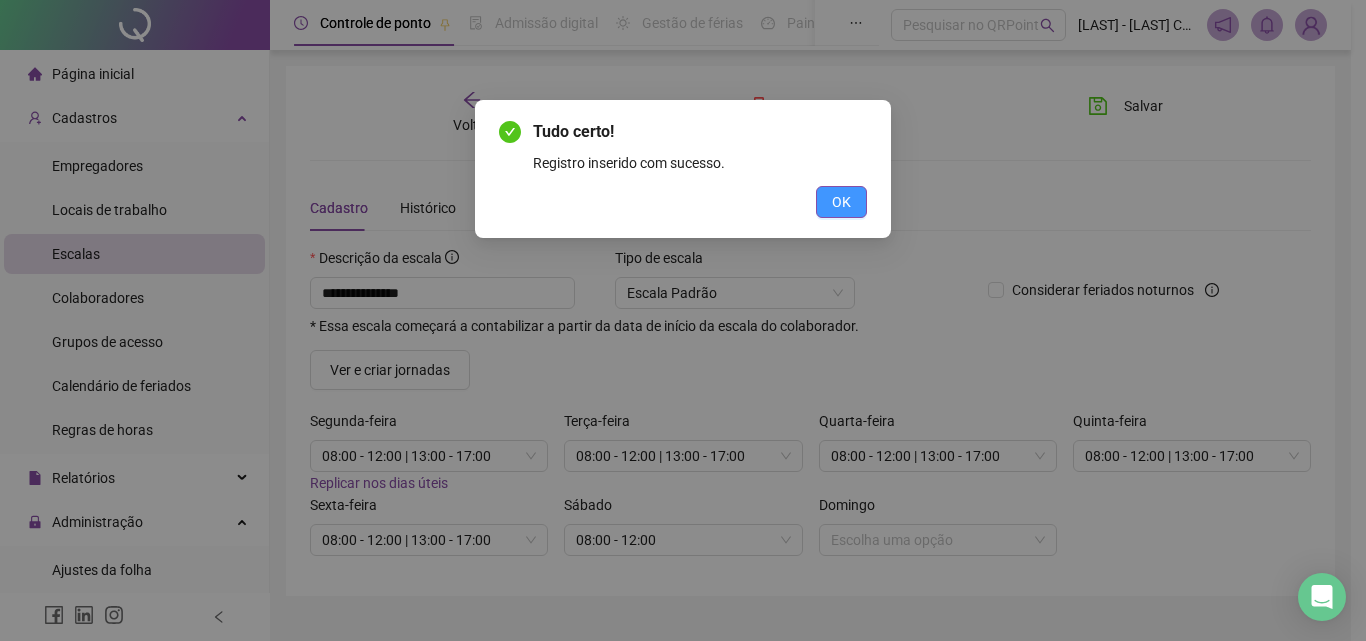 click on "OK" at bounding box center (841, 202) 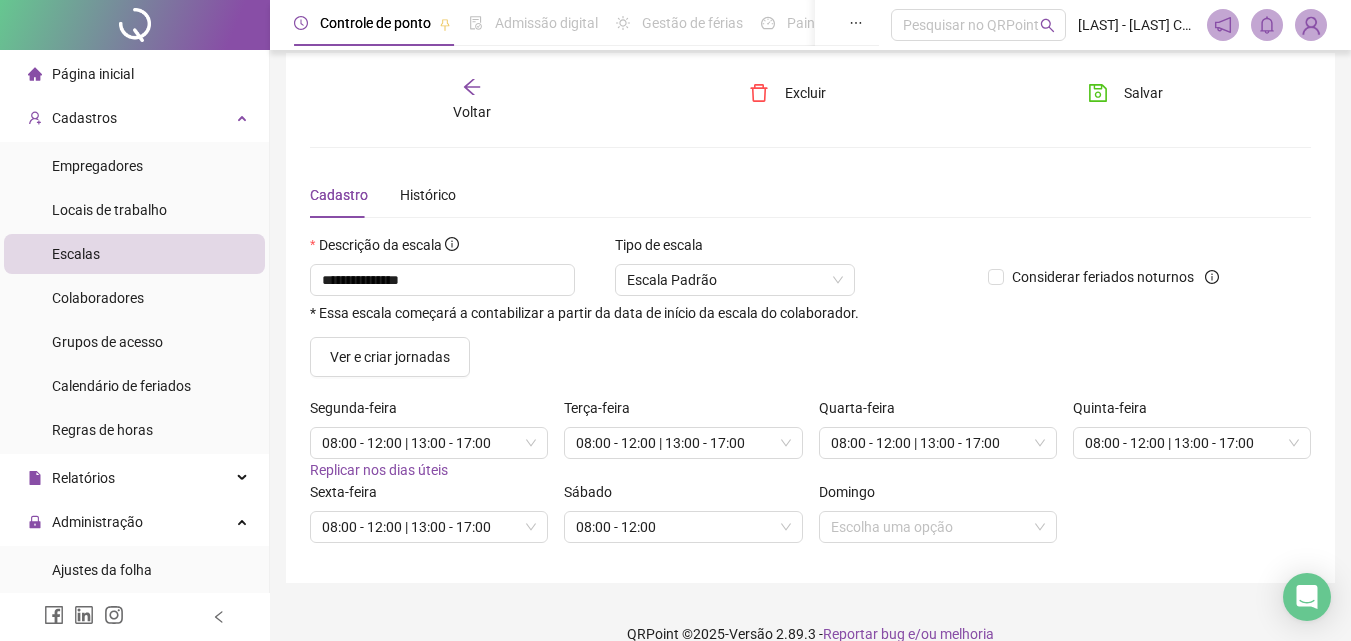 scroll, scrollTop: 0, scrollLeft: 0, axis: both 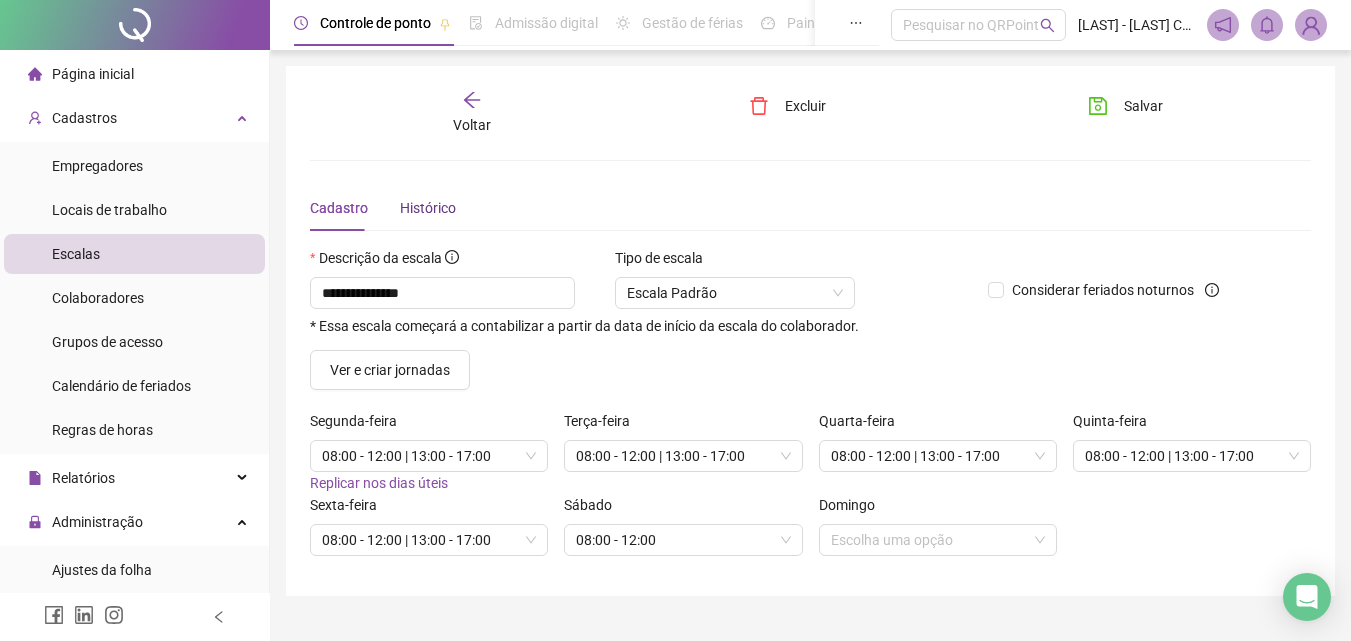 click on "Histórico" at bounding box center (428, 208) 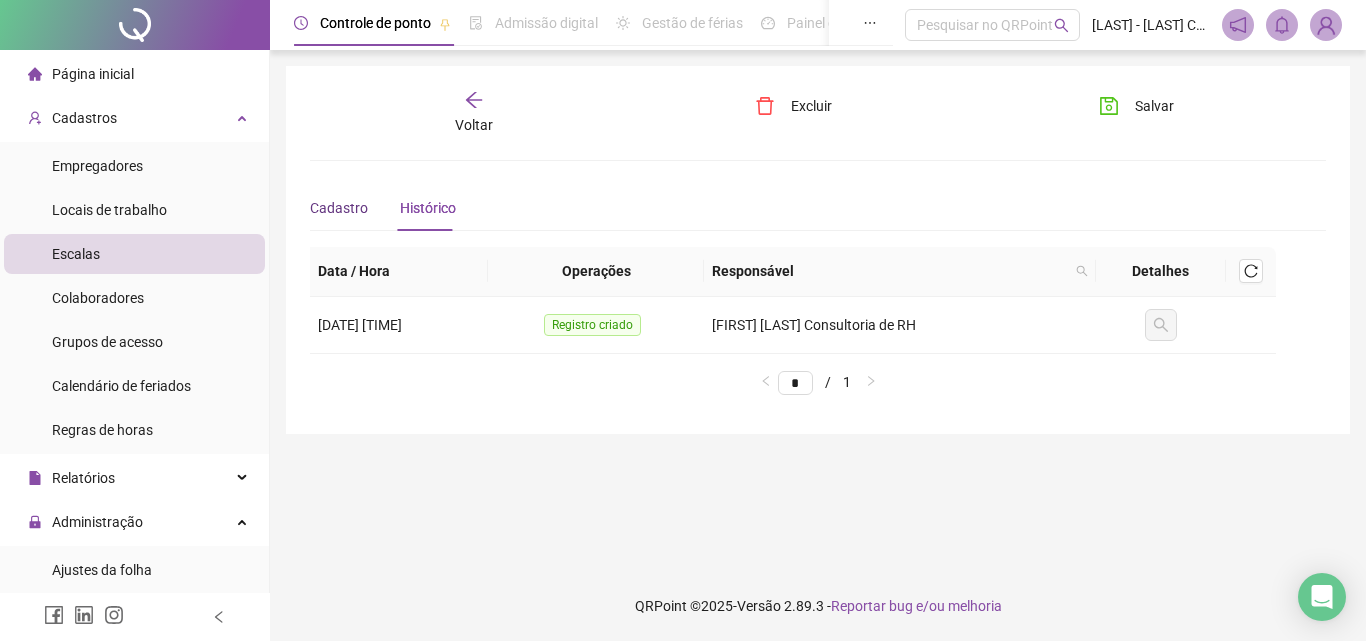 click on "Cadastro" at bounding box center (339, 208) 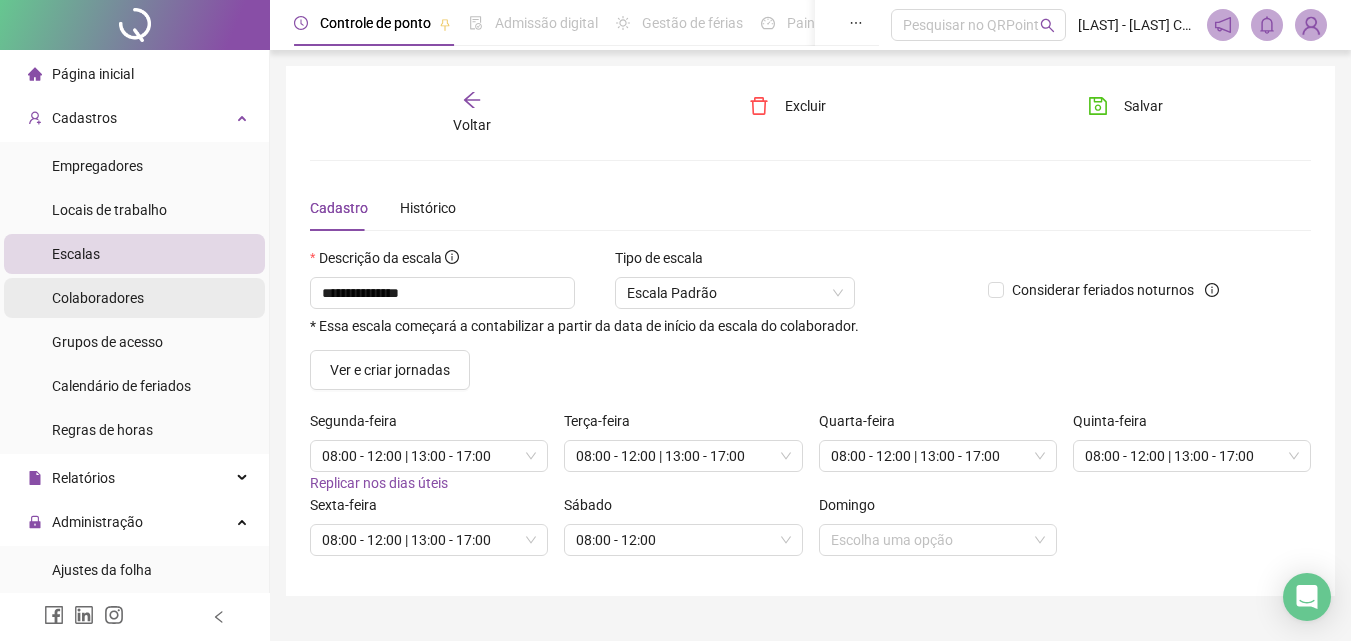 click on "Colaboradores" at bounding box center [98, 298] 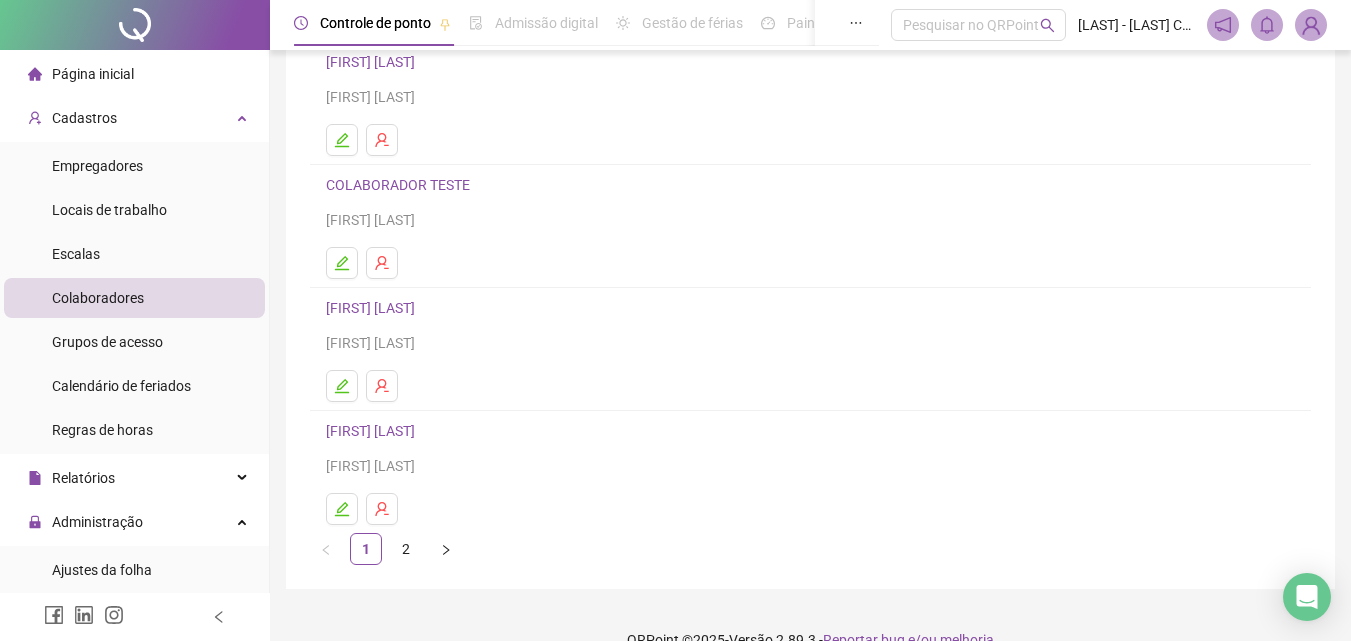 scroll, scrollTop: 300, scrollLeft: 0, axis: vertical 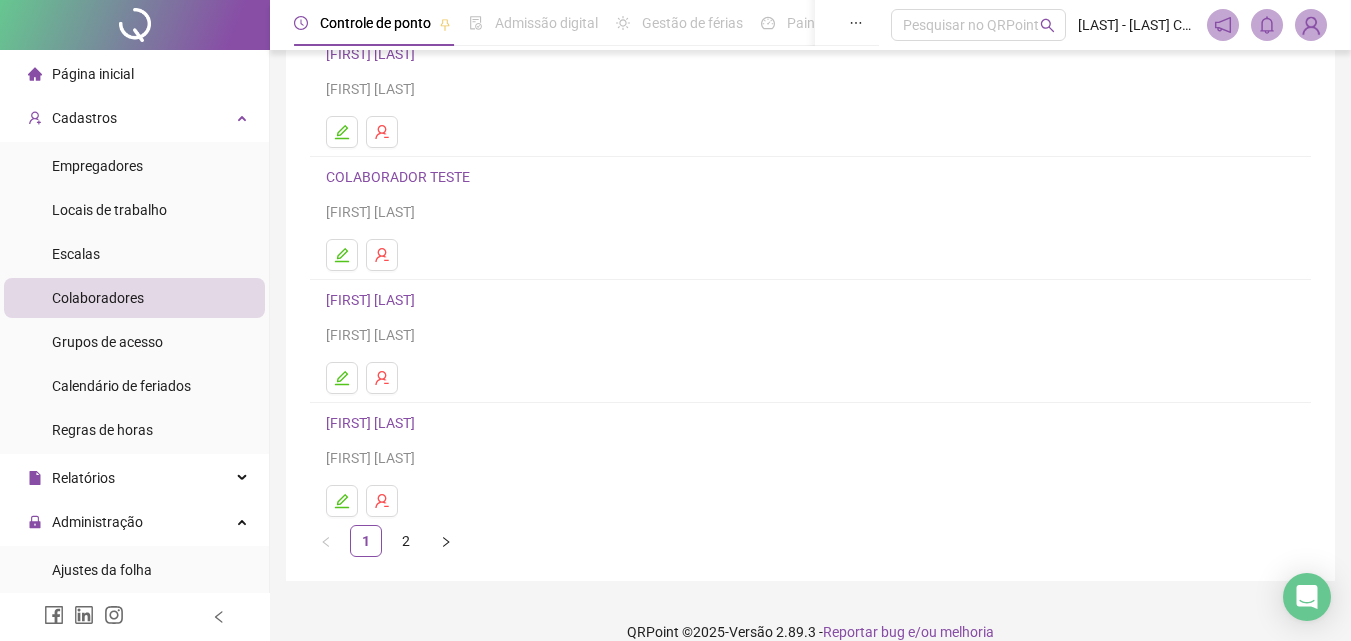 click on "[FIRST] [LAST]" at bounding box center (373, 300) 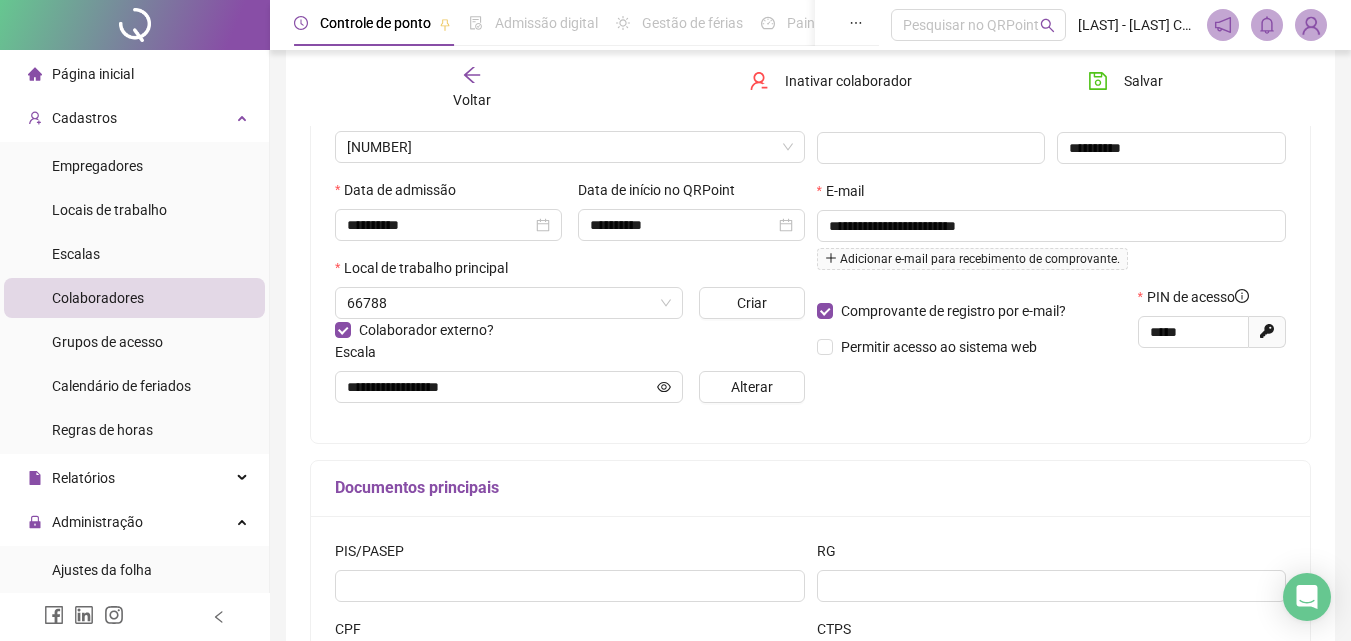 type on "**********" 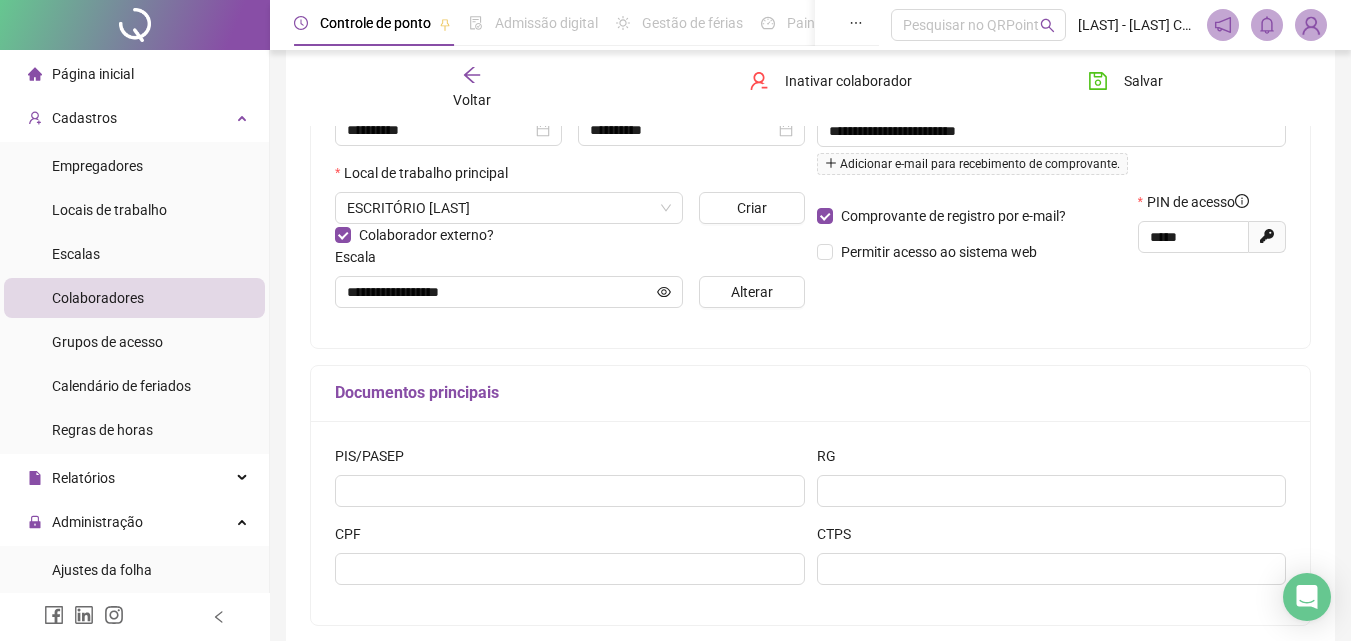 scroll, scrollTop: 410, scrollLeft: 0, axis: vertical 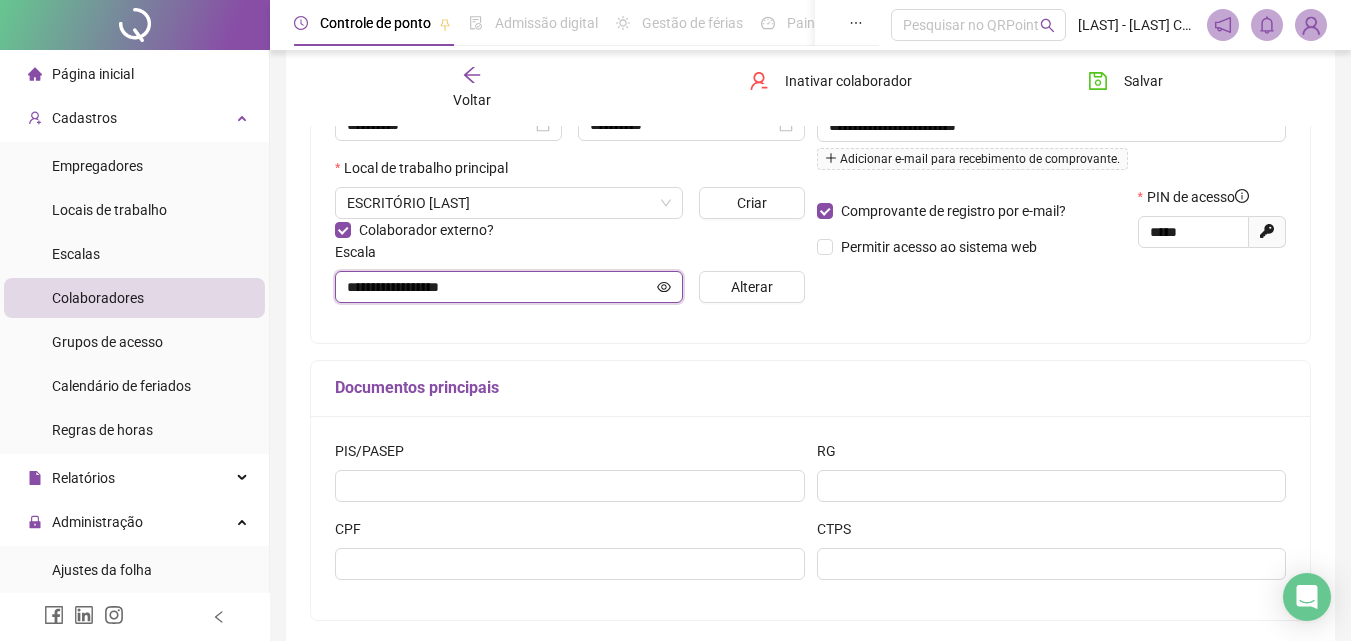 click 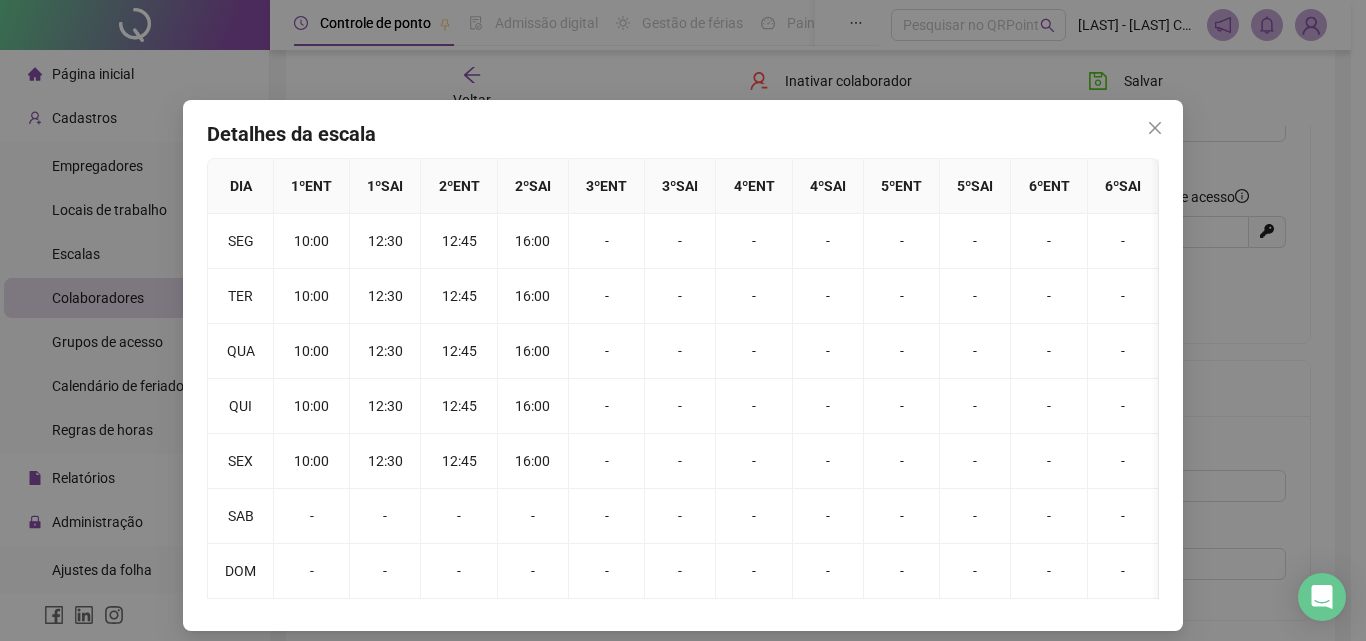 drag, startPoint x: 1147, startPoint y: 127, endPoint x: 1100, endPoint y: 126, distance: 47.010635 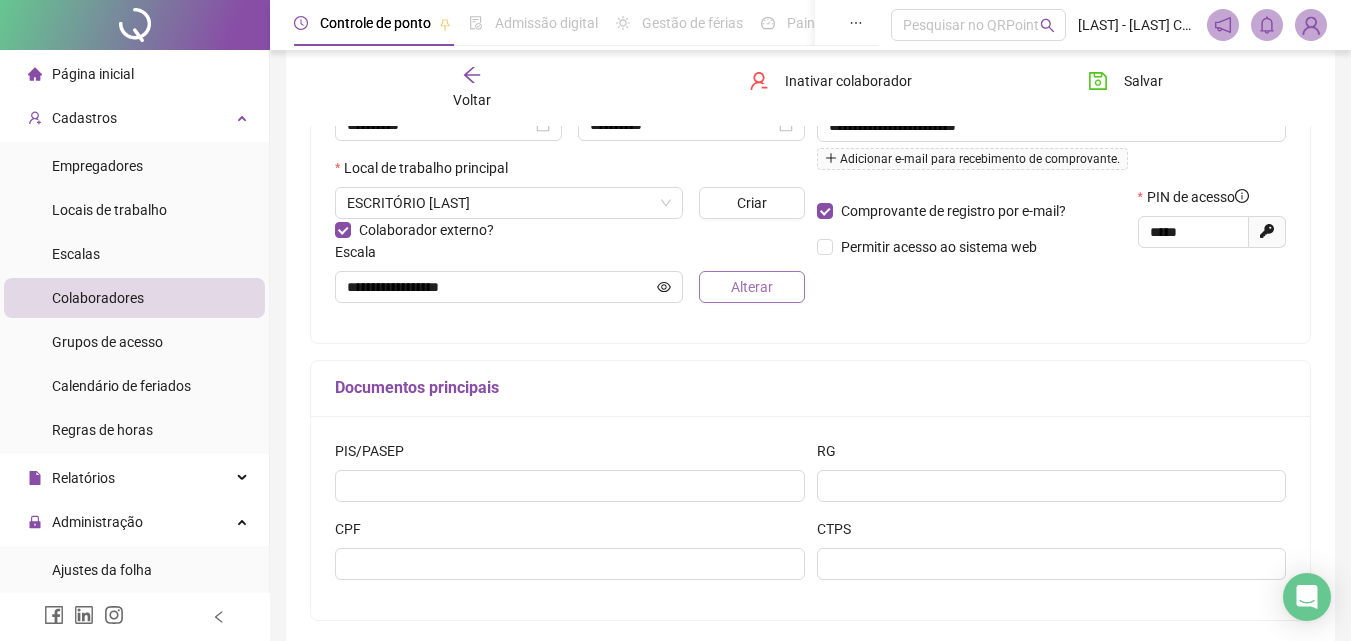 click on "Alterar" at bounding box center (752, 287) 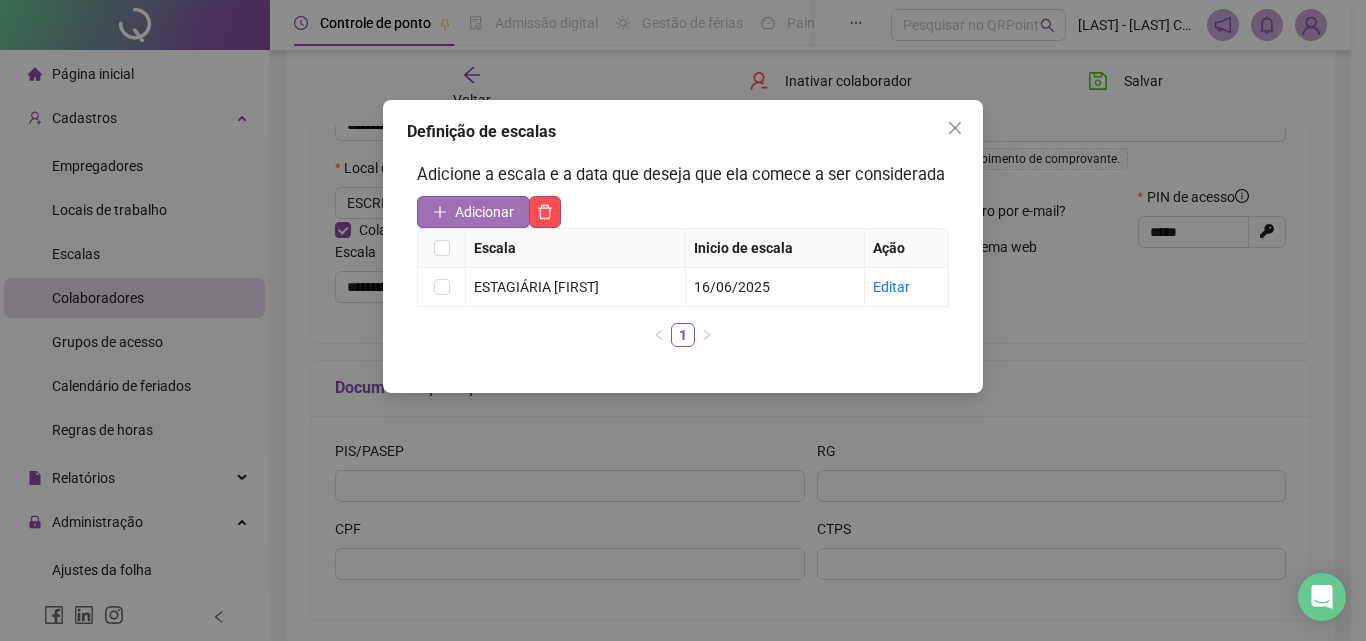 click on "Adicionar" at bounding box center [473, 212] 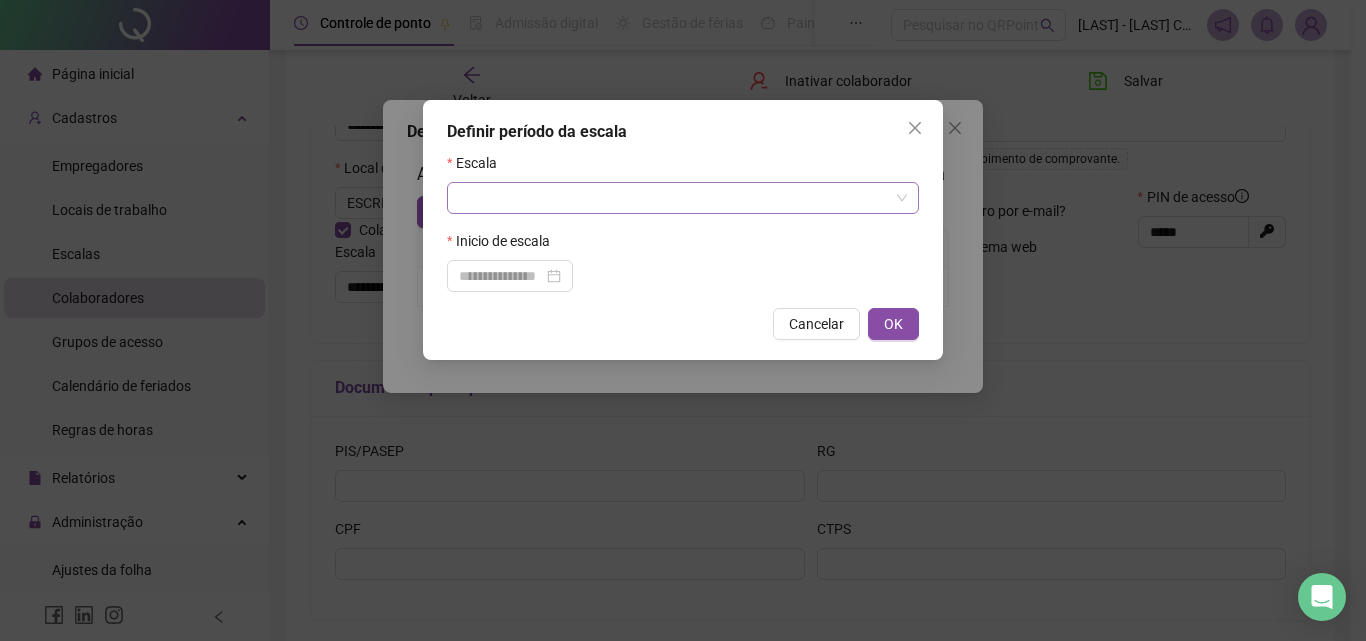 click at bounding box center (674, 198) 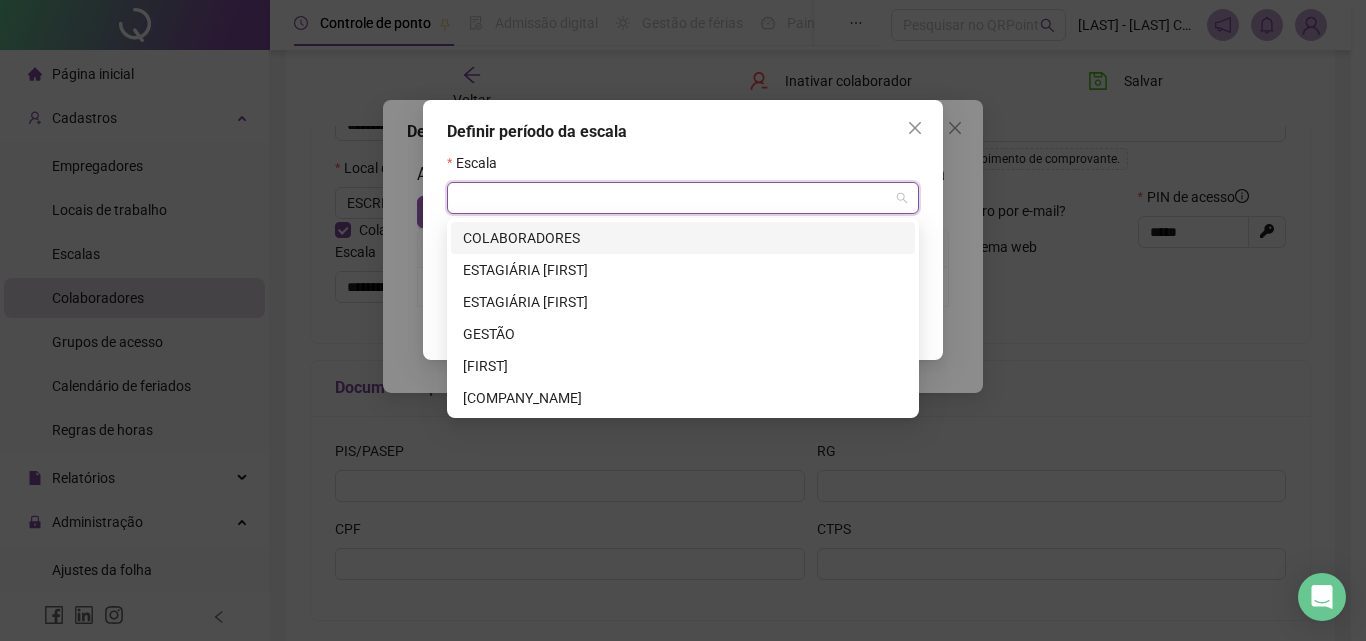 click on "COLABORADORES" at bounding box center (683, 238) 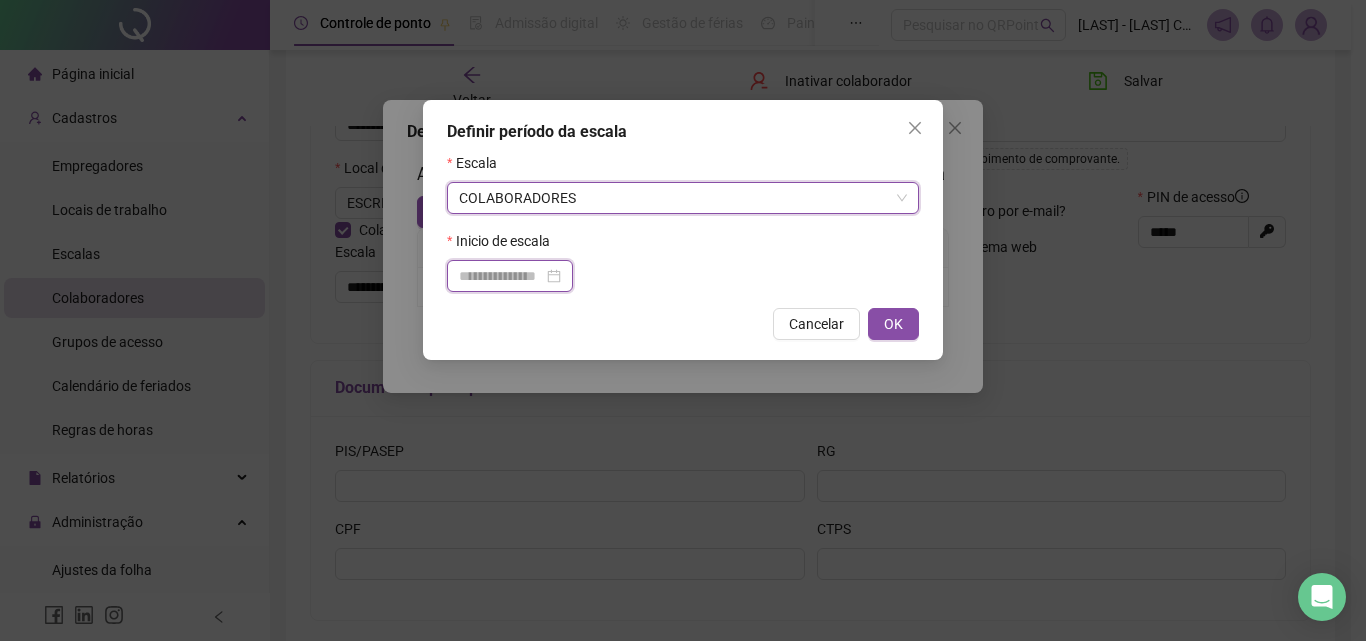 click at bounding box center (501, 276) 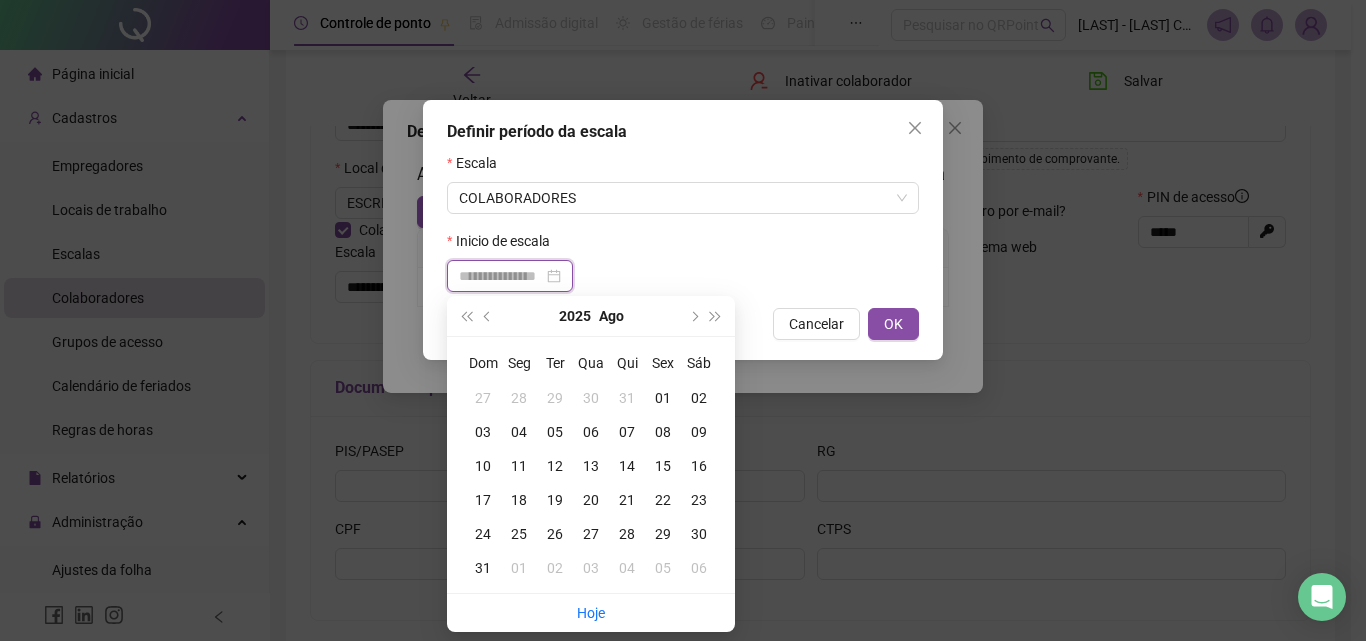 type on "**********" 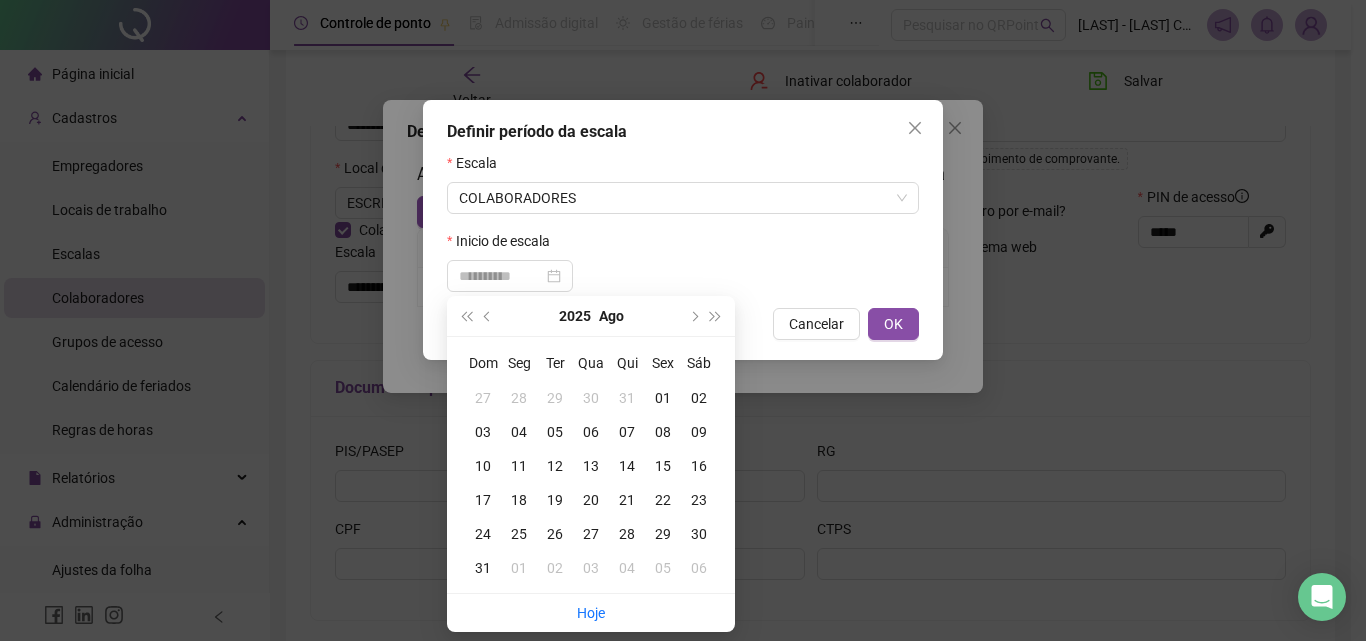 click on "01" at bounding box center (663, 398) 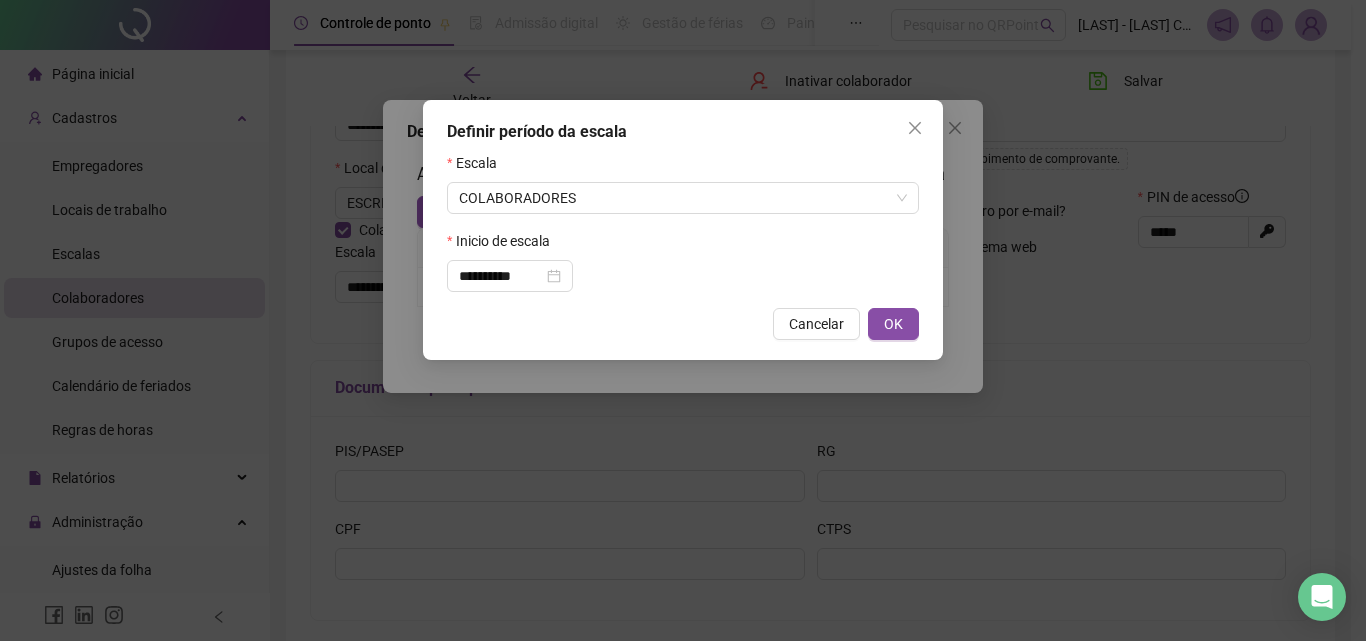 drag, startPoint x: 902, startPoint y: 327, endPoint x: 900, endPoint y: 359, distance: 32.06244 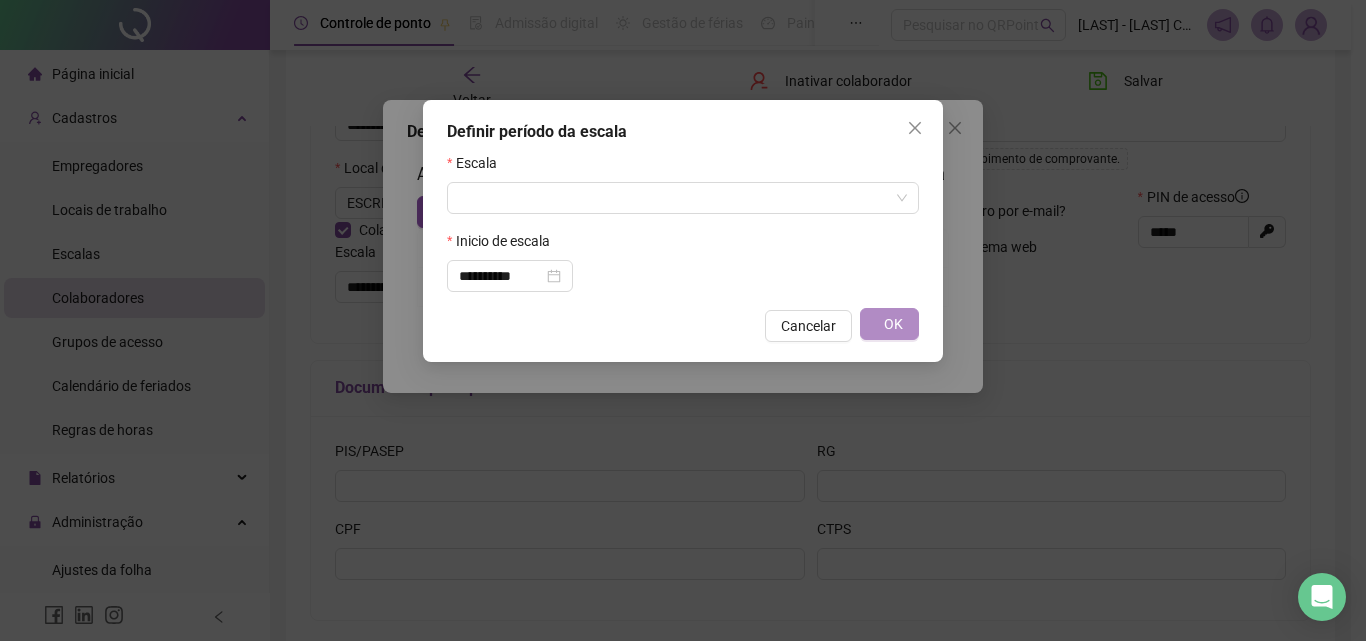 type on "**********" 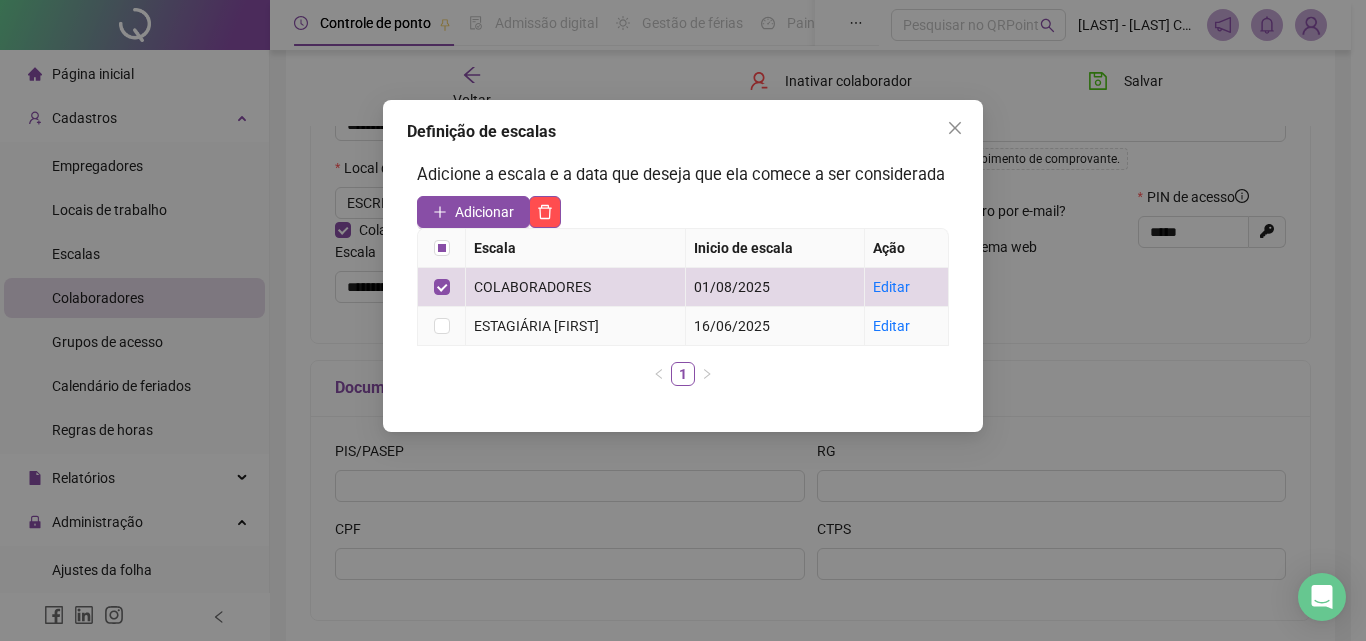 drag, startPoint x: 551, startPoint y: 322, endPoint x: 538, endPoint y: 327, distance: 13.928389 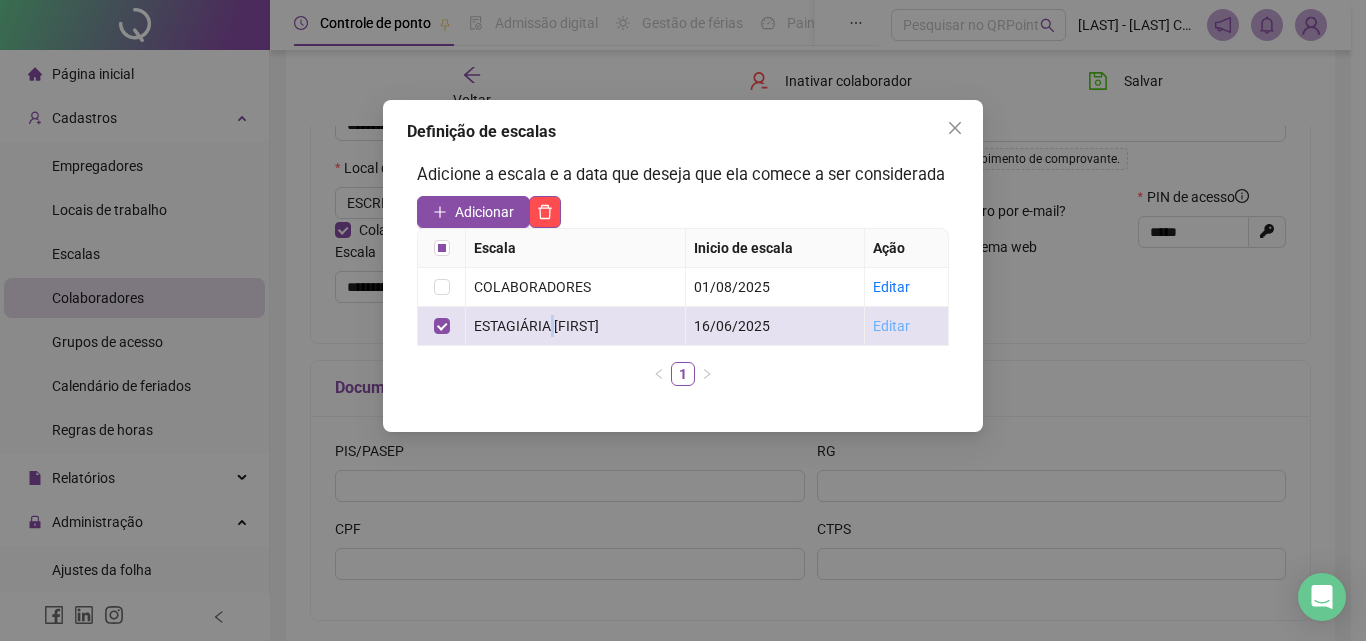 click on "Editar" at bounding box center [891, 326] 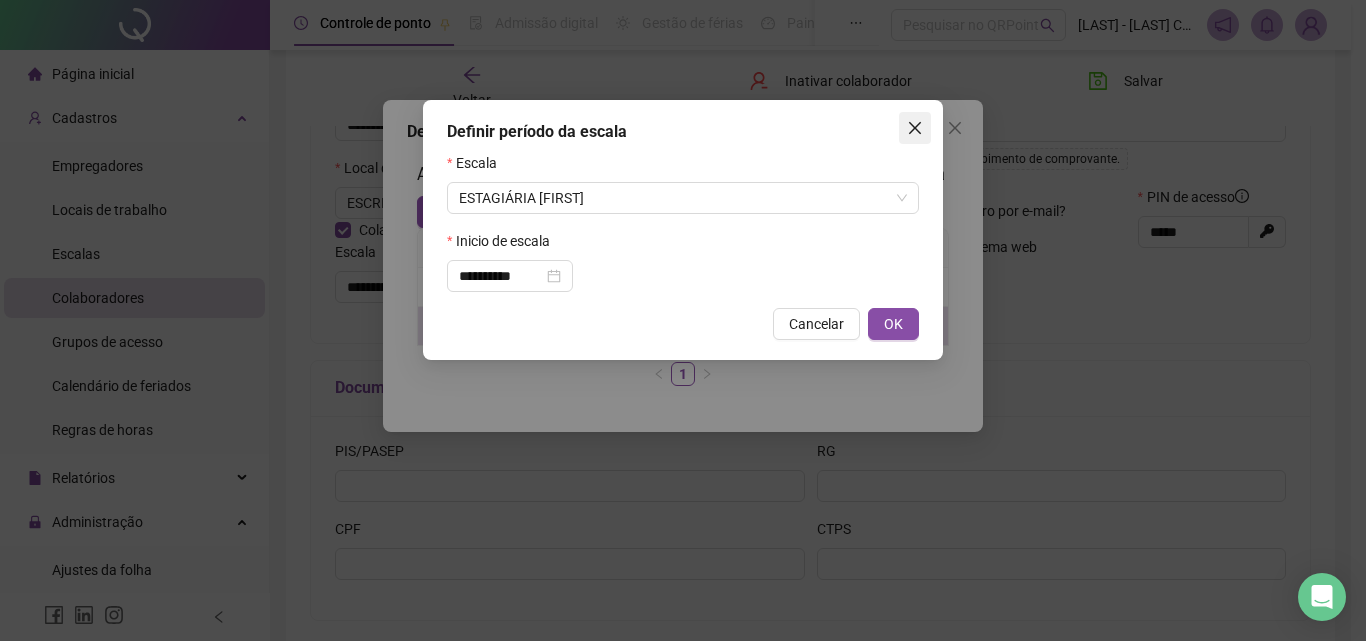 click 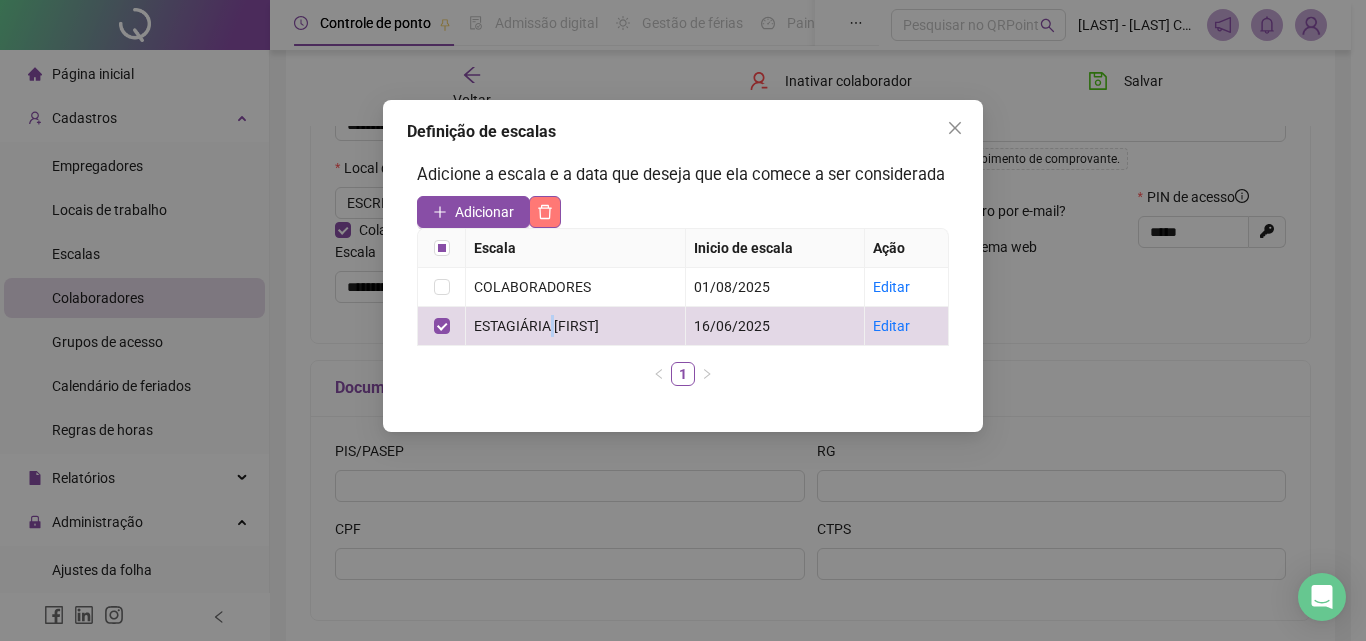 click 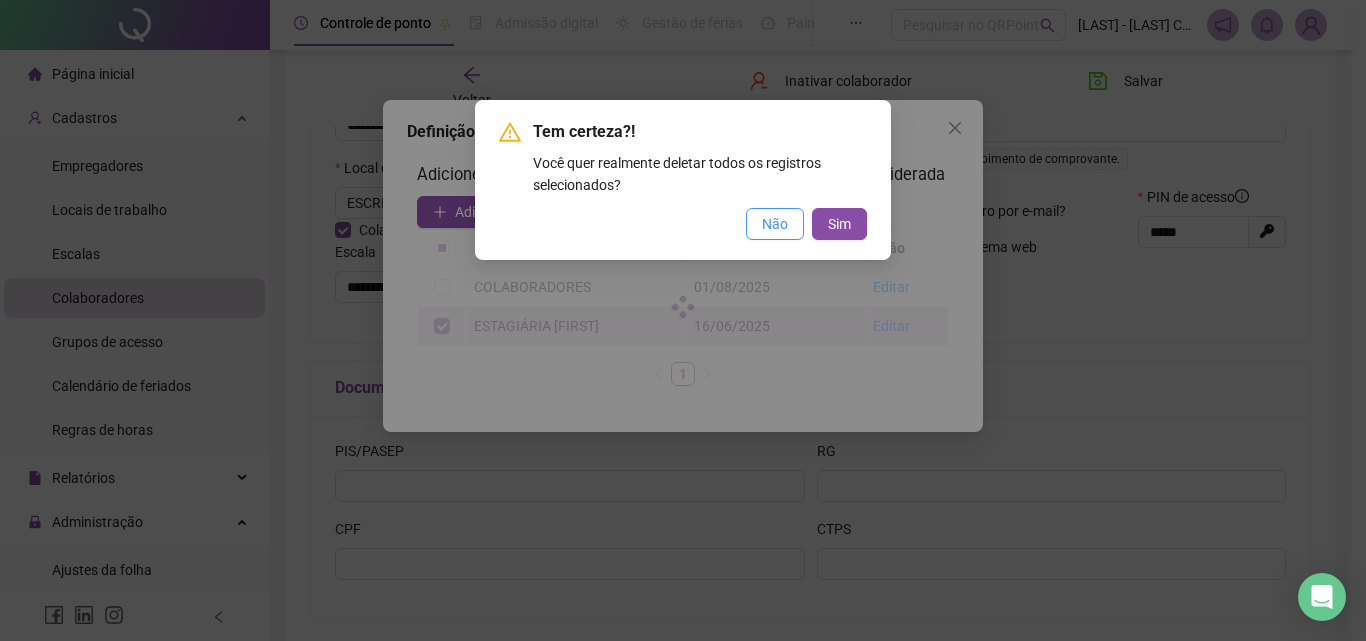 click on "Não" at bounding box center [775, 224] 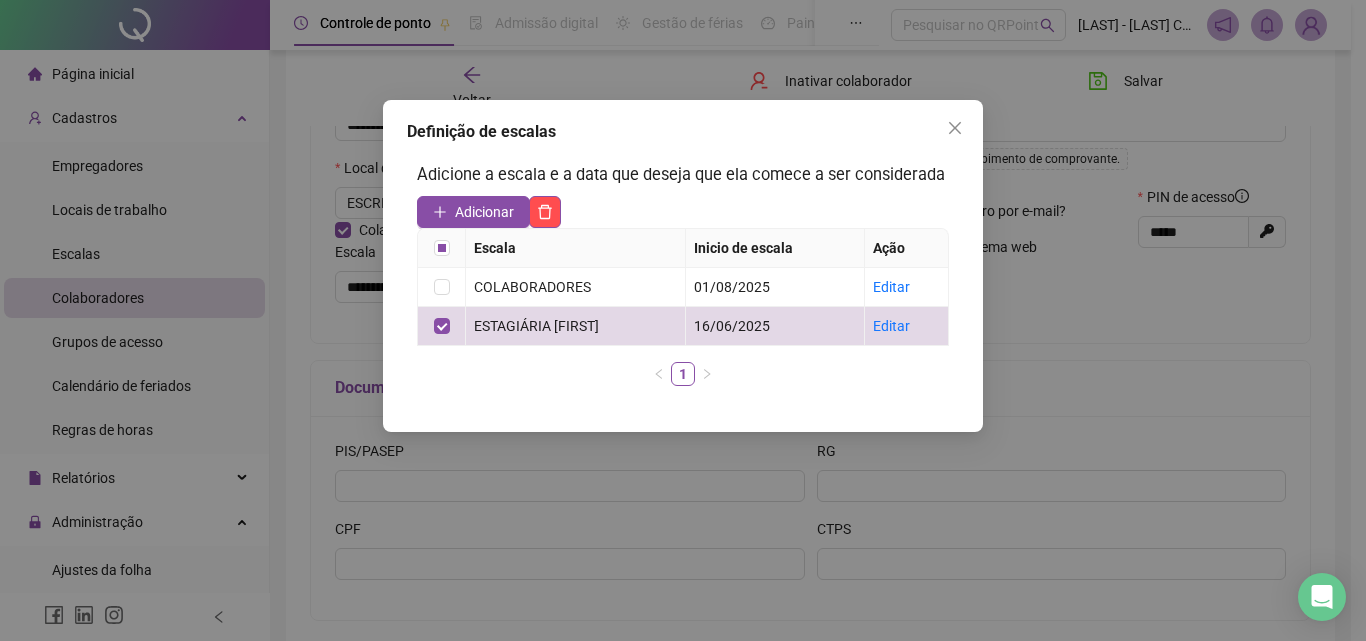 click on "1" at bounding box center (683, 374) 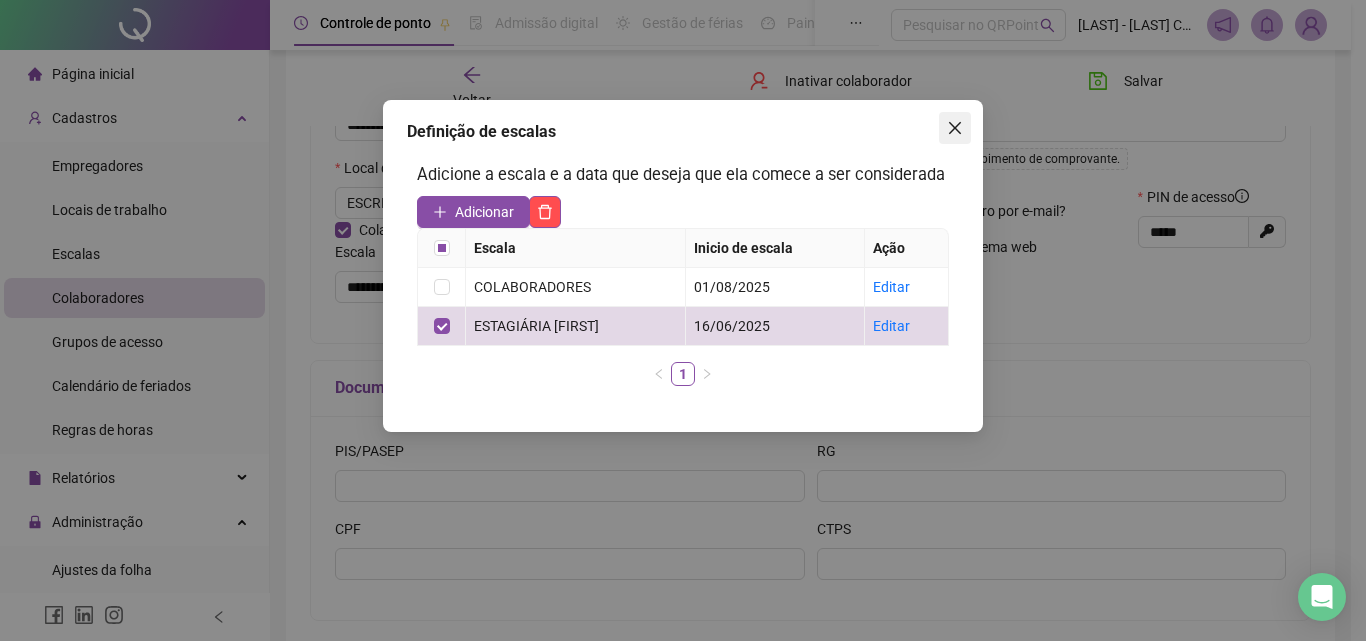click 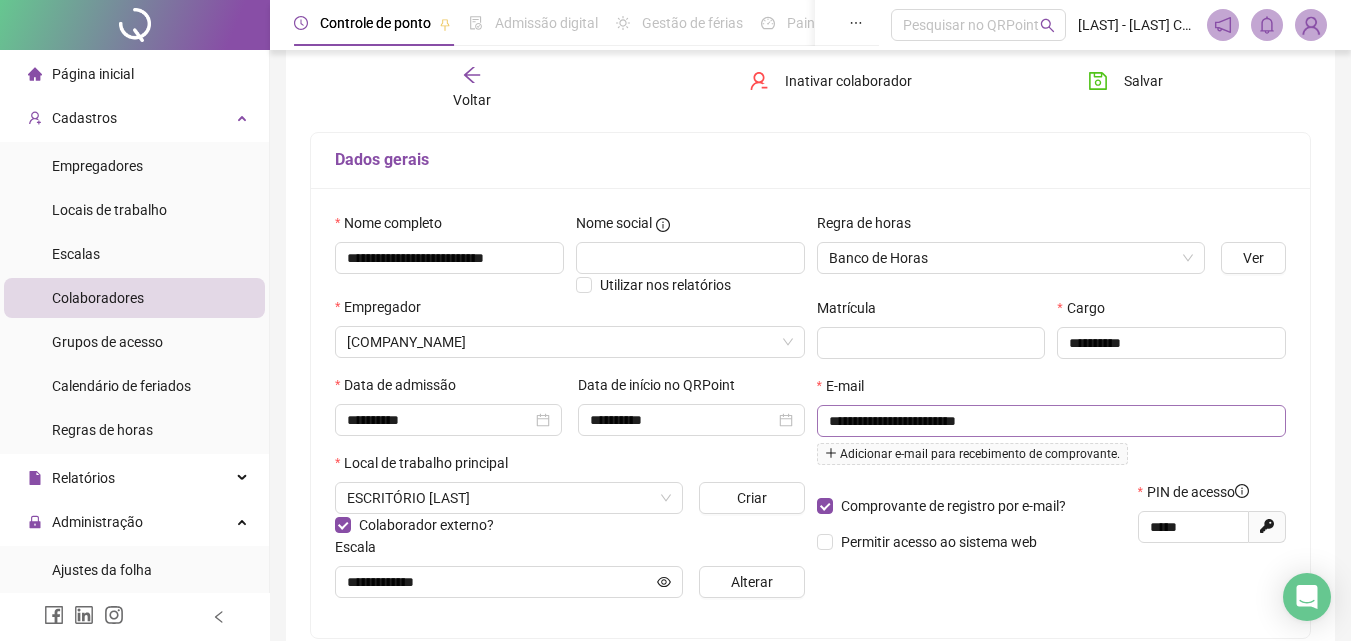 scroll, scrollTop: 100, scrollLeft: 0, axis: vertical 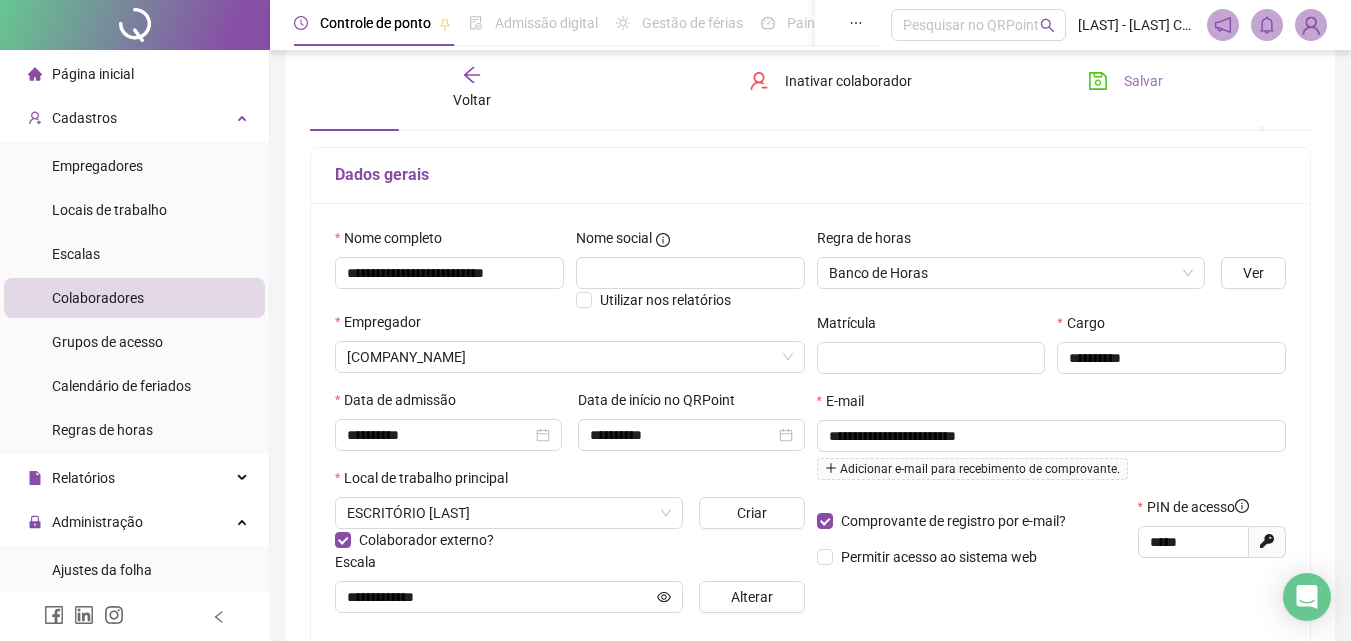 click 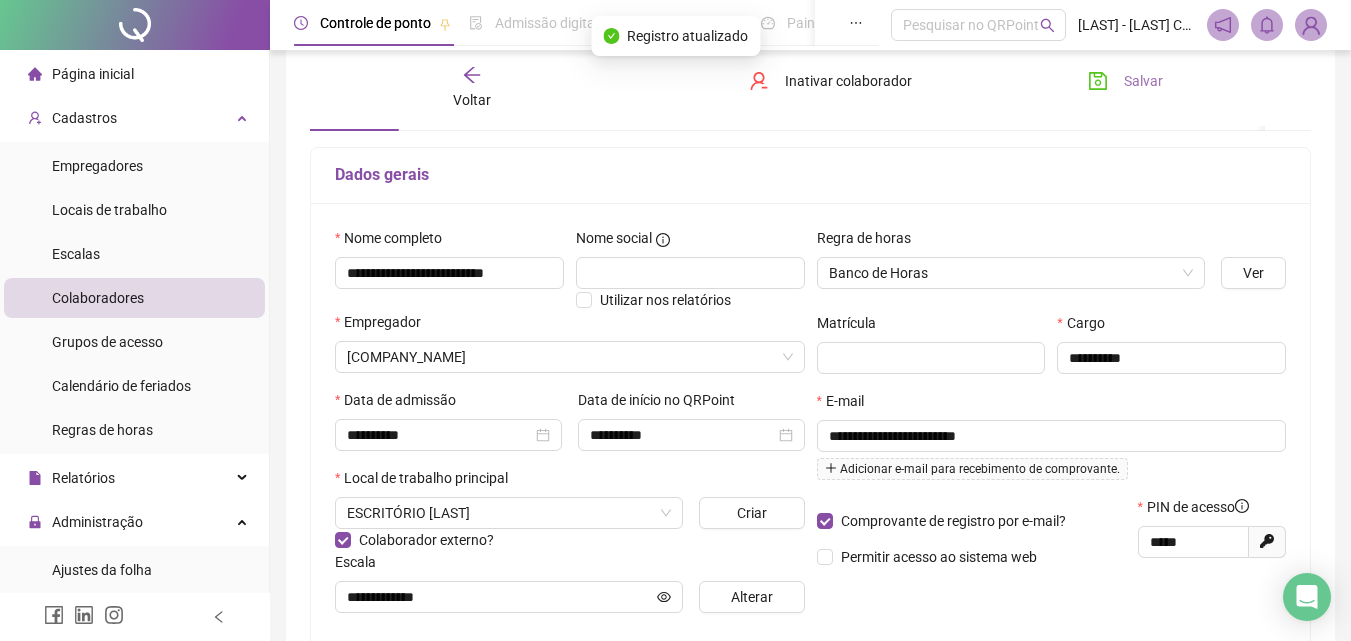 click on "Colaboradores" at bounding box center (98, 298) 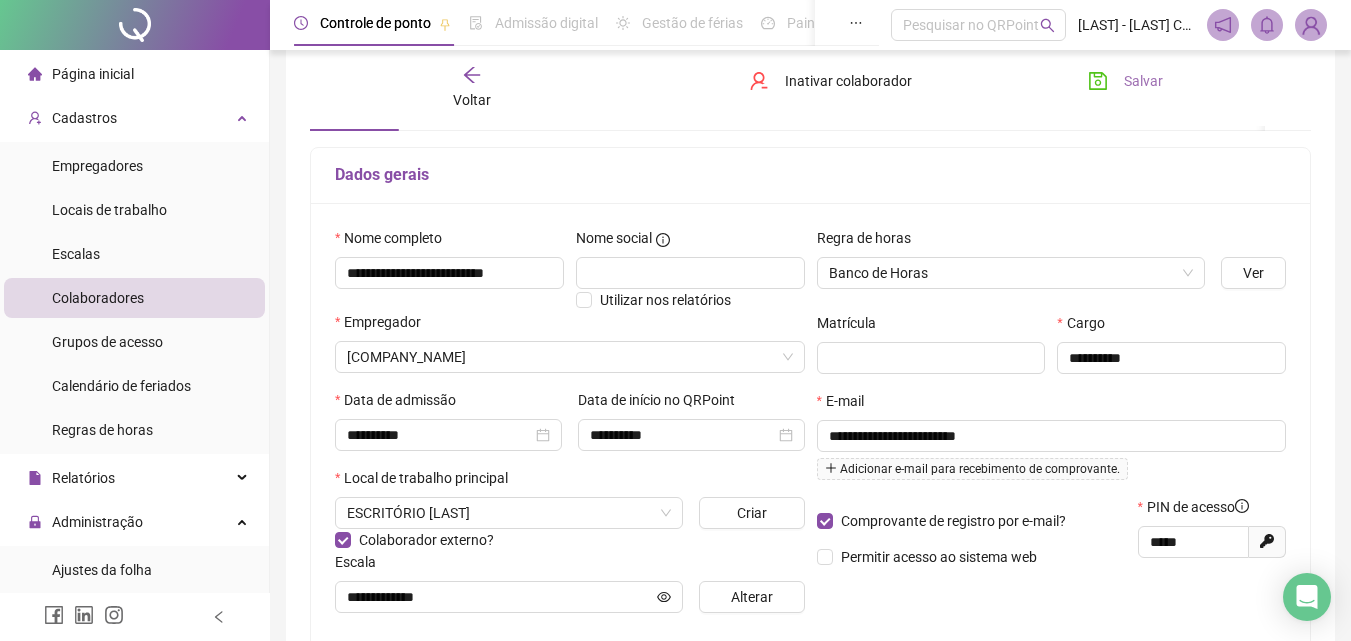click on "Voltar Inativar colaborador Salvar" at bounding box center [810, 88] 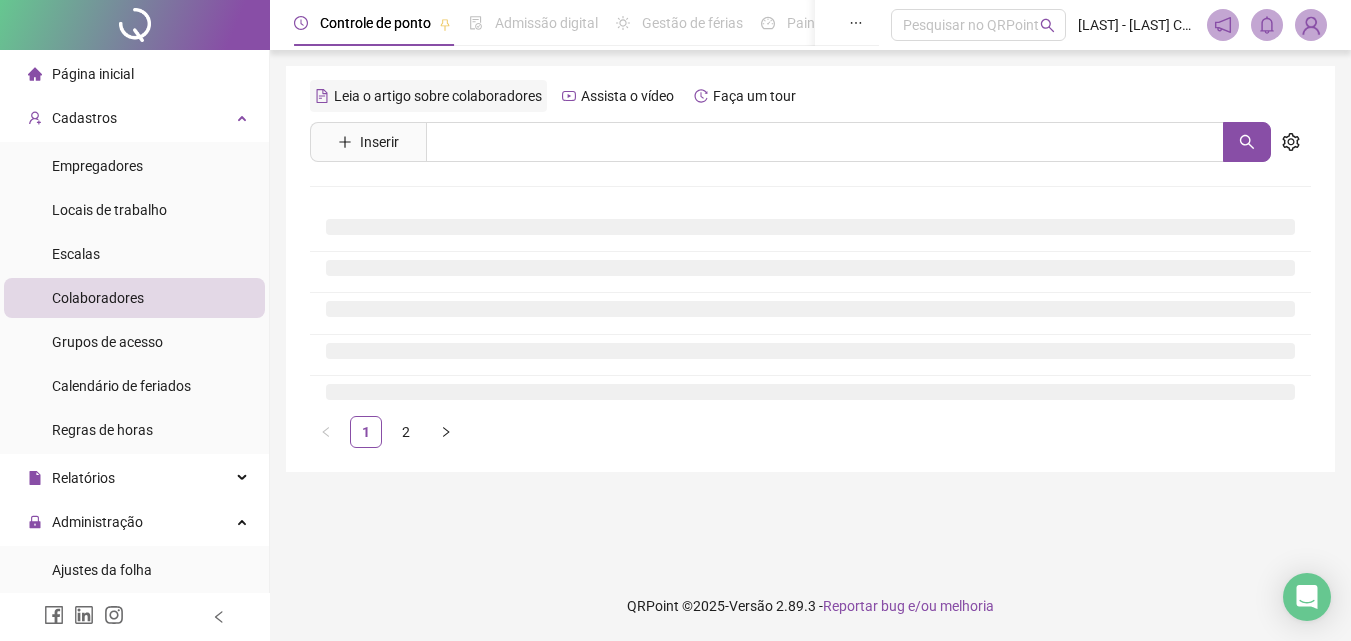 scroll, scrollTop: 0, scrollLeft: 0, axis: both 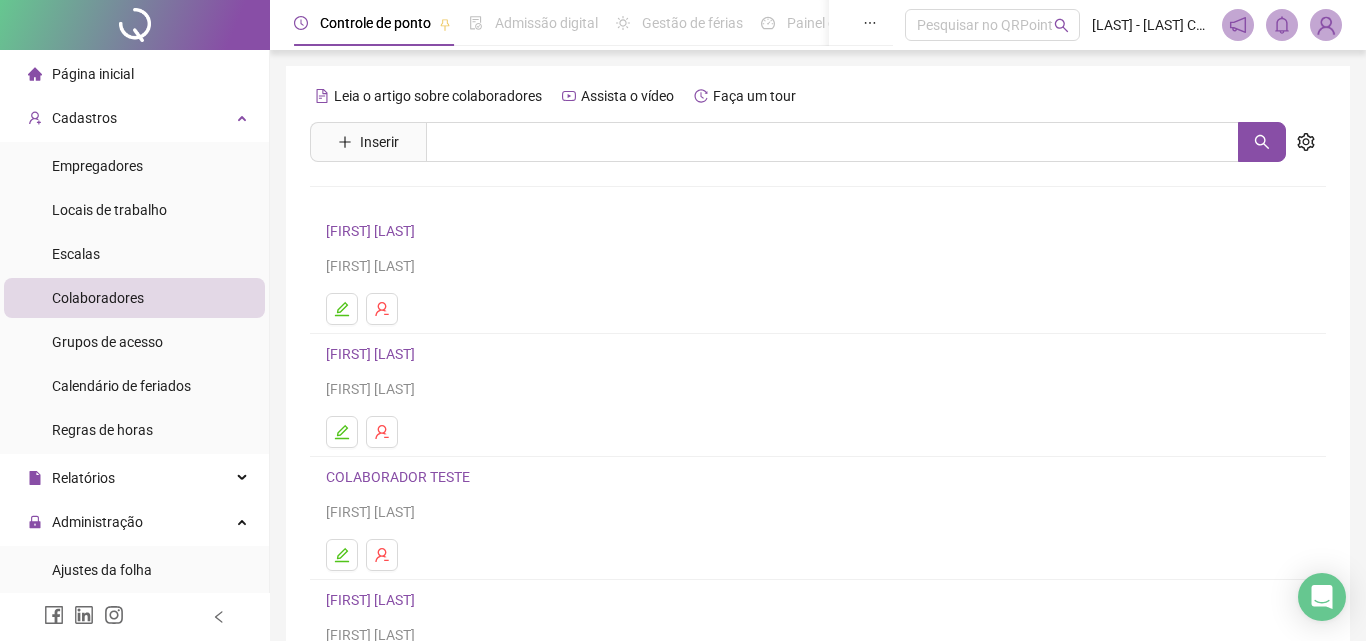 click on "[FIRST] [LAST]" at bounding box center (373, 354) 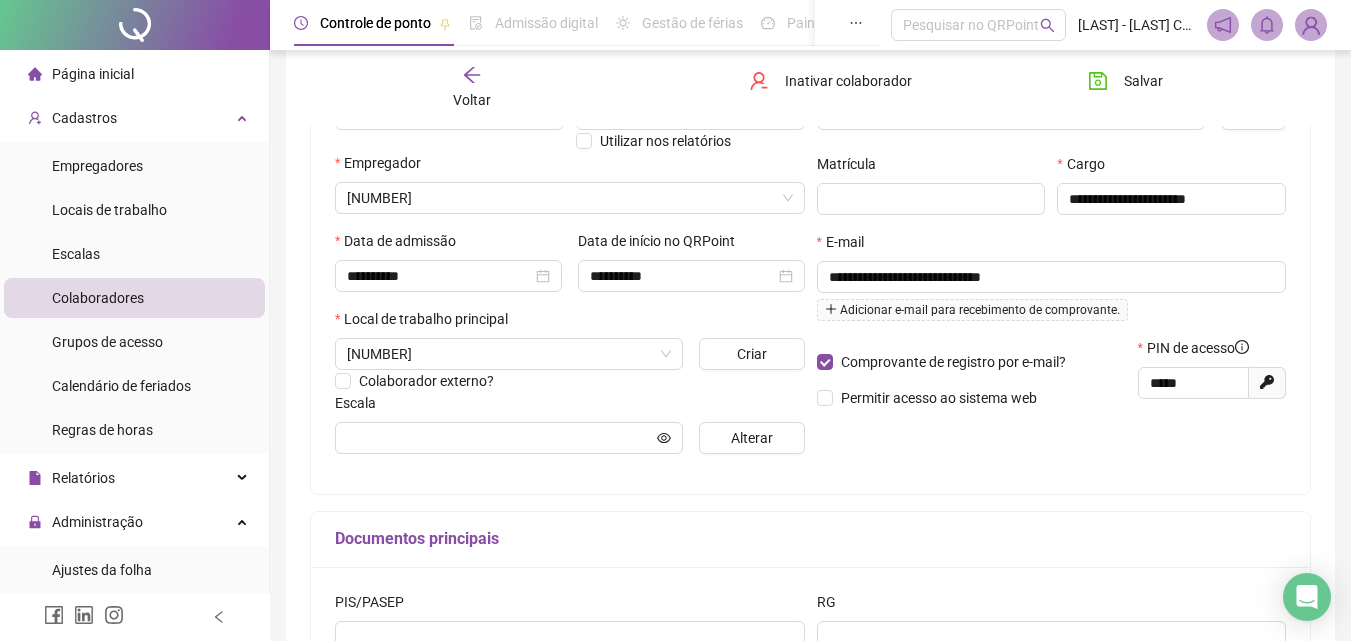 scroll, scrollTop: 300, scrollLeft: 0, axis: vertical 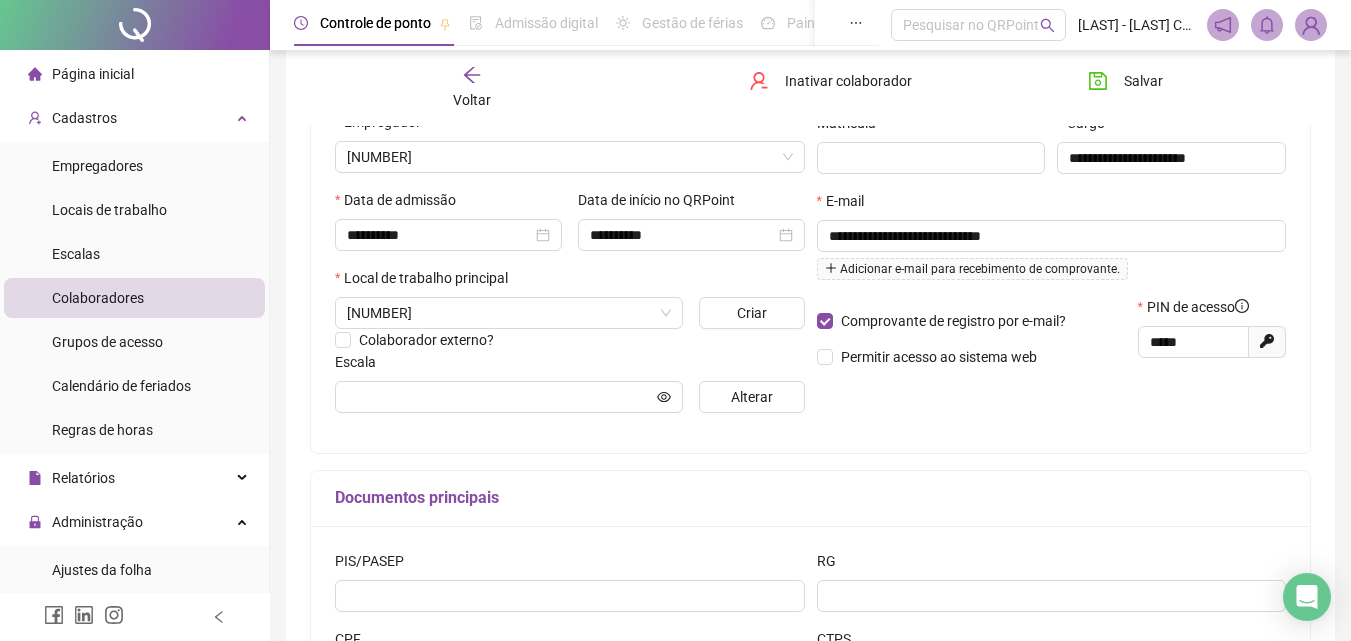 type on "*****" 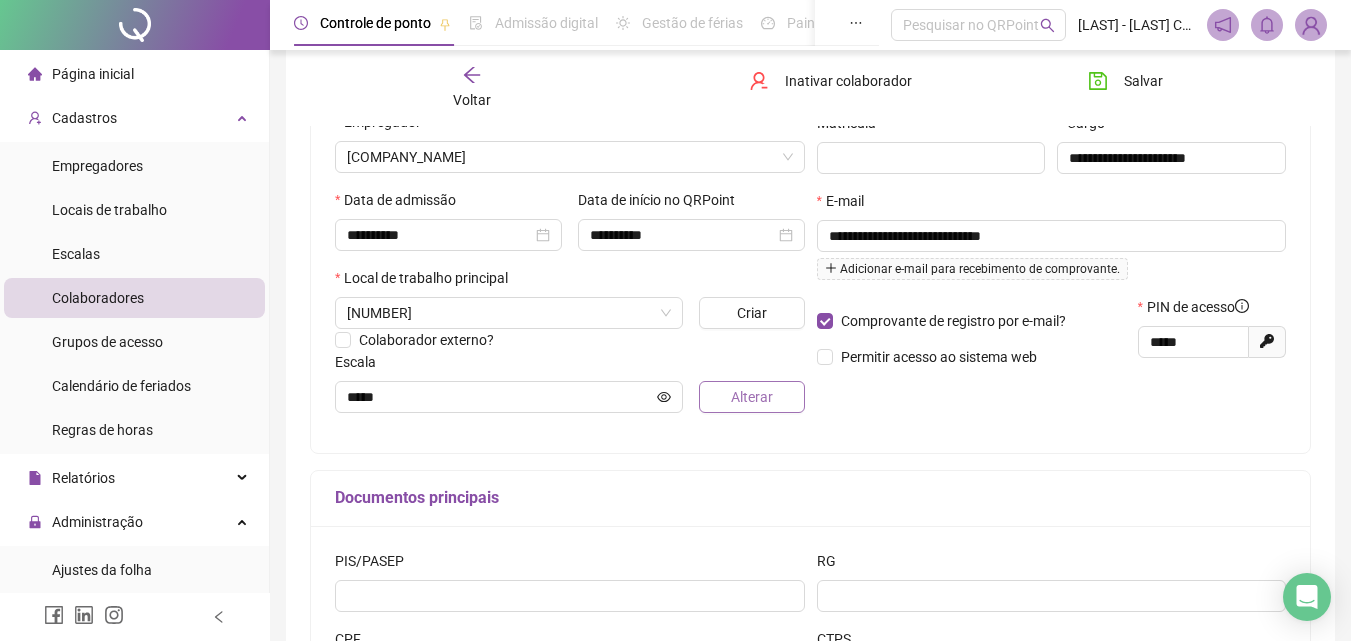 click on "Alterar" at bounding box center [752, 397] 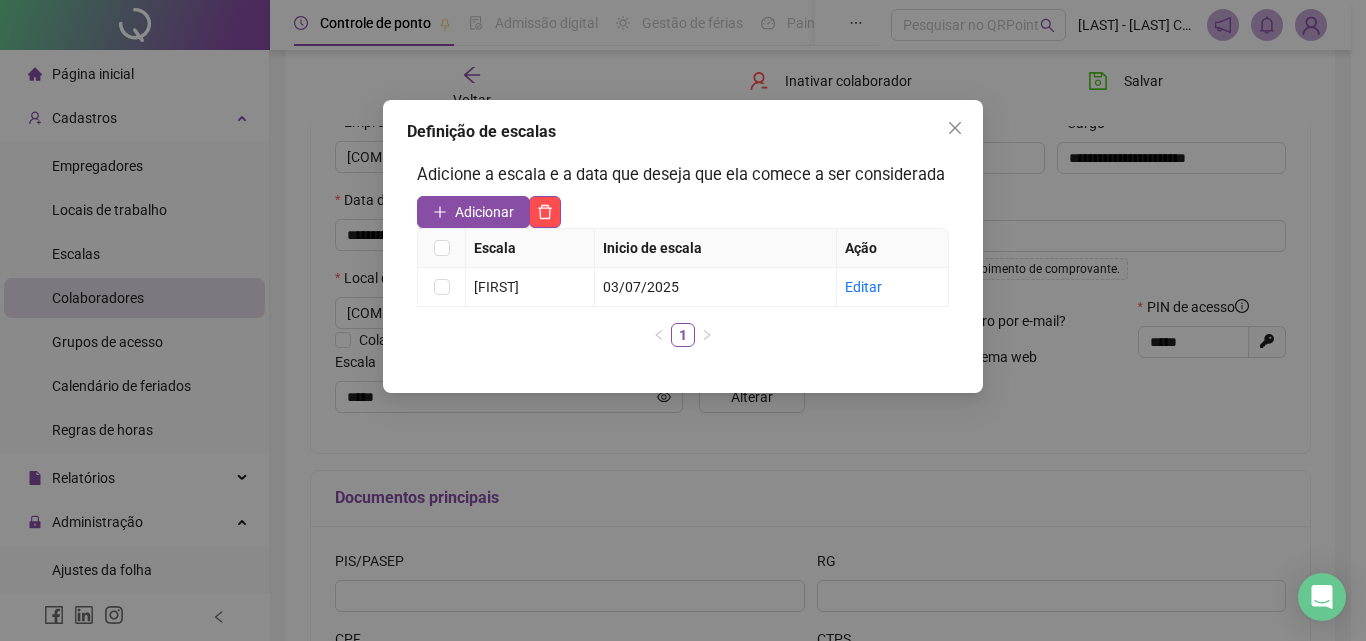click on "Adicione a escala e a data que deseja que ela comece a ser considerada Adicionar Escala Inicio de escala Ação         [FIRST]   [DATE] Editar 1" at bounding box center (683, 262) 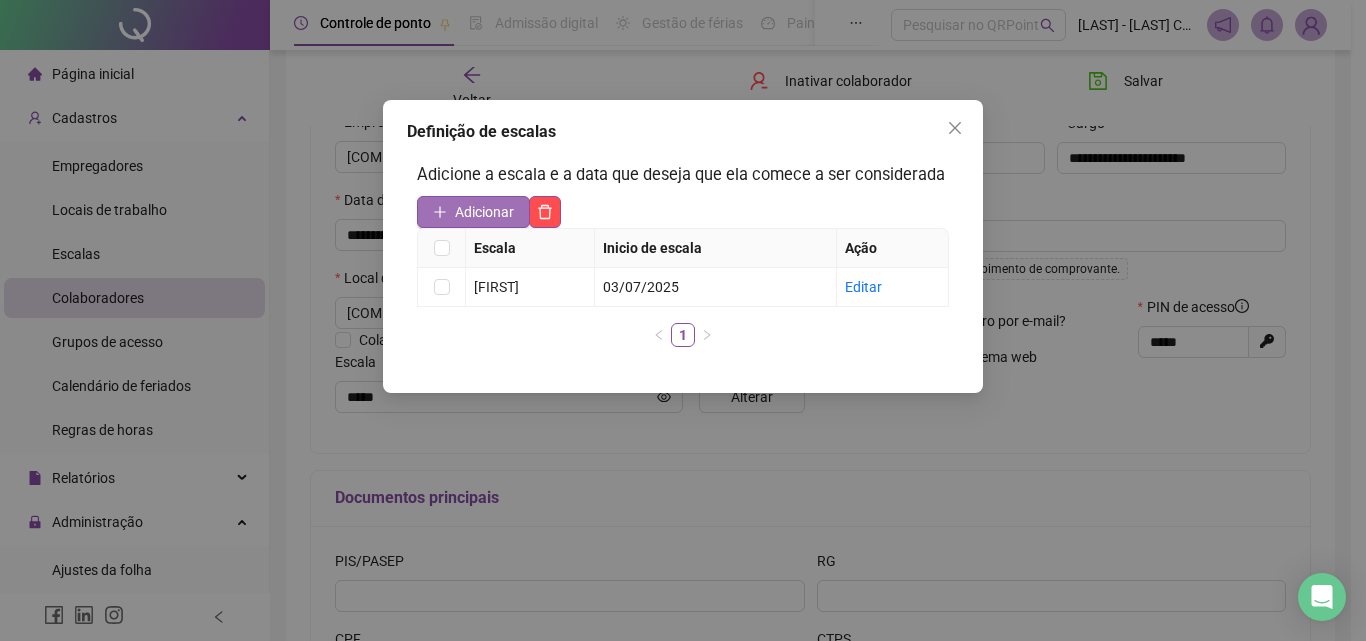 click on "Adicionar" at bounding box center (484, 212) 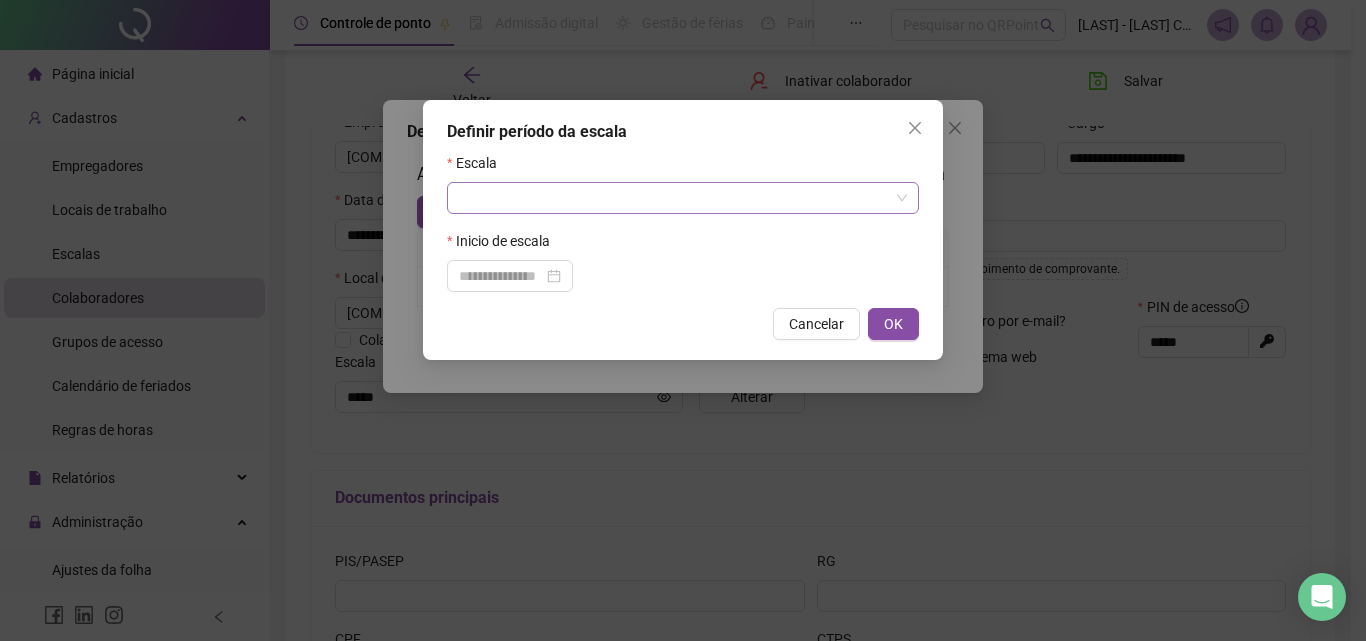 click at bounding box center (674, 198) 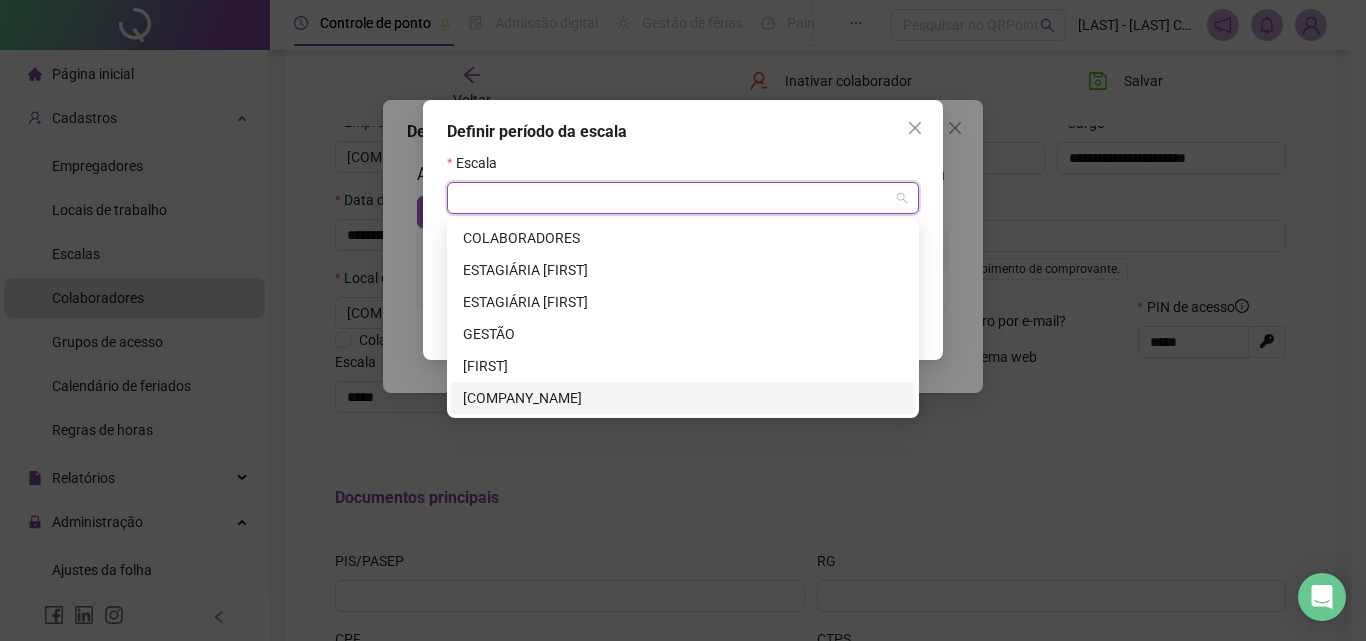 click on "[COMPANY_NAME]" at bounding box center [683, 398] 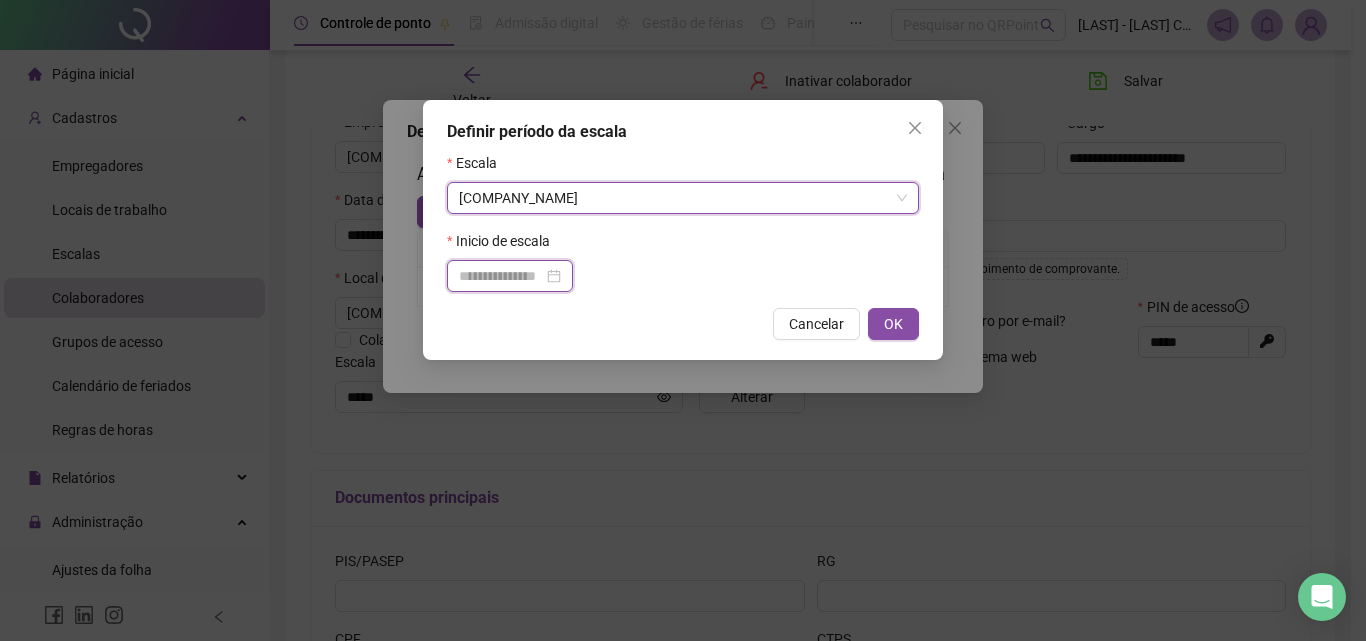 click at bounding box center [501, 276] 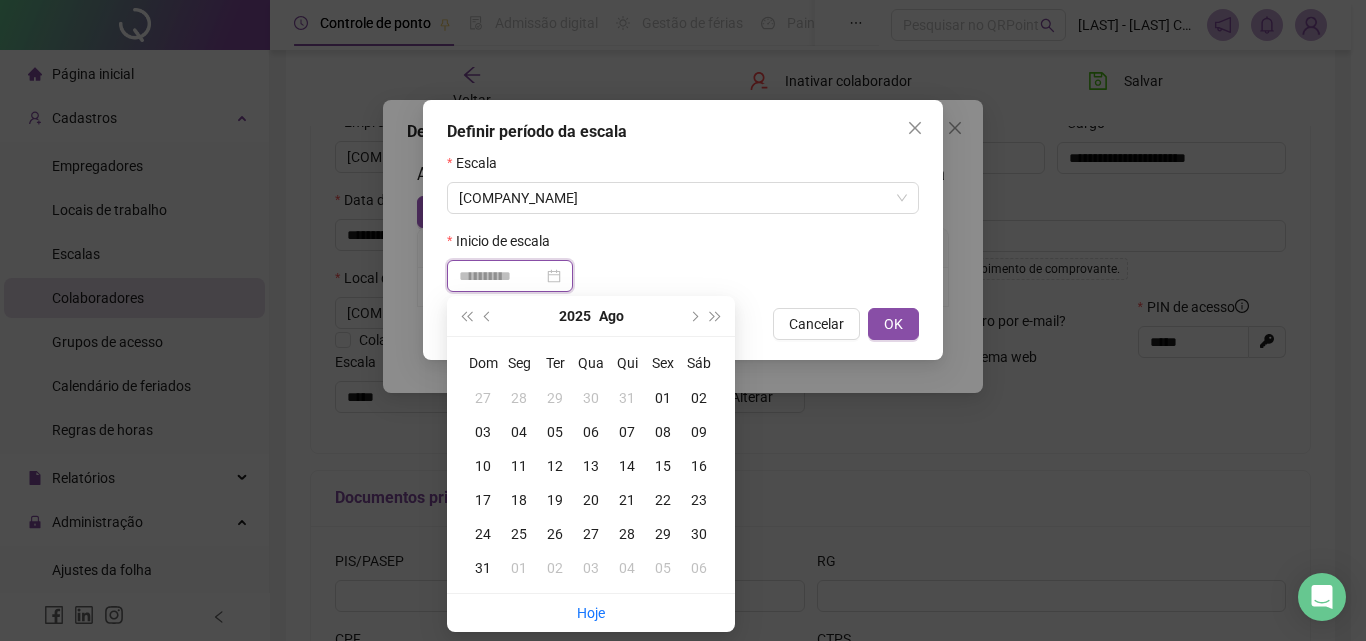 type on "**********" 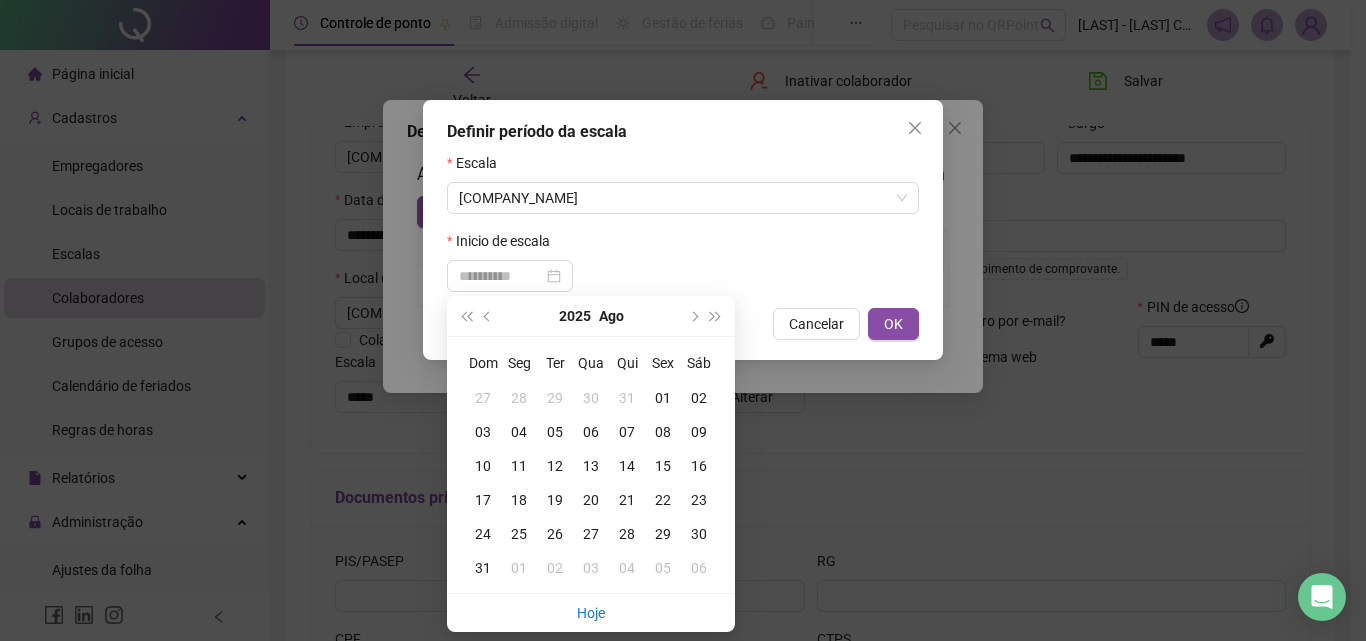 click on "01" at bounding box center (663, 398) 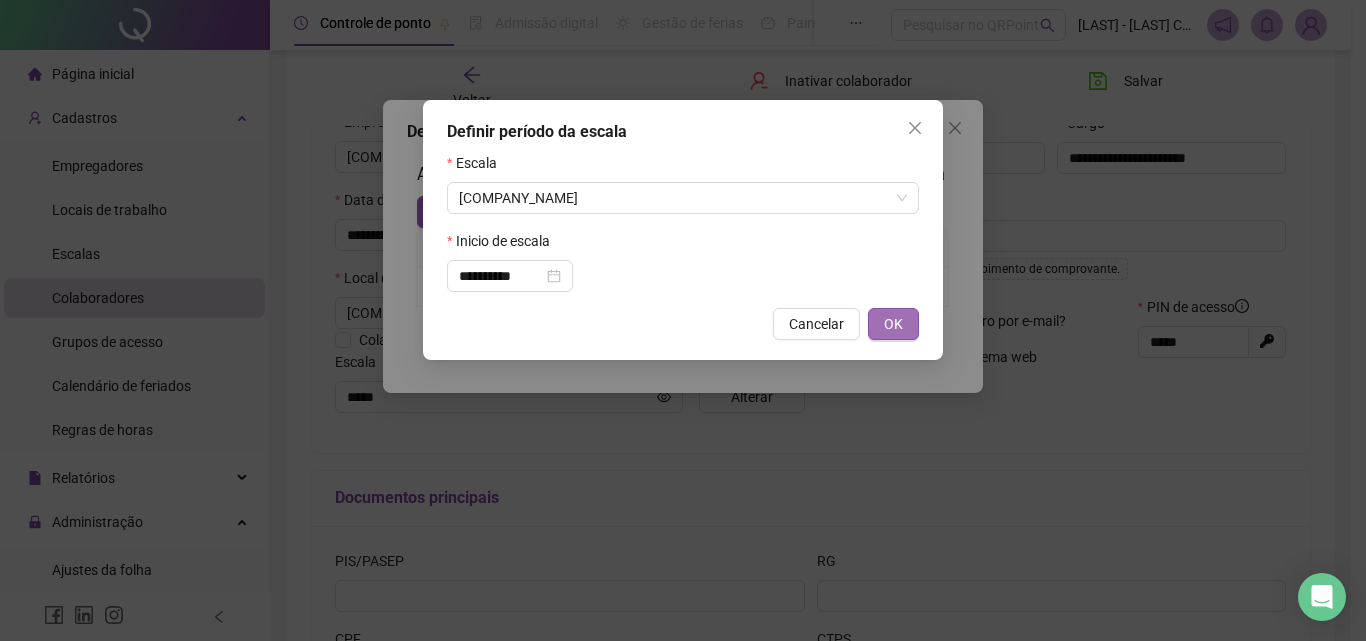 click on "OK" at bounding box center (893, 324) 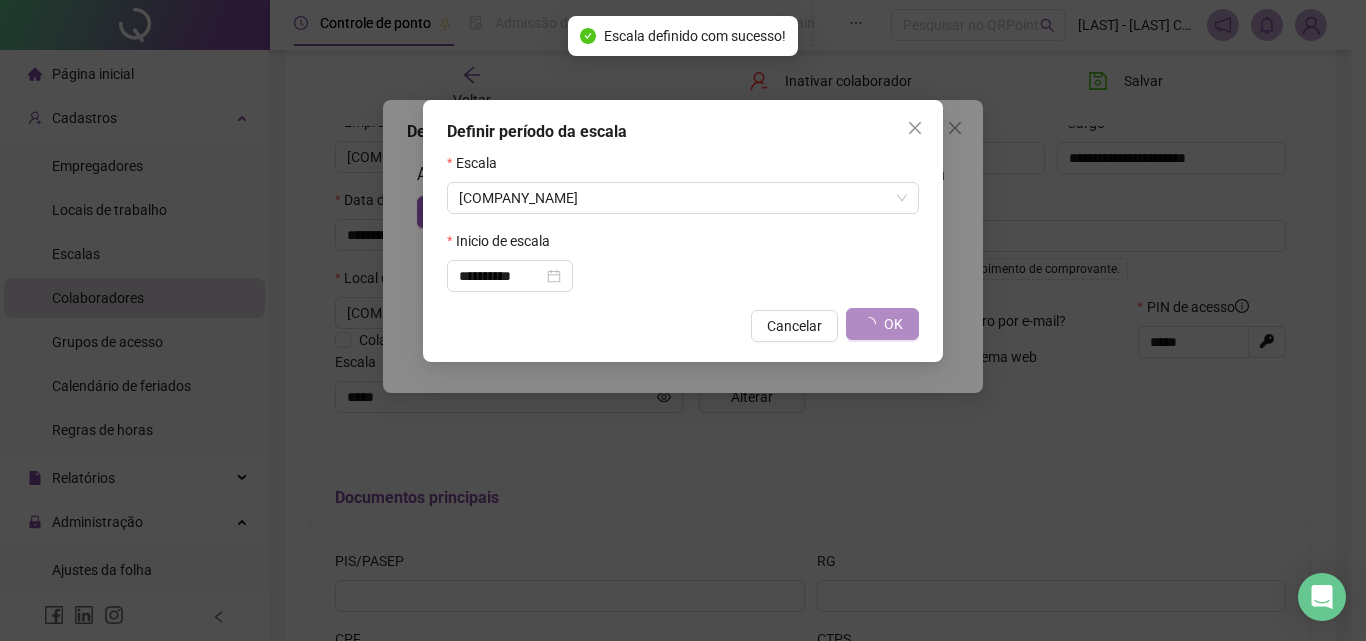 type on "**********" 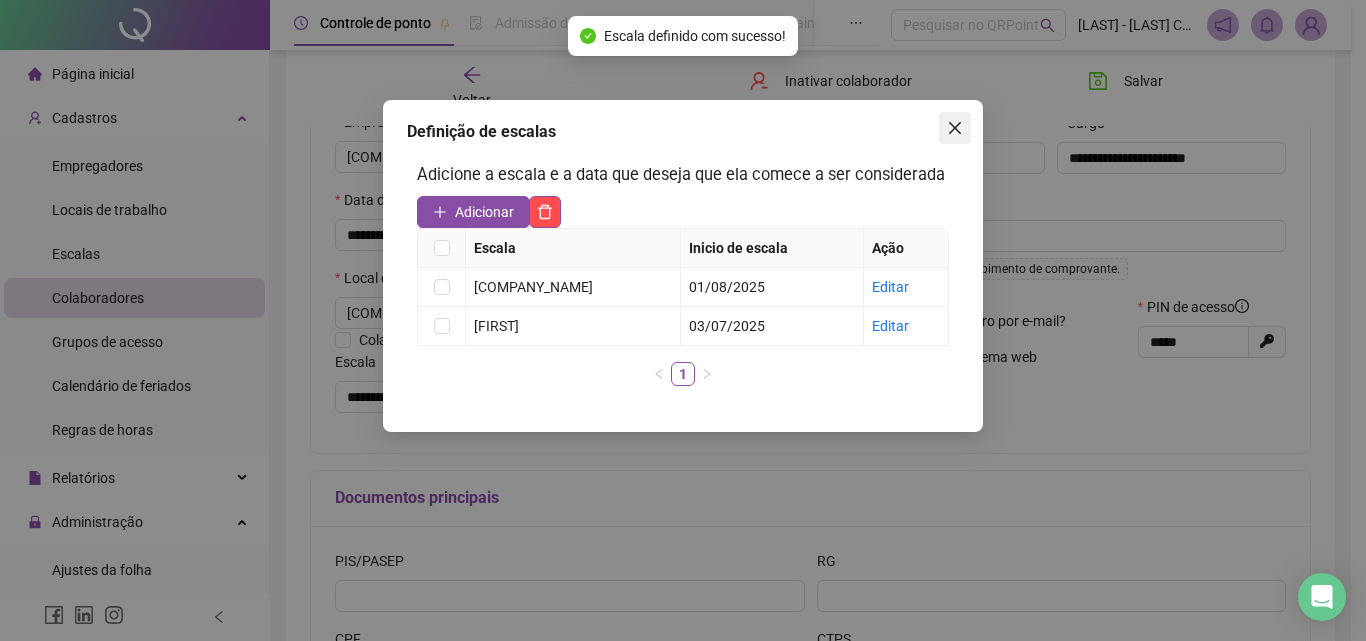 click 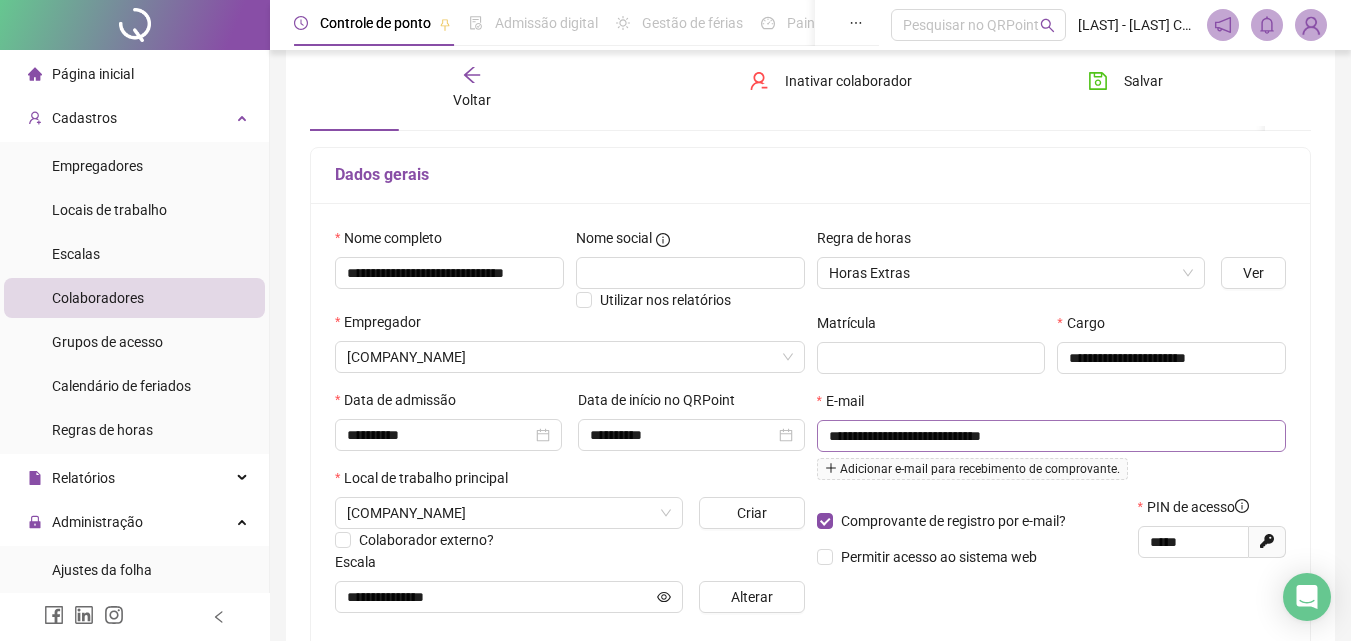 scroll, scrollTop: 0, scrollLeft: 0, axis: both 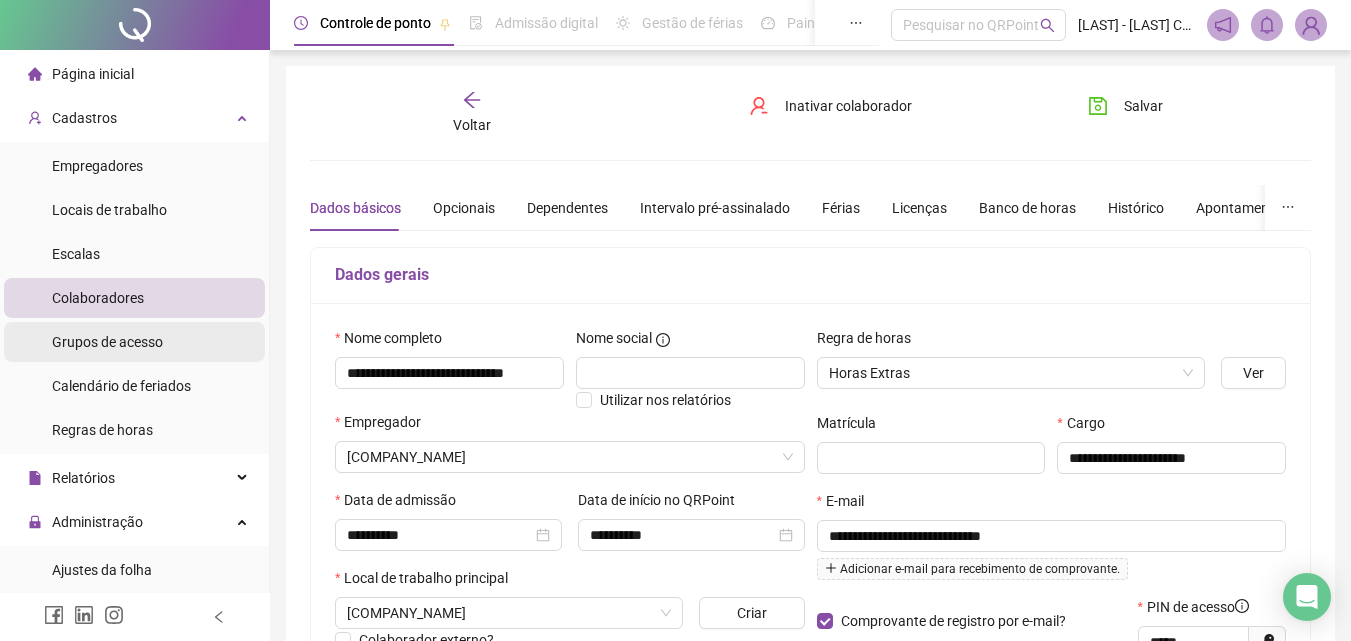 click on "Grupos de acesso" at bounding box center (107, 342) 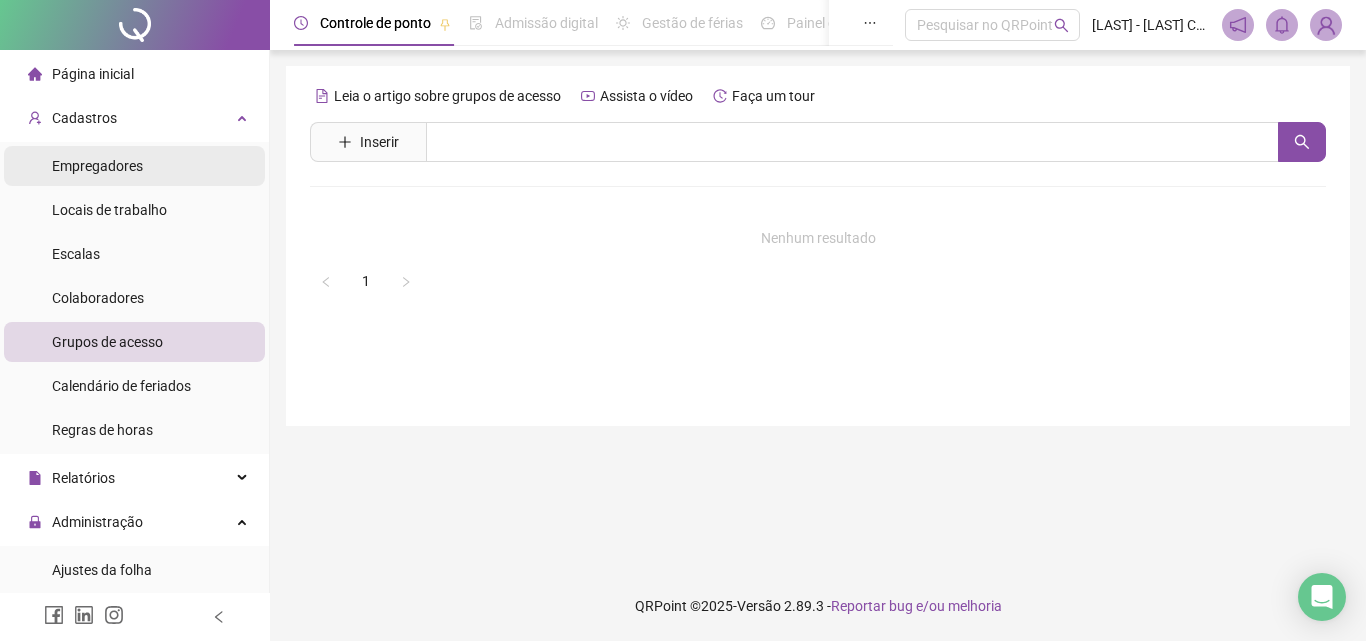 click on "Empregadores" at bounding box center (97, 166) 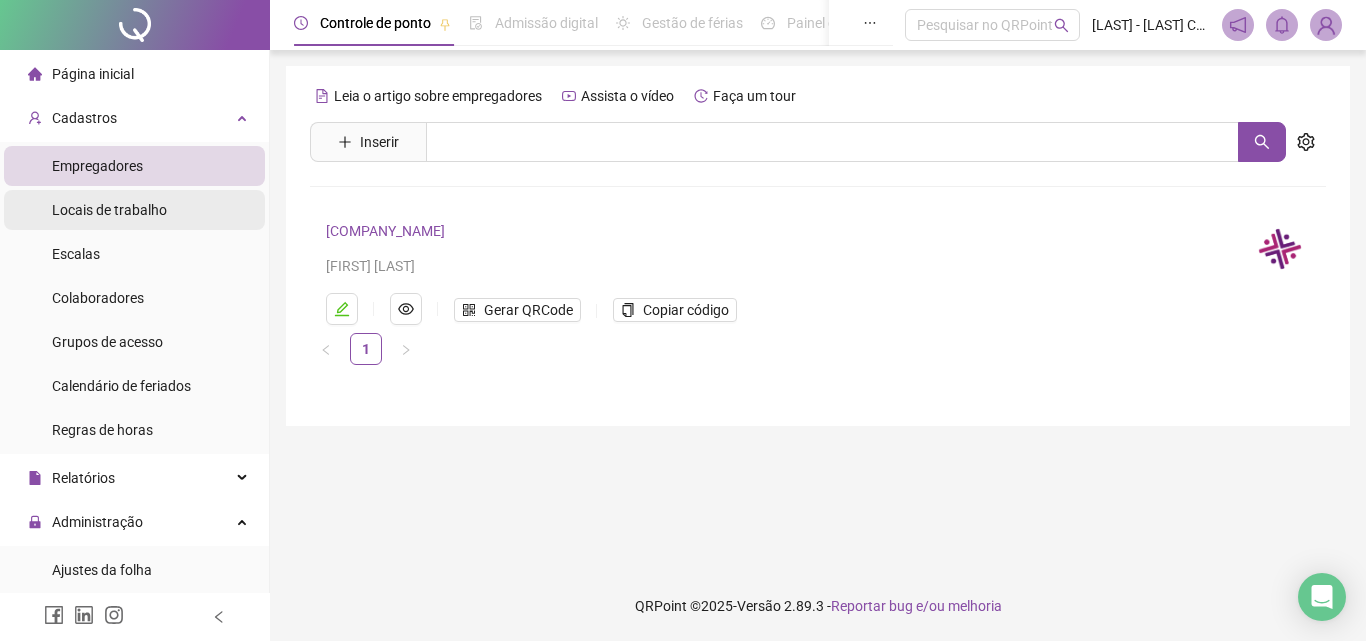click on "Locais de trabalho" at bounding box center [109, 210] 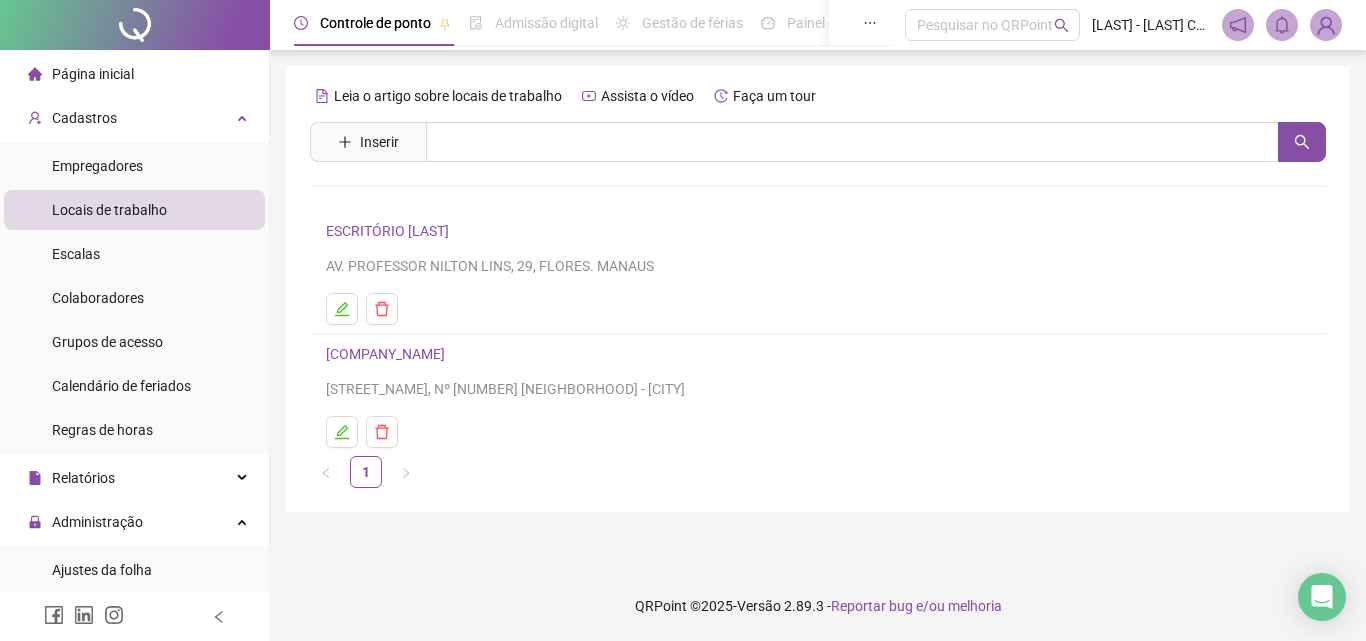 click on "[COMPANY_NAME]" at bounding box center [385, 354] 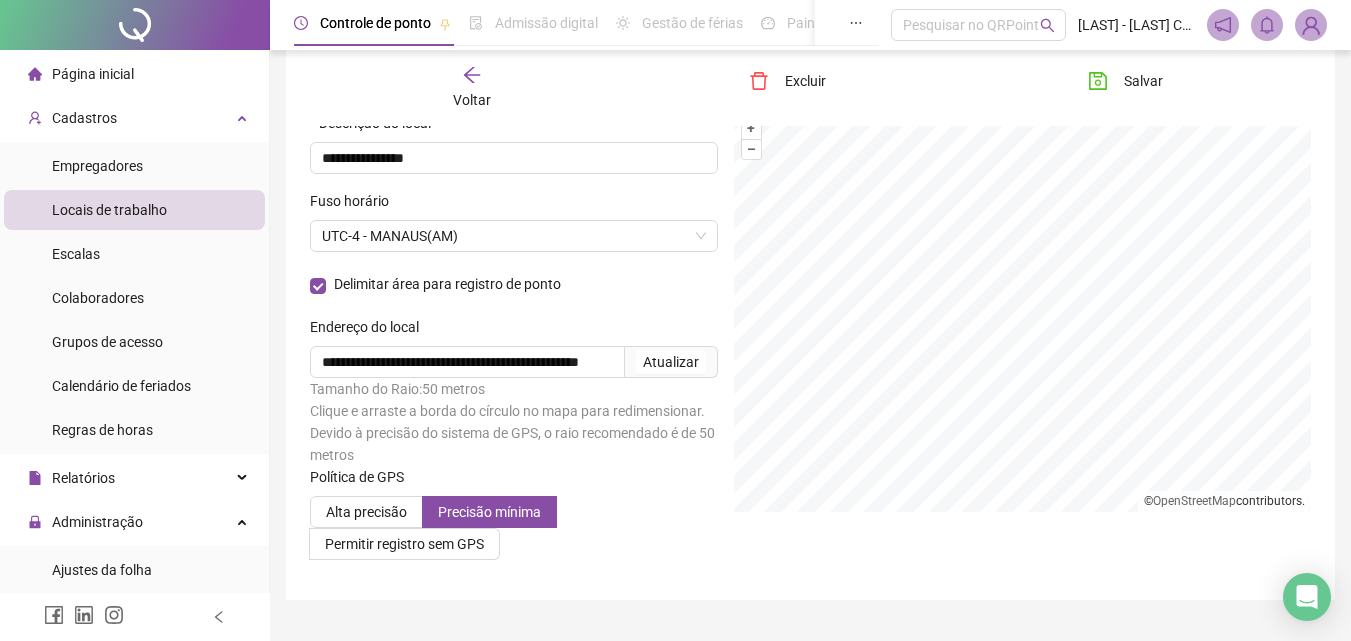 scroll, scrollTop: 180, scrollLeft: 0, axis: vertical 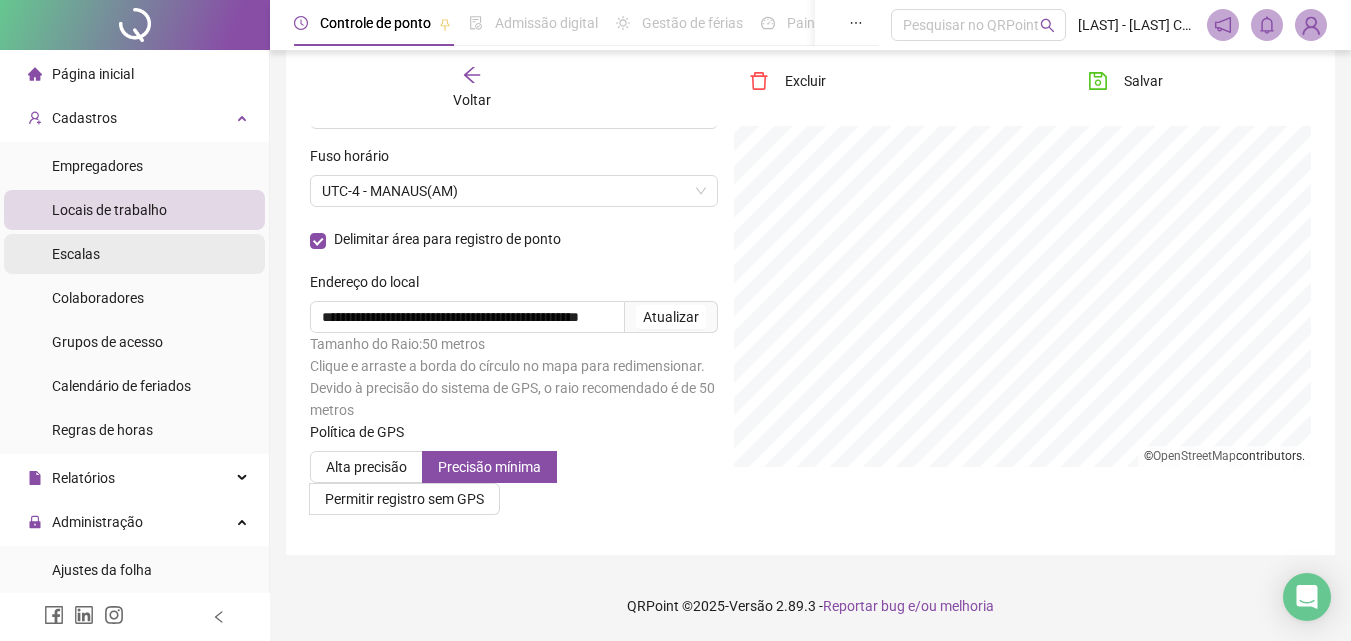 click on "Escalas" at bounding box center (134, 254) 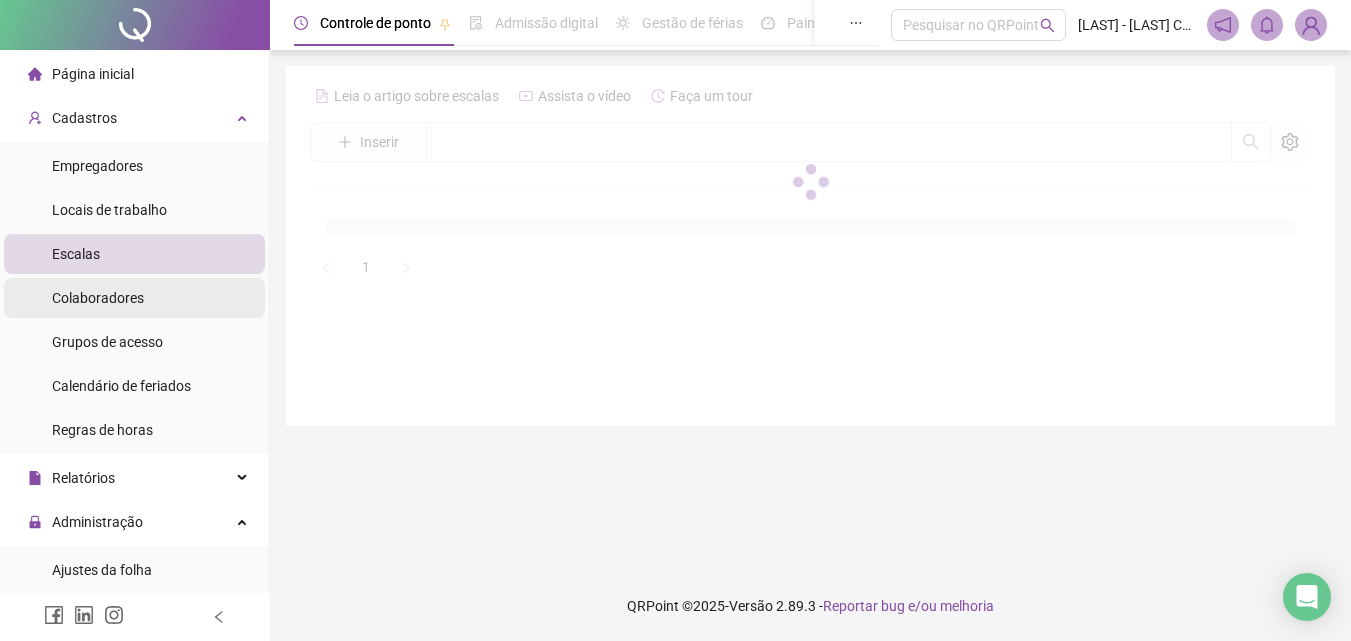 scroll, scrollTop: 0, scrollLeft: 0, axis: both 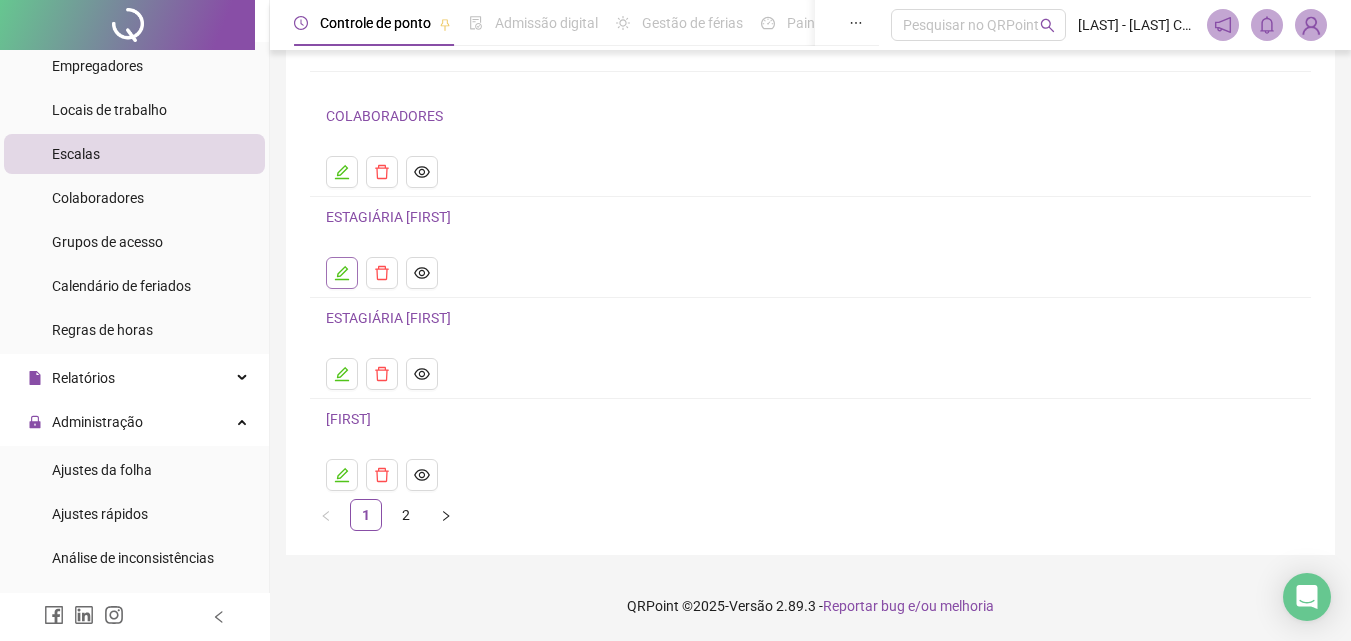 click 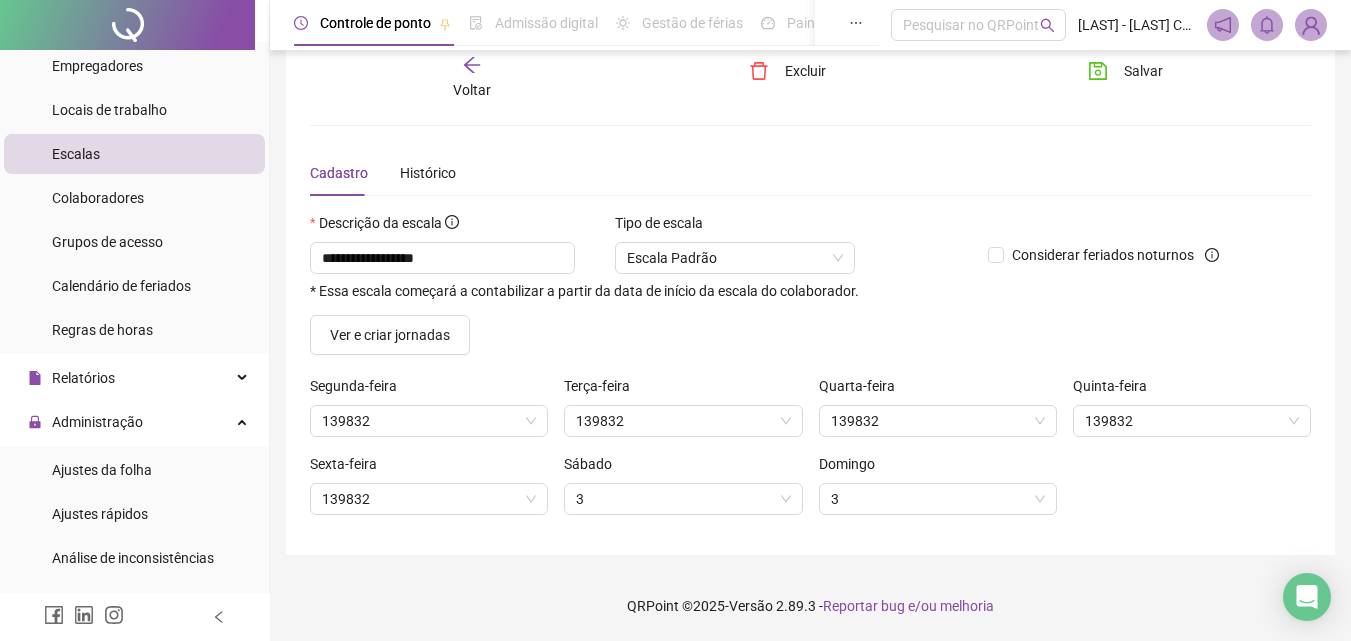 scroll, scrollTop: 35, scrollLeft: 0, axis: vertical 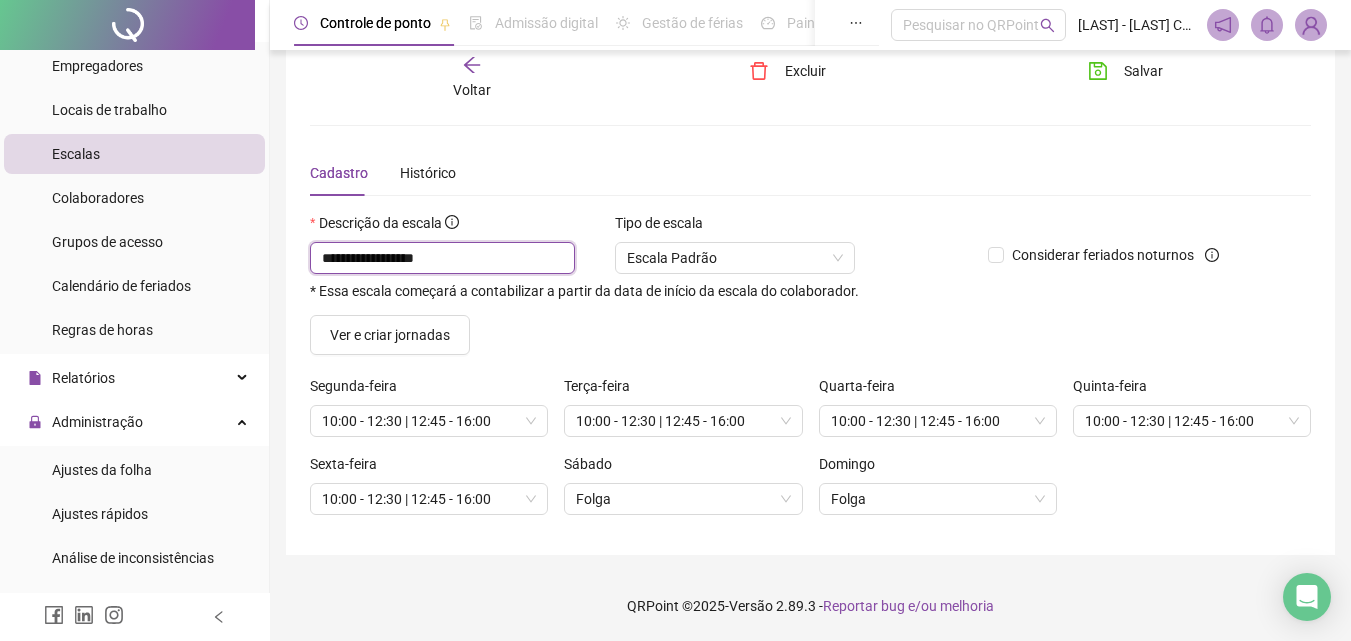 drag, startPoint x: 473, startPoint y: 255, endPoint x: 402, endPoint y: 264, distance: 71.568146 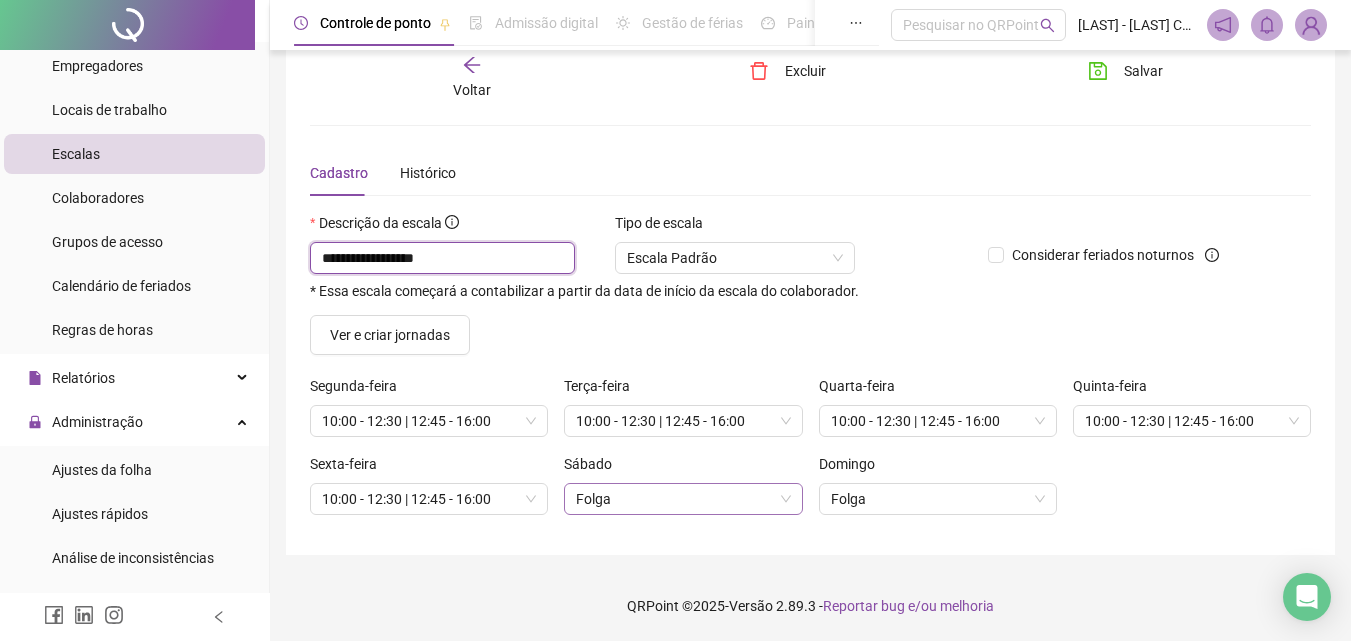 click on "Folga" at bounding box center (683, 499) 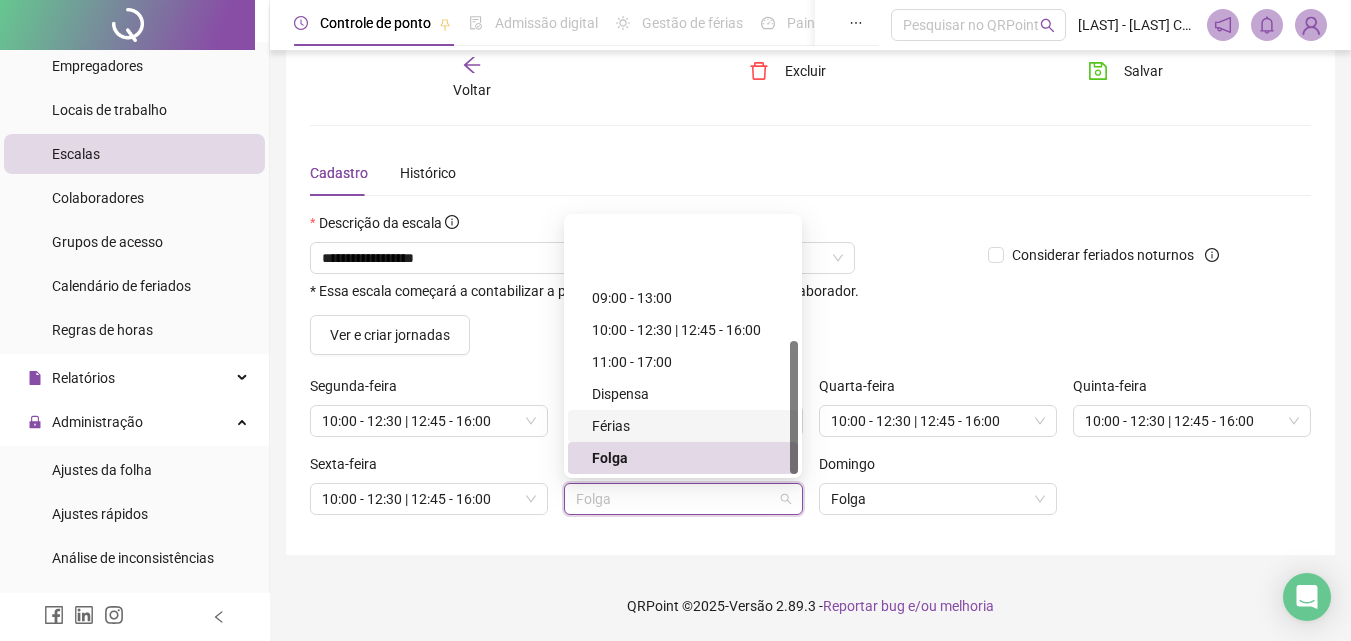 scroll, scrollTop: 234, scrollLeft: 0, axis: vertical 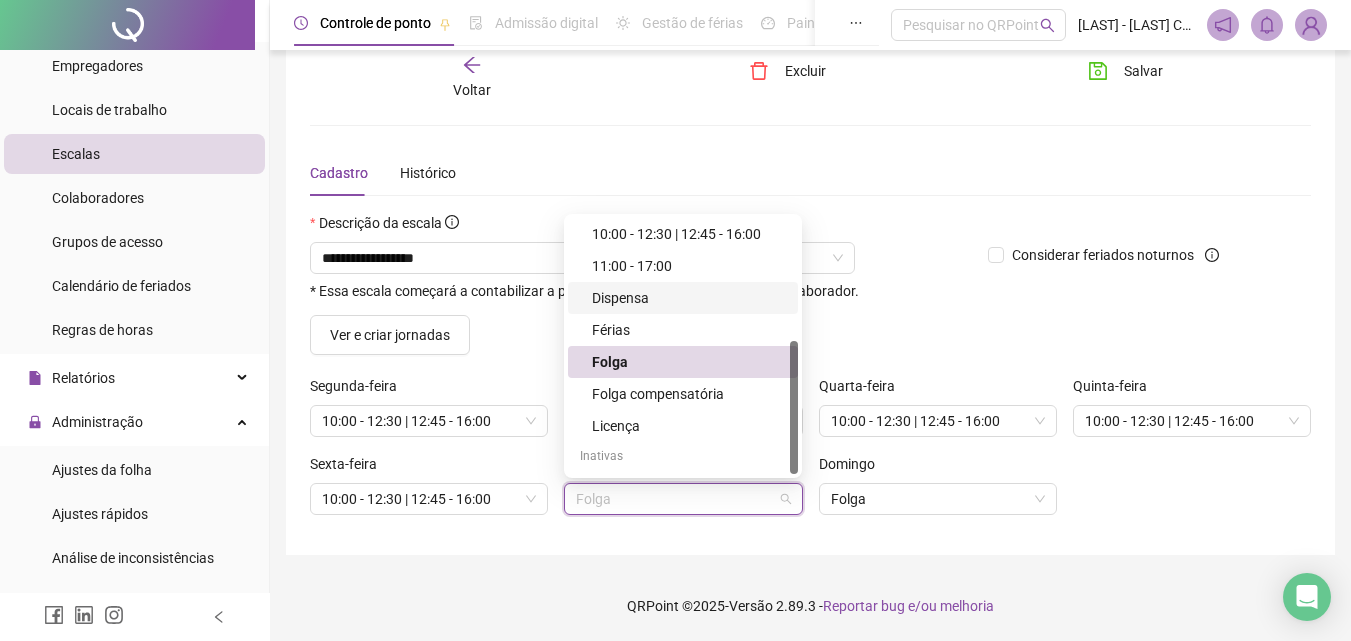 click on "Dispensa" at bounding box center (689, 298) 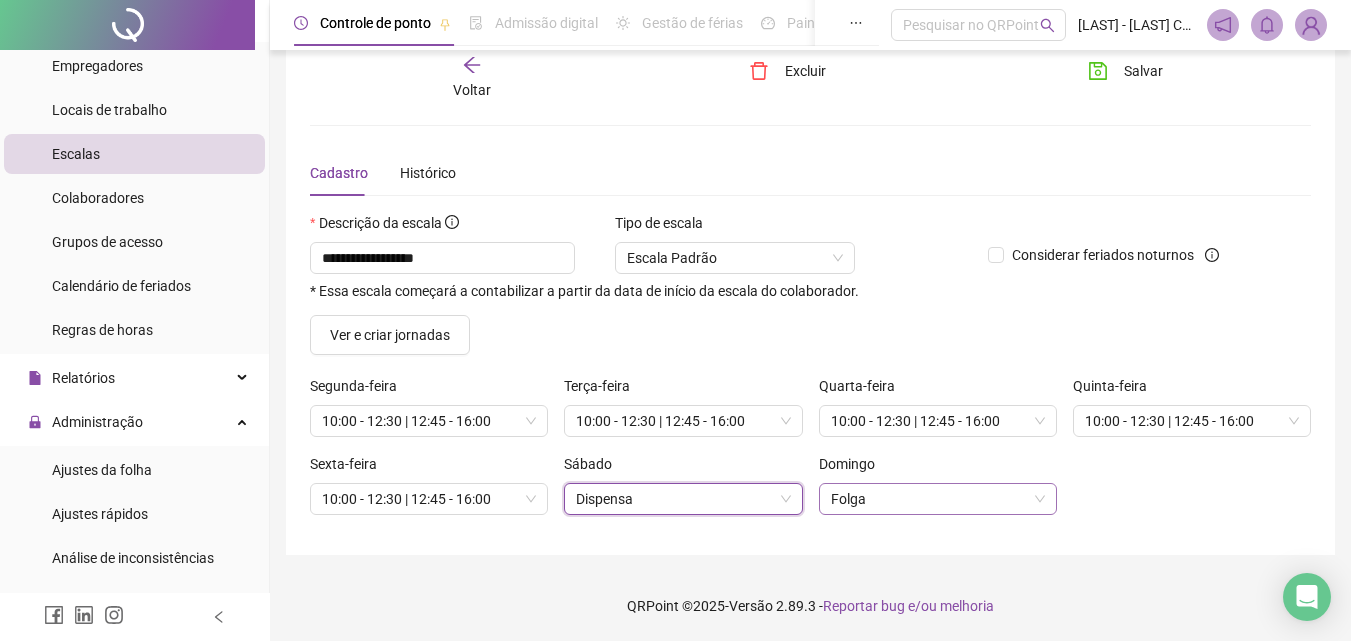 click on "Folga" at bounding box center (938, 499) 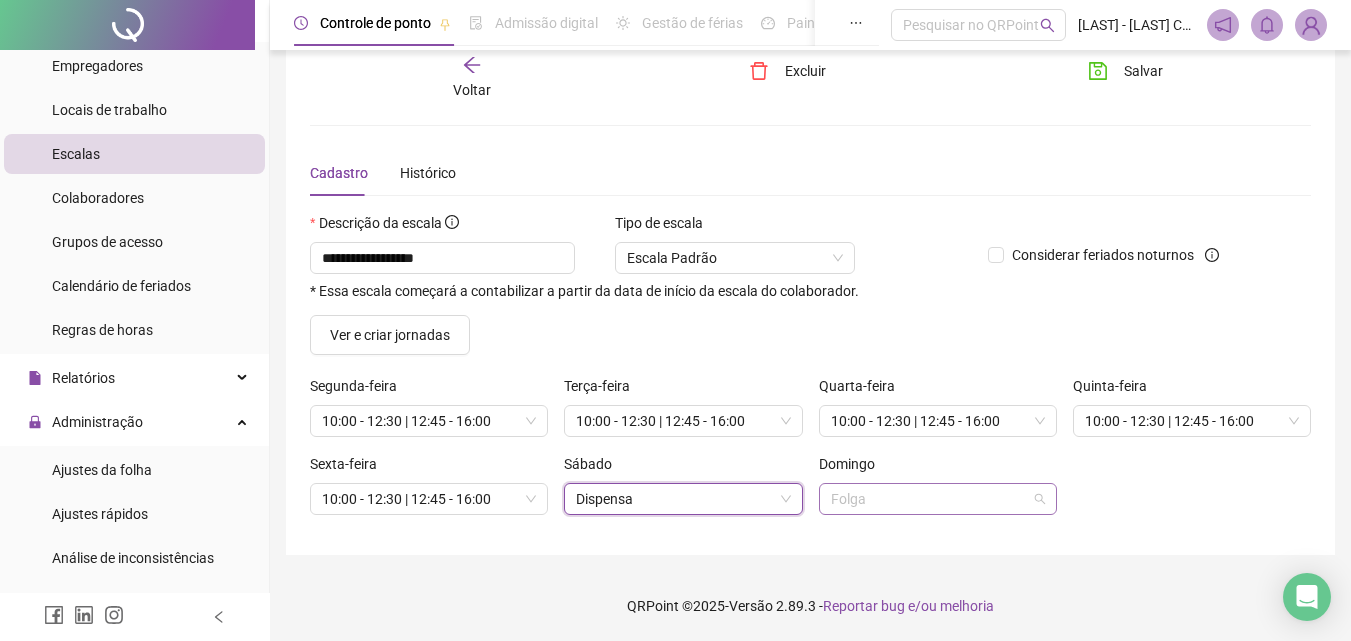 scroll, scrollTop: 138, scrollLeft: 0, axis: vertical 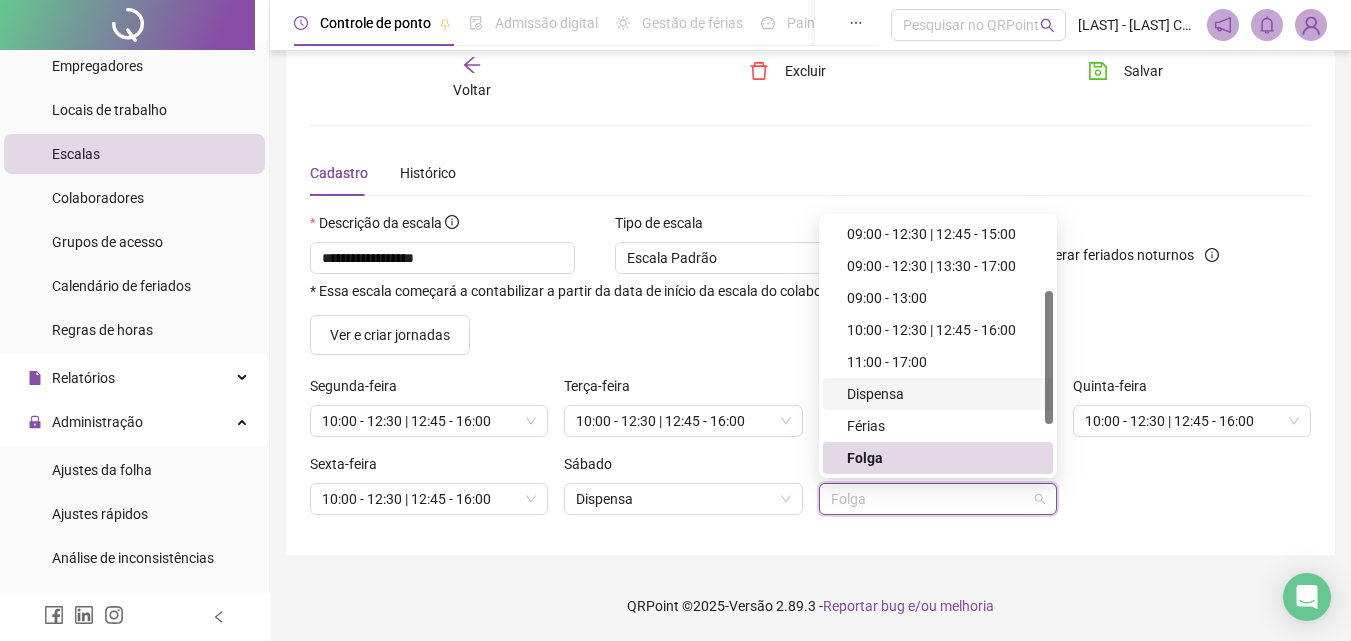 click on "Dispensa" at bounding box center (944, 394) 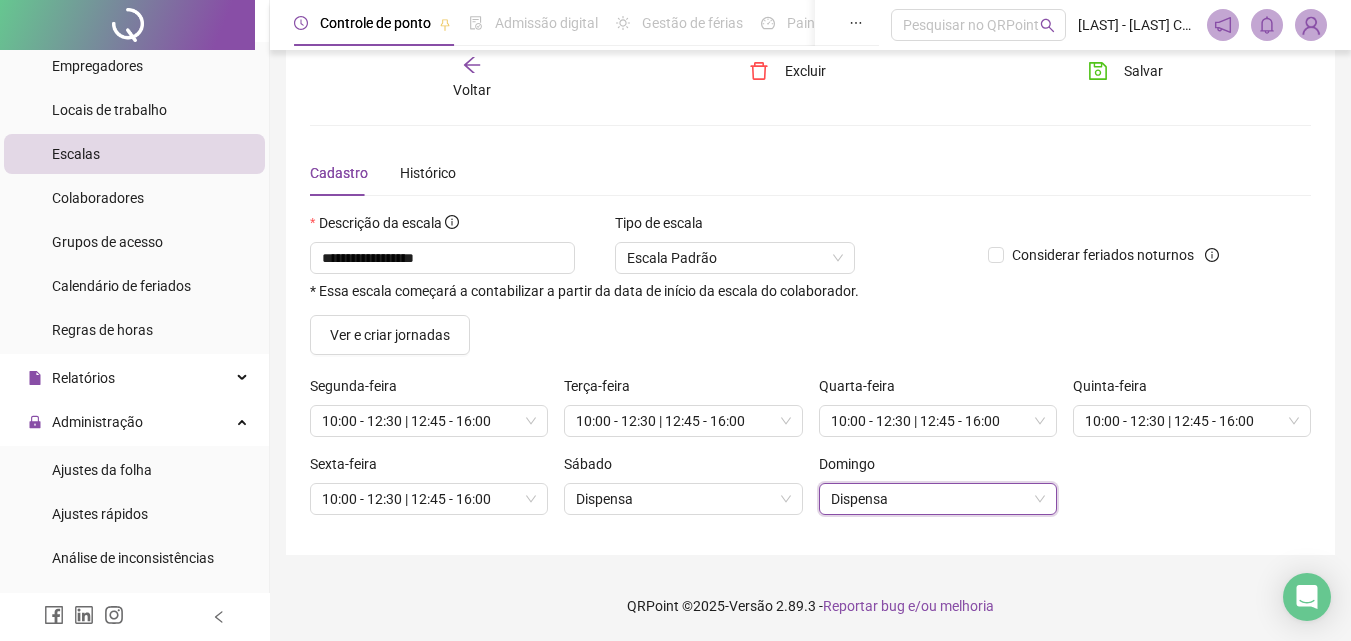 scroll, scrollTop: 0, scrollLeft: 0, axis: both 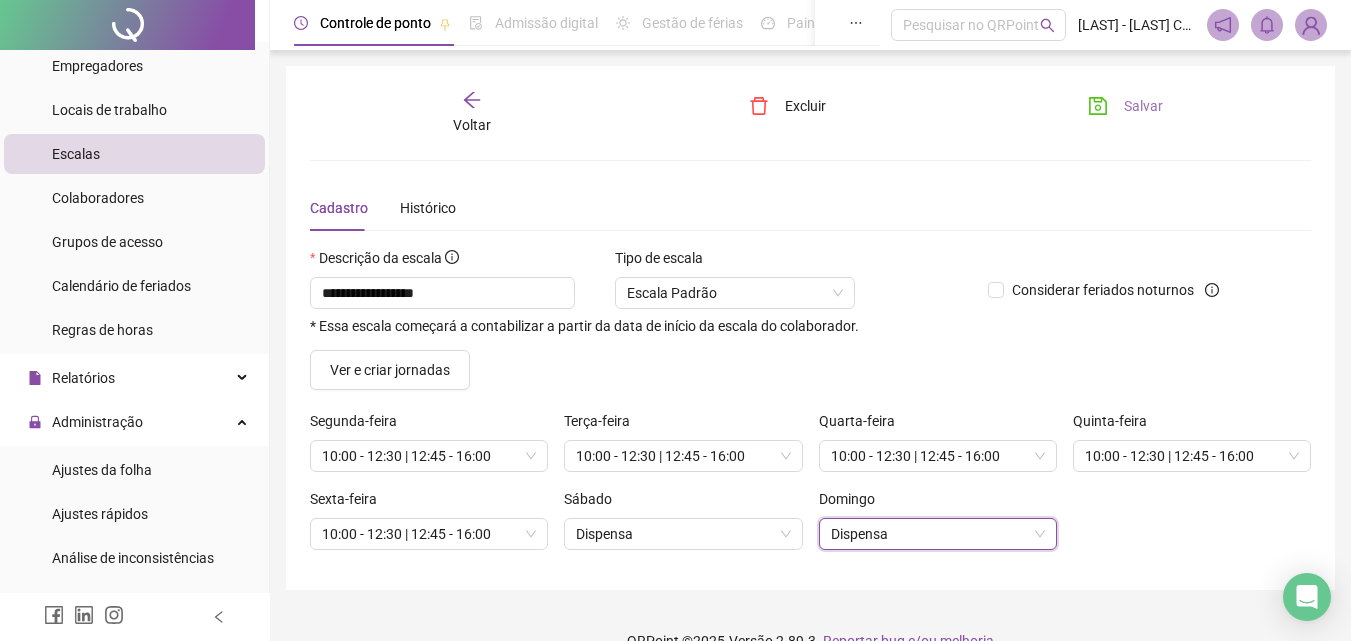click on "Salvar" at bounding box center [1143, 106] 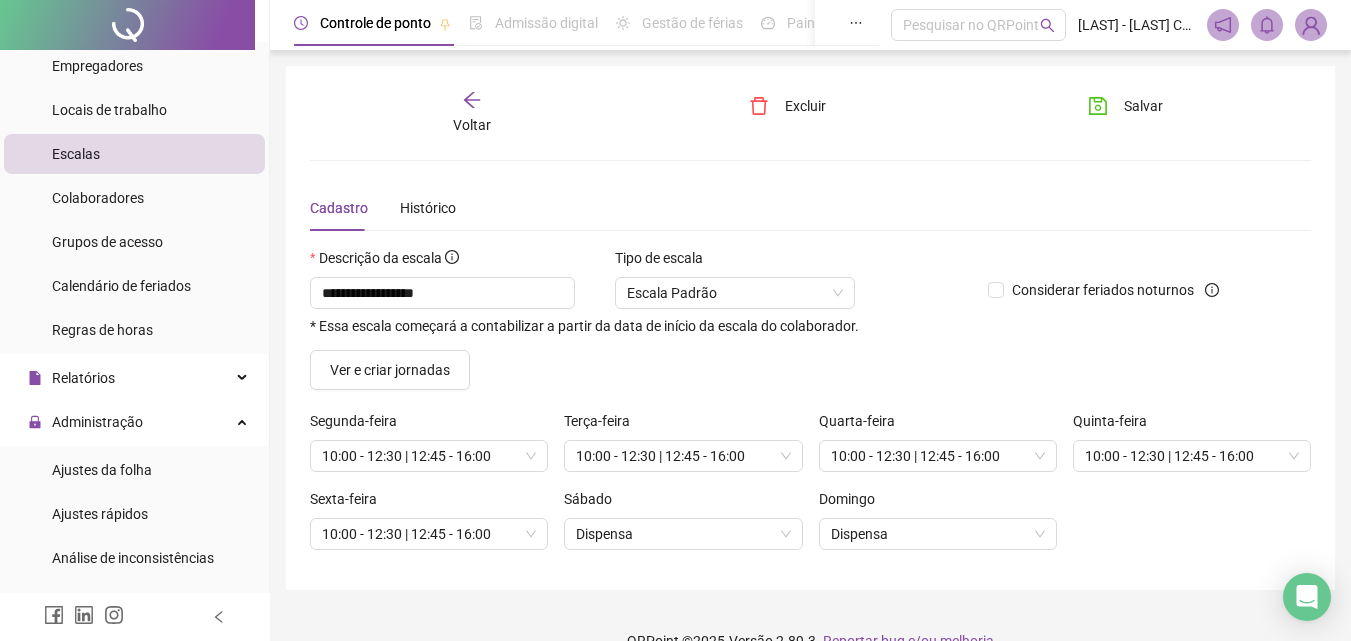 click 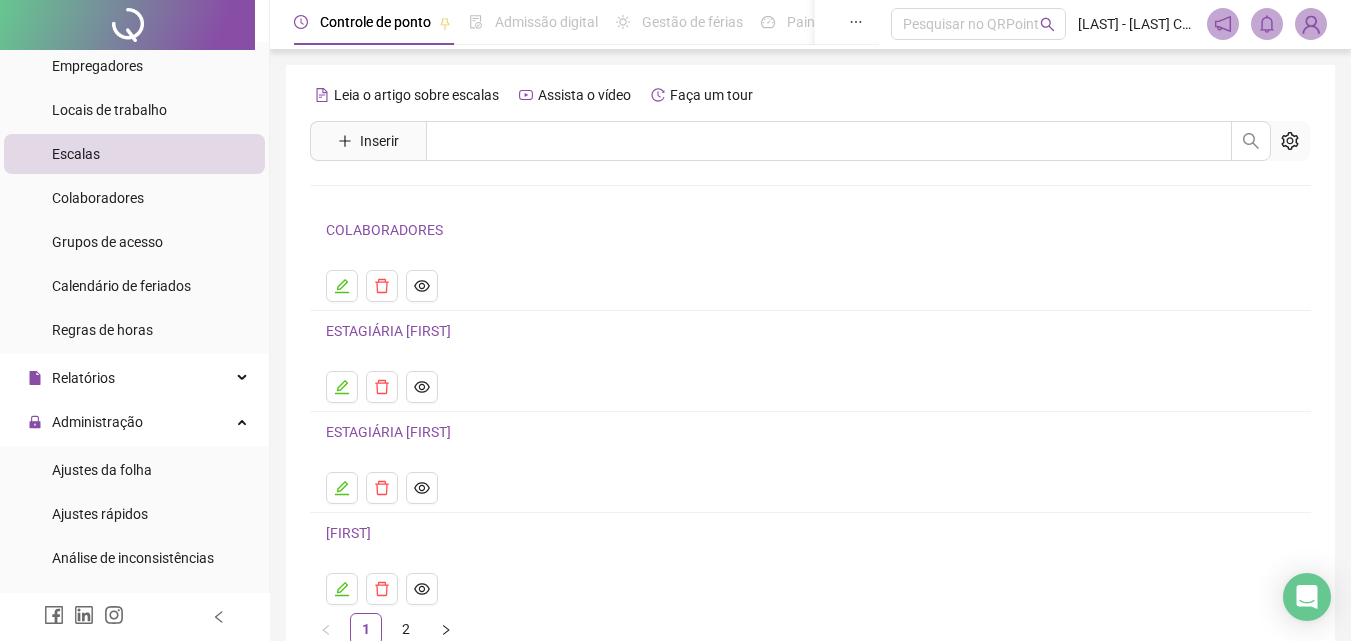 scroll, scrollTop: 0, scrollLeft: 0, axis: both 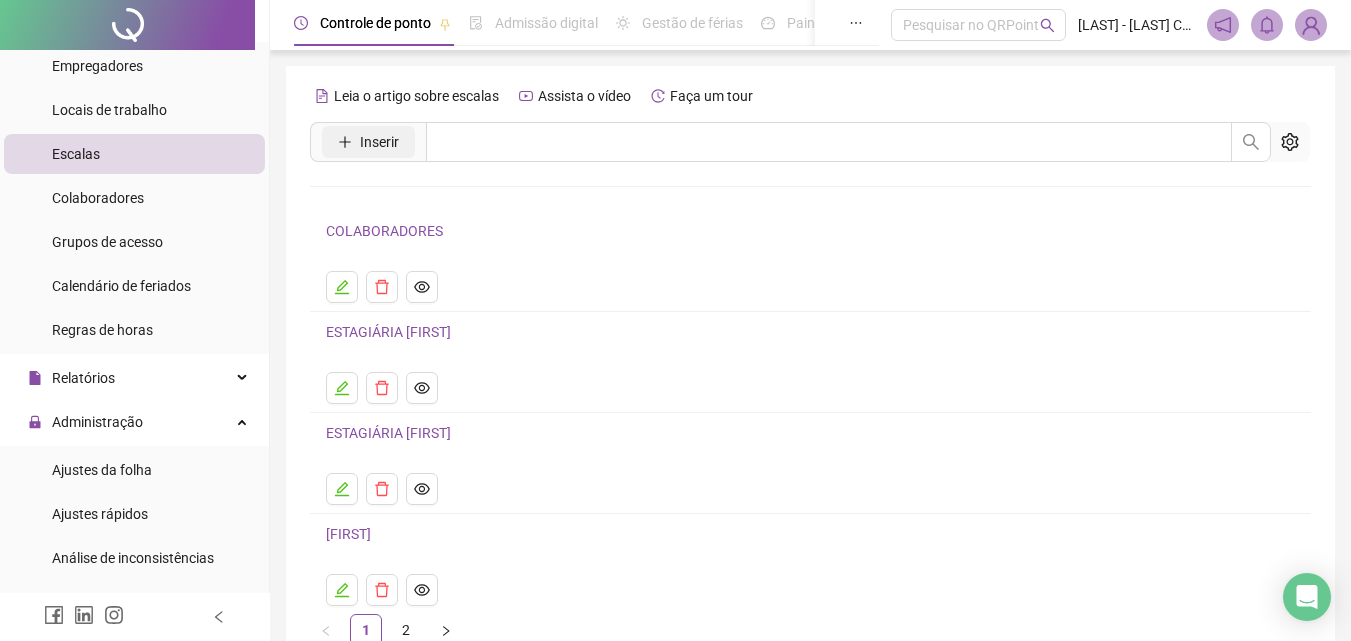 click on "Inserir" at bounding box center [368, 142] 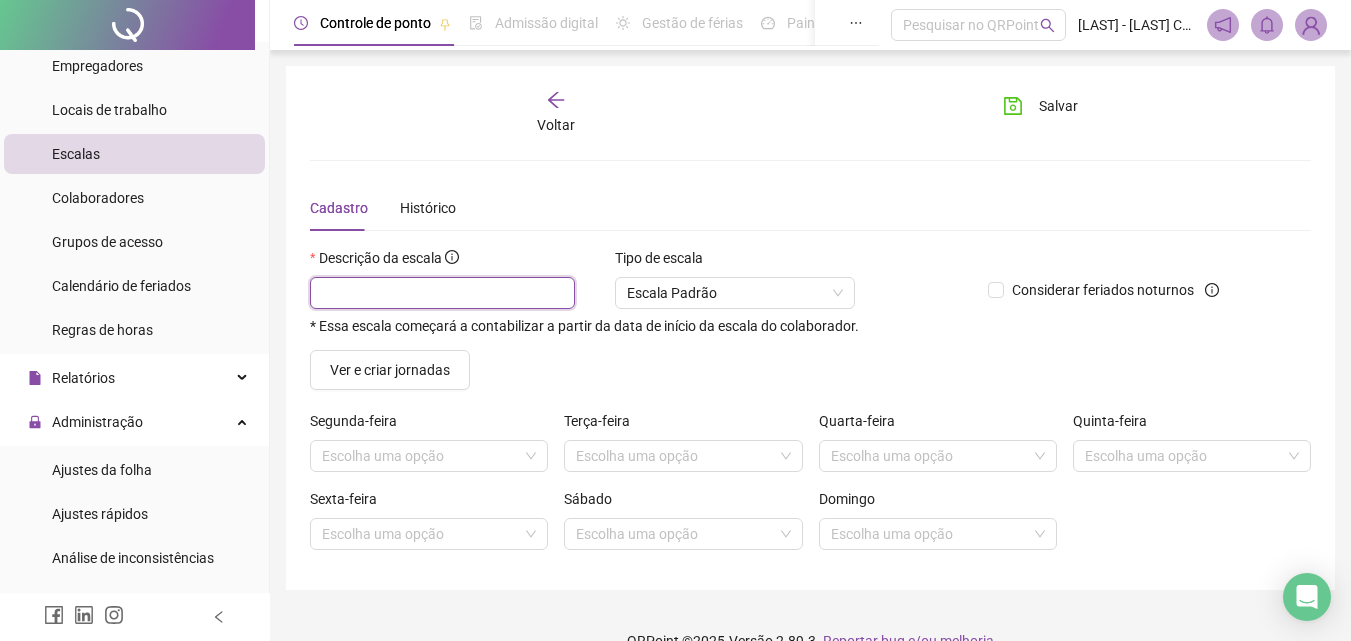 click at bounding box center [442, 293] 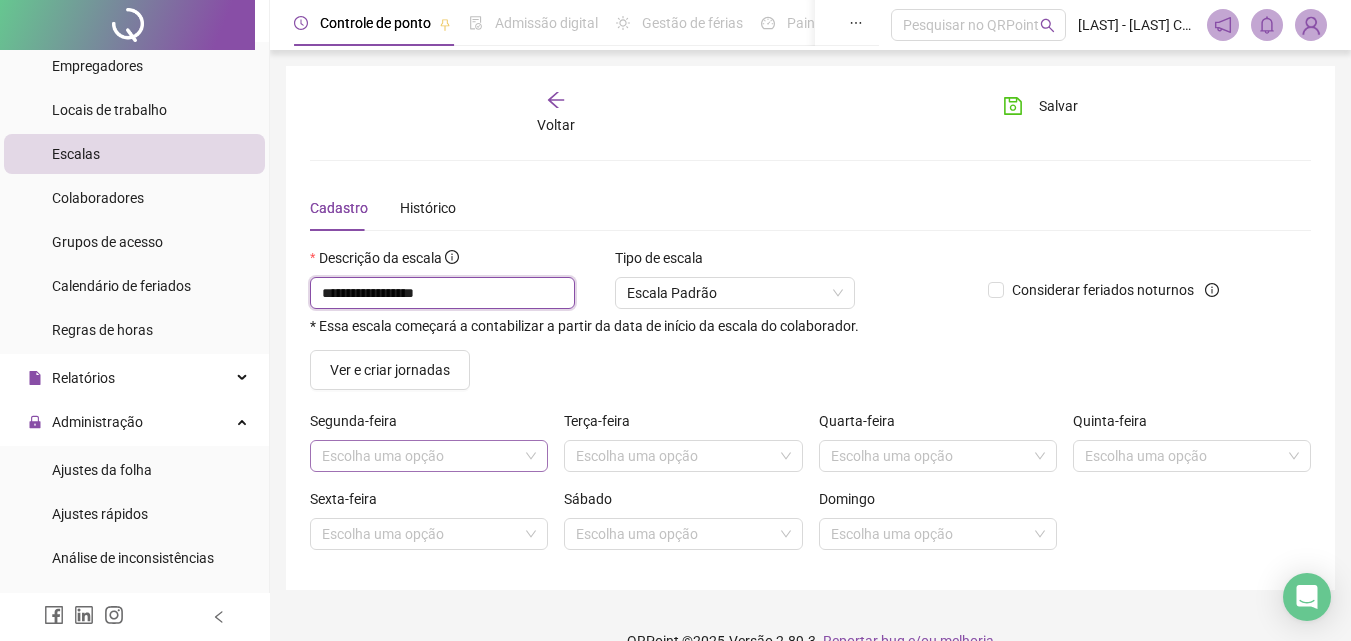 type on "**********" 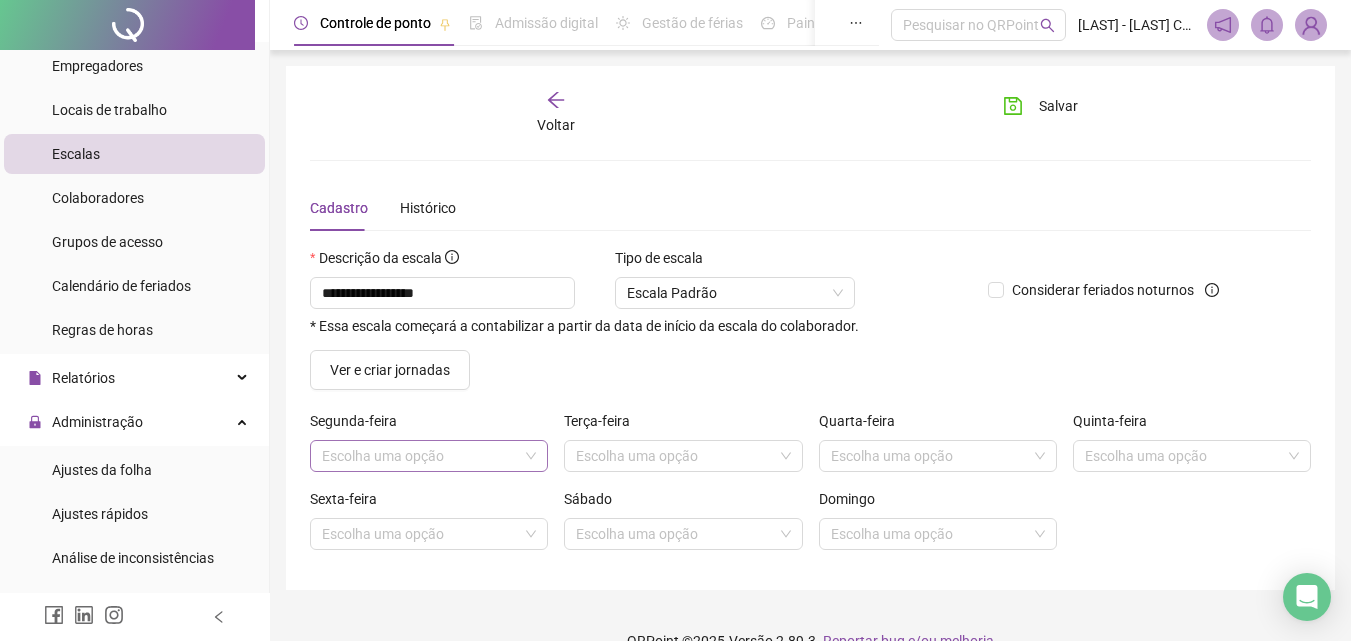 drag, startPoint x: 392, startPoint y: 445, endPoint x: 384, endPoint y: 454, distance: 12.0415945 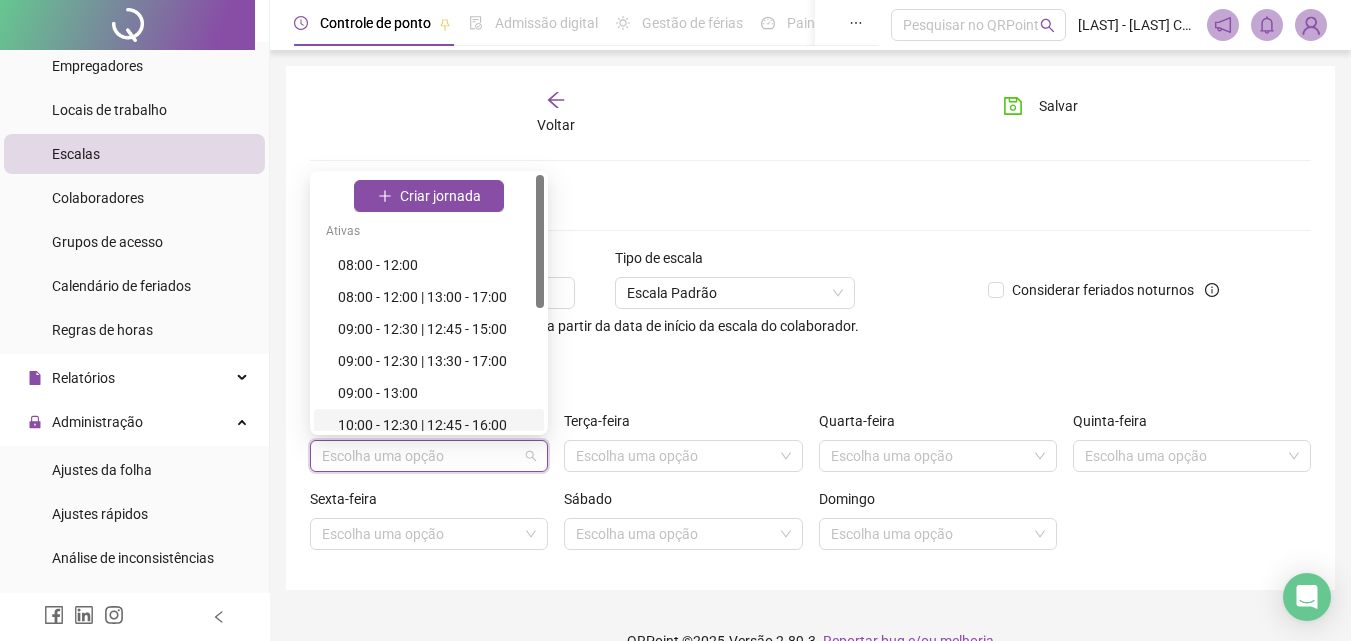 click on "10:00 - 12:30 | 12:45 - 16:00" at bounding box center [435, 425] 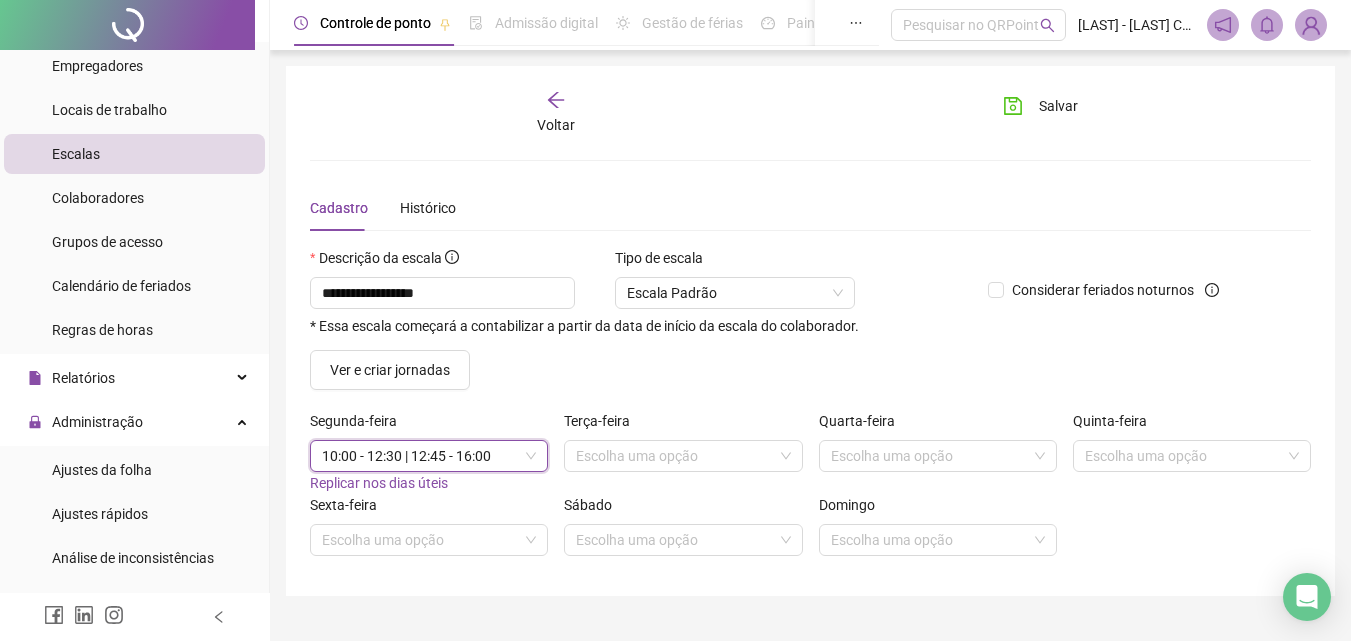 click on "Replicar nos dias úteis" at bounding box center [379, 483] 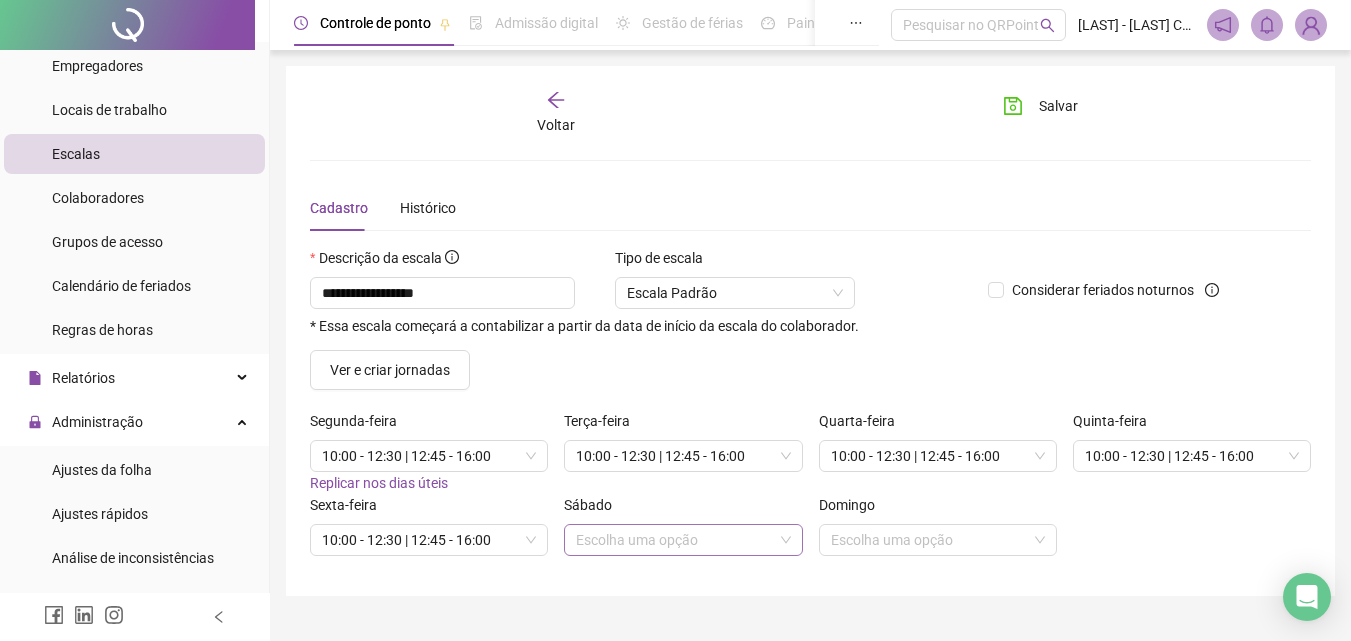 click at bounding box center (674, 540) 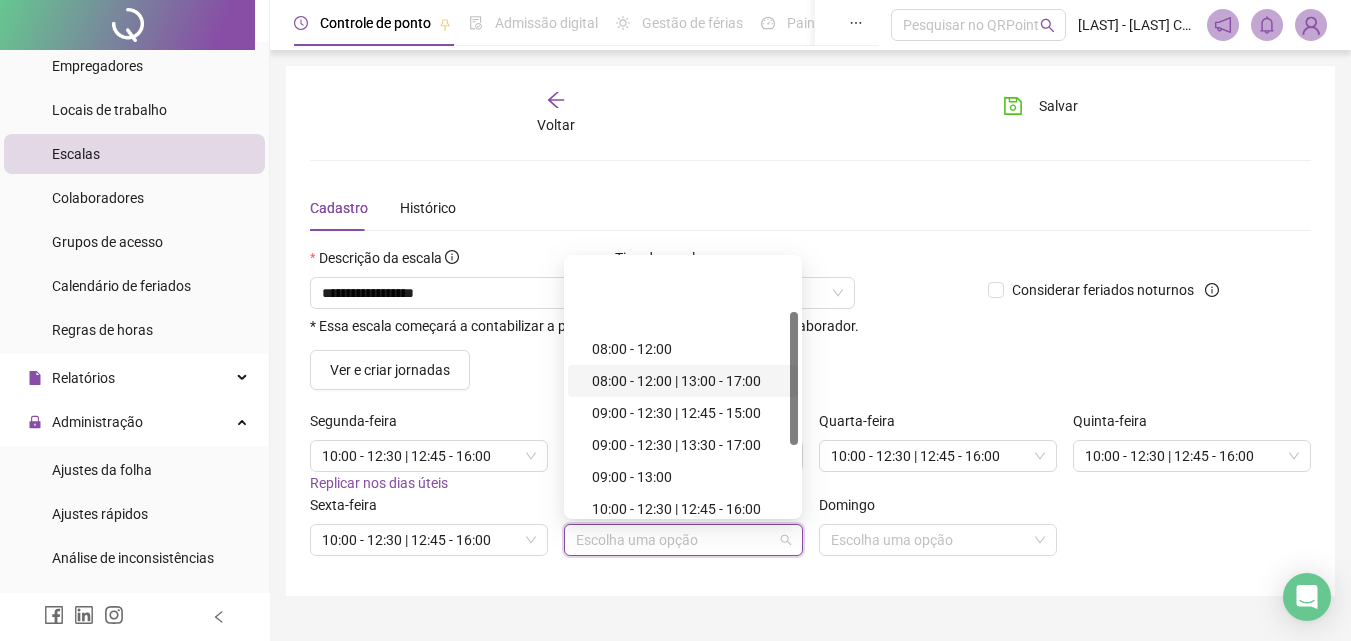 scroll, scrollTop: 234, scrollLeft: 0, axis: vertical 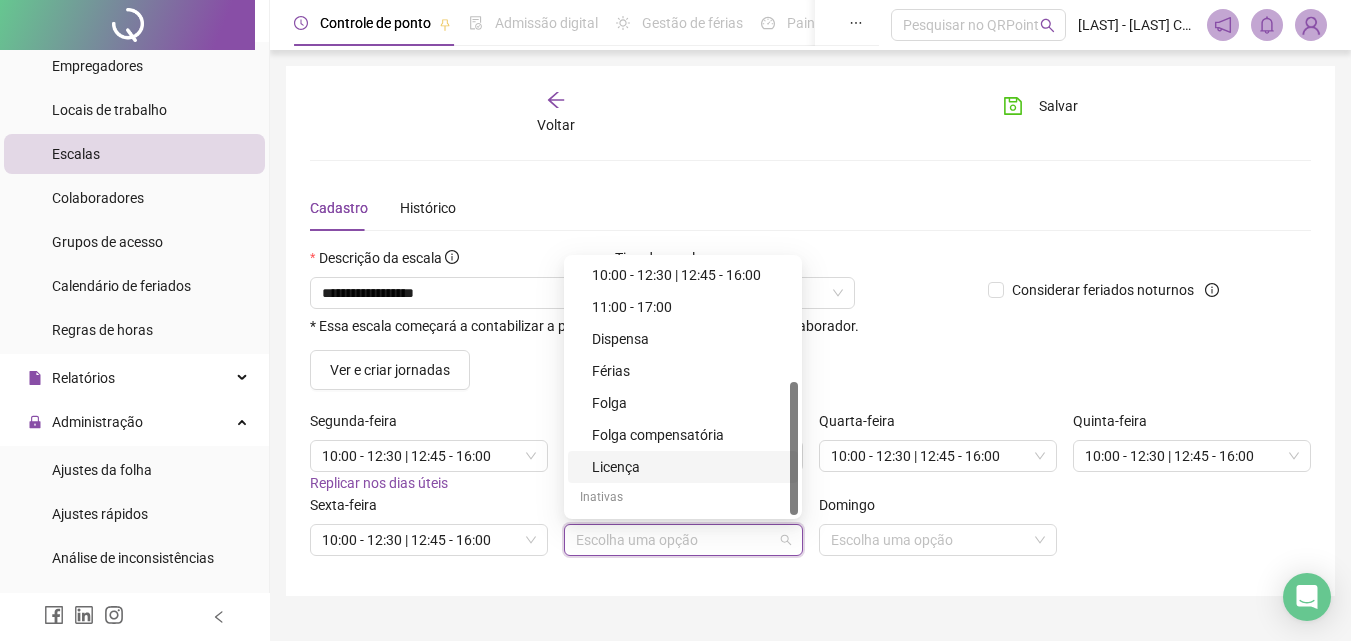 click on "**********" at bounding box center (810, 331) 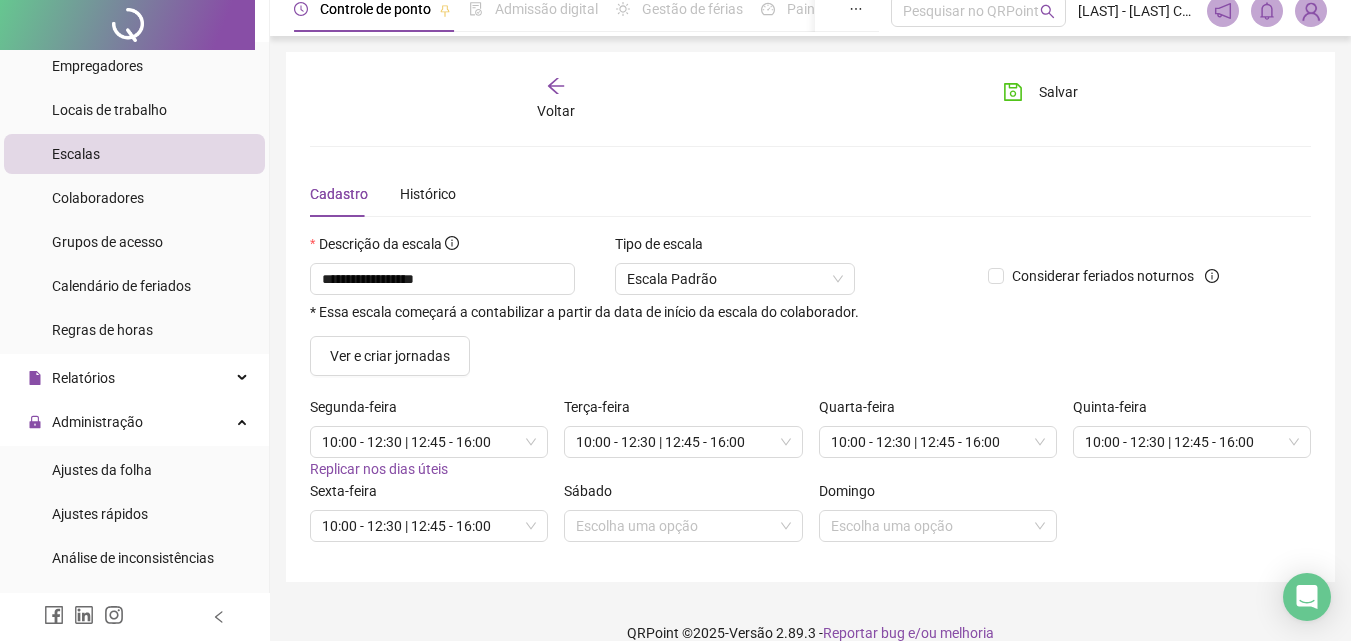 scroll, scrollTop: 0, scrollLeft: 0, axis: both 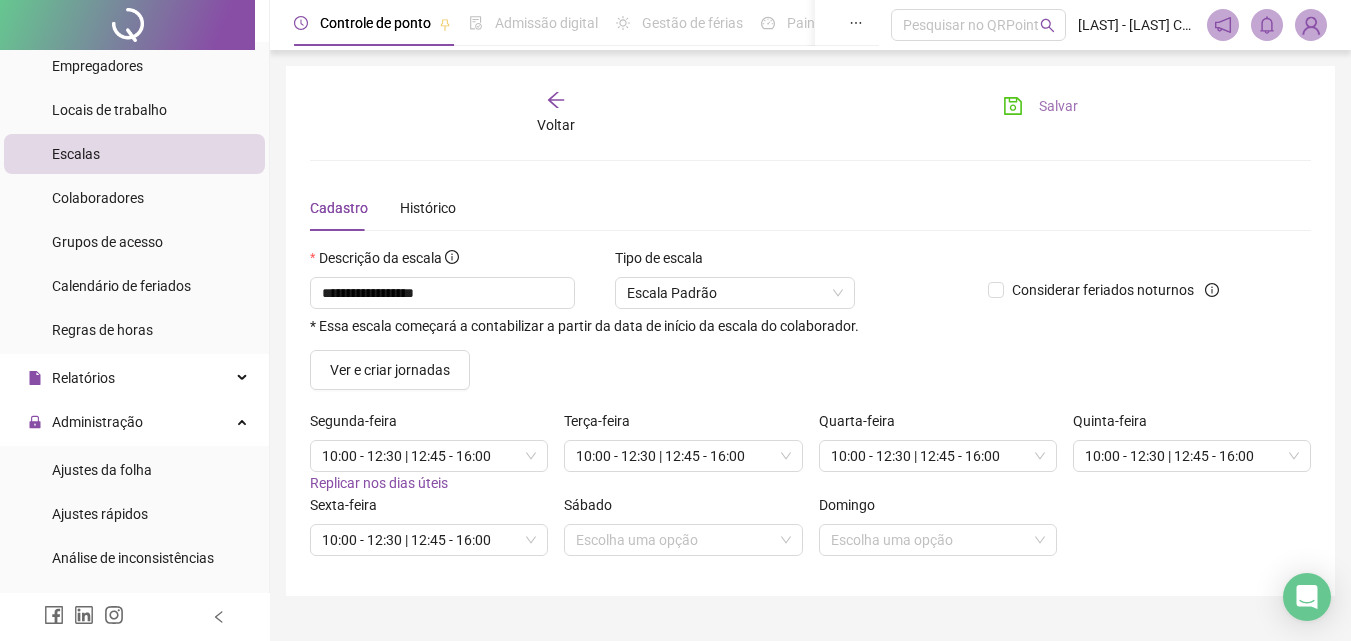 click on "Salvar" at bounding box center [1040, 106] 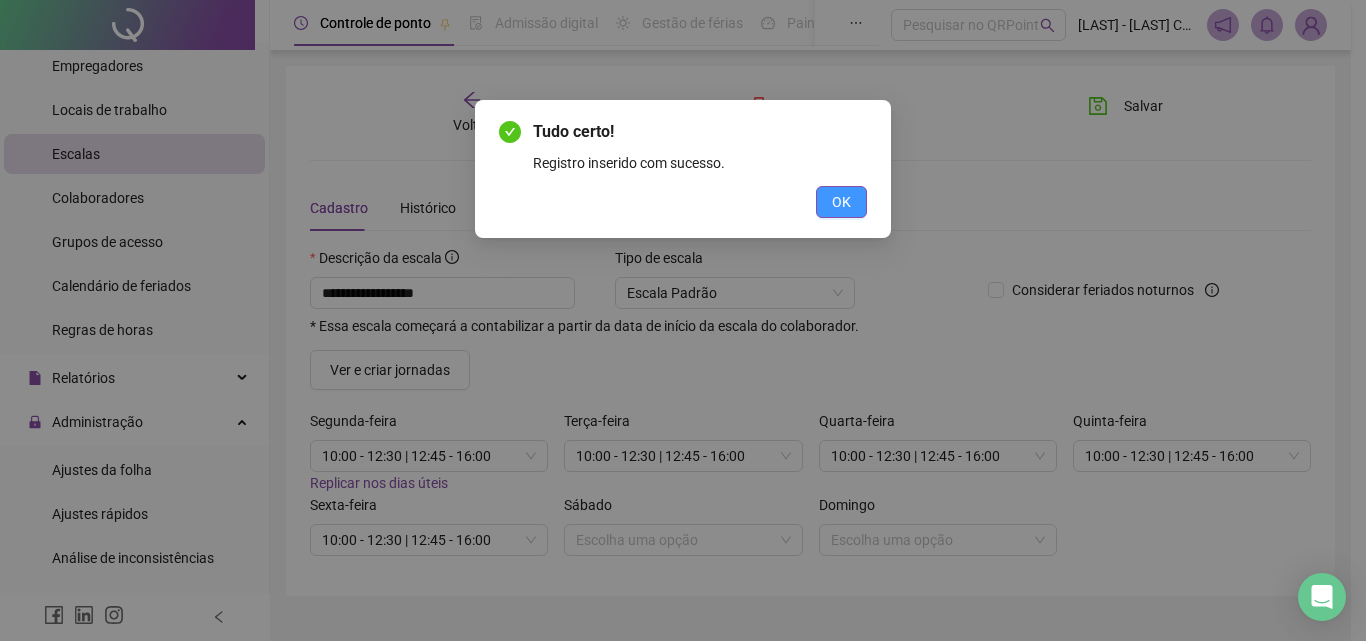 click on "OK" at bounding box center (841, 202) 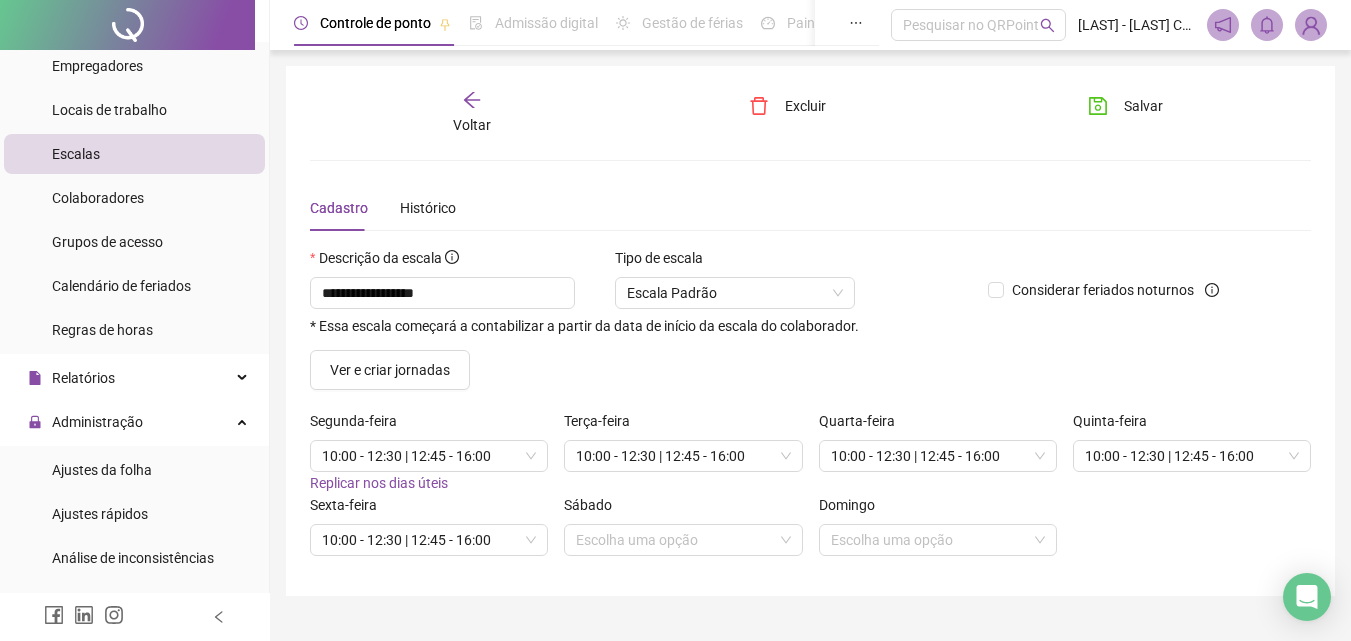 click on "Voltar" at bounding box center [472, 113] 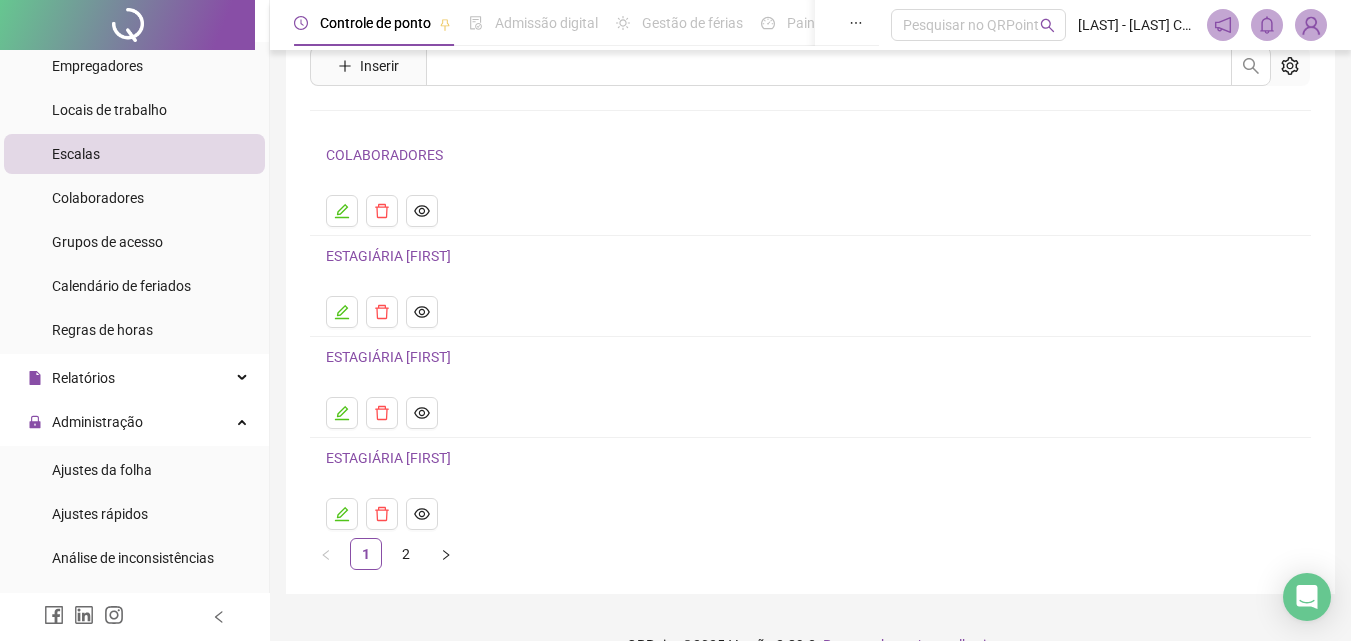 scroll, scrollTop: 115, scrollLeft: 0, axis: vertical 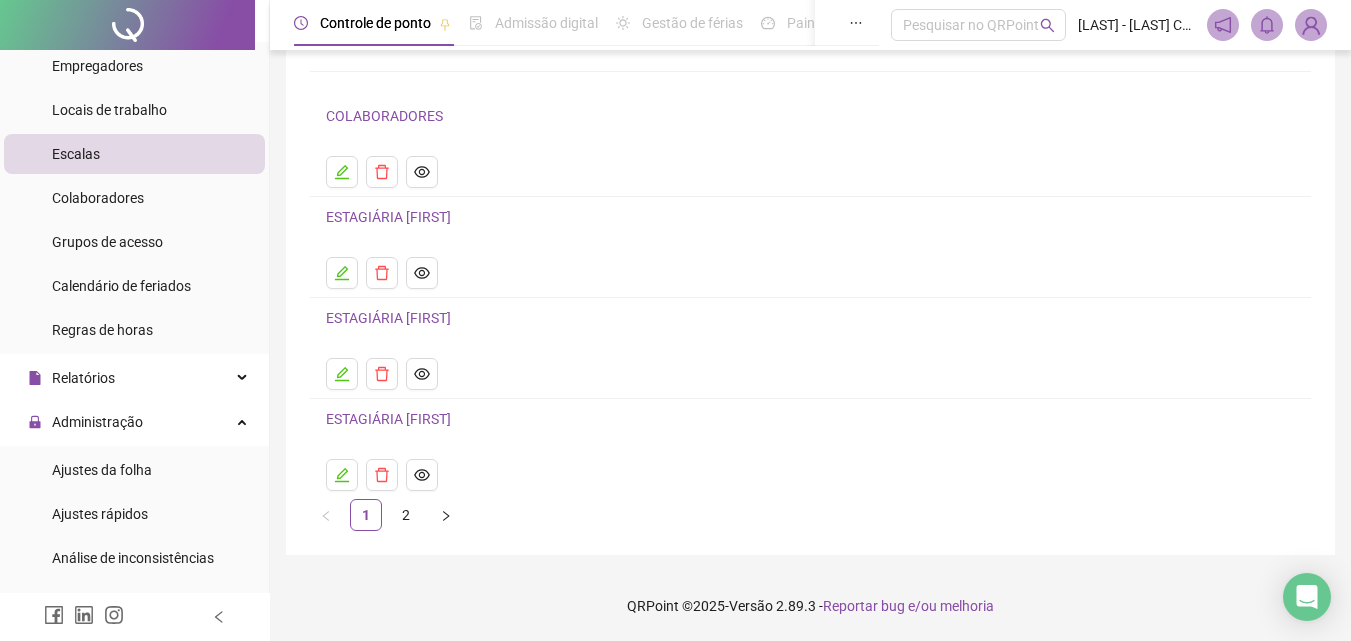 click 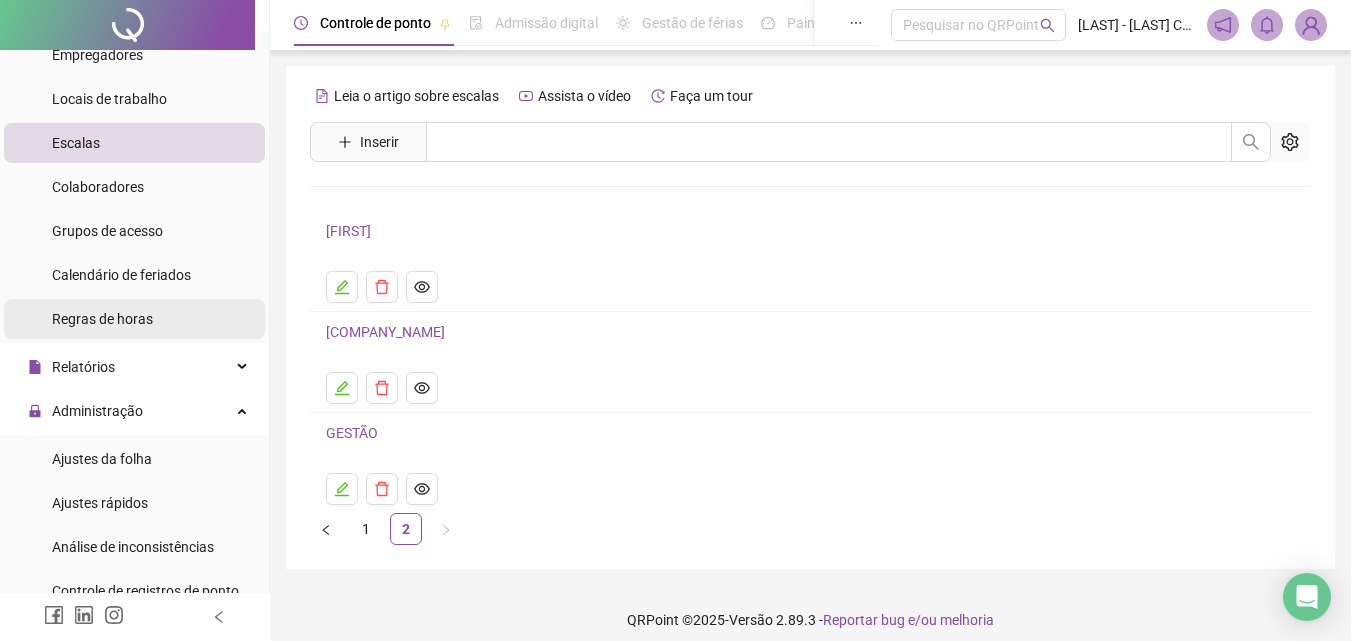 scroll, scrollTop: 0, scrollLeft: 0, axis: both 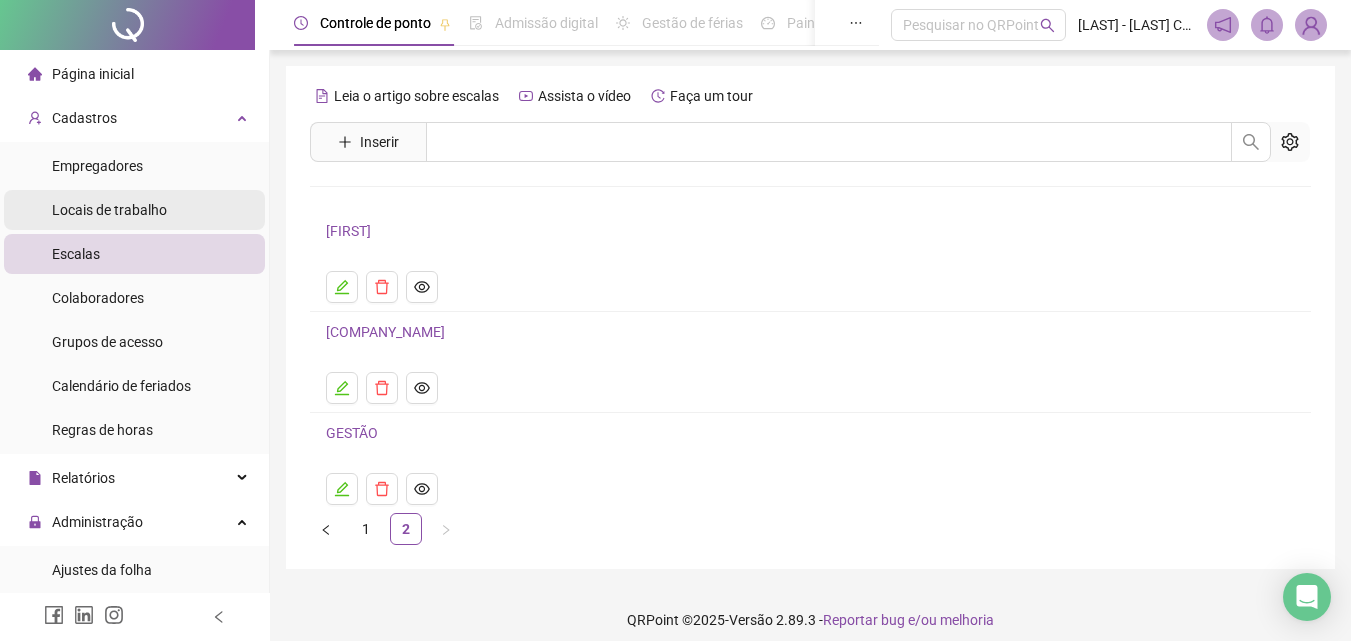click on "Locais de trabalho" at bounding box center [109, 210] 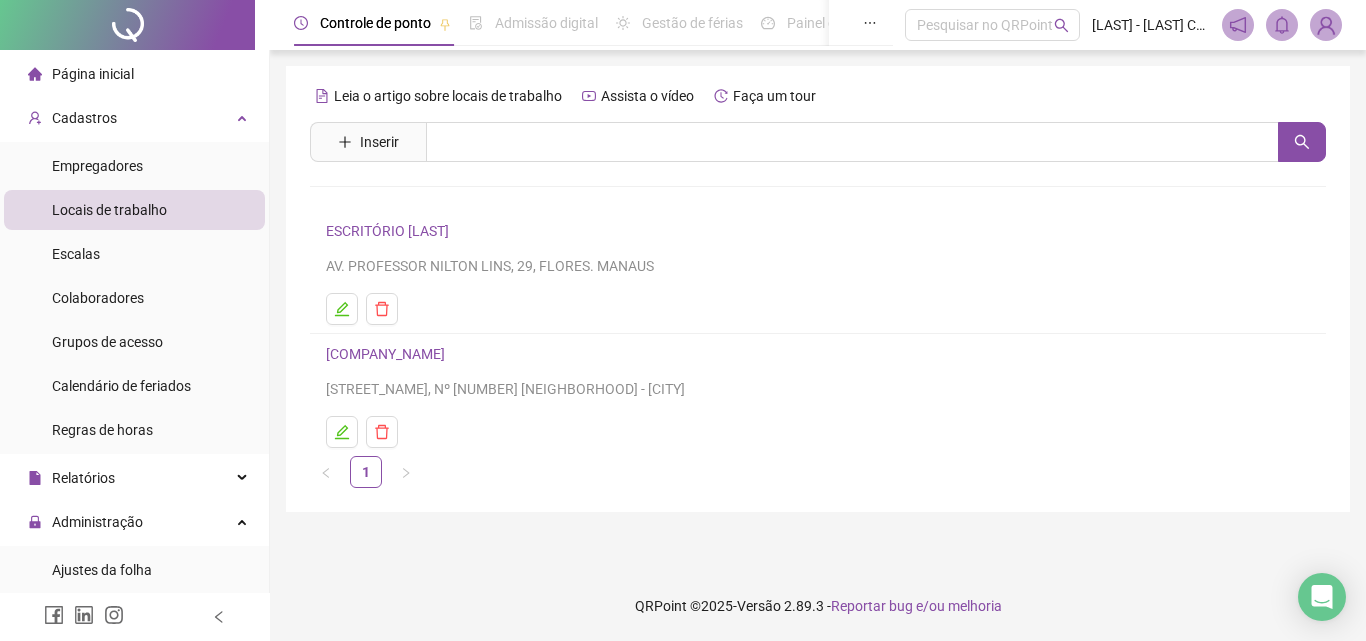 click on "ESCRITÓRIO [LAST]" at bounding box center [387, 231] 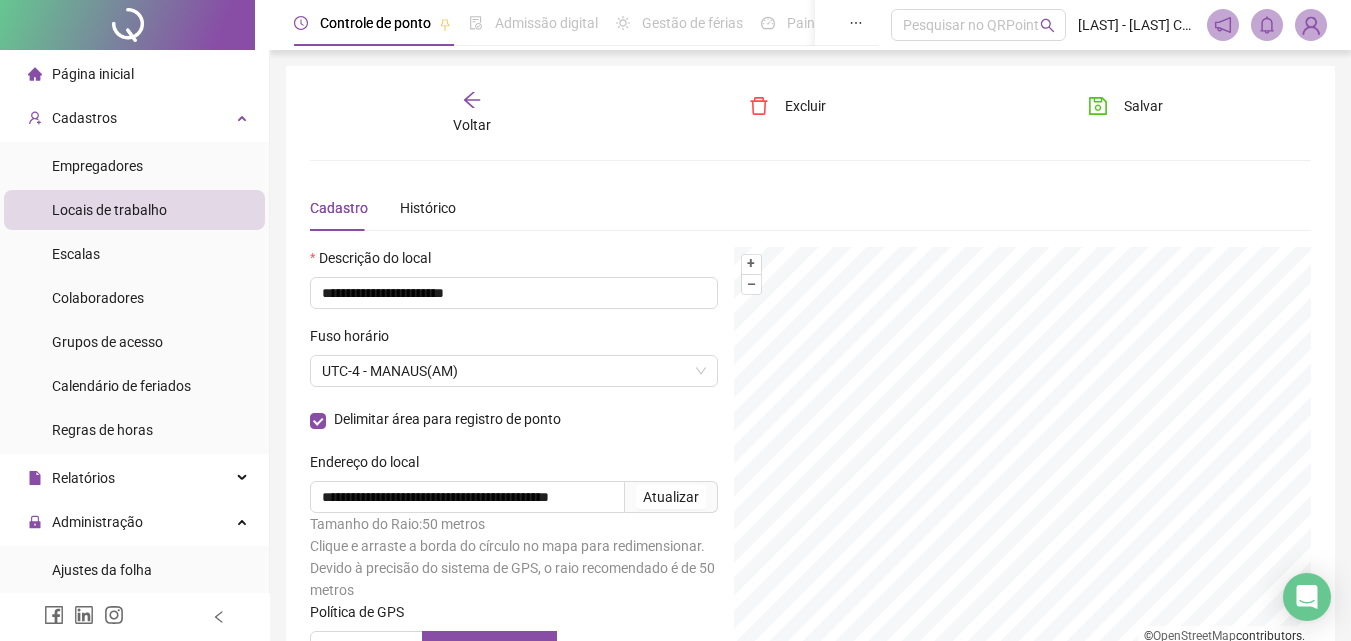 click on "Página inicial" at bounding box center (93, 74) 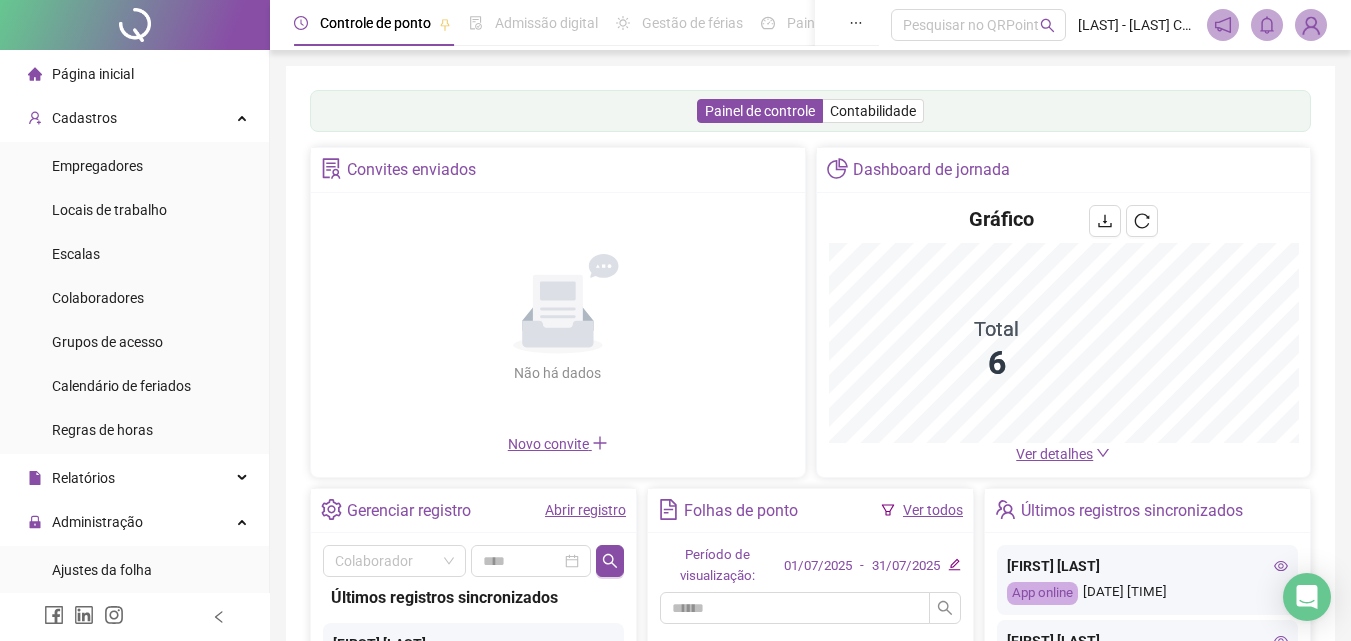 scroll, scrollTop: 300, scrollLeft: 0, axis: vertical 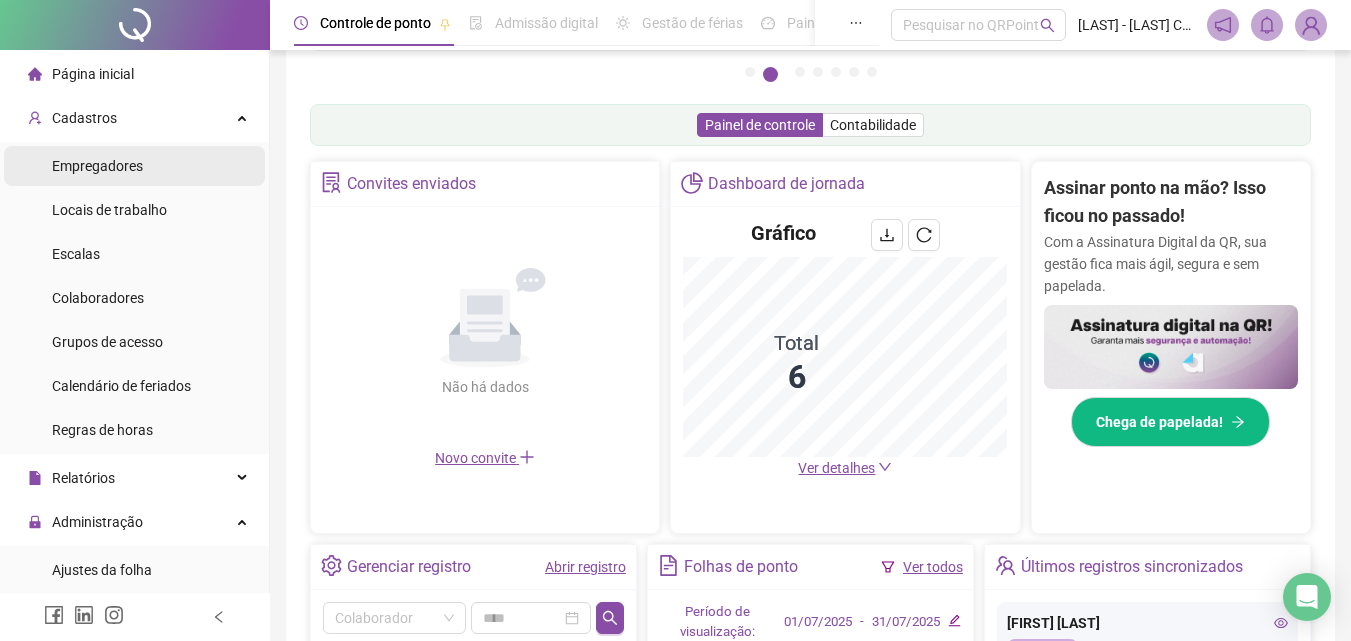 click on "Empregadores" at bounding box center (97, 166) 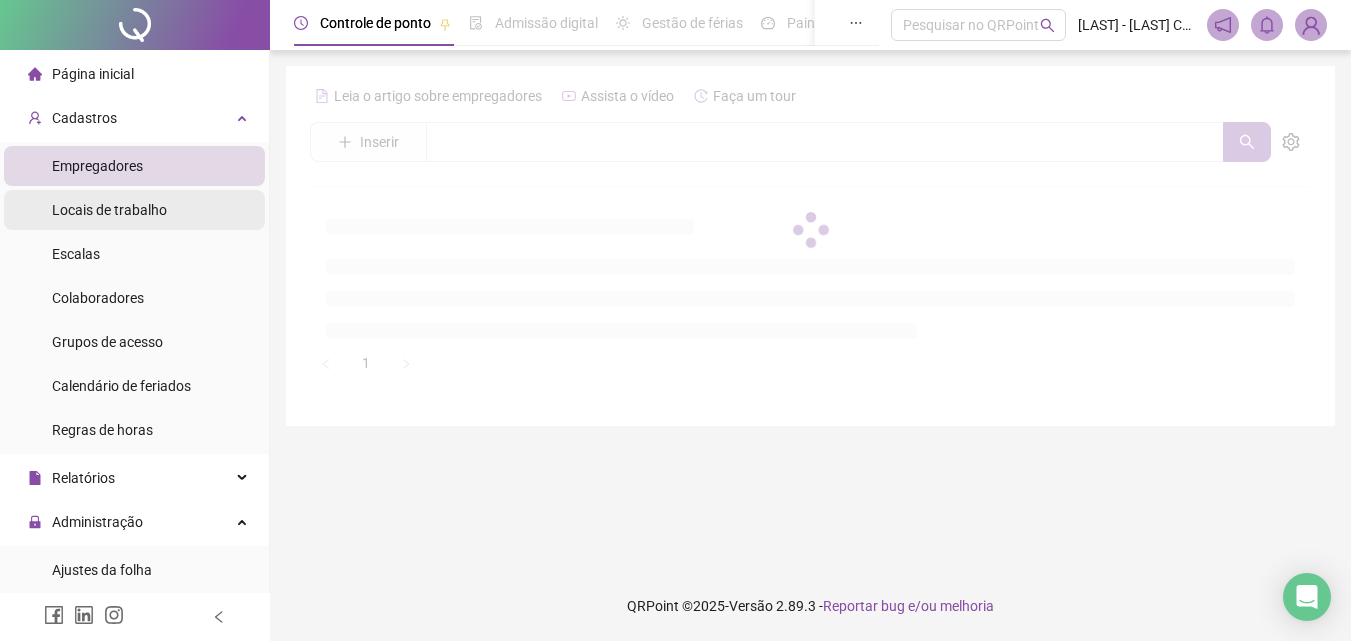 scroll, scrollTop: 0, scrollLeft: 0, axis: both 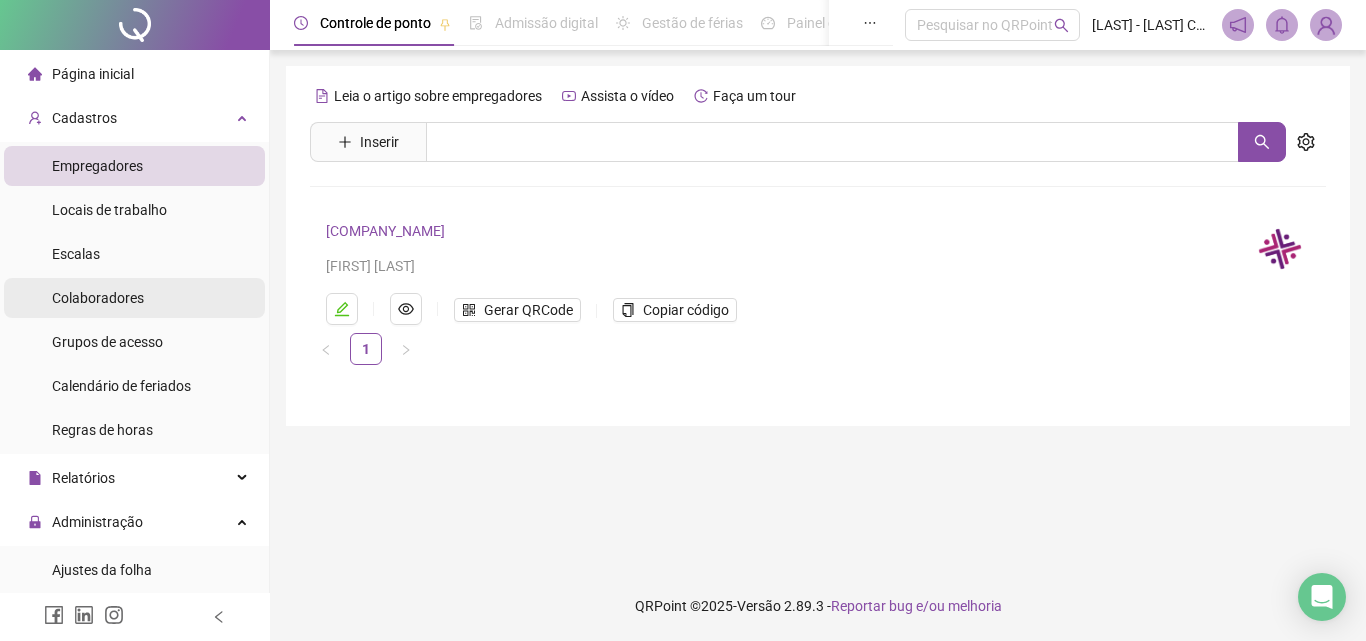 click on "Colaboradores" at bounding box center [98, 298] 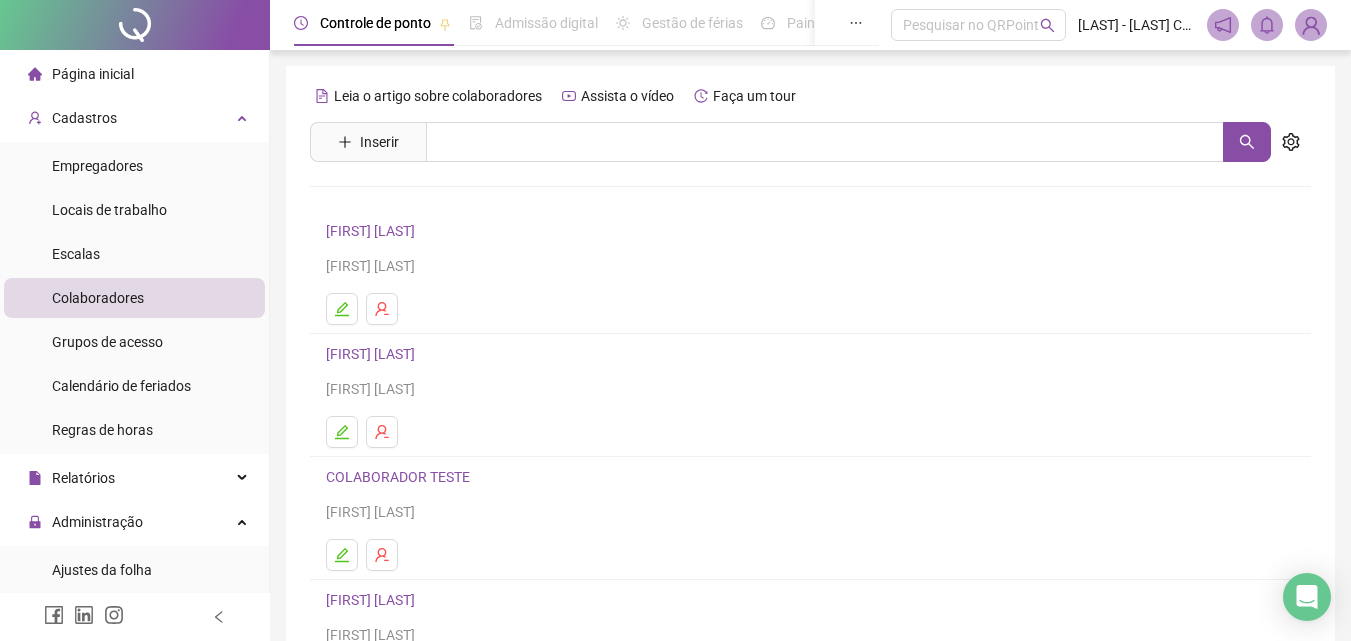 click on "[FIRST] [LAST]" at bounding box center (373, 354) 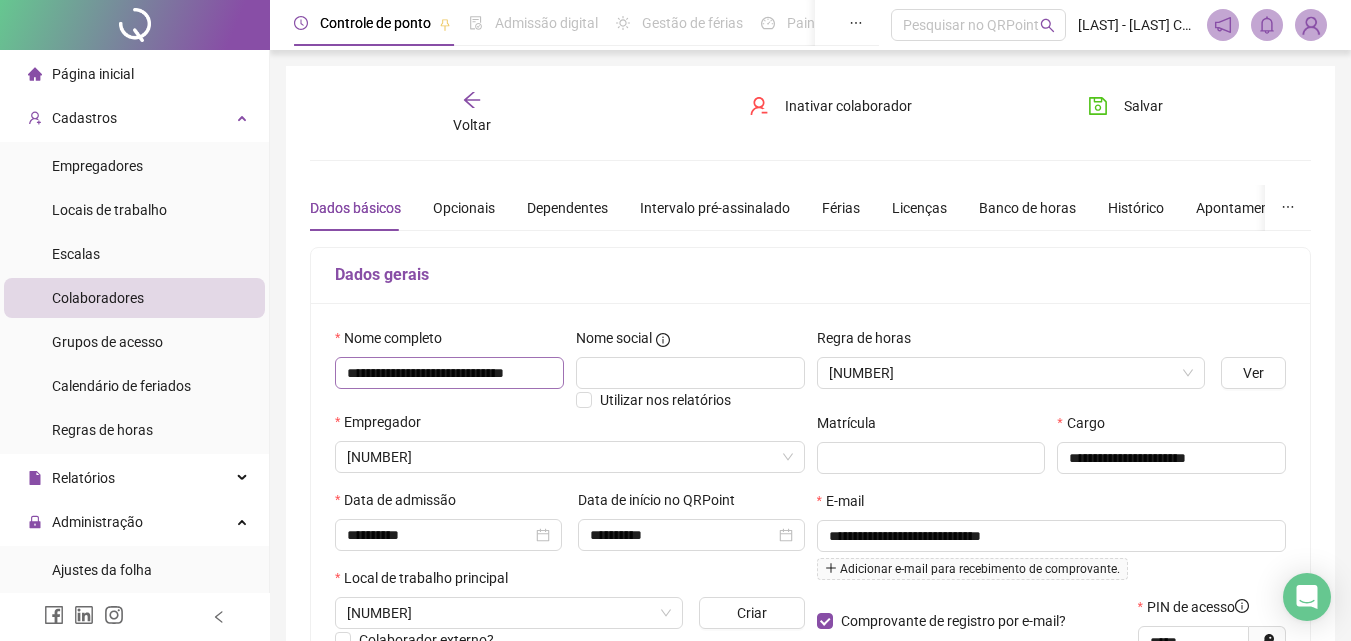 type on "**********" 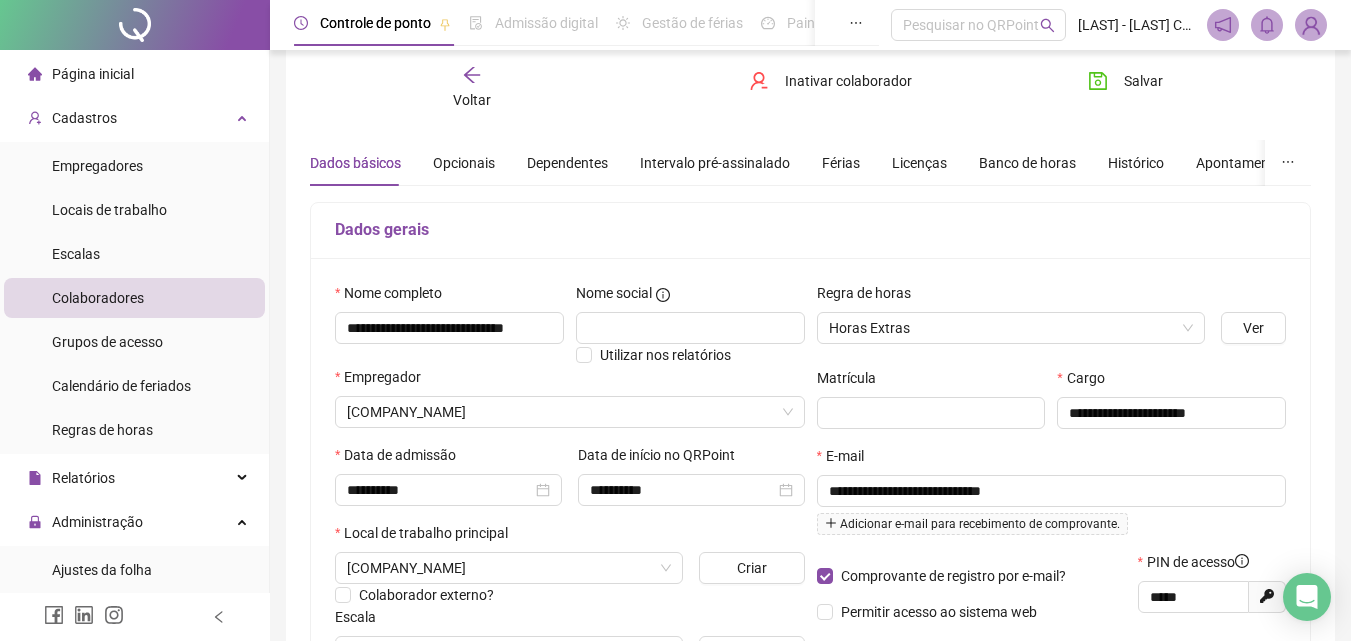 scroll, scrollTop: 0, scrollLeft: 0, axis: both 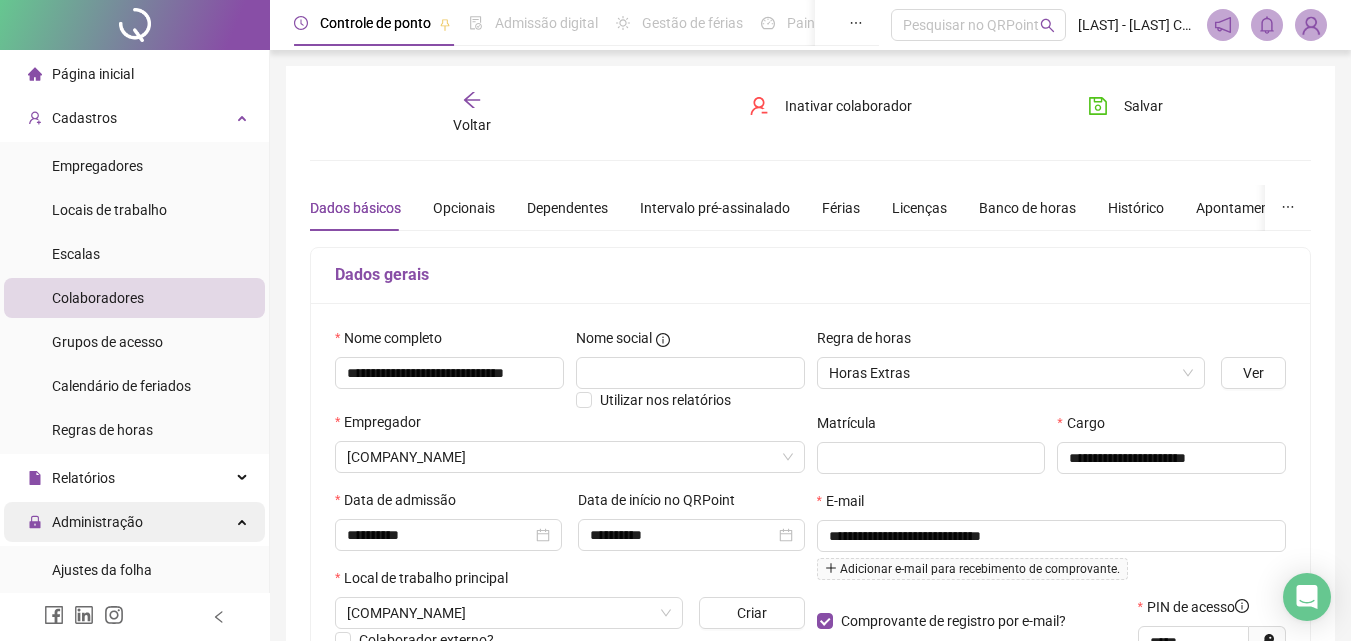 click on "Administração" at bounding box center (97, 522) 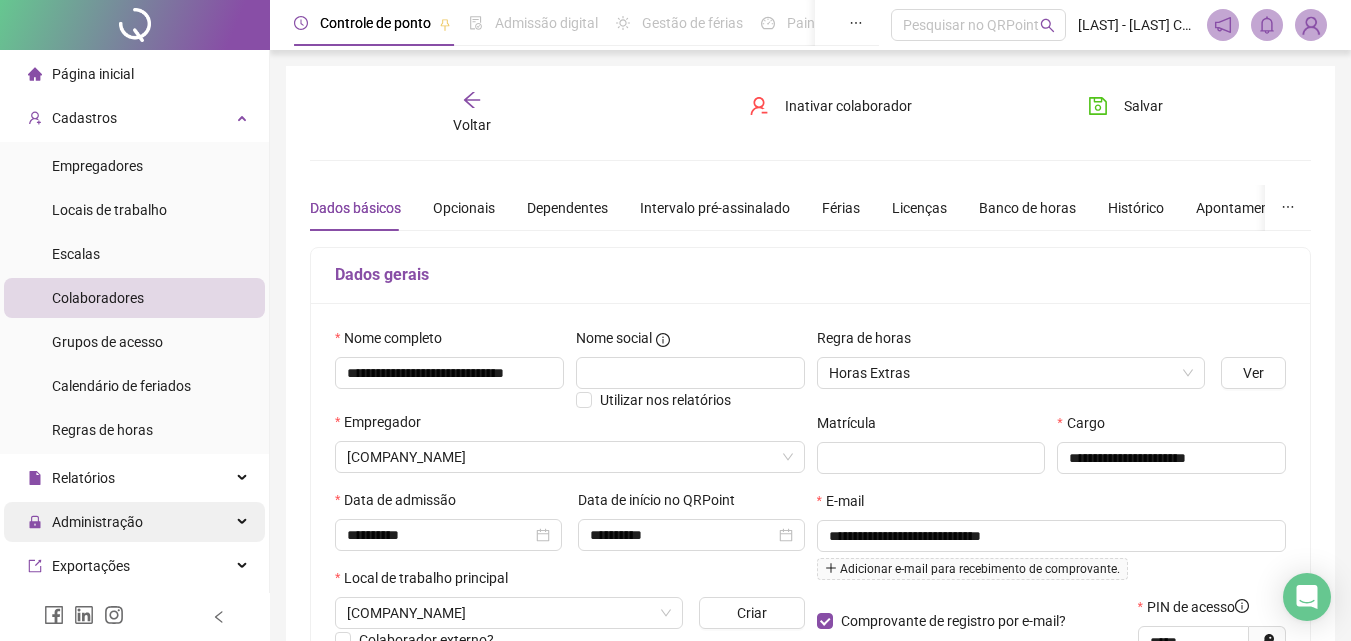 click on "Administração" at bounding box center [97, 522] 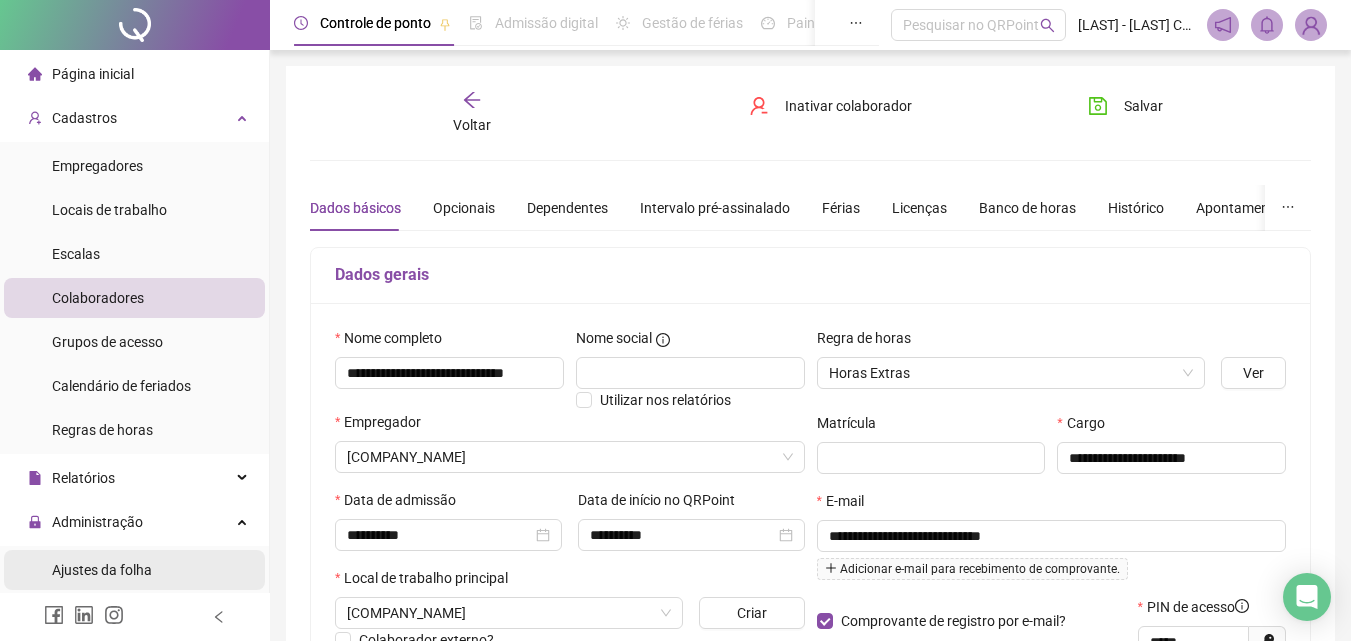 click on "Ajustes da folha" at bounding box center (102, 570) 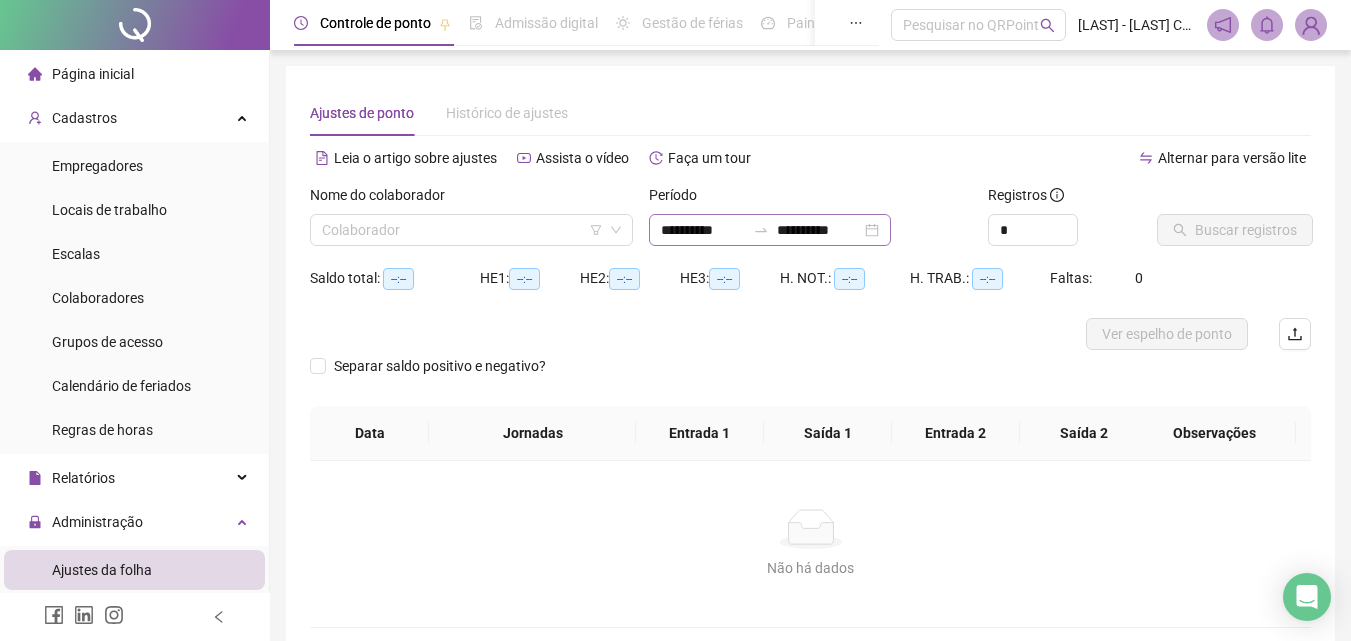 click on "**********" at bounding box center [770, 230] 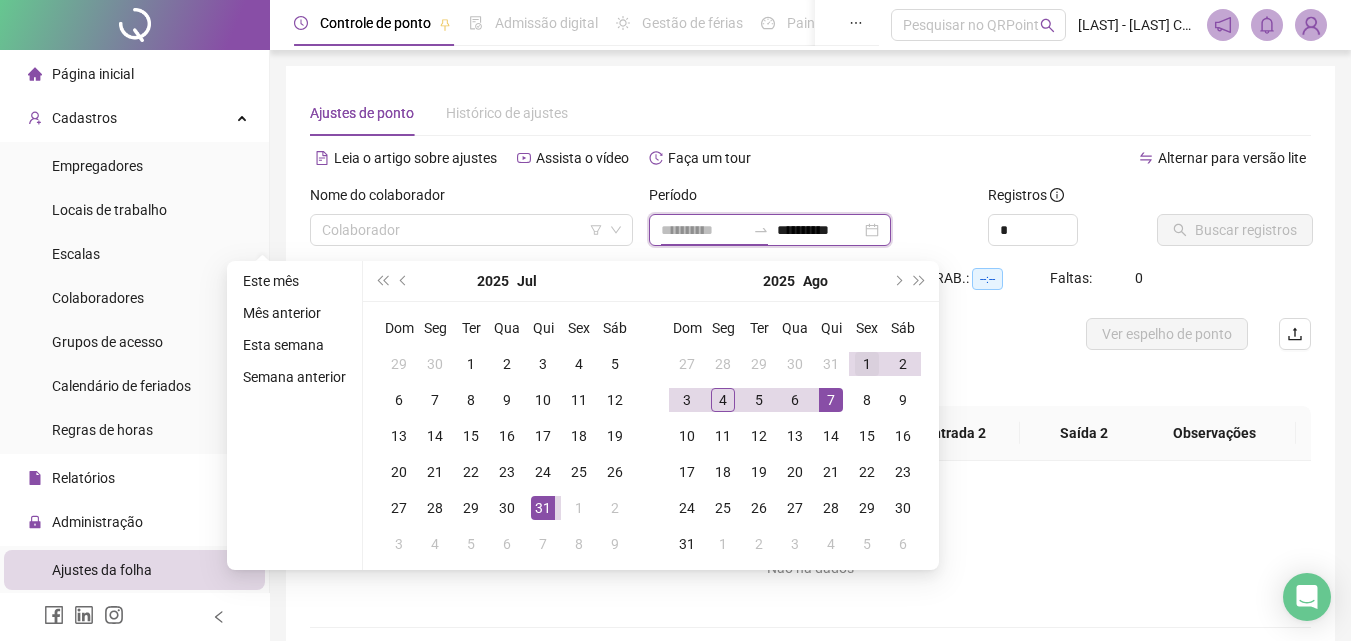type on "**********" 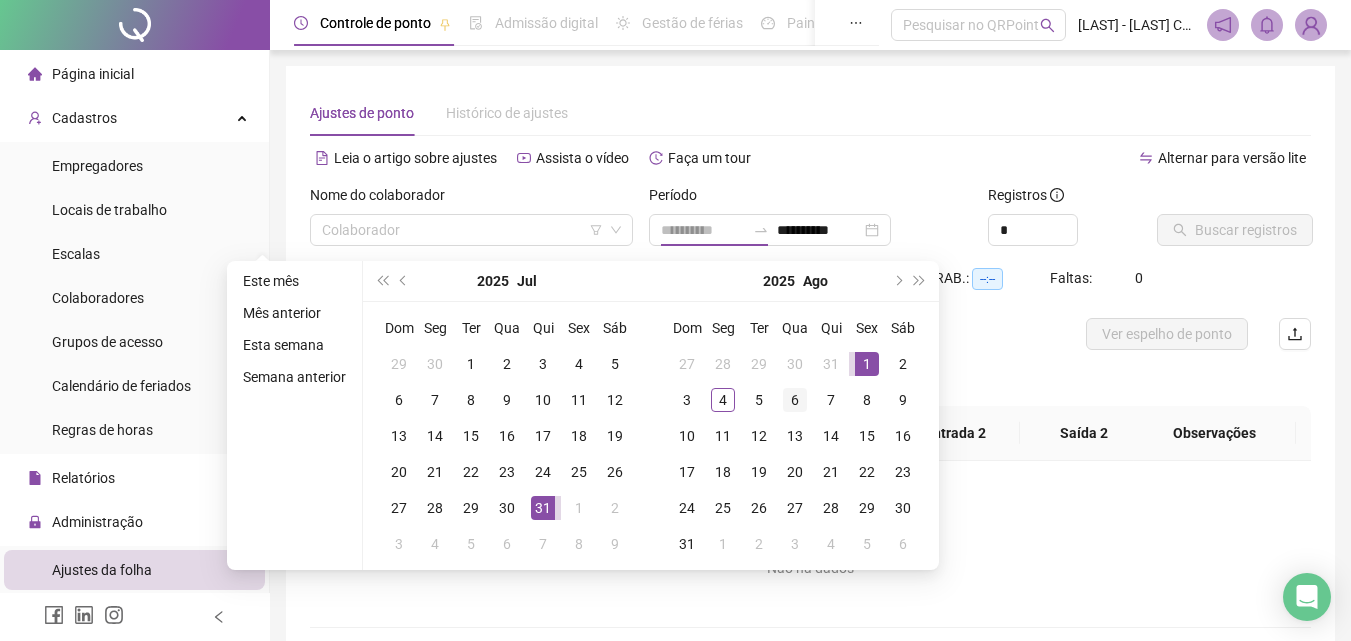 drag, startPoint x: 860, startPoint y: 359, endPoint x: 796, endPoint y: 382, distance: 68.007355 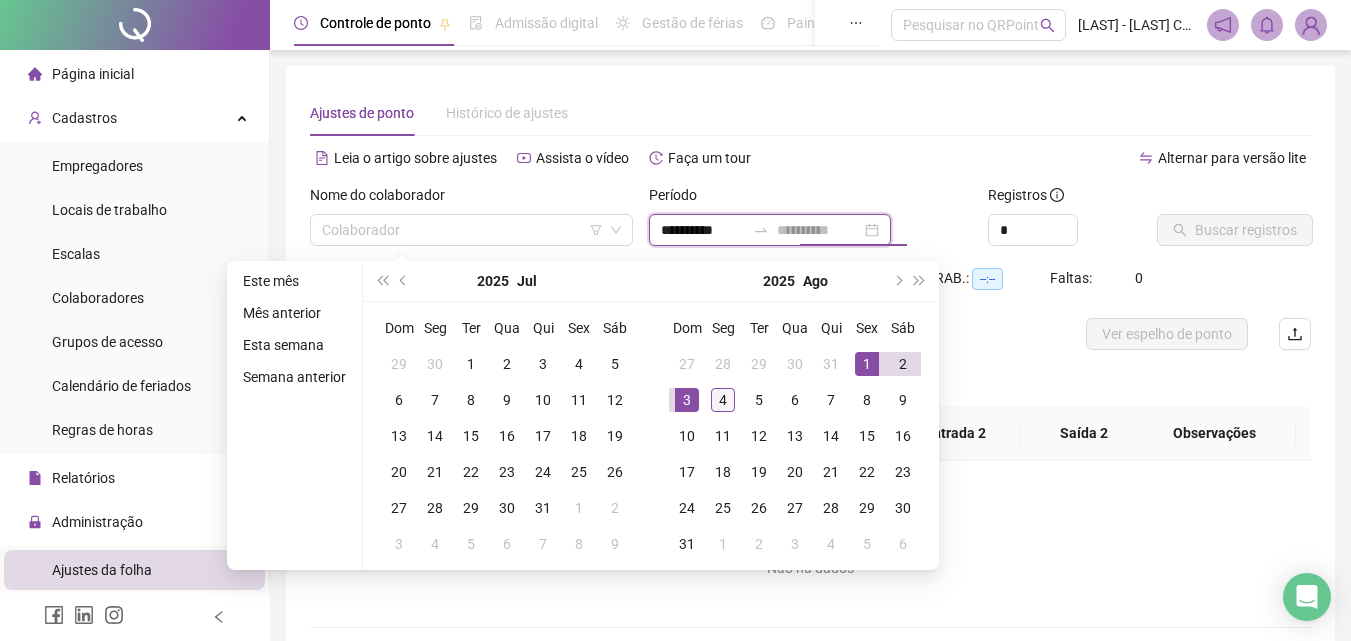 type on "**********" 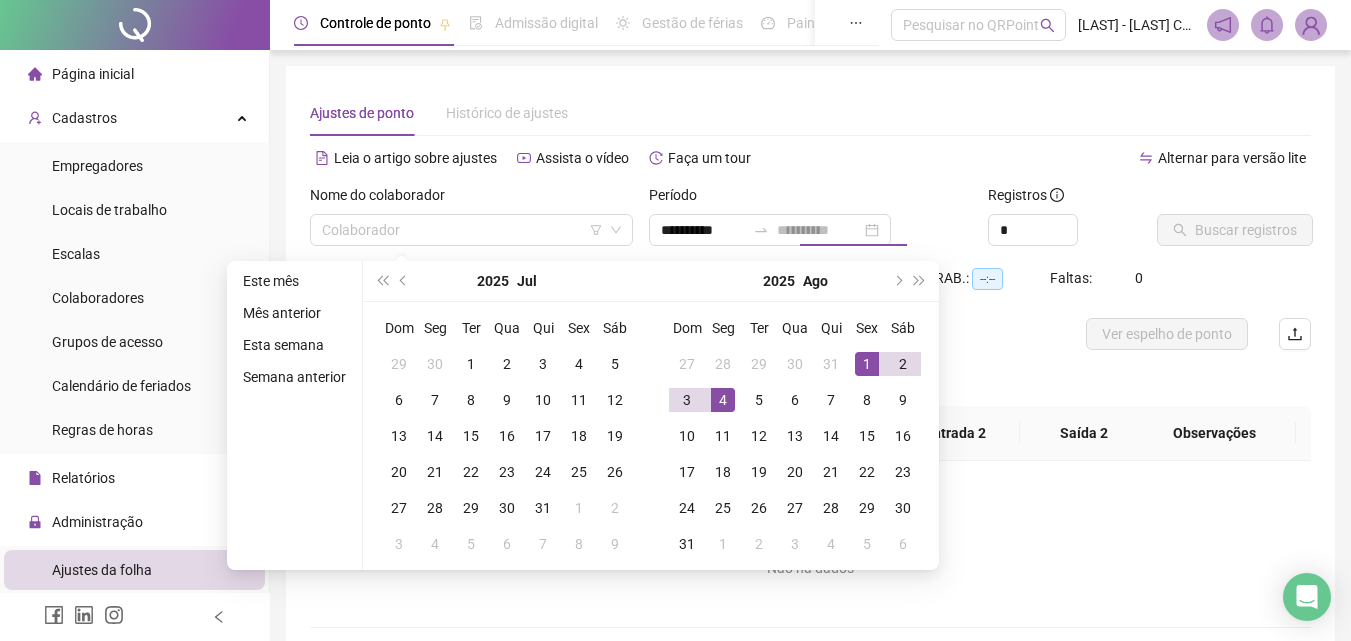 click on "4" at bounding box center (723, 400) 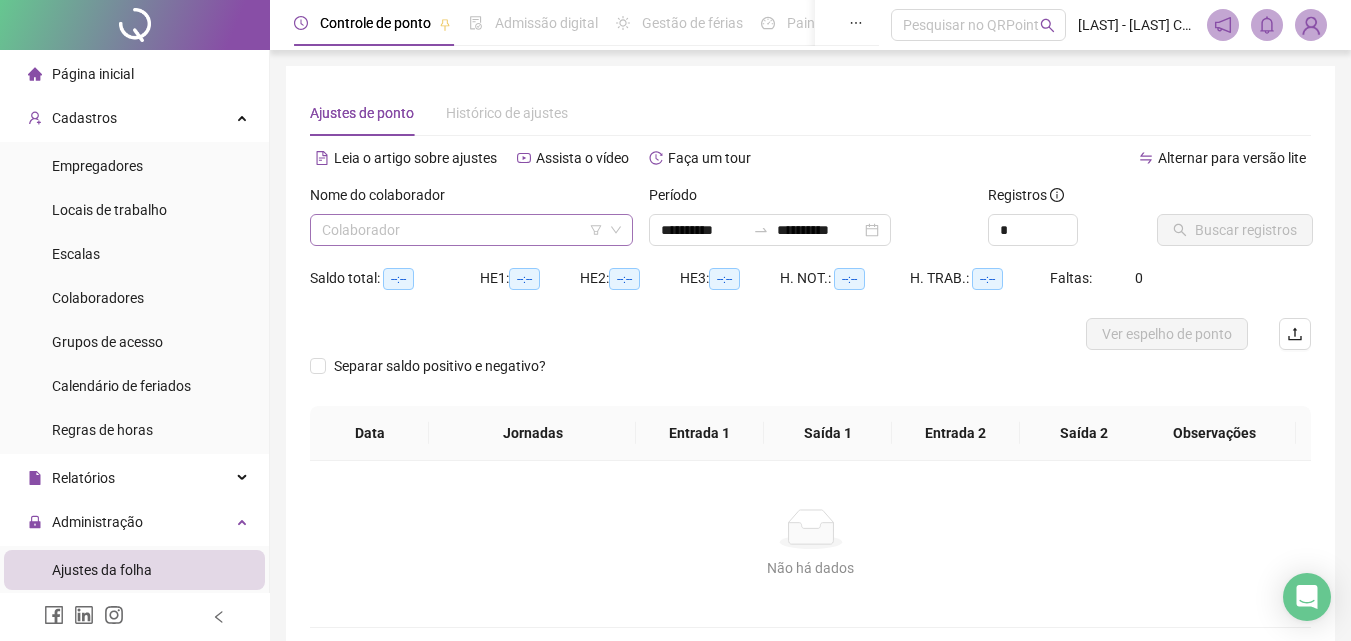 click at bounding box center (462, 230) 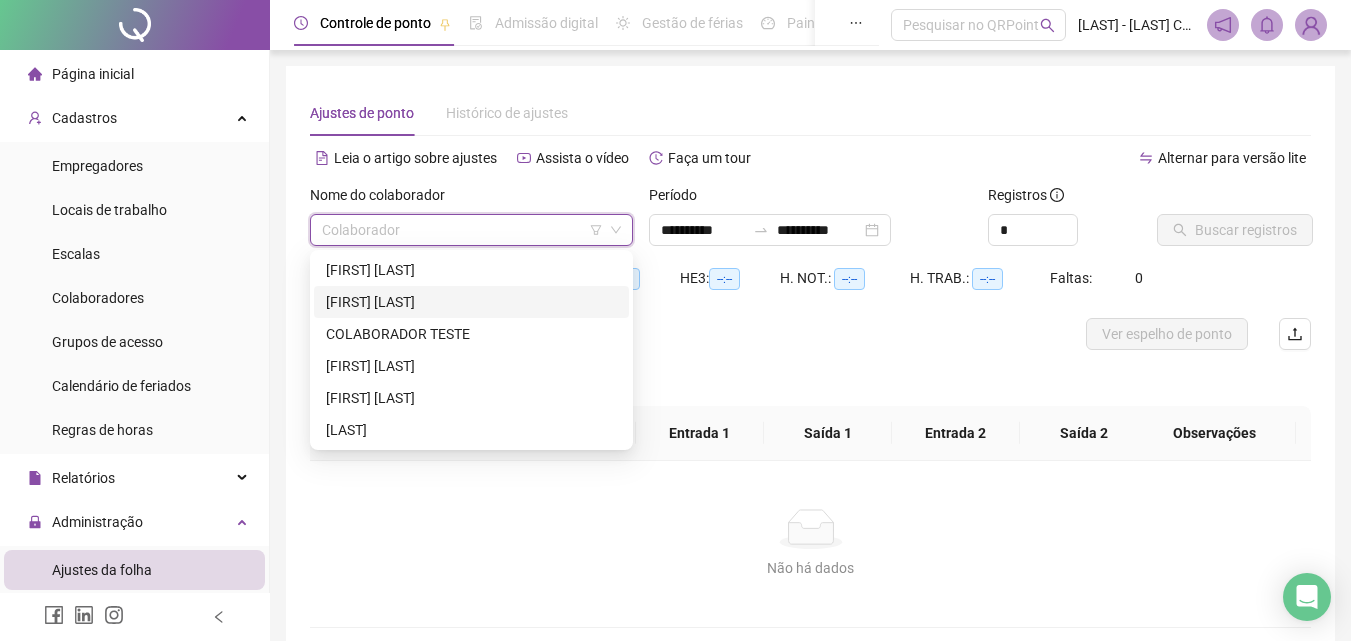drag, startPoint x: 411, startPoint y: 298, endPoint x: 435, endPoint y: 283, distance: 28.301943 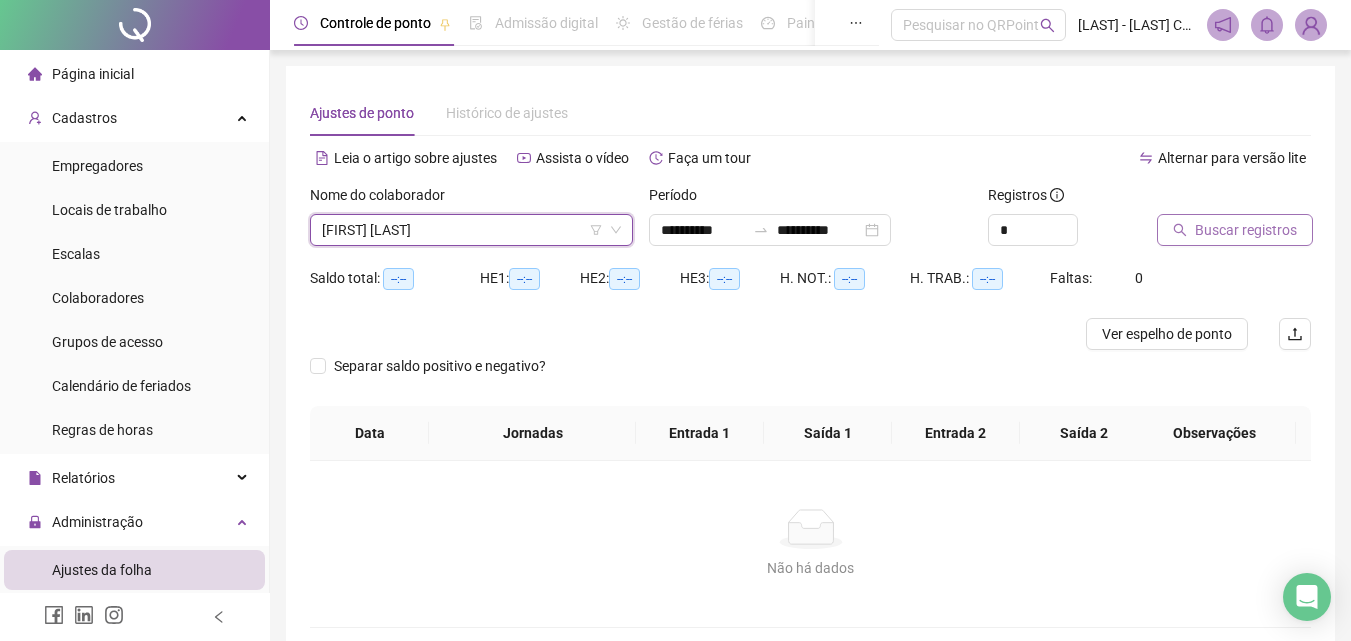 click on "Buscar registros" at bounding box center [1246, 230] 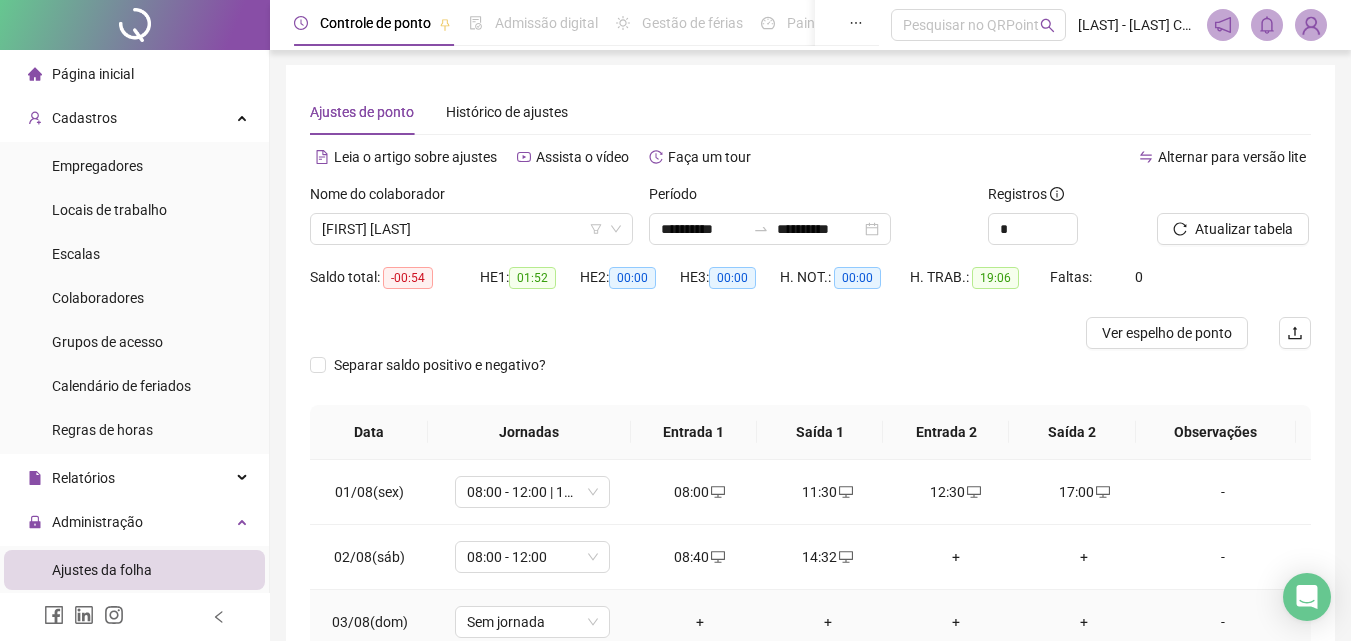 scroll, scrollTop: 0, scrollLeft: 0, axis: both 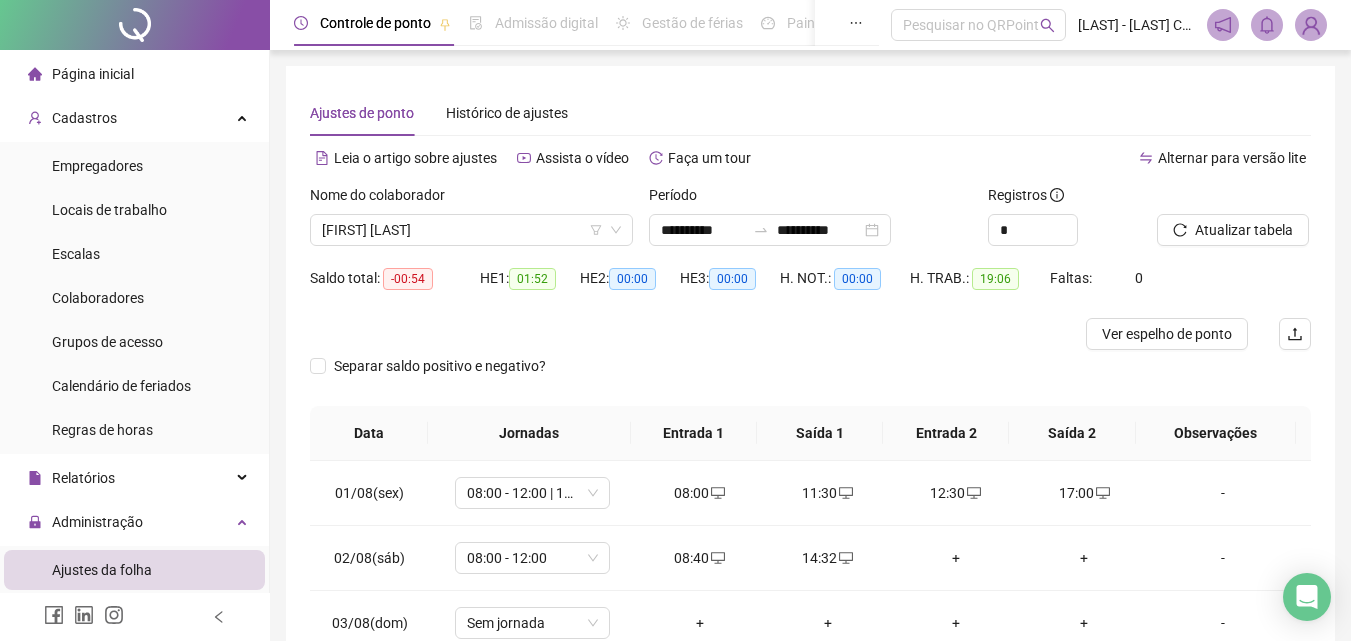 click on "Separar saldo positivo e negativo?" at bounding box center [810, 378] 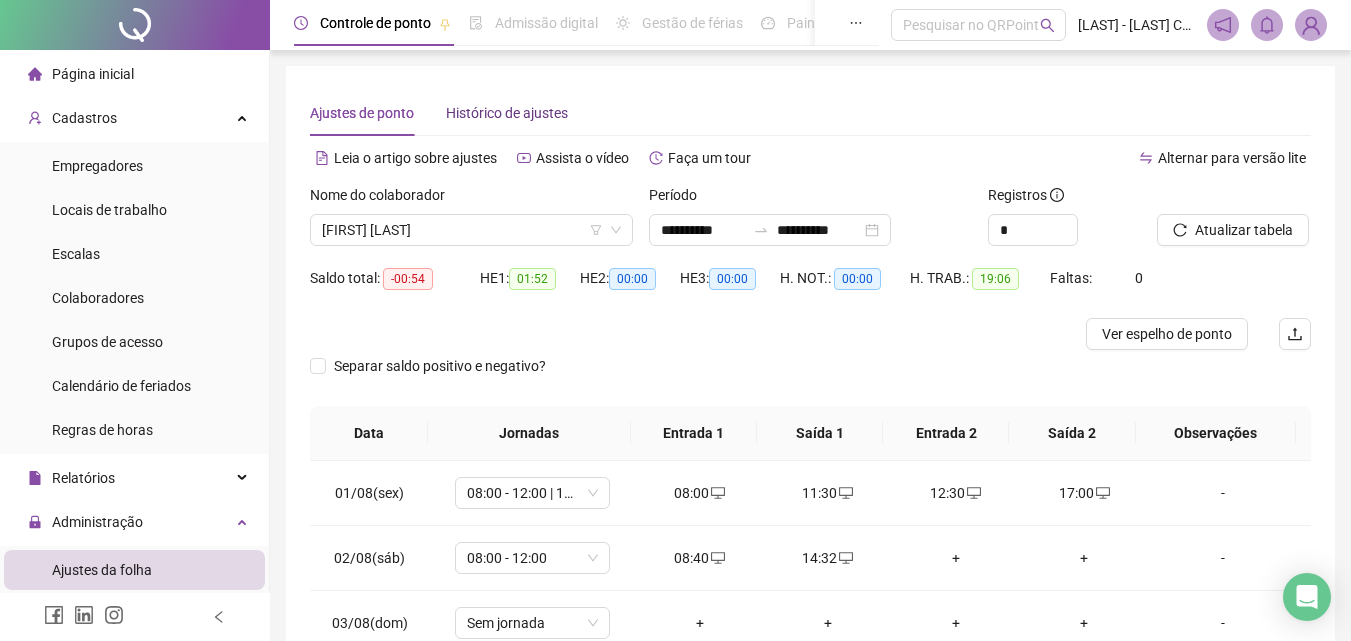 click on "Histórico de ajustes" at bounding box center (507, 113) 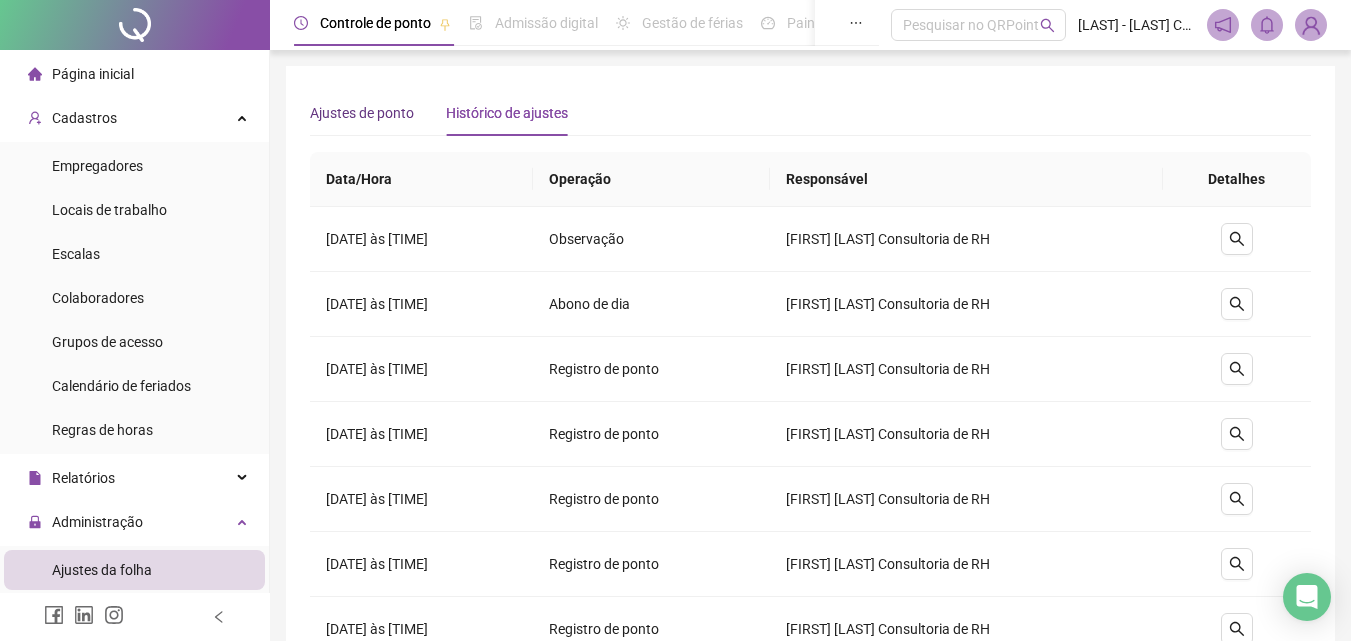 click on "Ajustes de ponto" at bounding box center (362, 113) 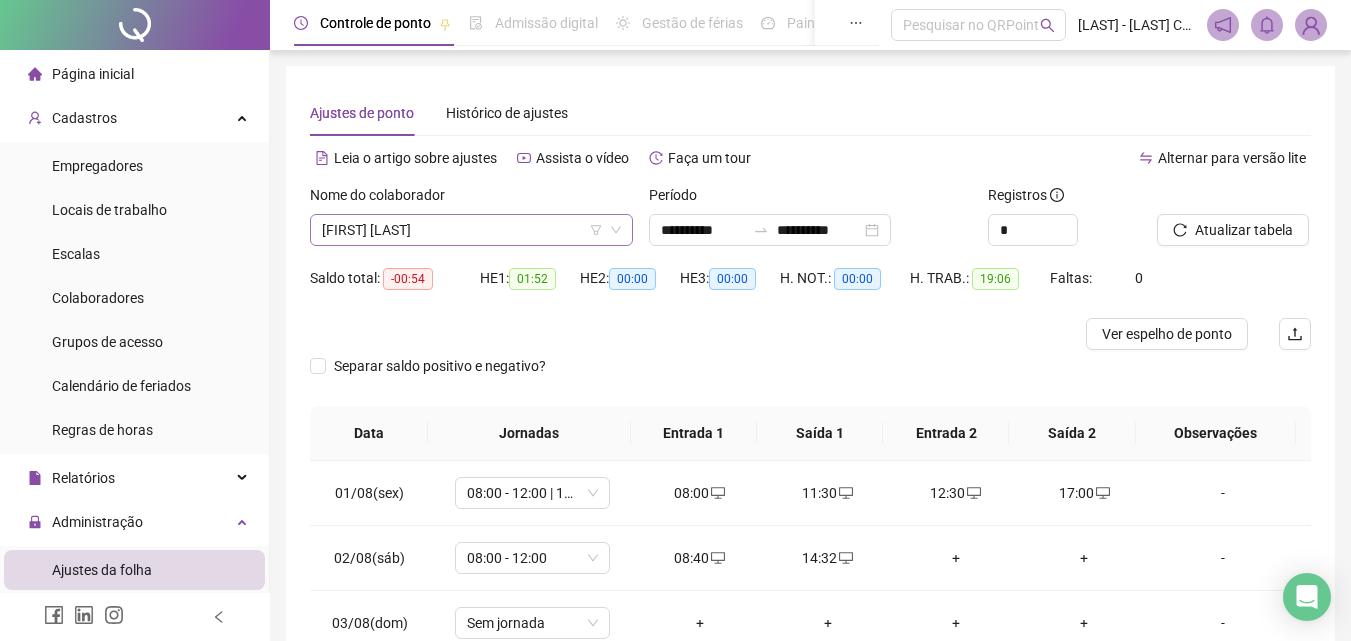 click on "[FIRST] [LAST]" at bounding box center (471, 230) 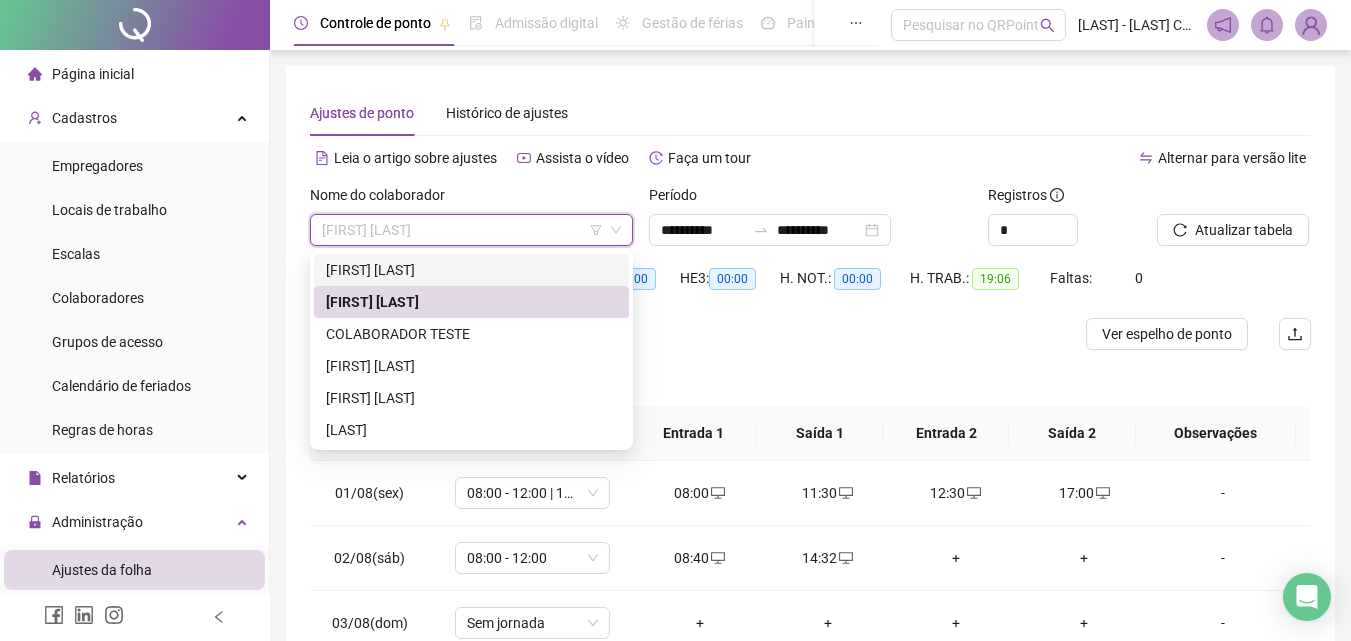 click on "[FIRST] [LAST]" at bounding box center (471, 270) 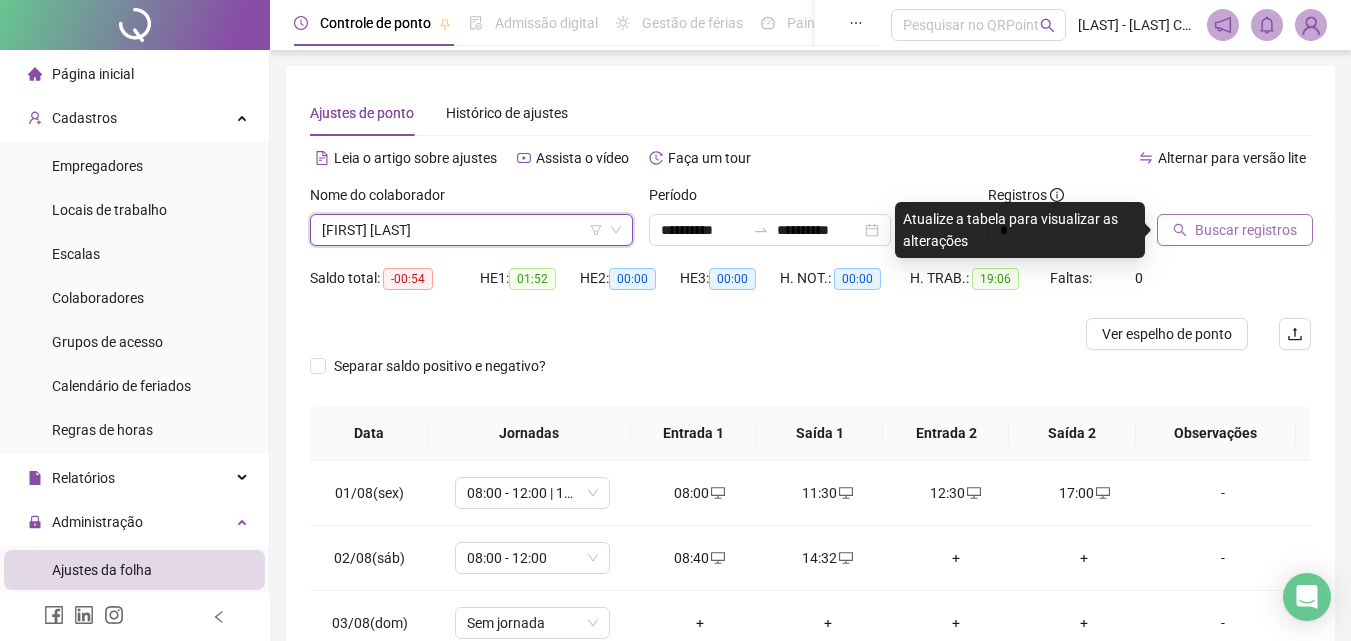 click on "Buscar registros" at bounding box center (1246, 230) 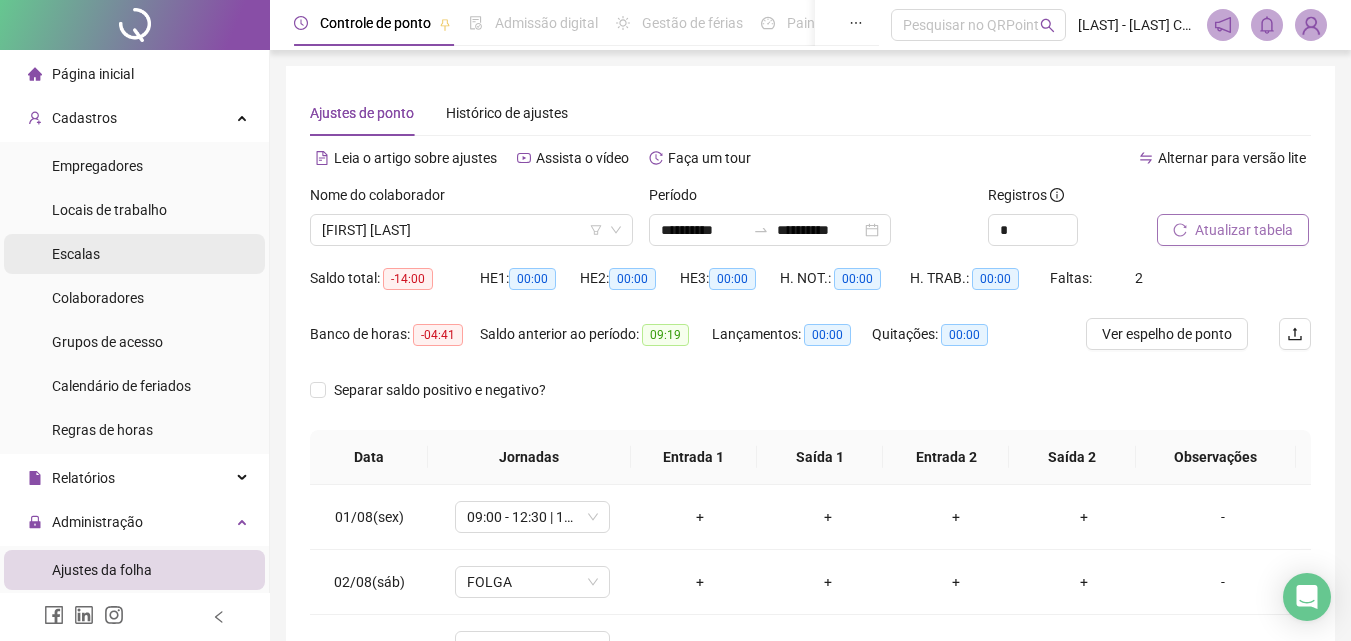drag, startPoint x: 118, startPoint y: 255, endPoint x: 101, endPoint y: 259, distance: 17.464249 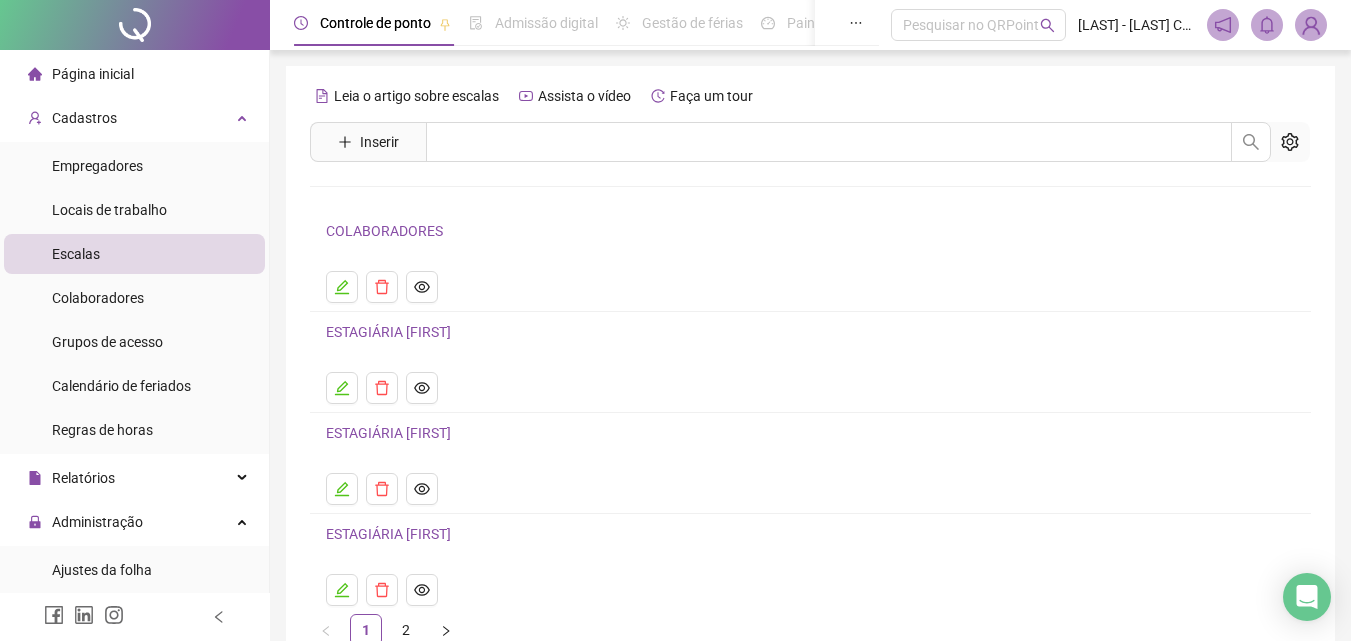 click on "COLABORADORES" at bounding box center [384, 231] 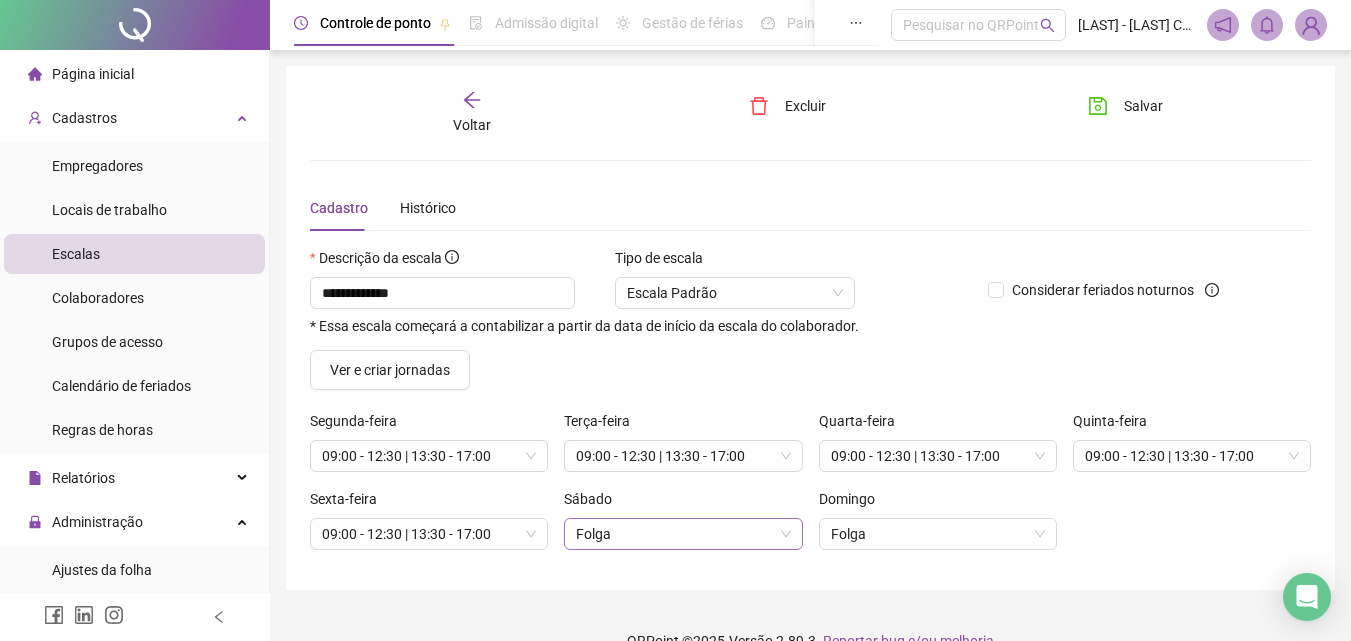 click on "Folga" at bounding box center (683, 534) 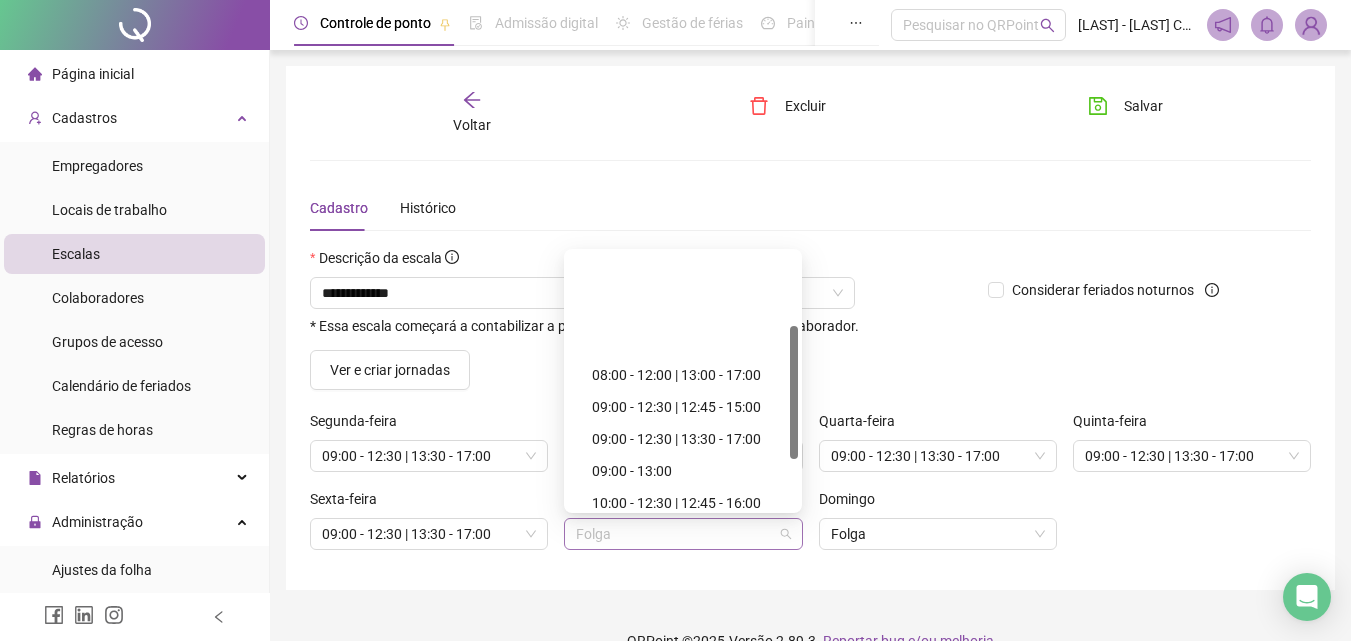 scroll, scrollTop: 138, scrollLeft: 0, axis: vertical 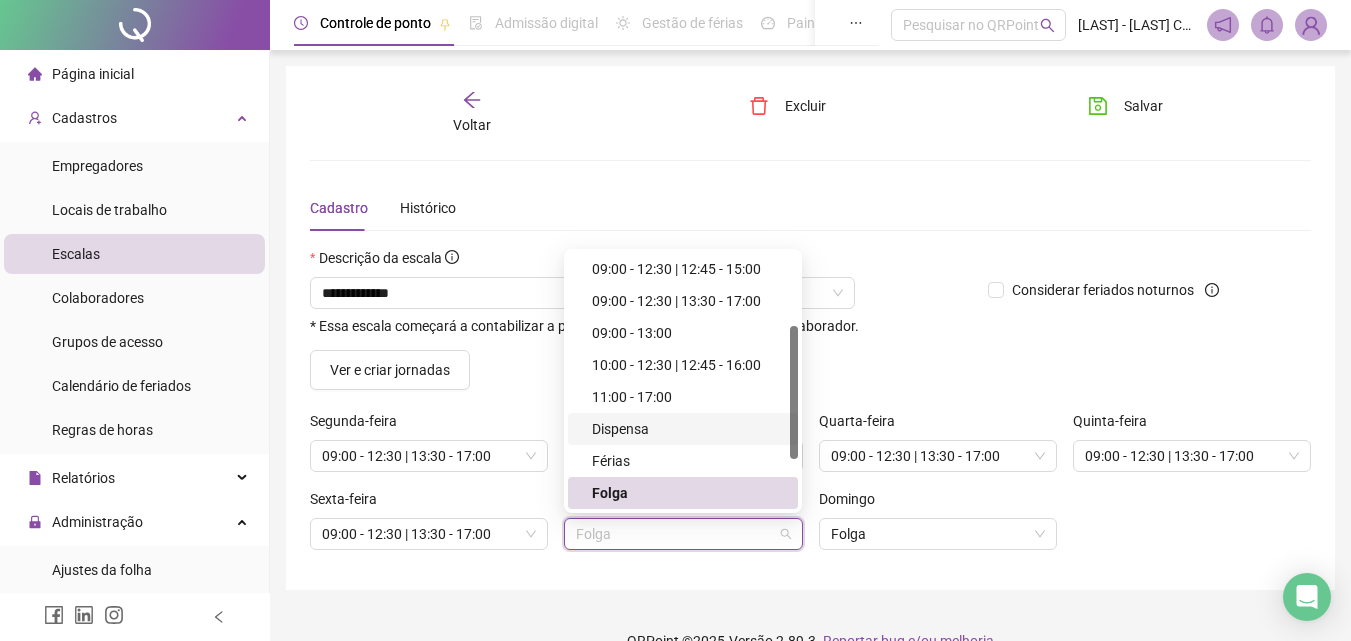 click on "Dispensa" at bounding box center (689, 429) 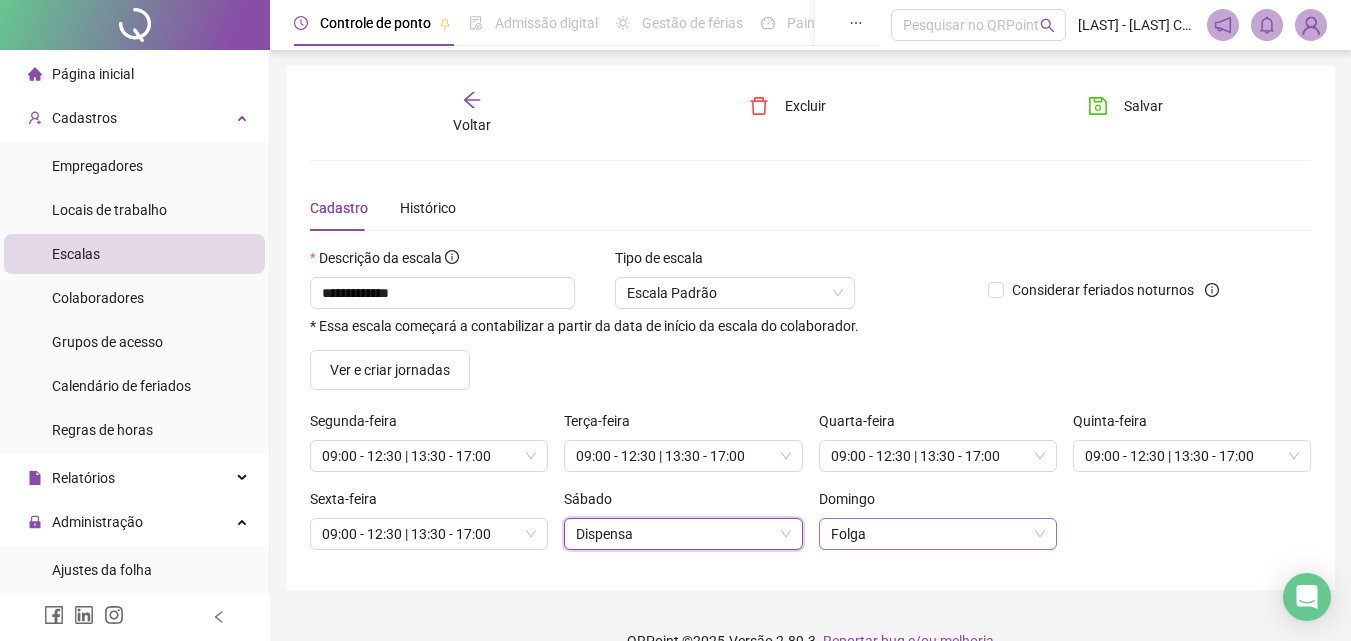 click on "Folga" at bounding box center [938, 534] 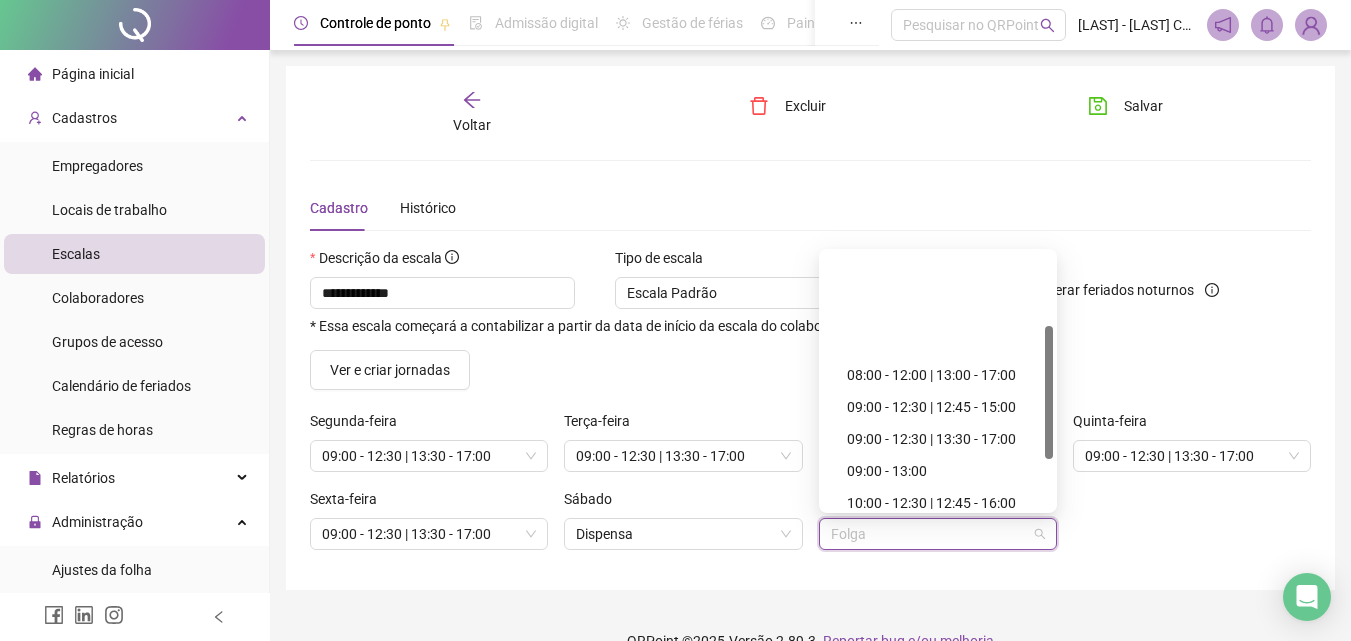 scroll, scrollTop: 138, scrollLeft: 0, axis: vertical 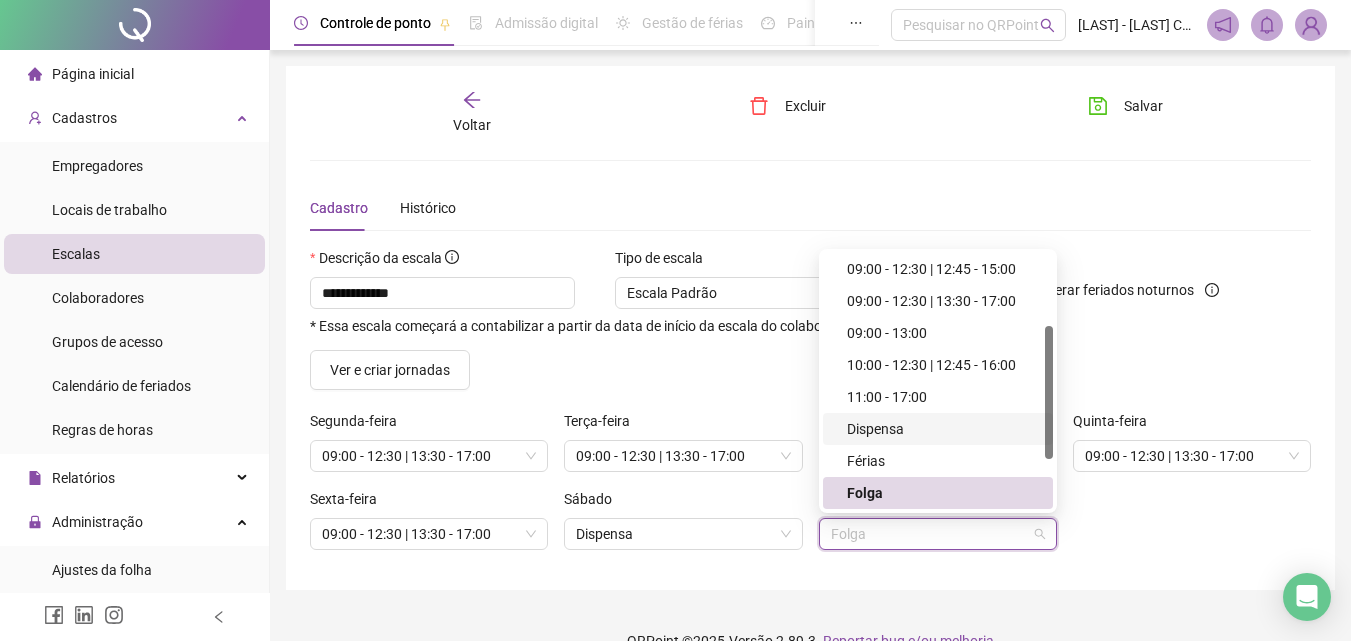 click on "Dispensa" at bounding box center (944, 429) 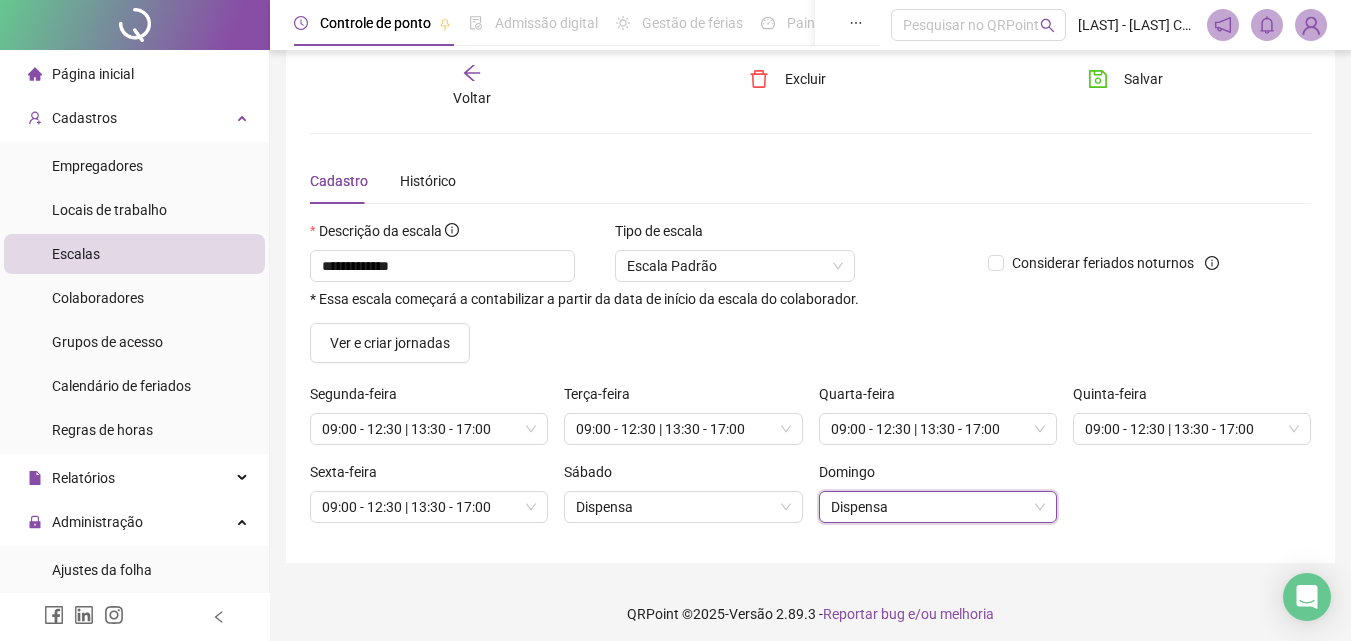 scroll, scrollTop: 35, scrollLeft: 0, axis: vertical 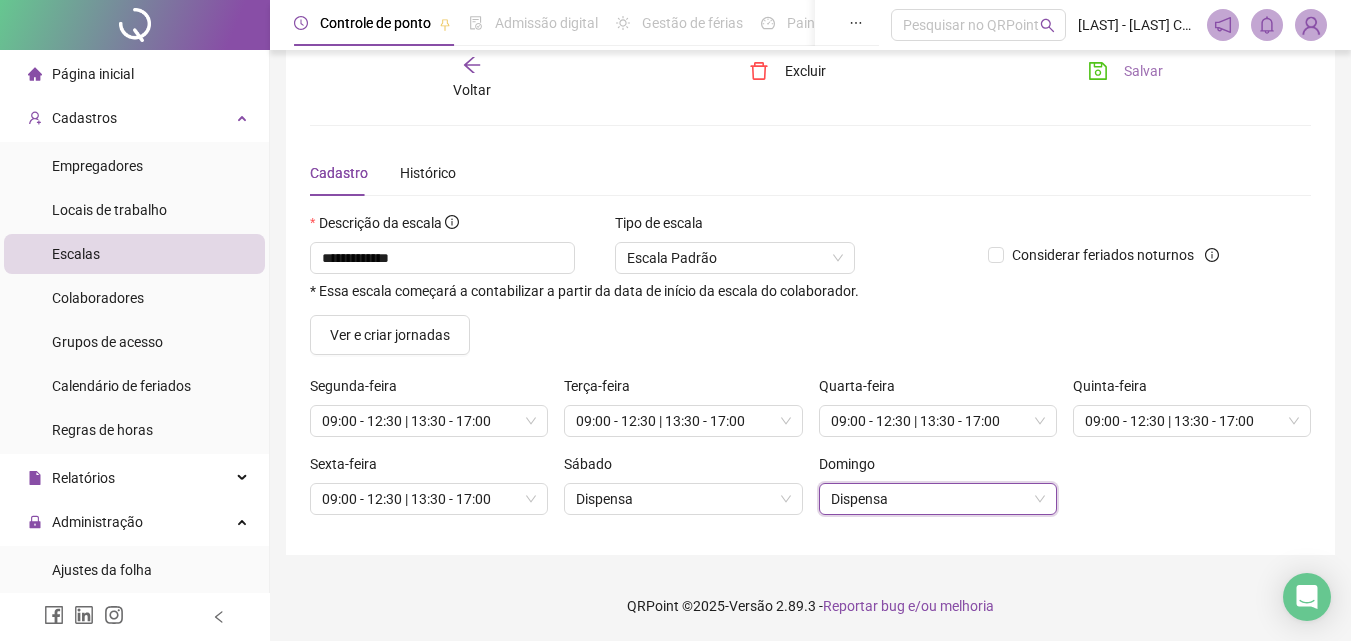 click 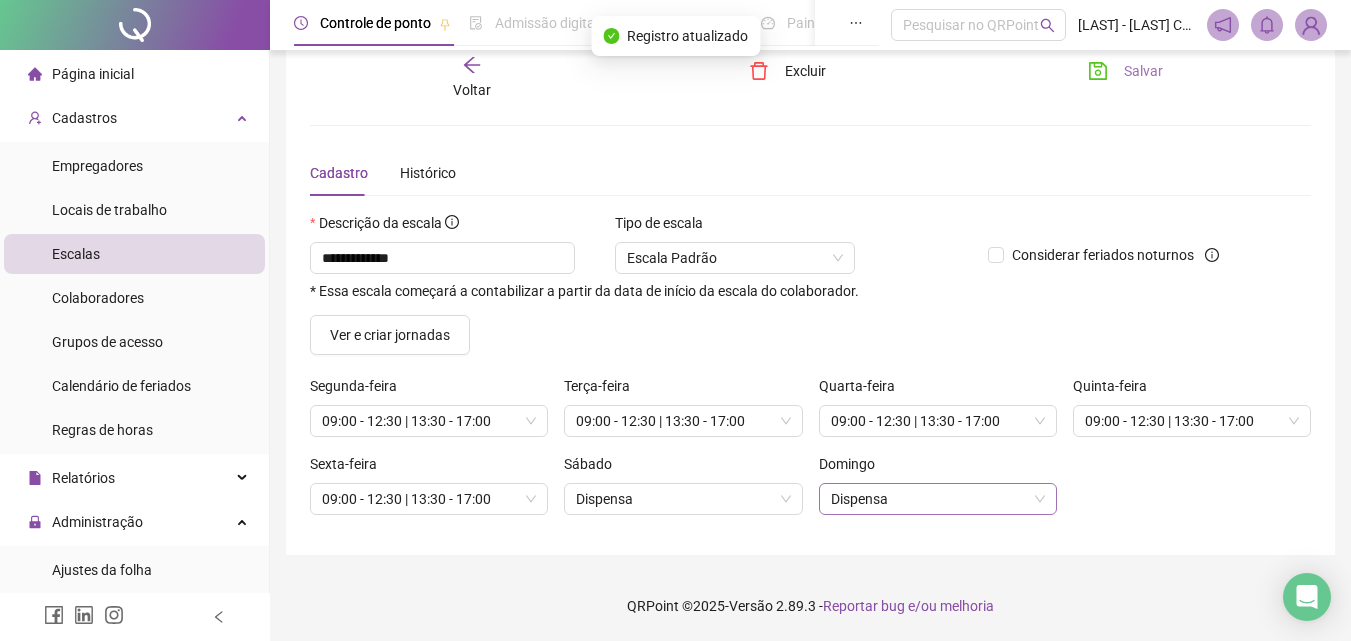 click on "Dispensa" at bounding box center (938, 499) 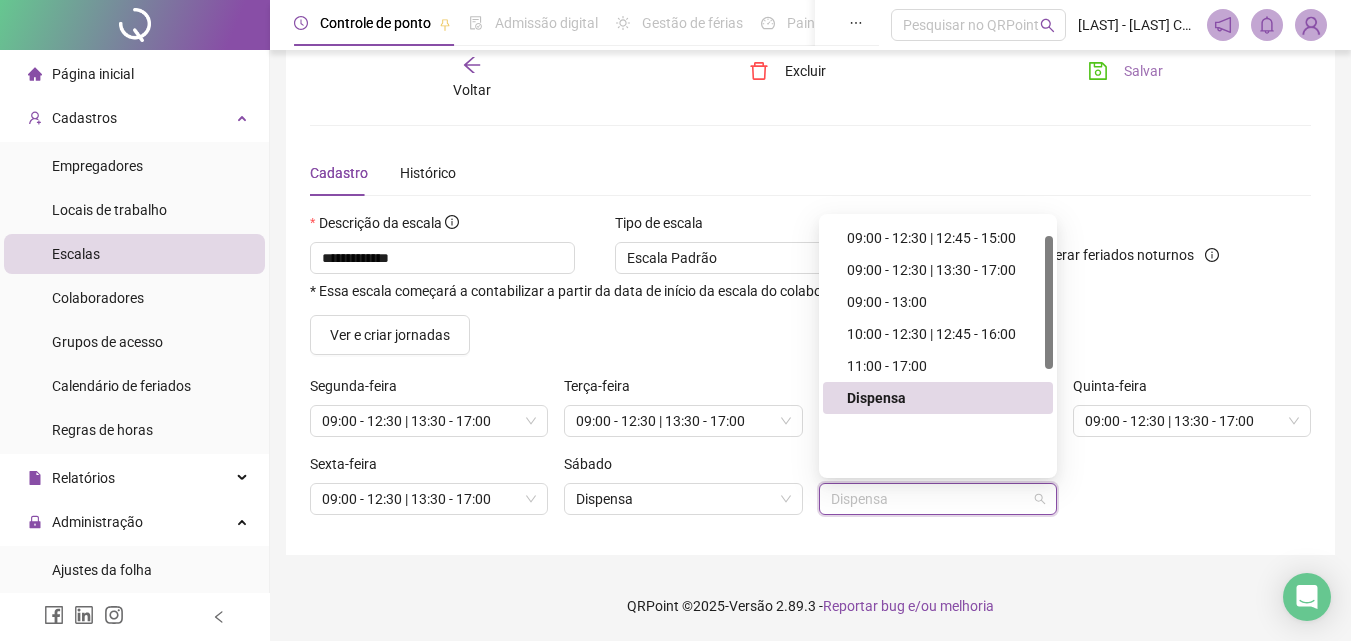 scroll, scrollTop: 0, scrollLeft: 0, axis: both 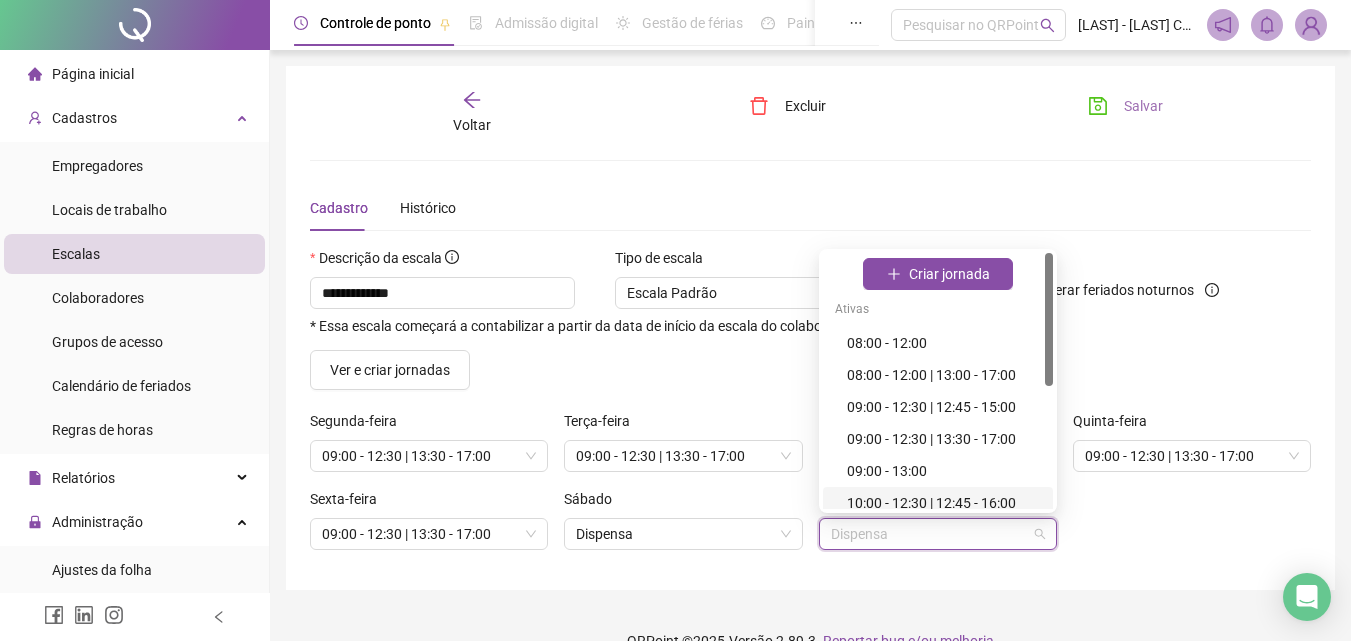 click on "Sexta-feira 09:00 - 12:30 | 13:30 - 17:00   Sábado Dispensa   Domingo Dispensa" at bounding box center (810, 527) 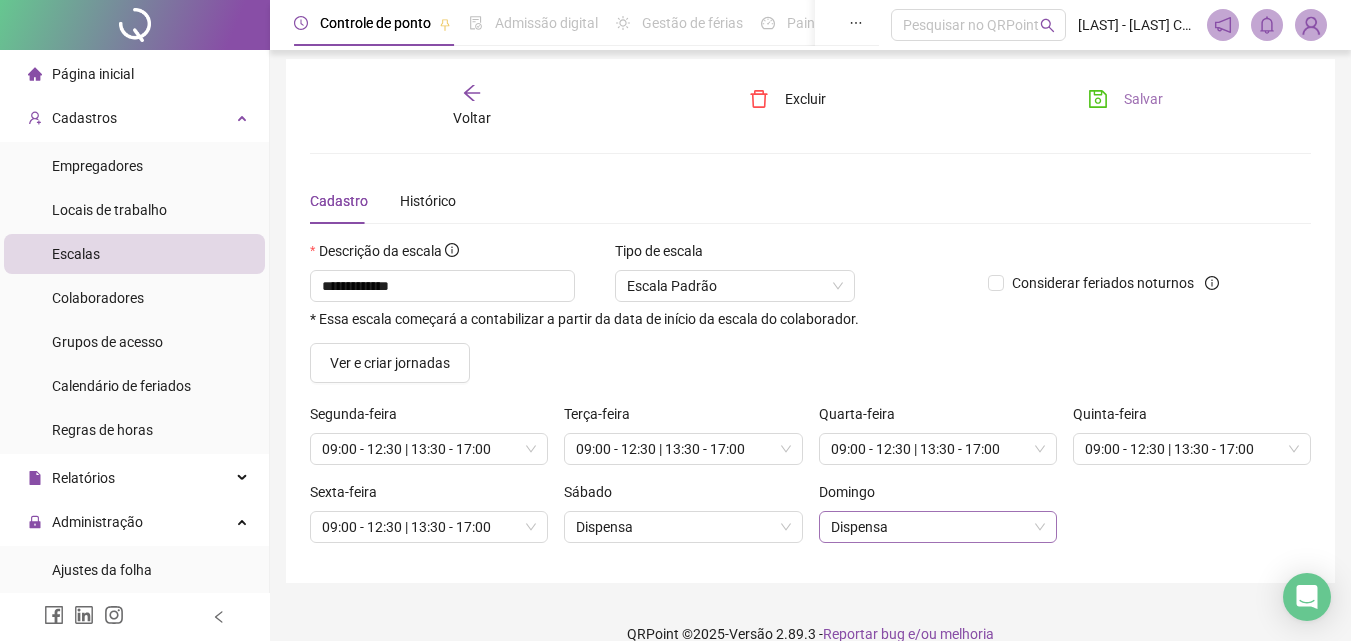 scroll, scrollTop: 0, scrollLeft: 0, axis: both 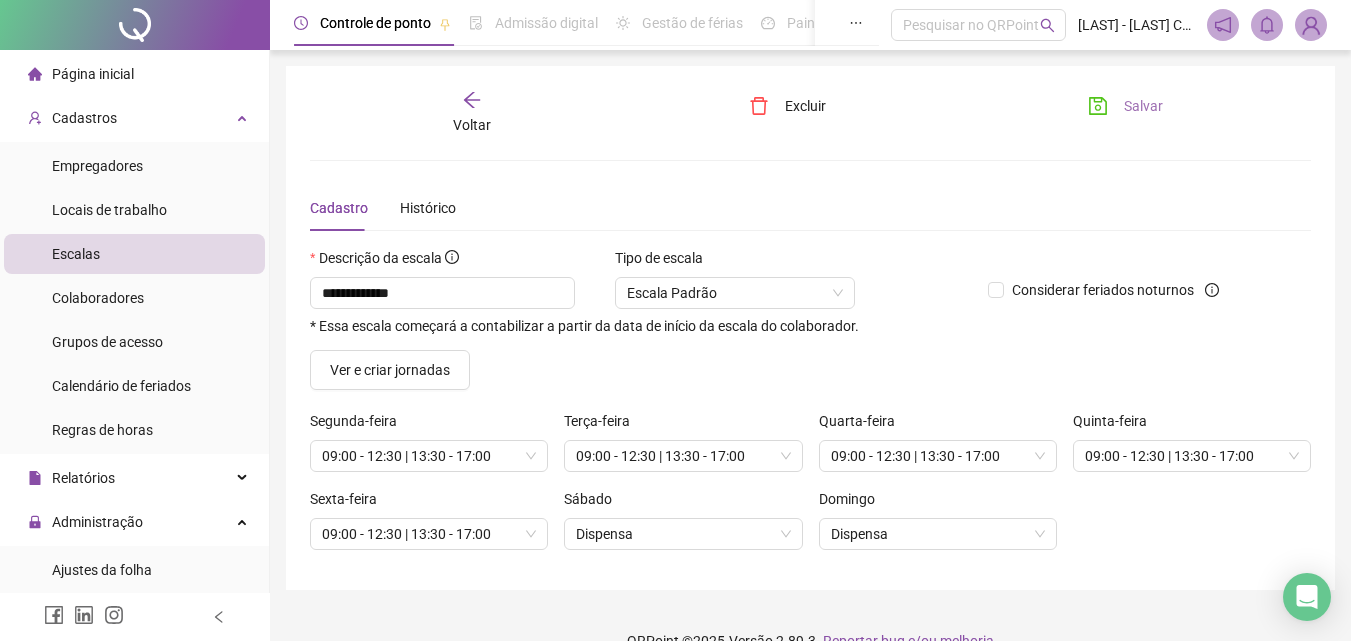 click 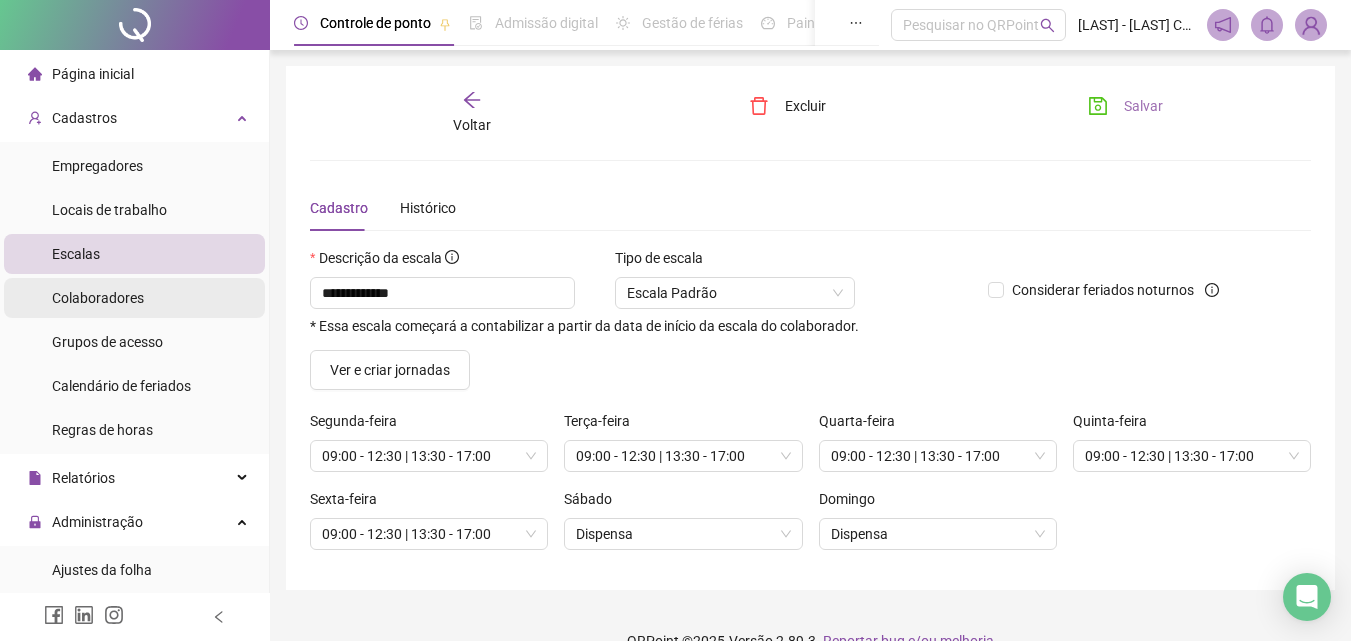click on "Colaboradores" at bounding box center [134, 298] 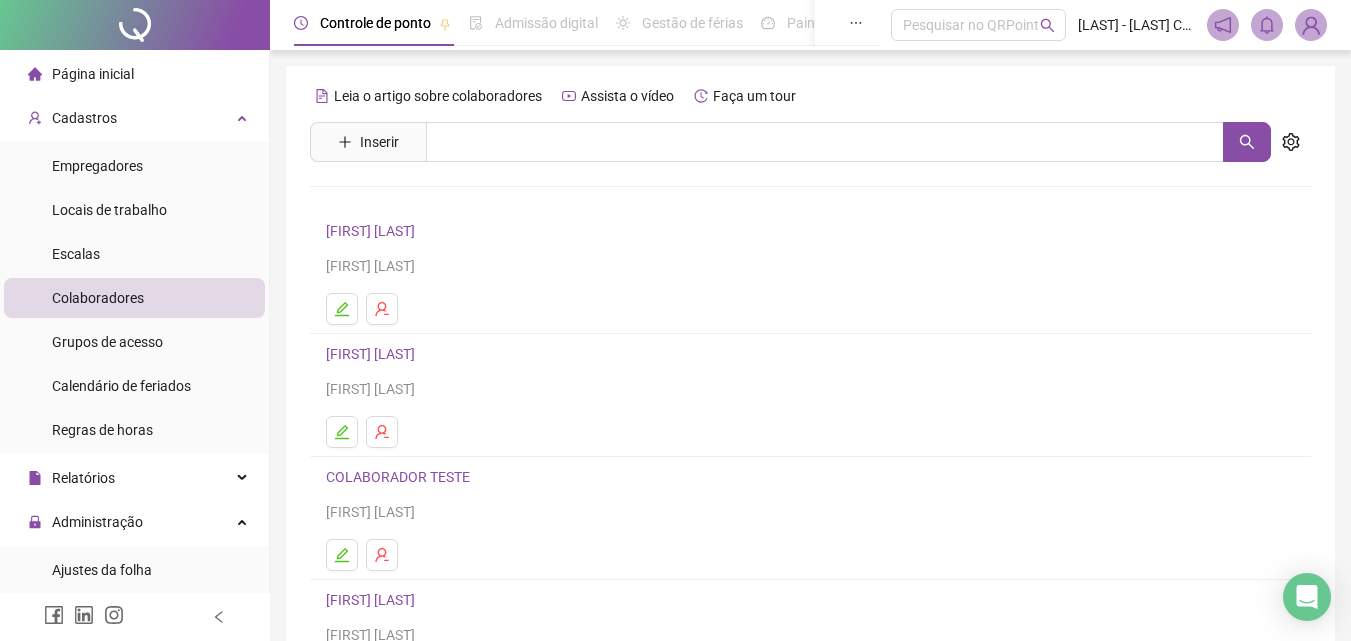 click on "[FIRST] [LAST]" at bounding box center (373, 231) 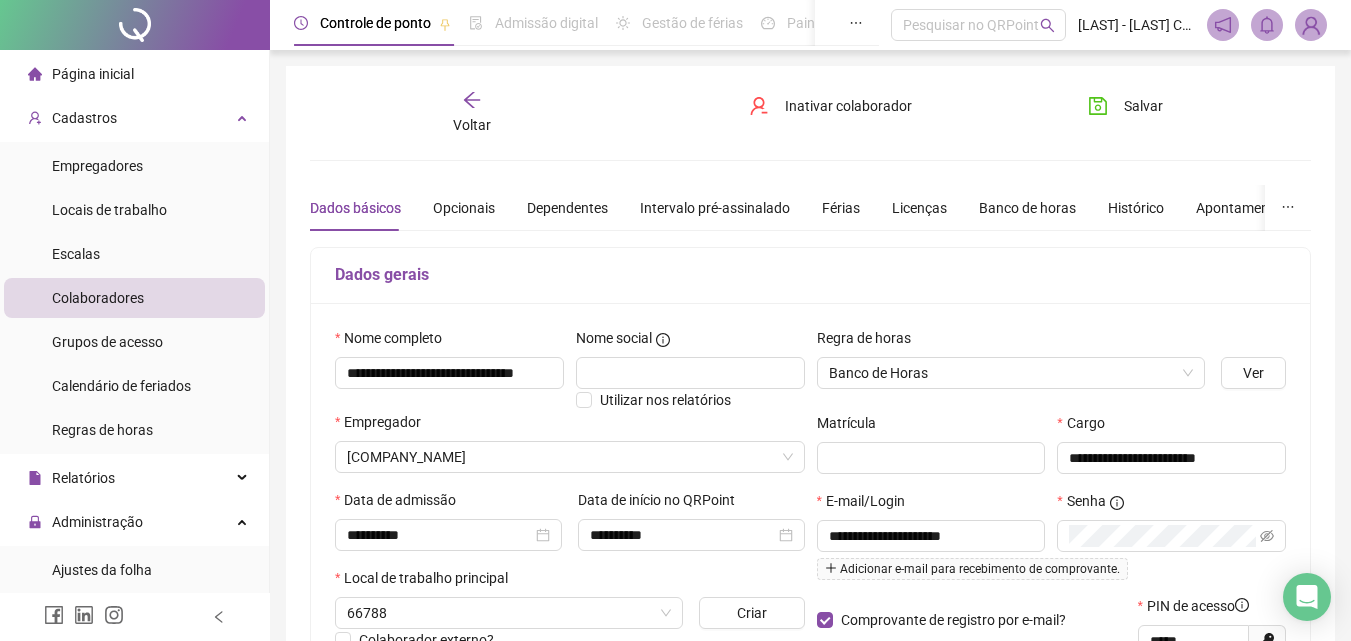 type on "**********" 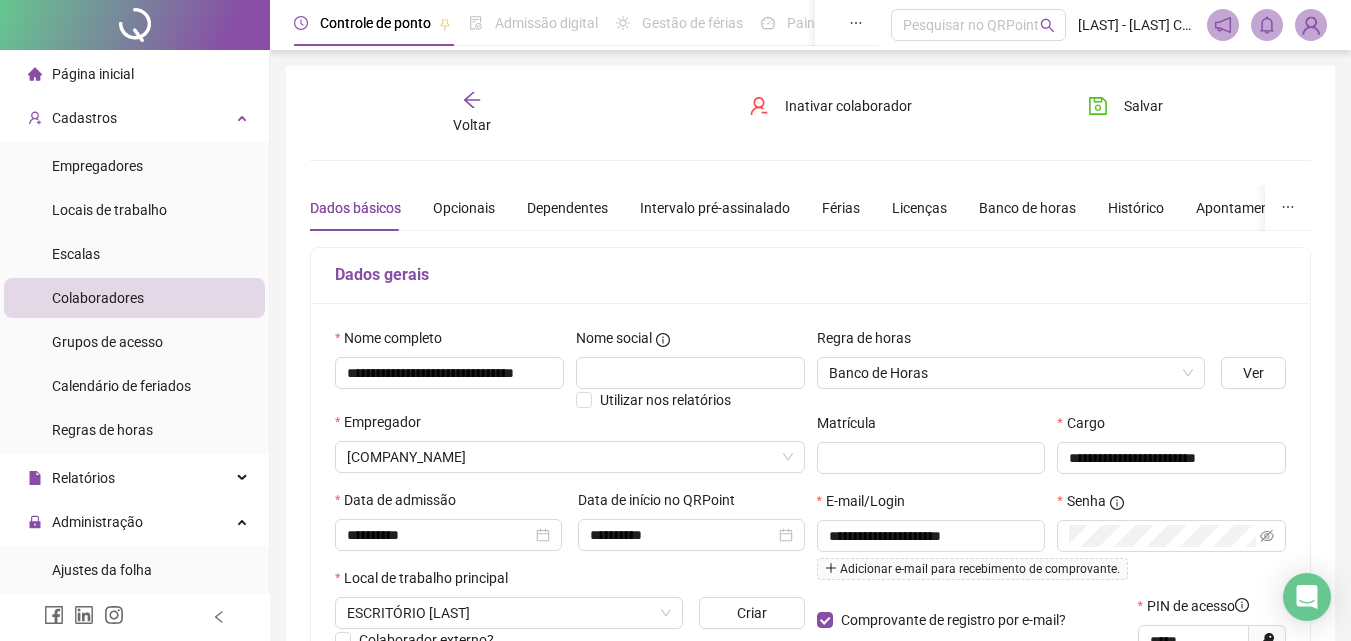 scroll, scrollTop: 300, scrollLeft: 0, axis: vertical 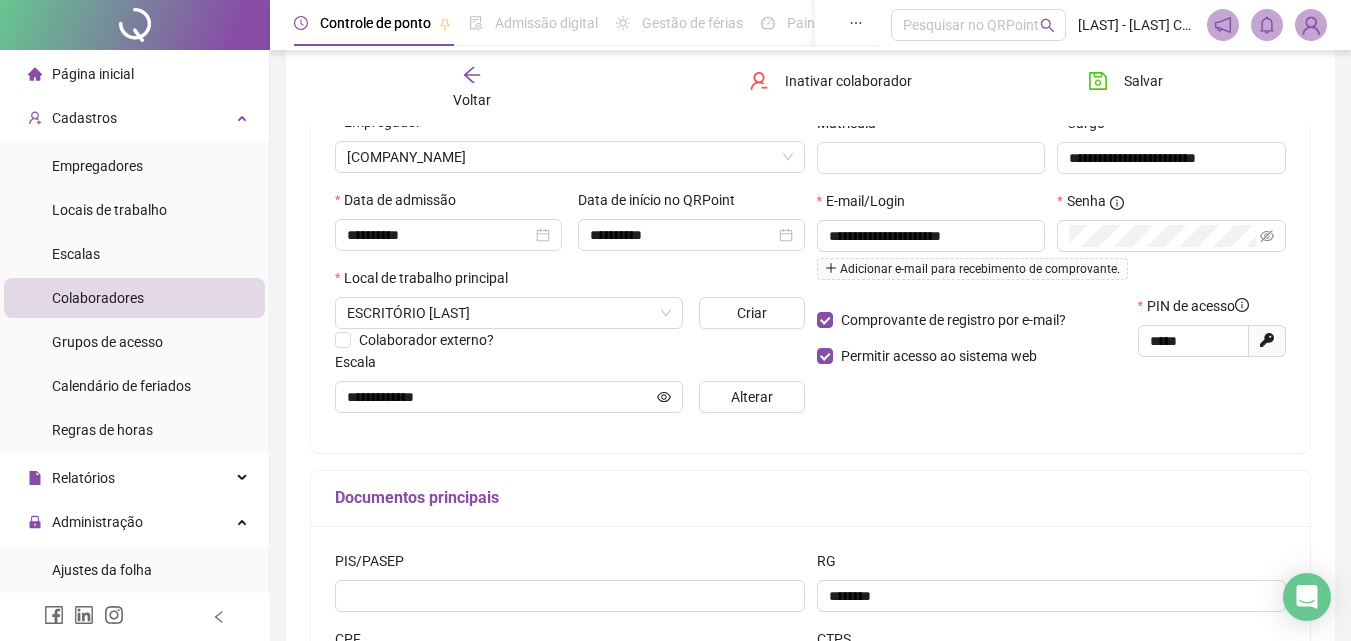 click on "**********" at bounding box center (810, 228) 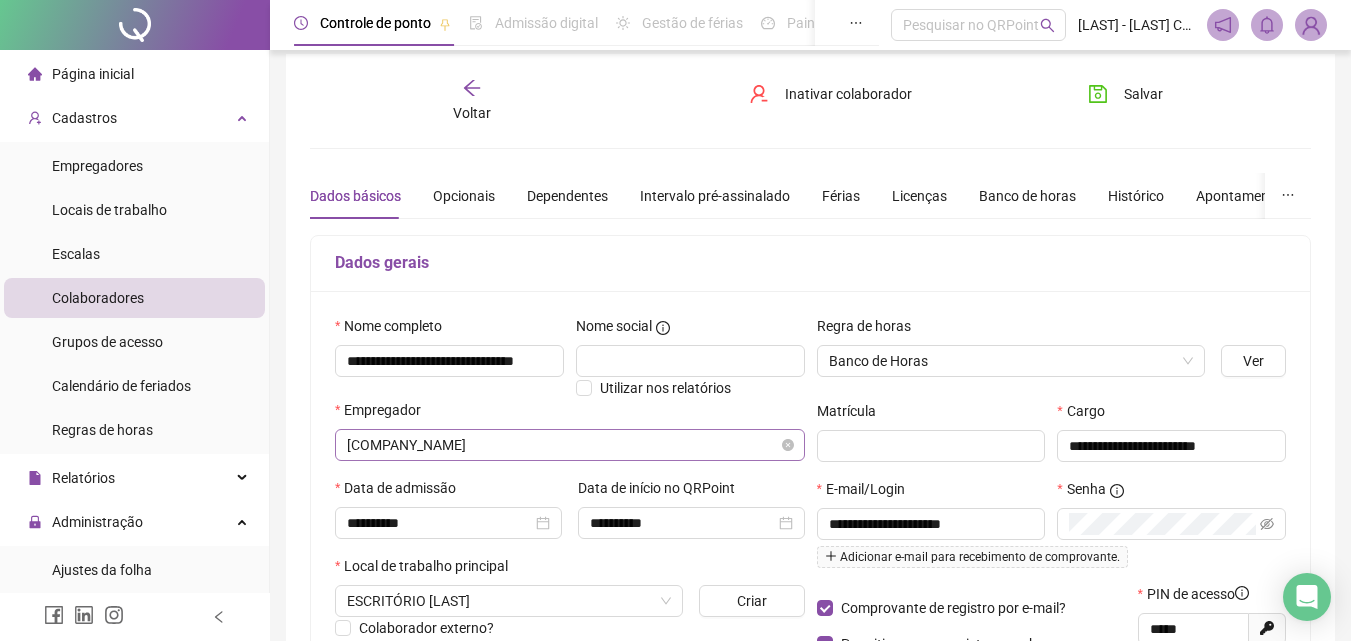 scroll, scrollTop: 0, scrollLeft: 0, axis: both 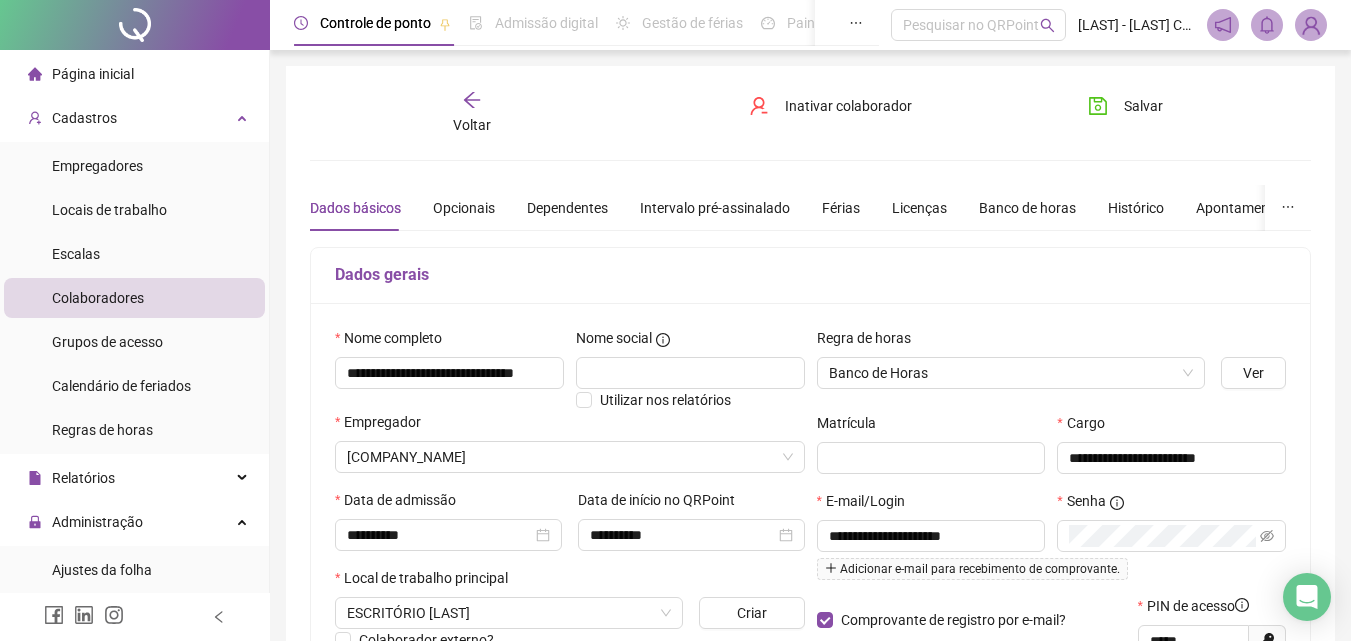 click on "Voltar" at bounding box center (472, 113) 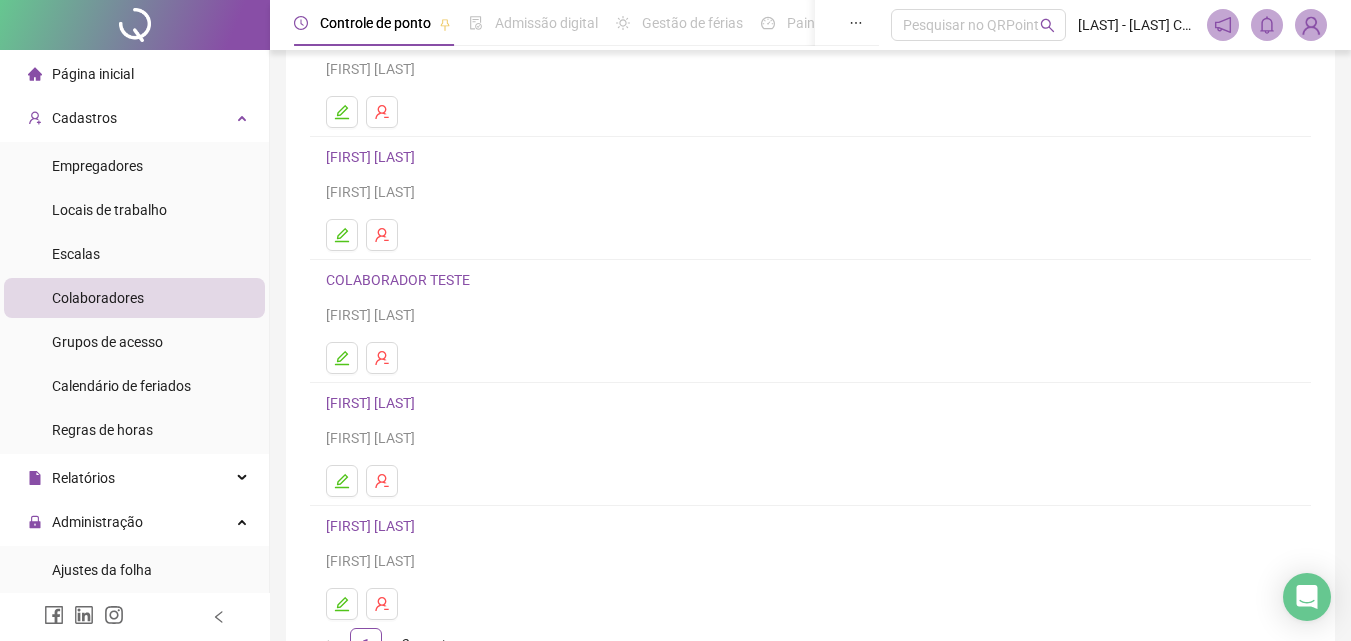 scroll, scrollTop: 200, scrollLeft: 0, axis: vertical 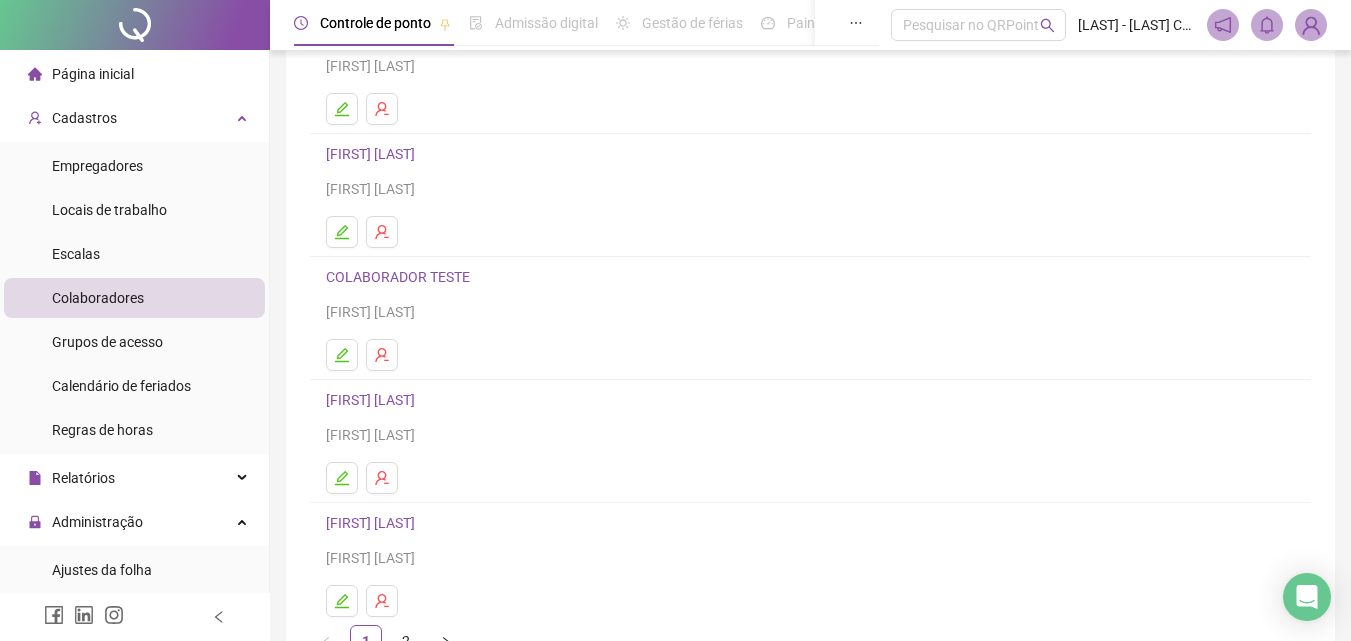 click on "[FIRST] [LAST]" at bounding box center [373, 400] 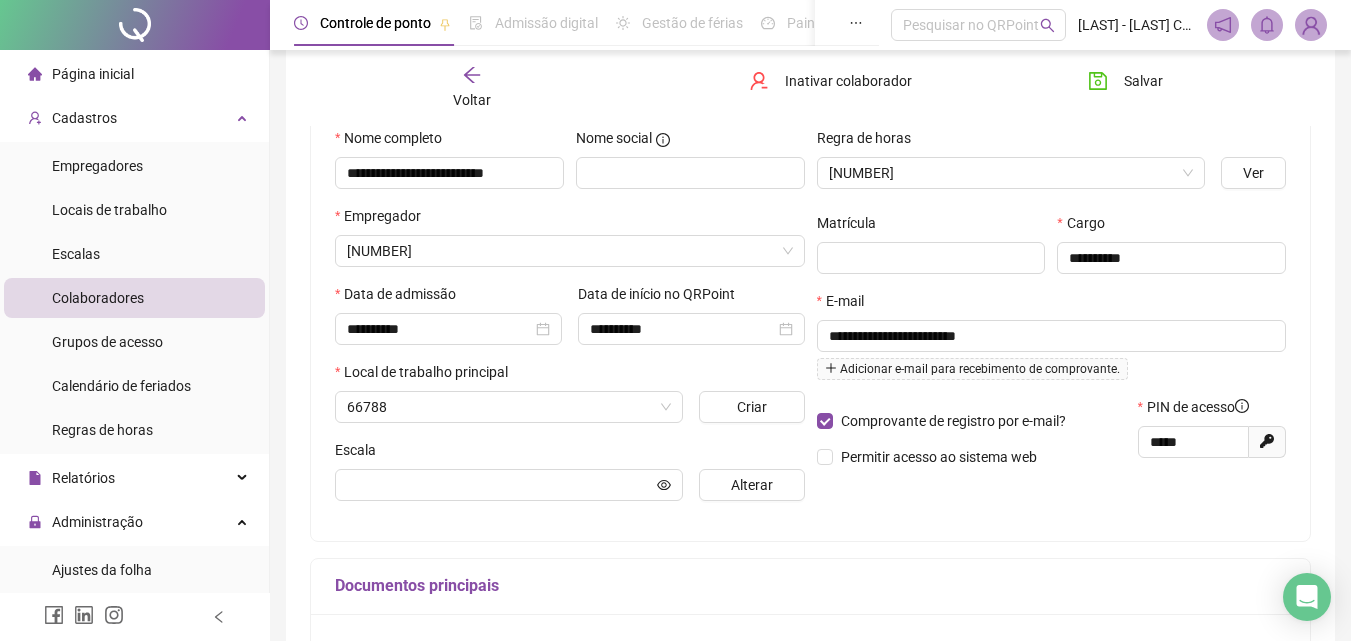 scroll, scrollTop: 210, scrollLeft: 0, axis: vertical 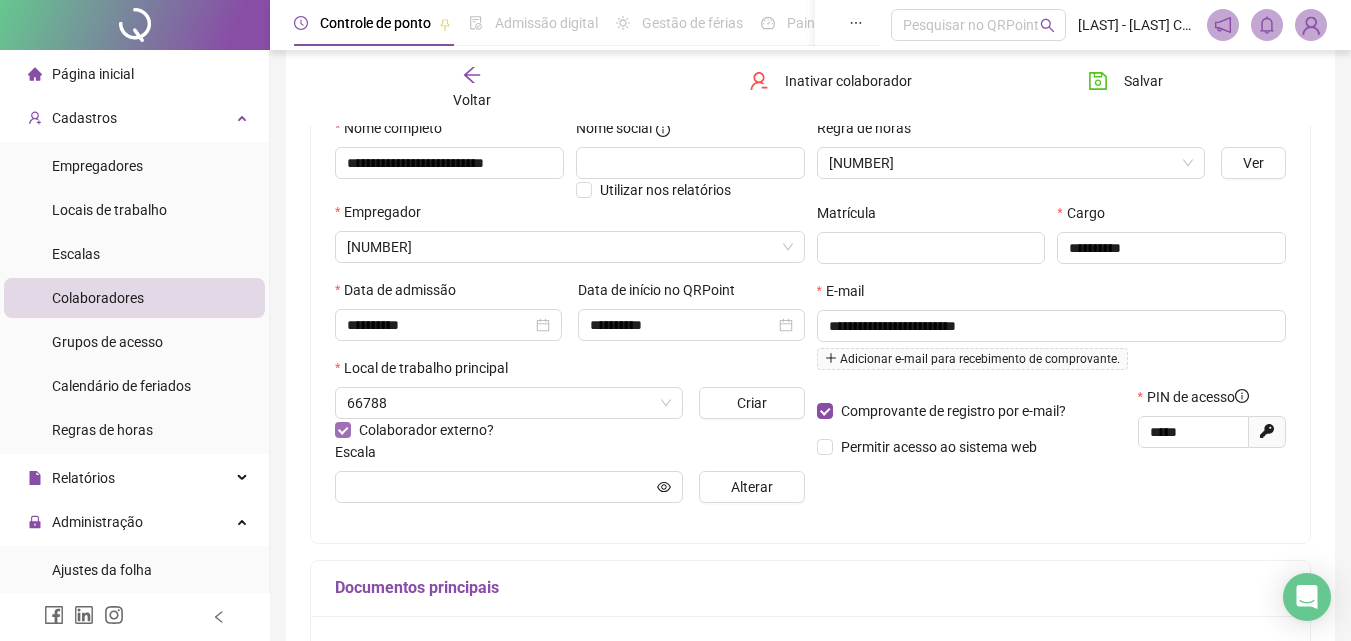 type on "**********" 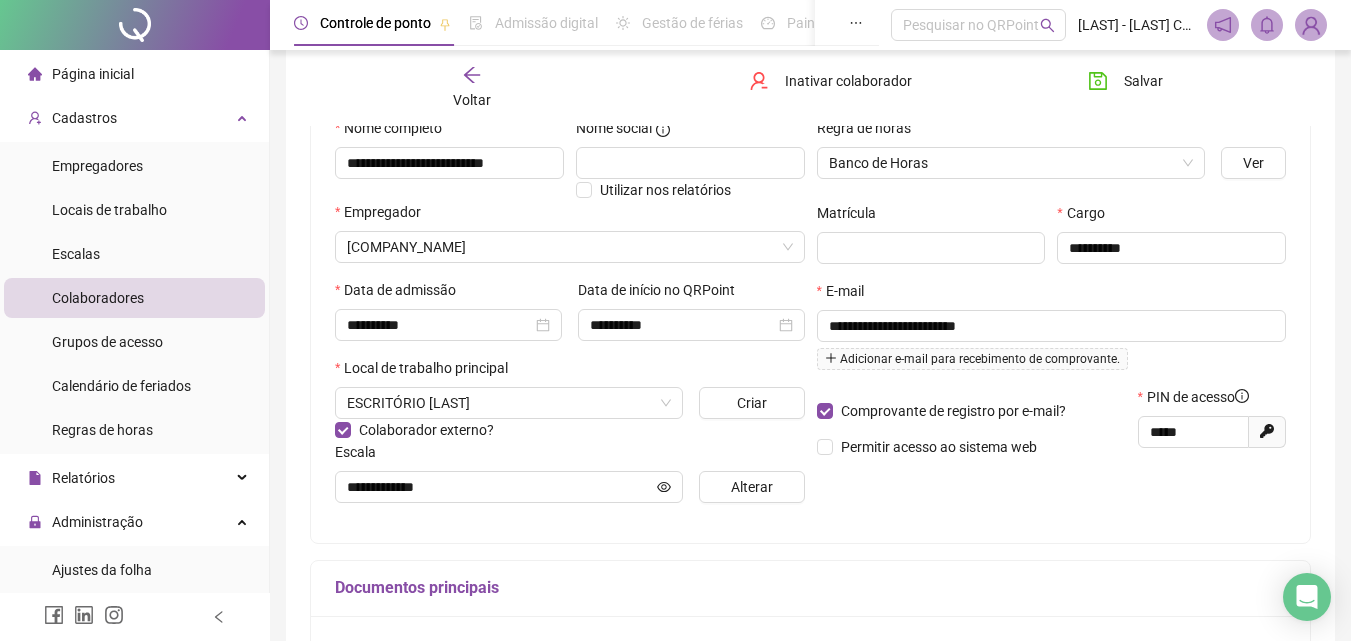 click 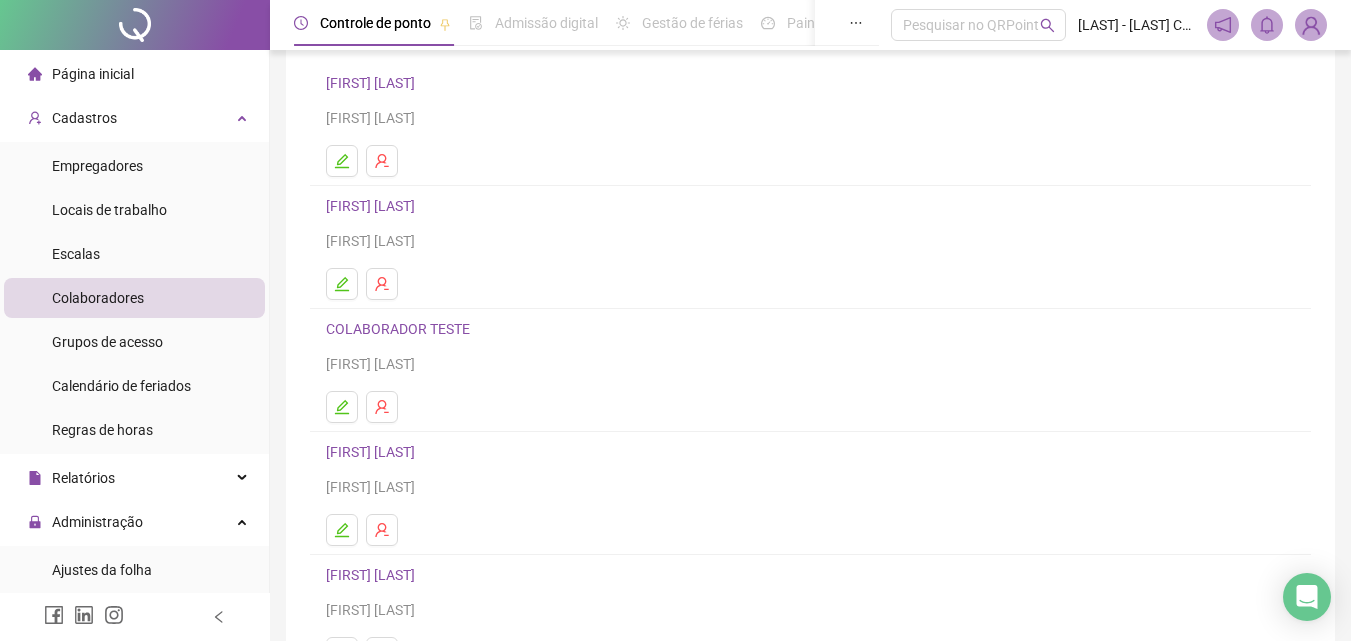 scroll, scrollTop: 326, scrollLeft: 0, axis: vertical 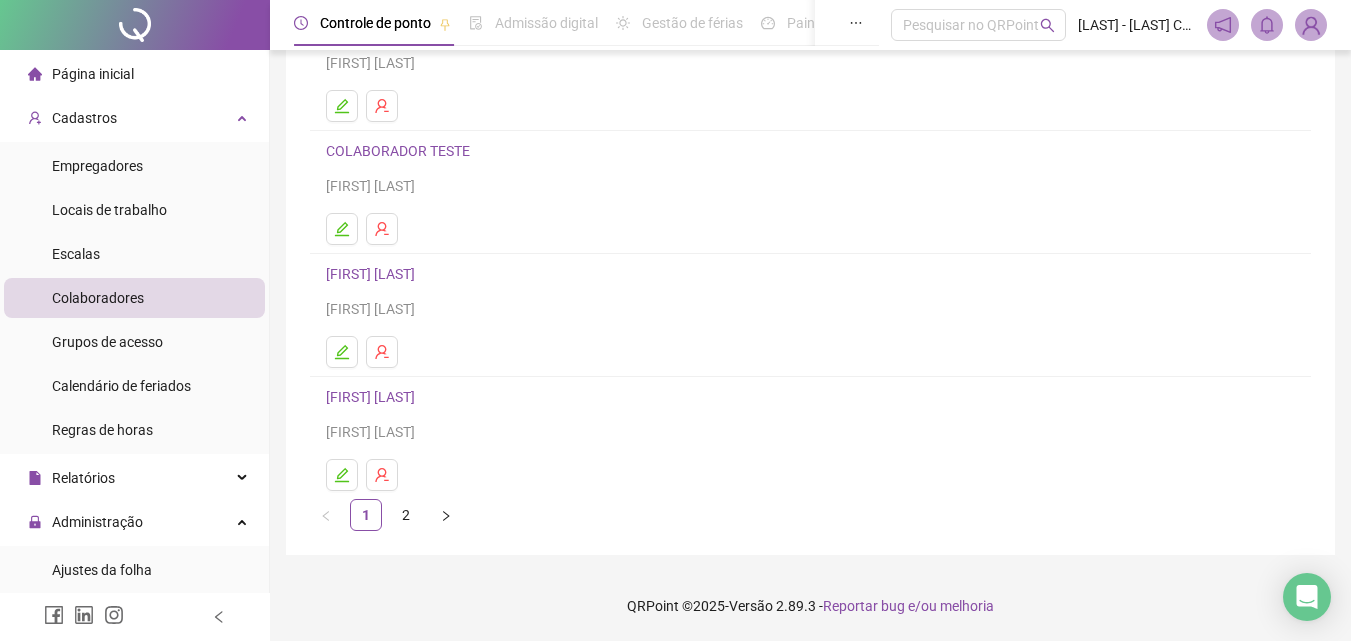click on "[FIRST] [LAST]" at bounding box center (373, 397) 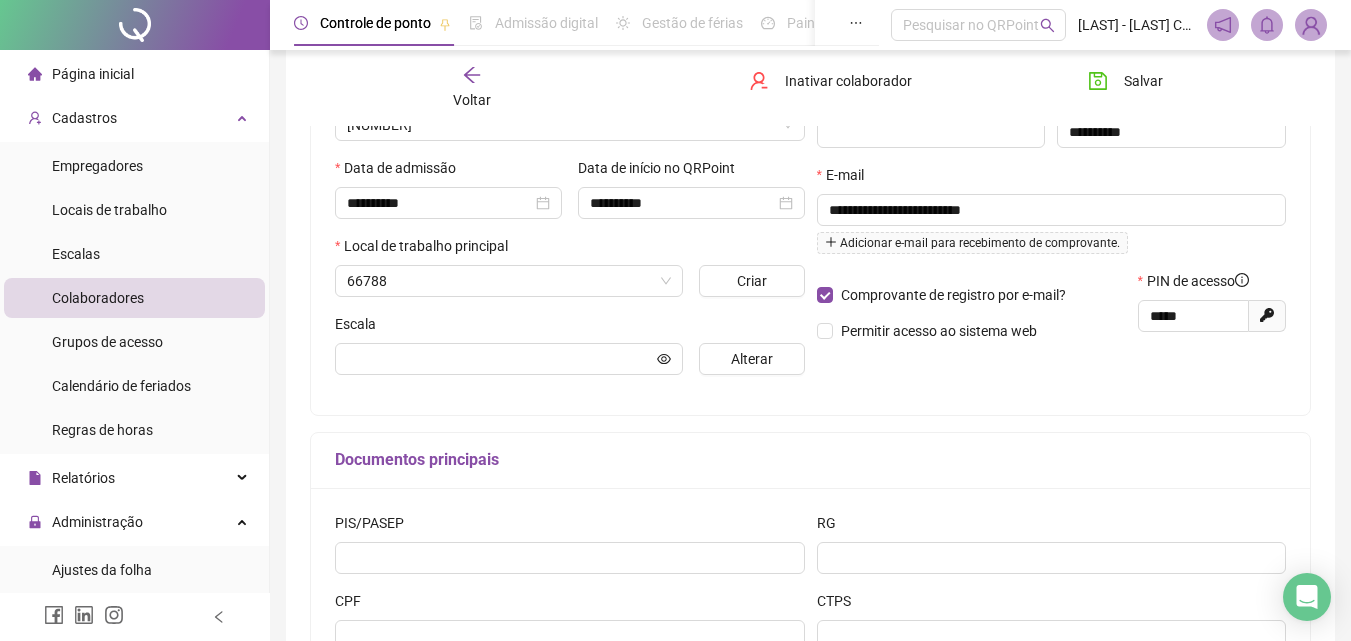 scroll, scrollTop: 336, scrollLeft: 0, axis: vertical 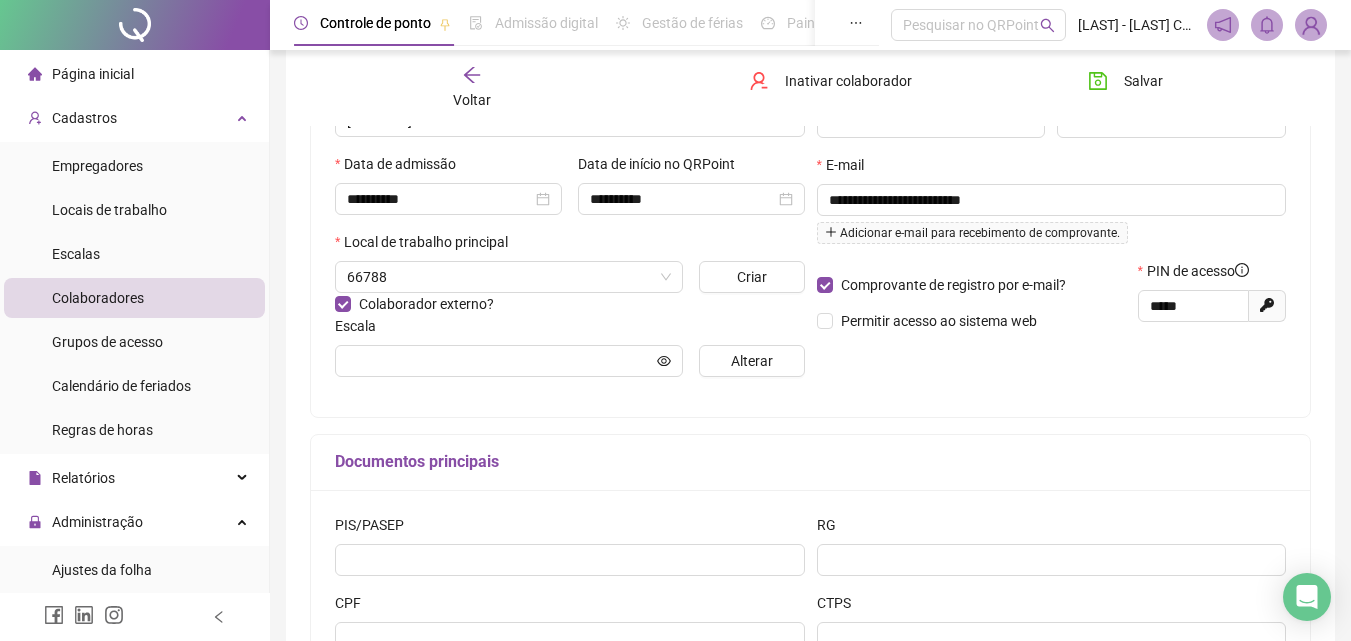 type on "**********" 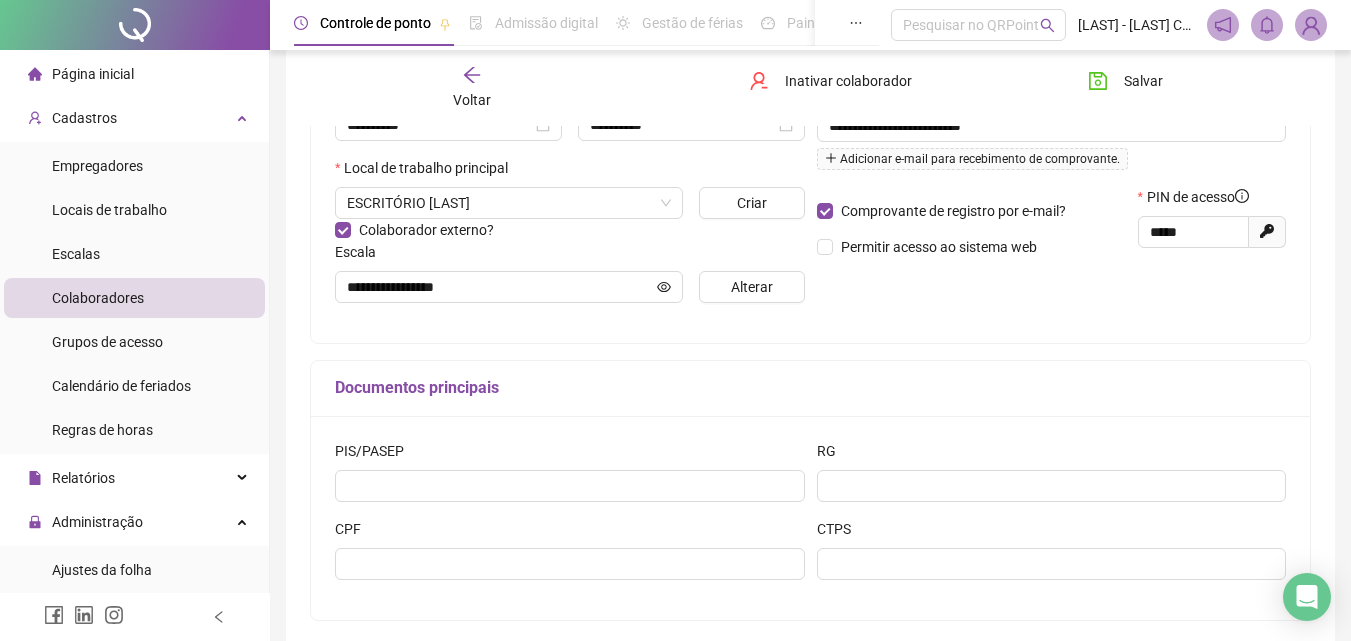 scroll, scrollTop: 500, scrollLeft: 0, axis: vertical 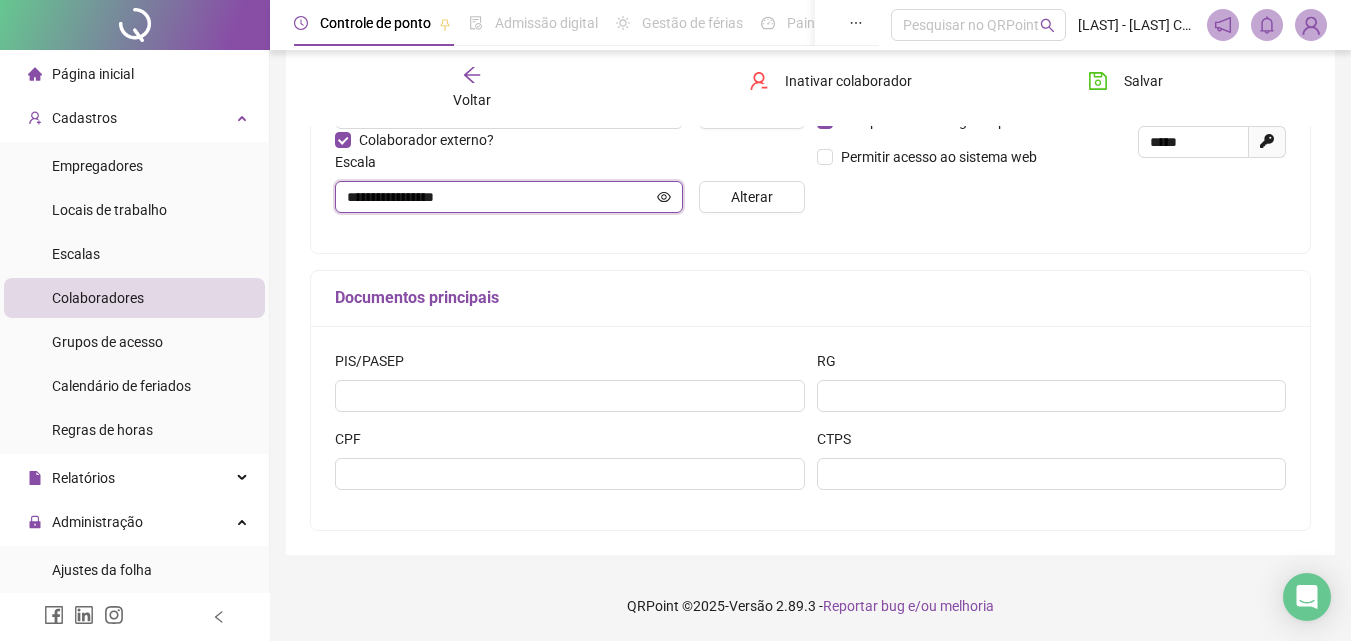 click 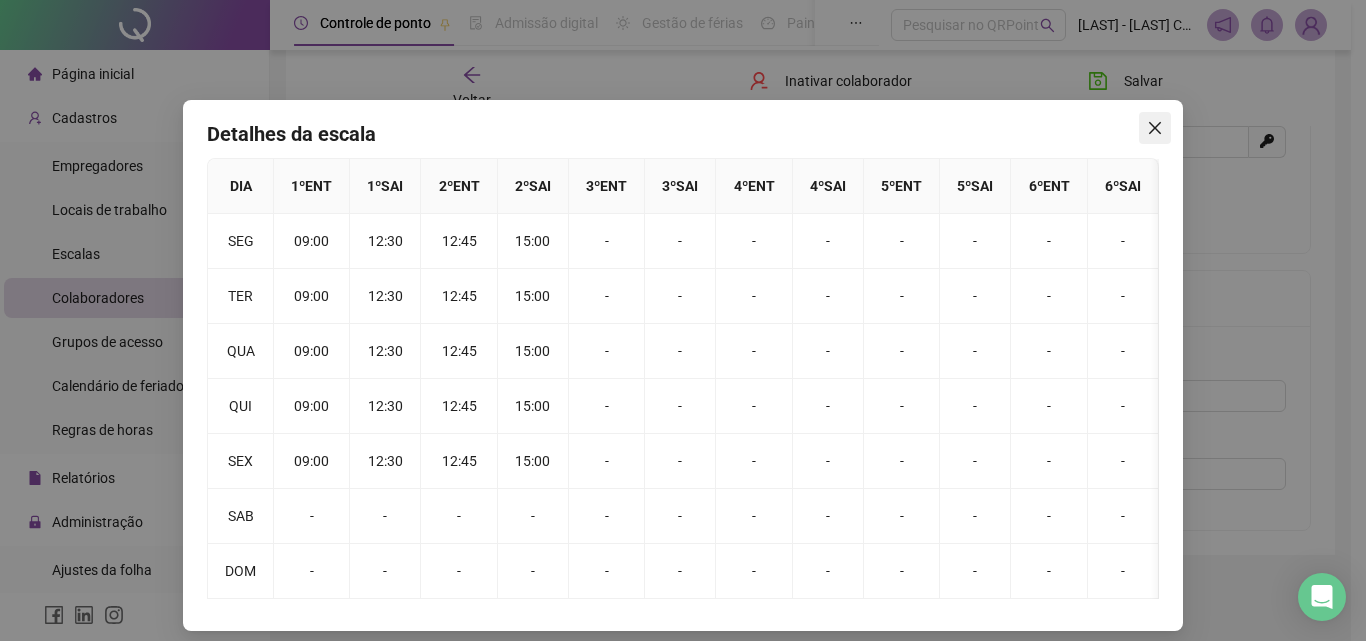 click 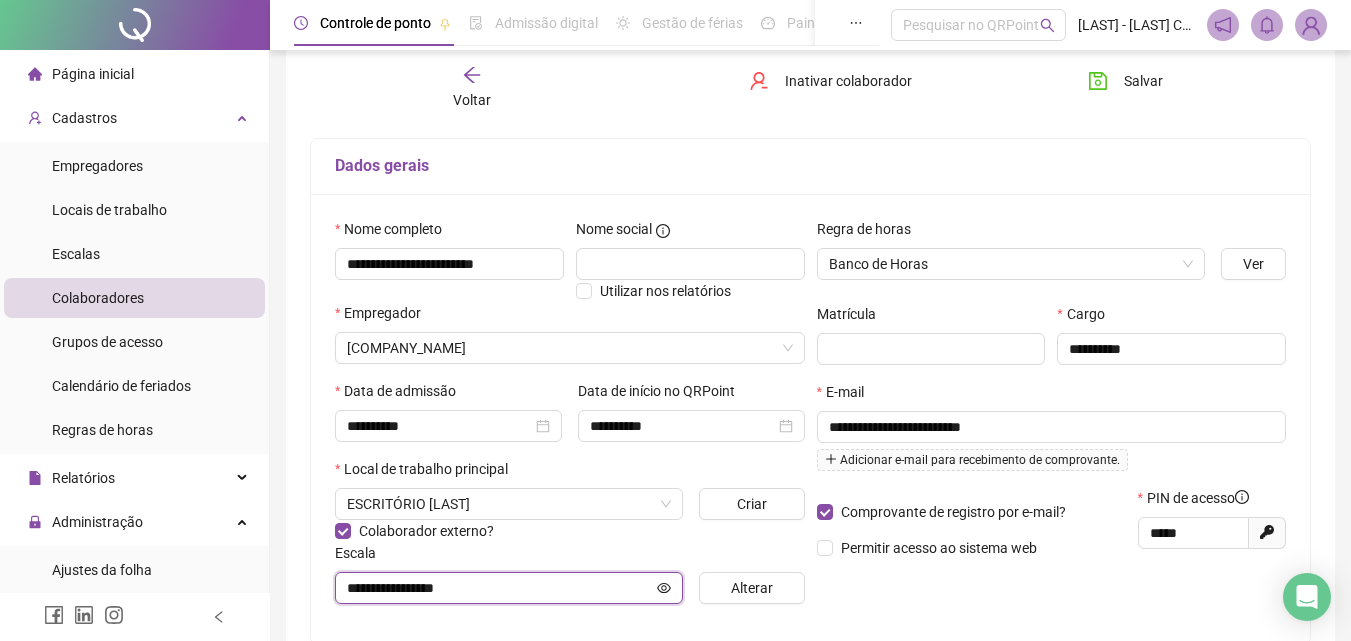 scroll, scrollTop: 100, scrollLeft: 0, axis: vertical 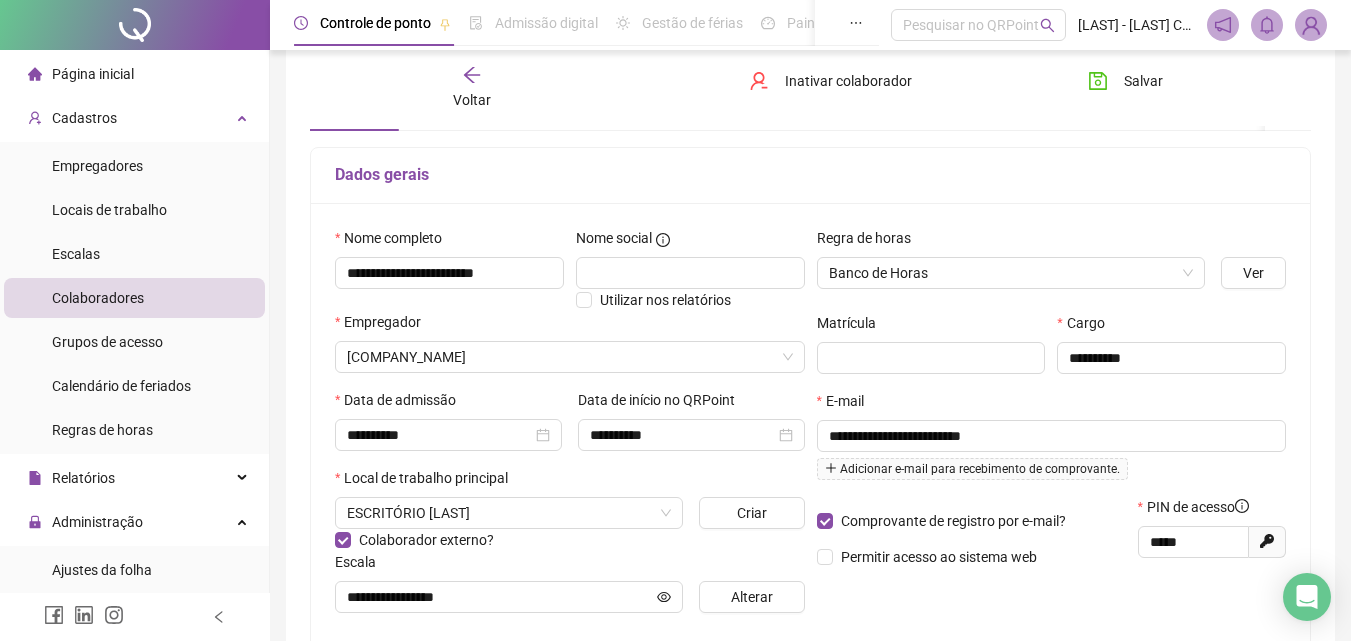 click 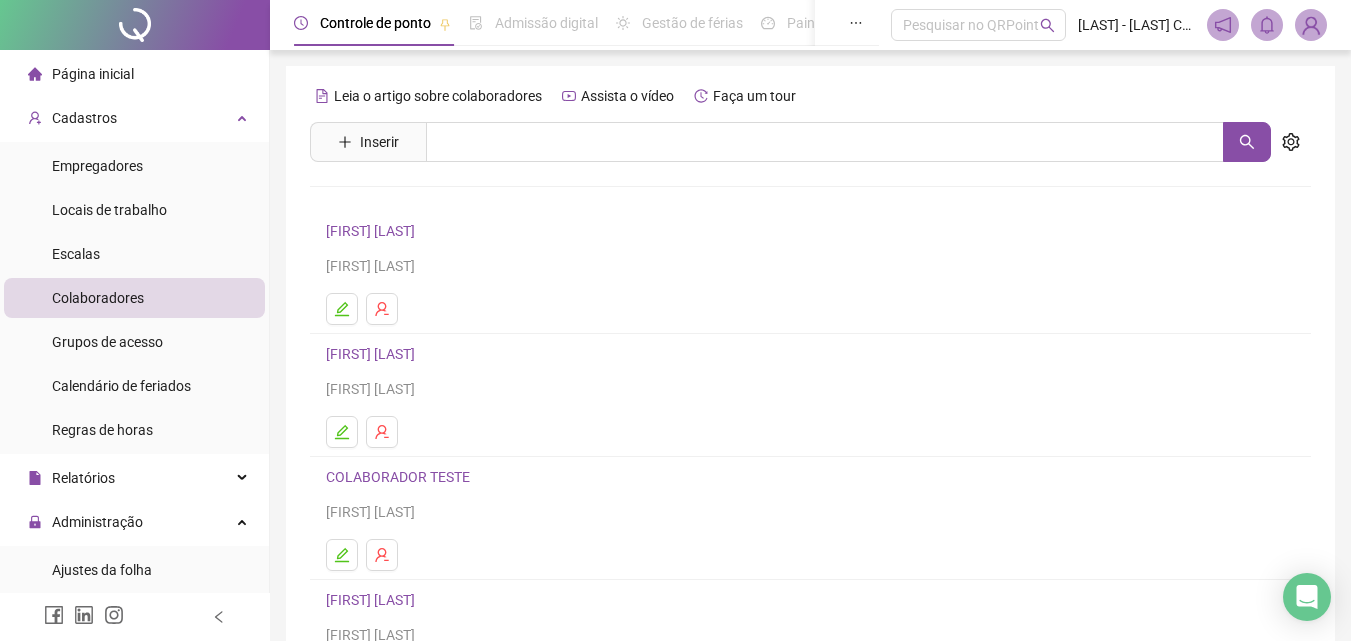 scroll, scrollTop: 326, scrollLeft: 0, axis: vertical 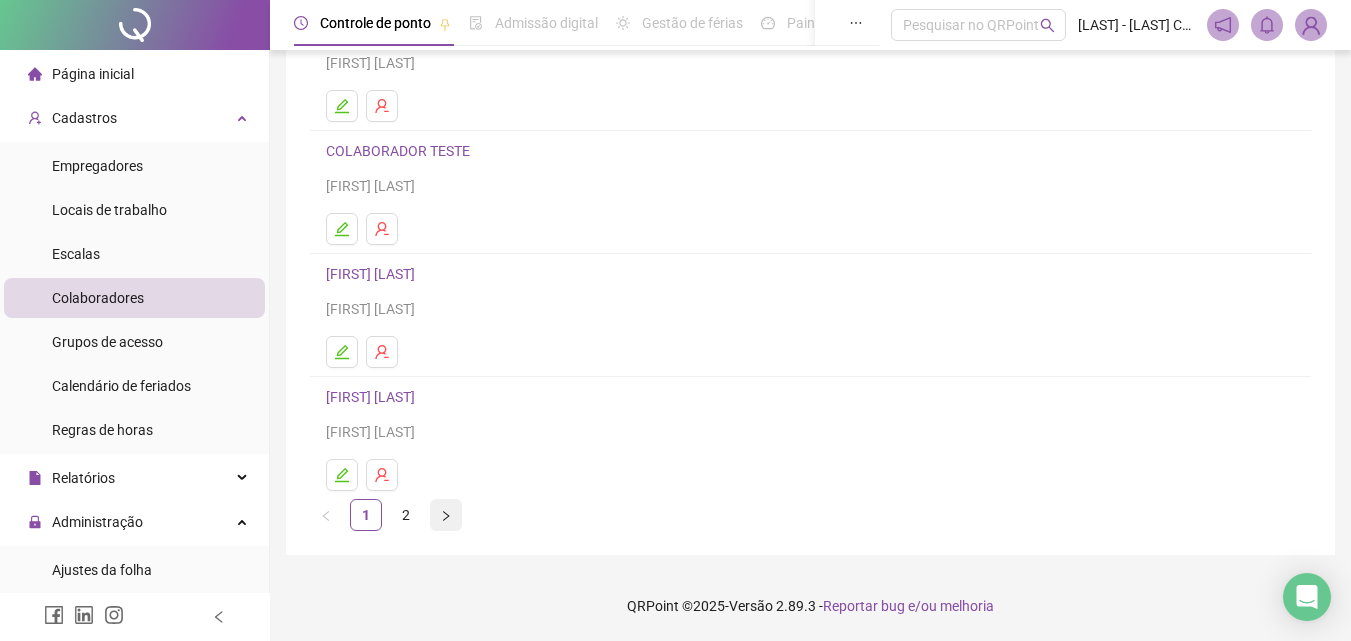 click at bounding box center (446, 515) 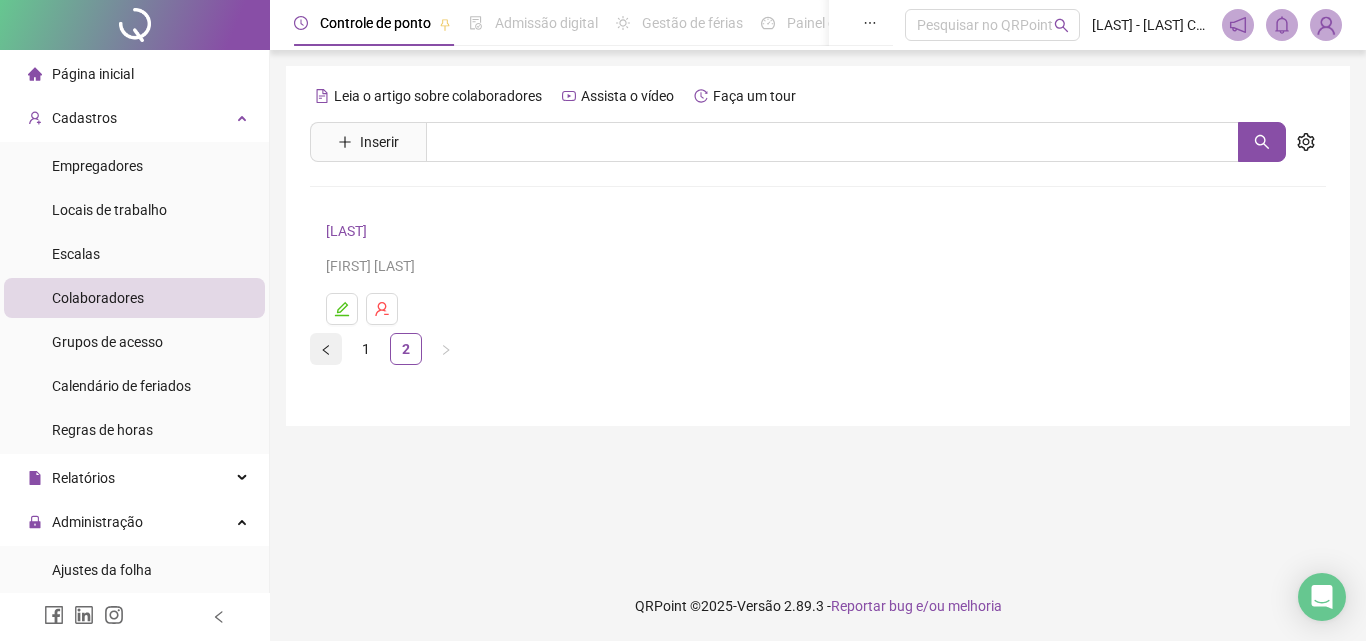 click at bounding box center (326, 349) 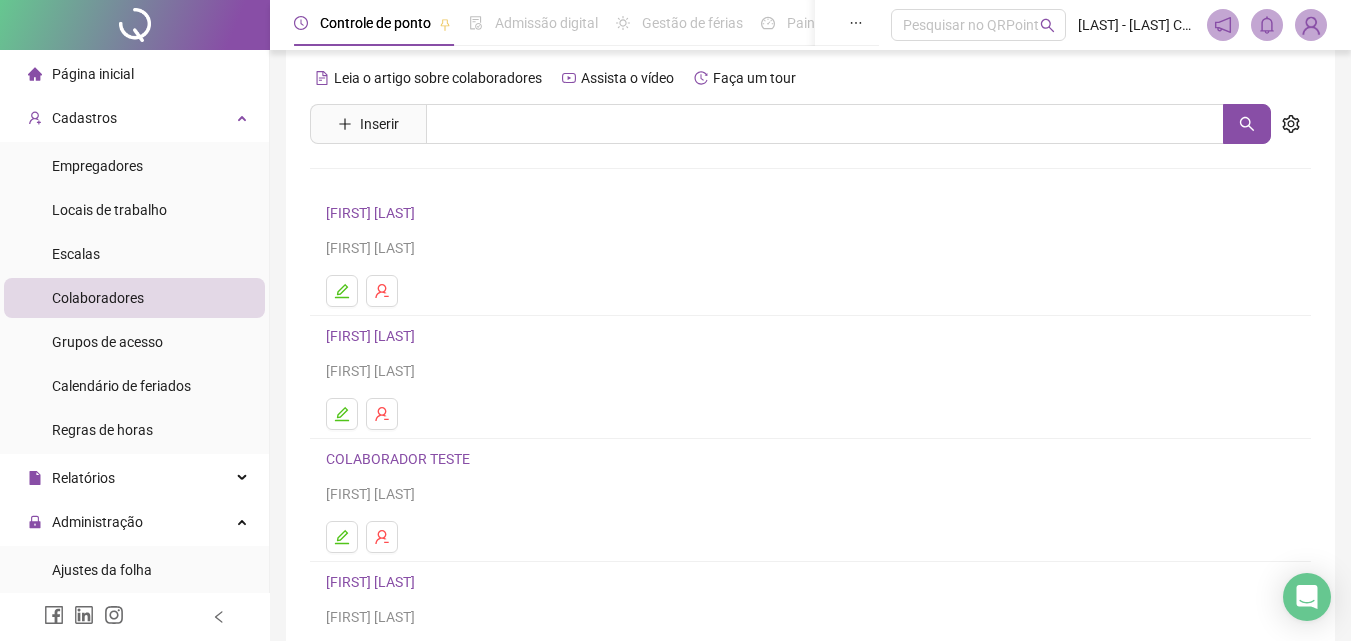 scroll, scrollTop: 0, scrollLeft: 0, axis: both 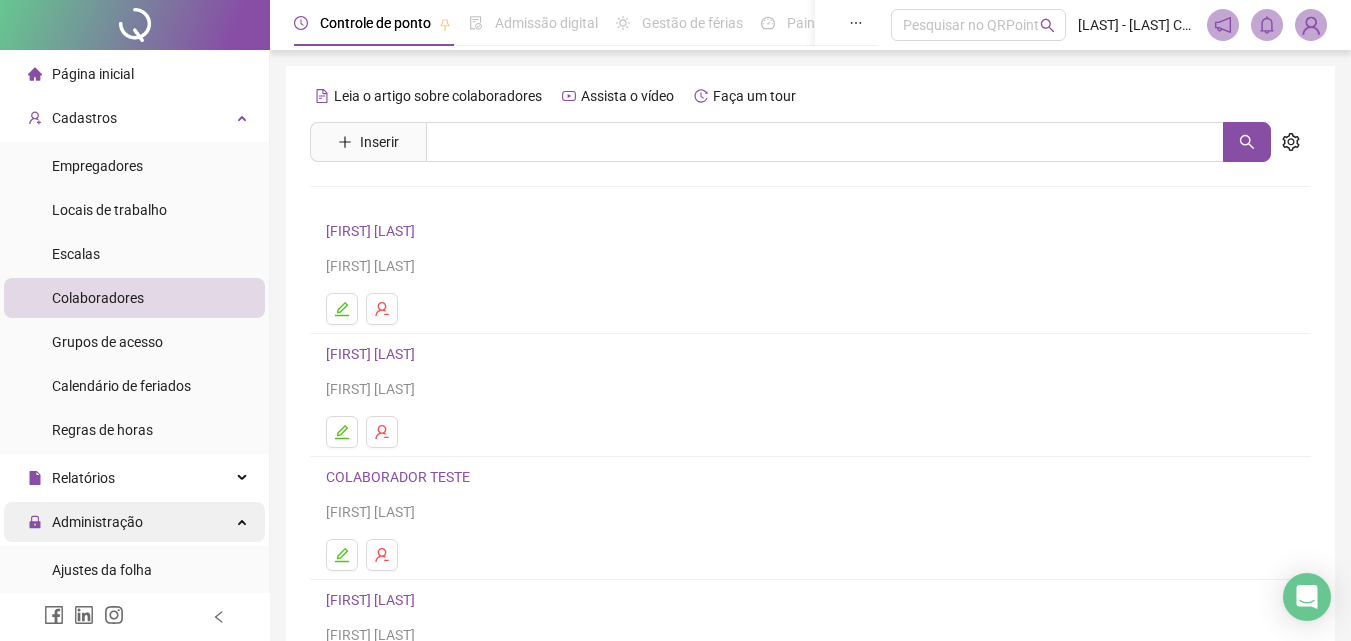 click on "Administração" at bounding box center (97, 522) 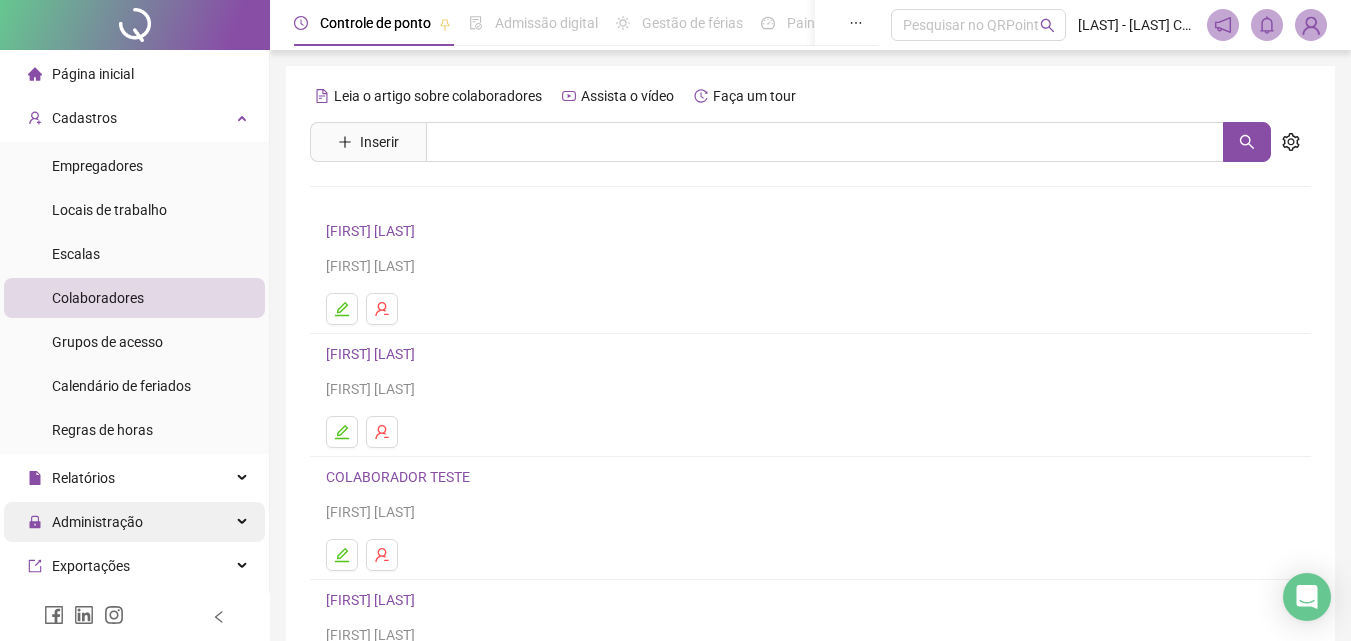 click on "Administração" at bounding box center (97, 522) 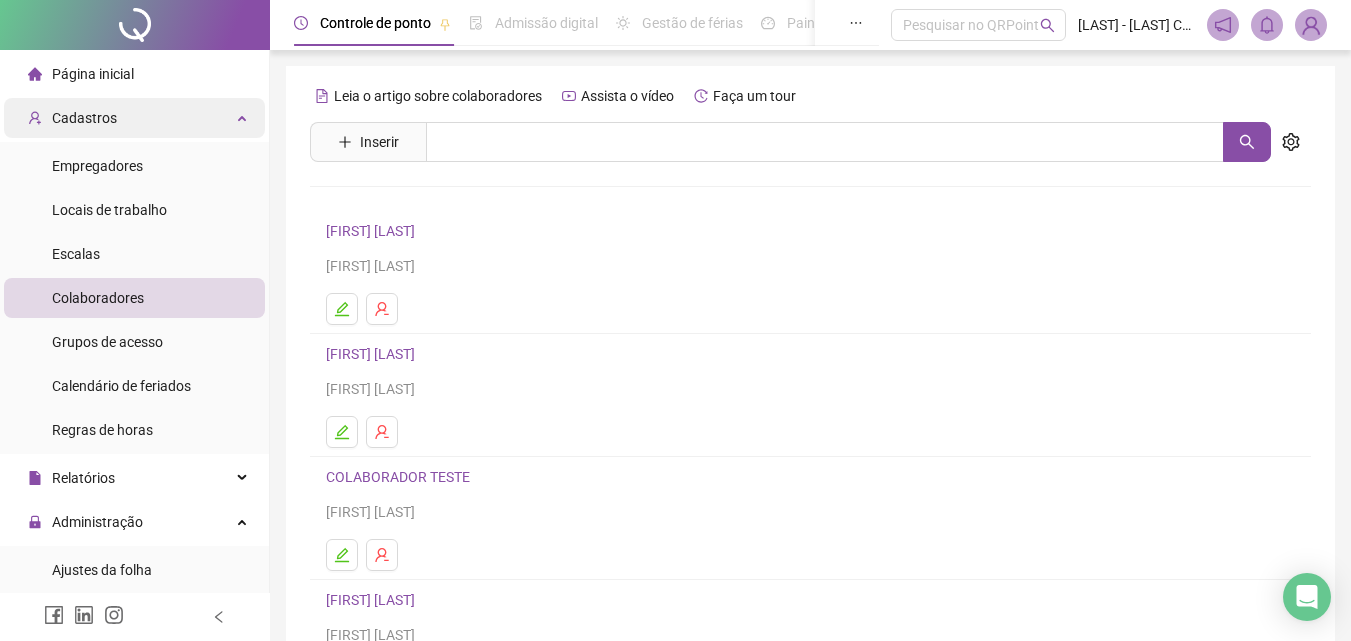 click on "Cadastros" at bounding box center (134, 118) 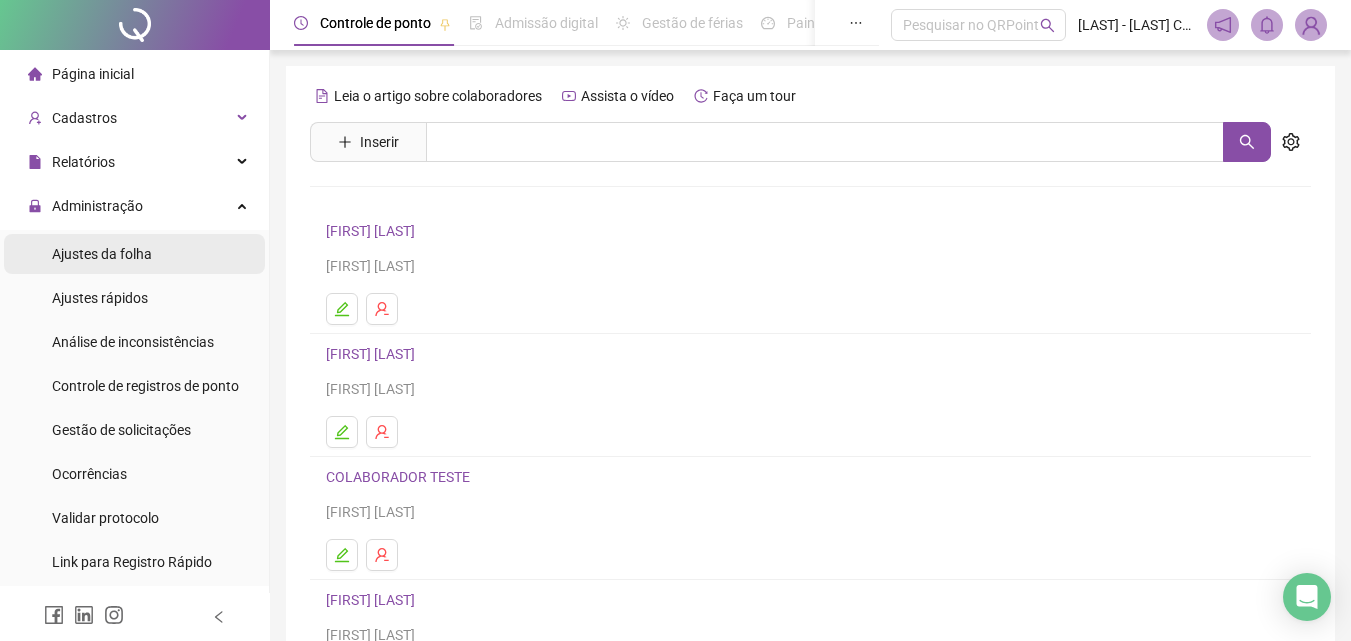 click on "Ajustes da folha" at bounding box center [102, 254] 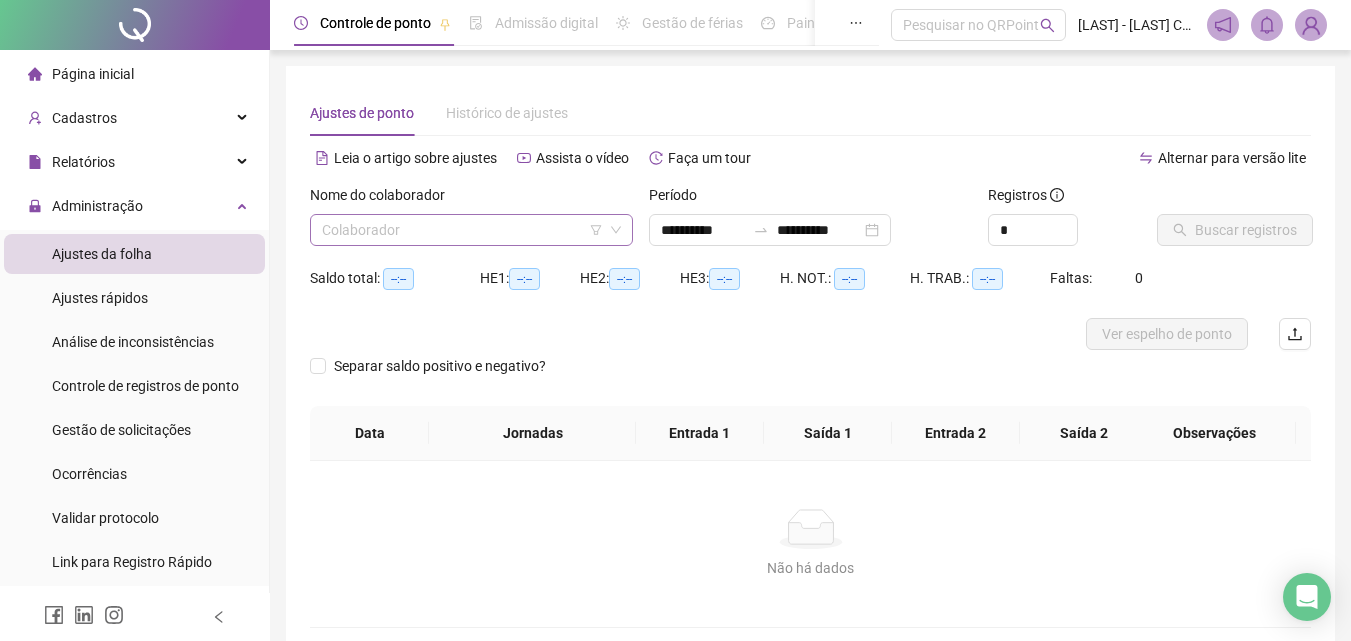 click at bounding box center (462, 230) 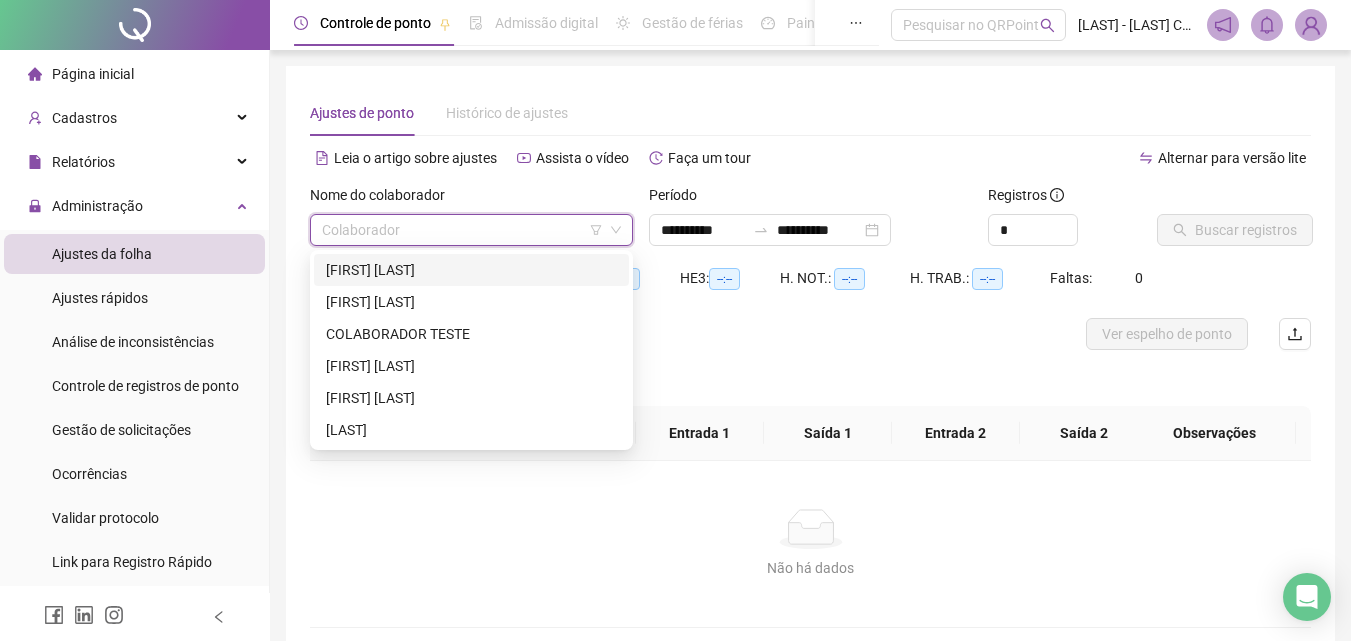 click on "[FIRST] [LAST]" at bounding box center (471, 270) 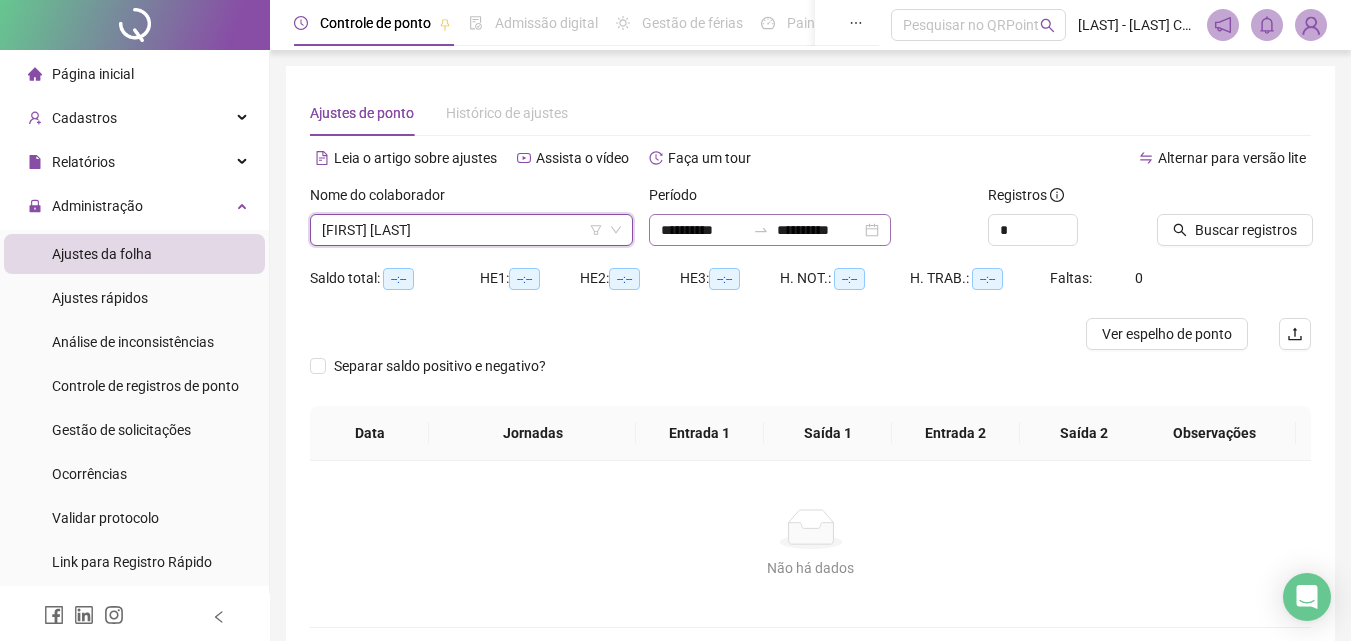 click on "**********" at bounding box center (770, 230) 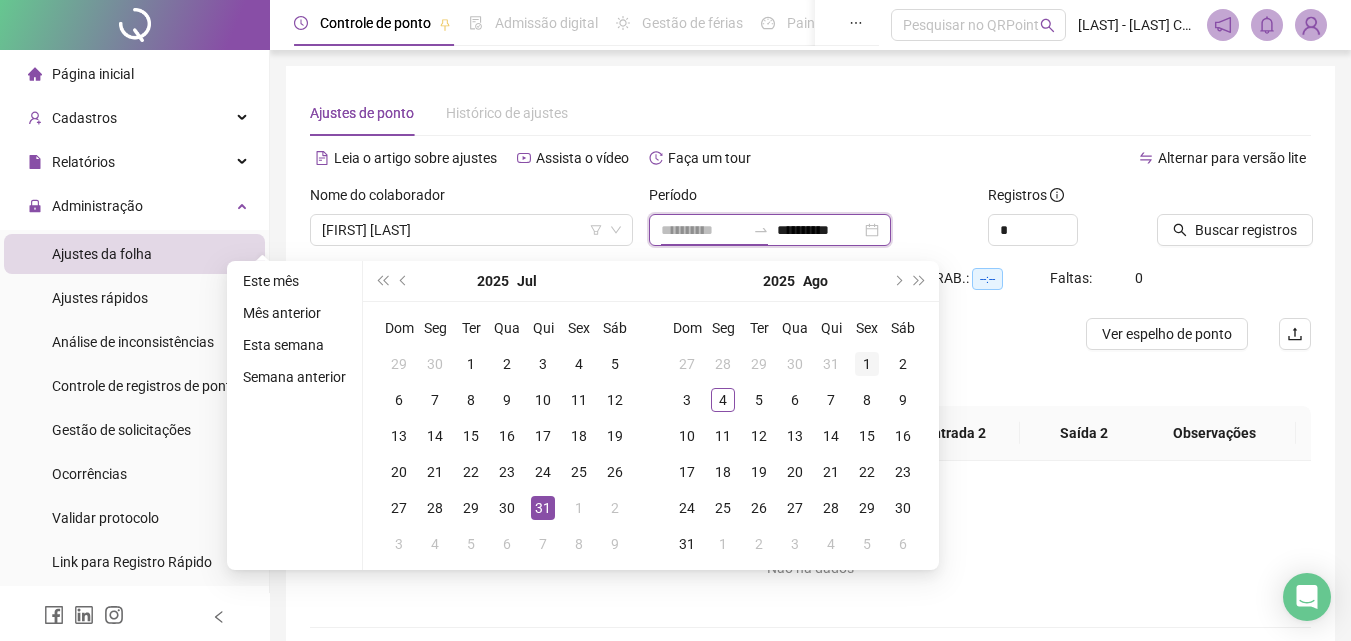 type on "**********" 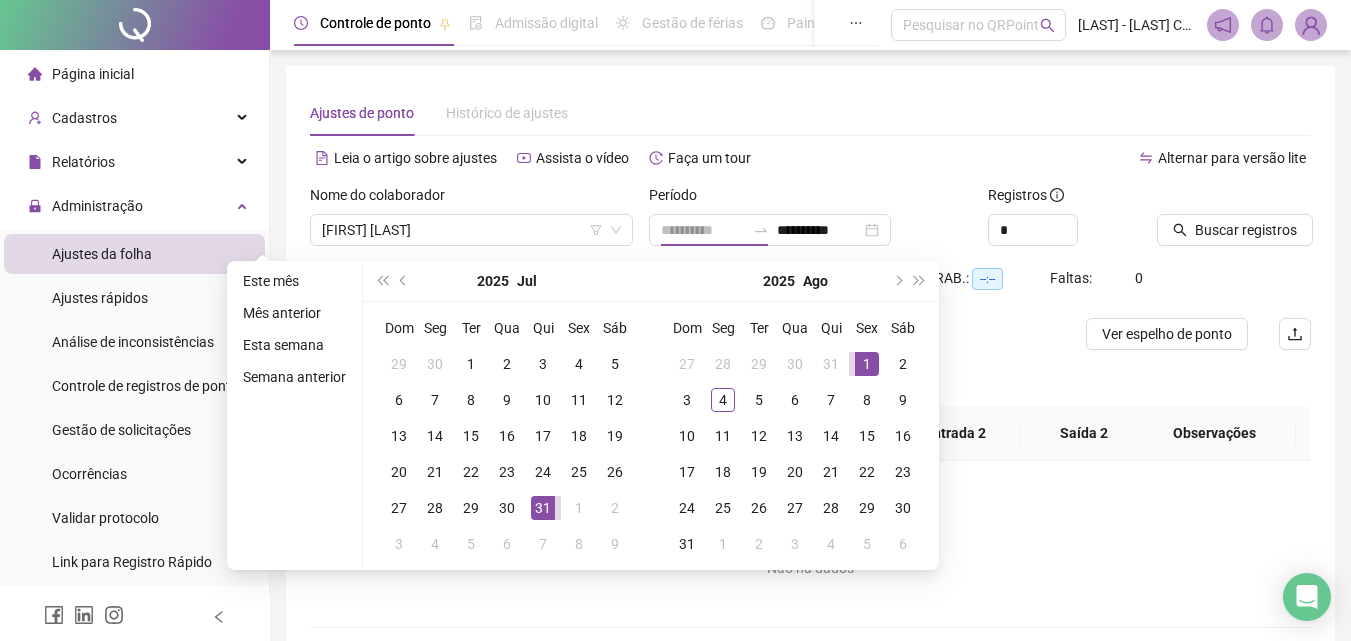 click on "1" at bounding box center (867, 364) 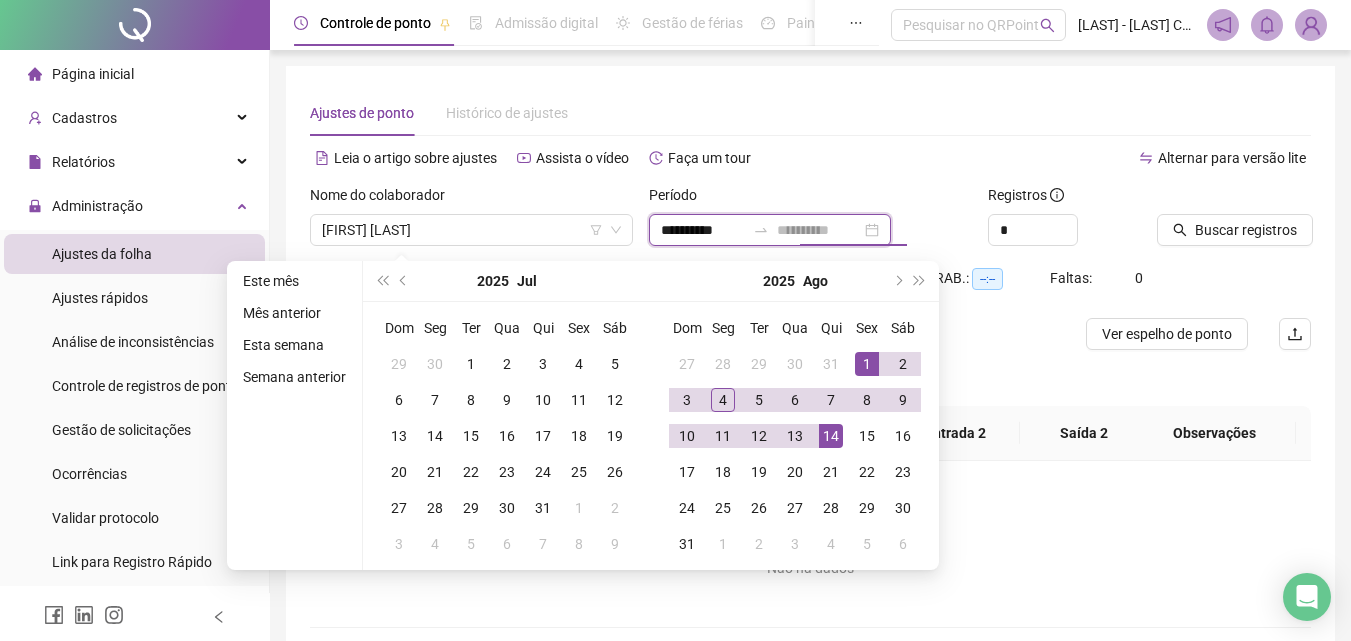 type on "**********" 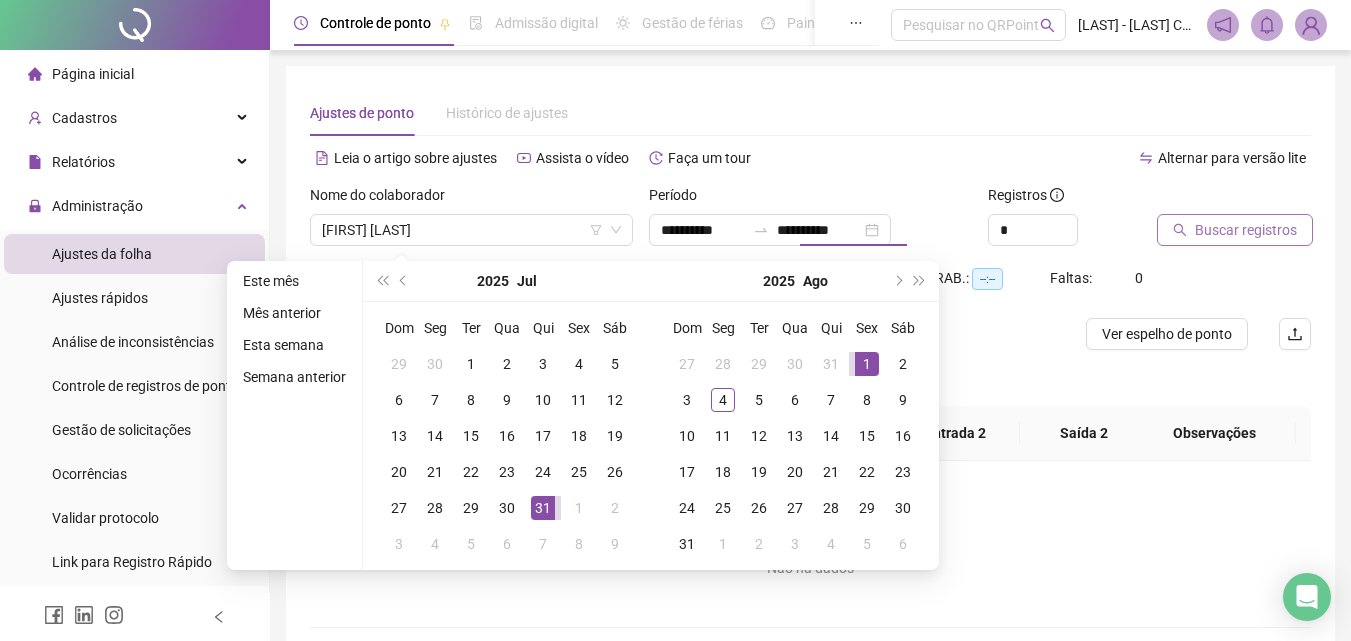 click on "Buscar registros" at bounding box center (1246, 230) 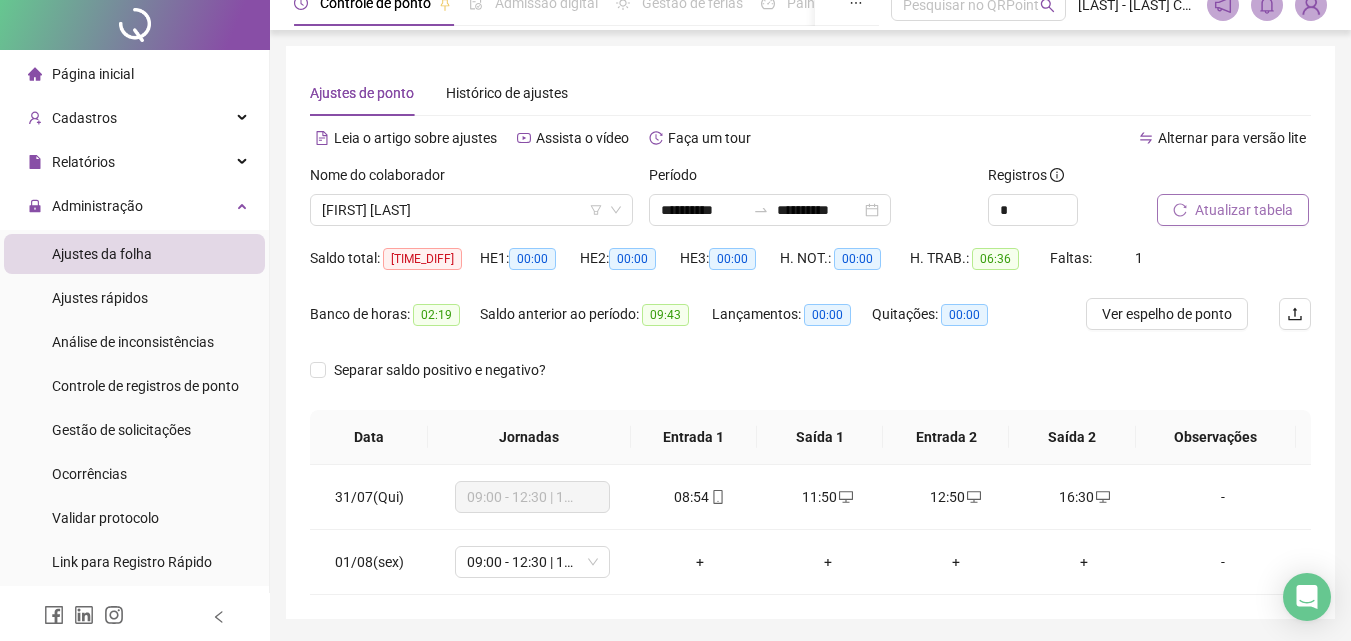 scroll, scrollTop: 84, scrollLeft: 0, axis: vertical 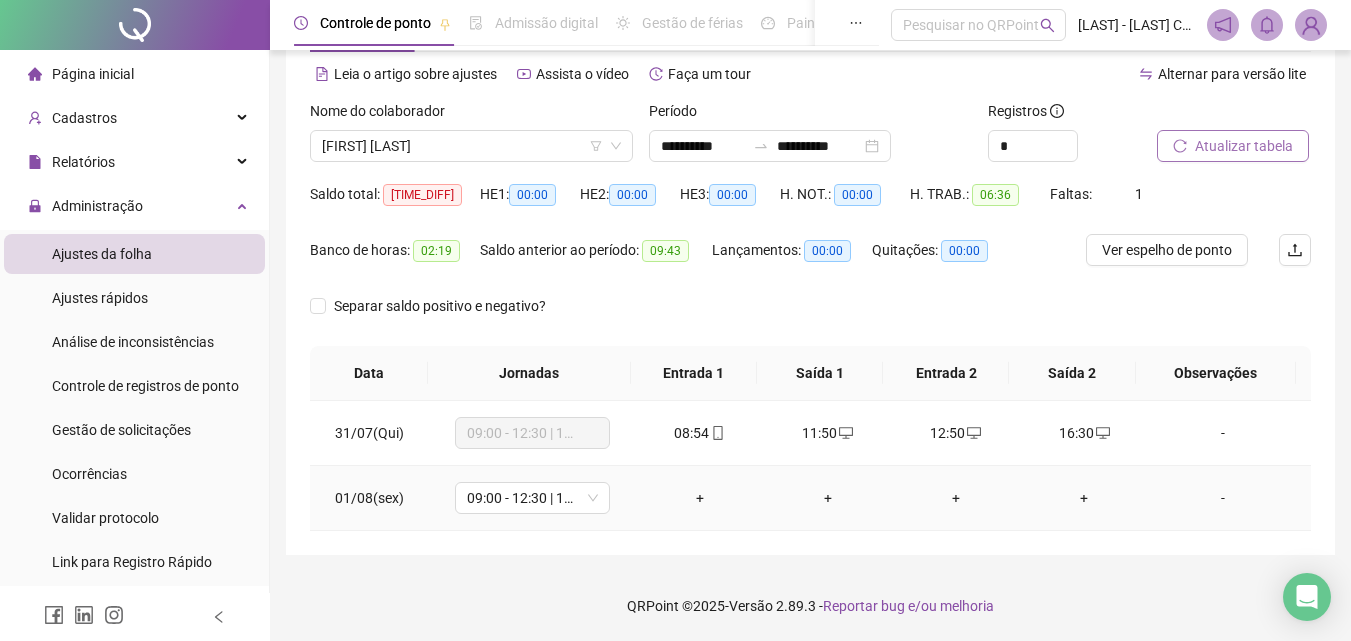 click on "+" at bounding box center (700, 498) 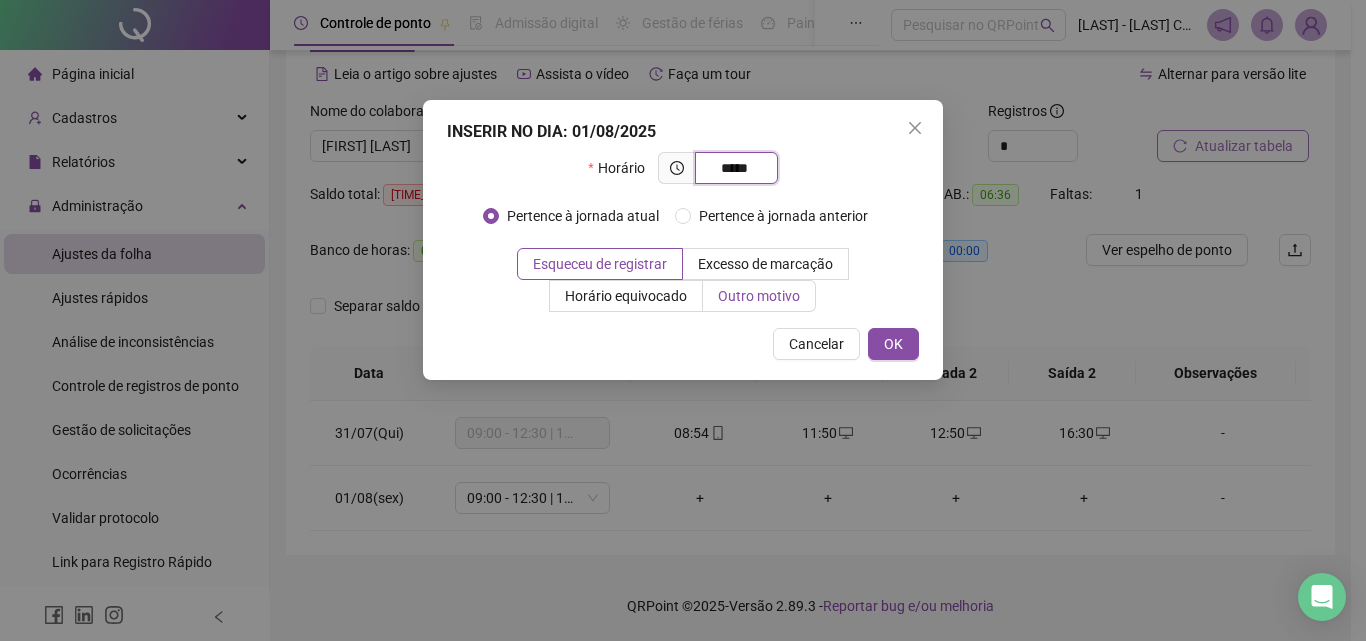 type on "*****" 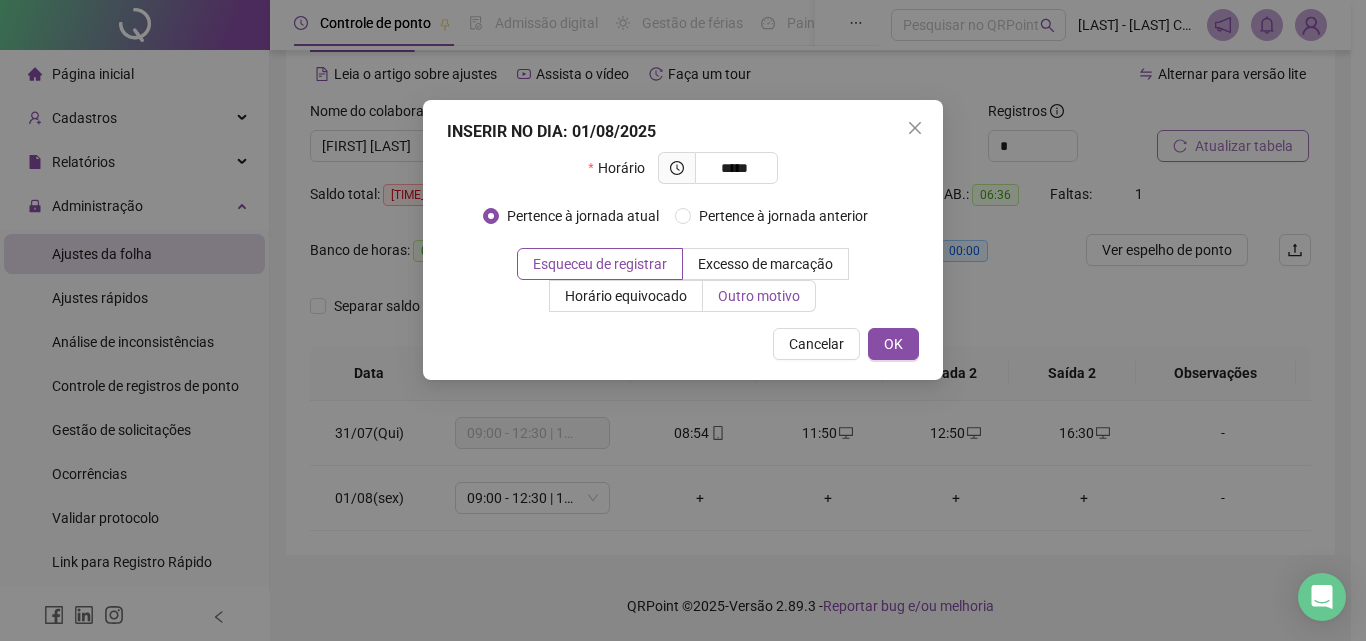 click on "Outro motivo" at bounding box center (759, 296) 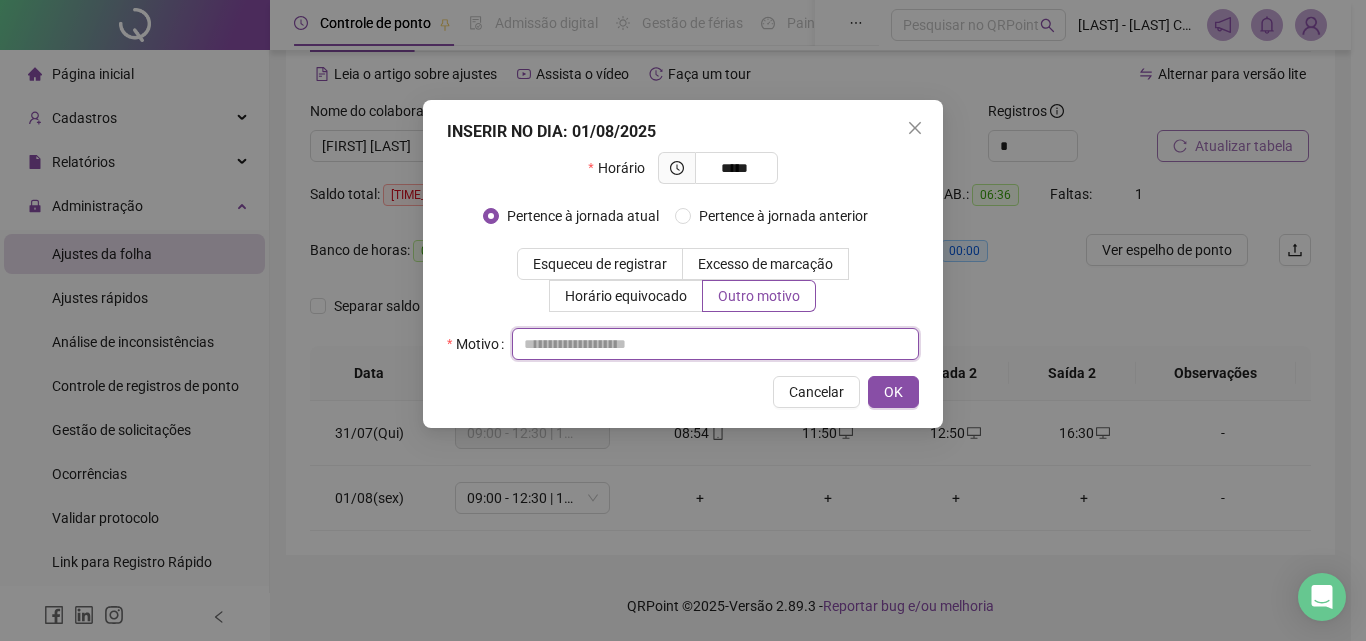 click at bounding box center [715, 344] 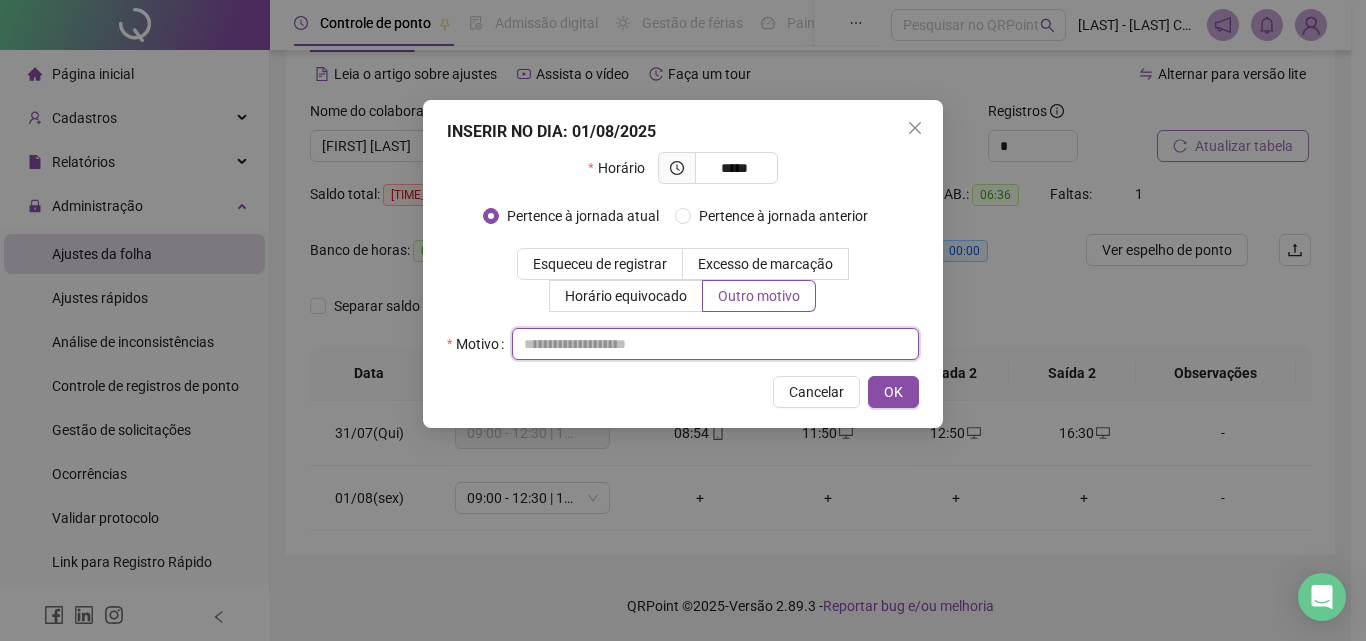 paste on "*" 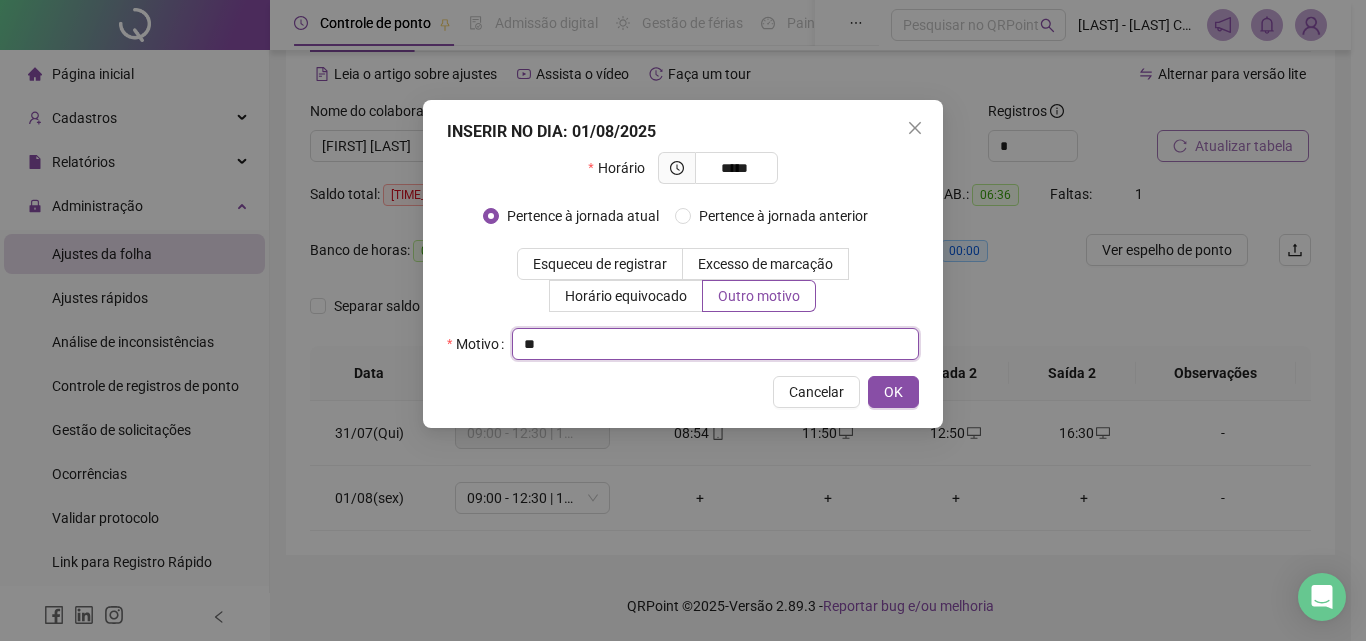 type on "*" 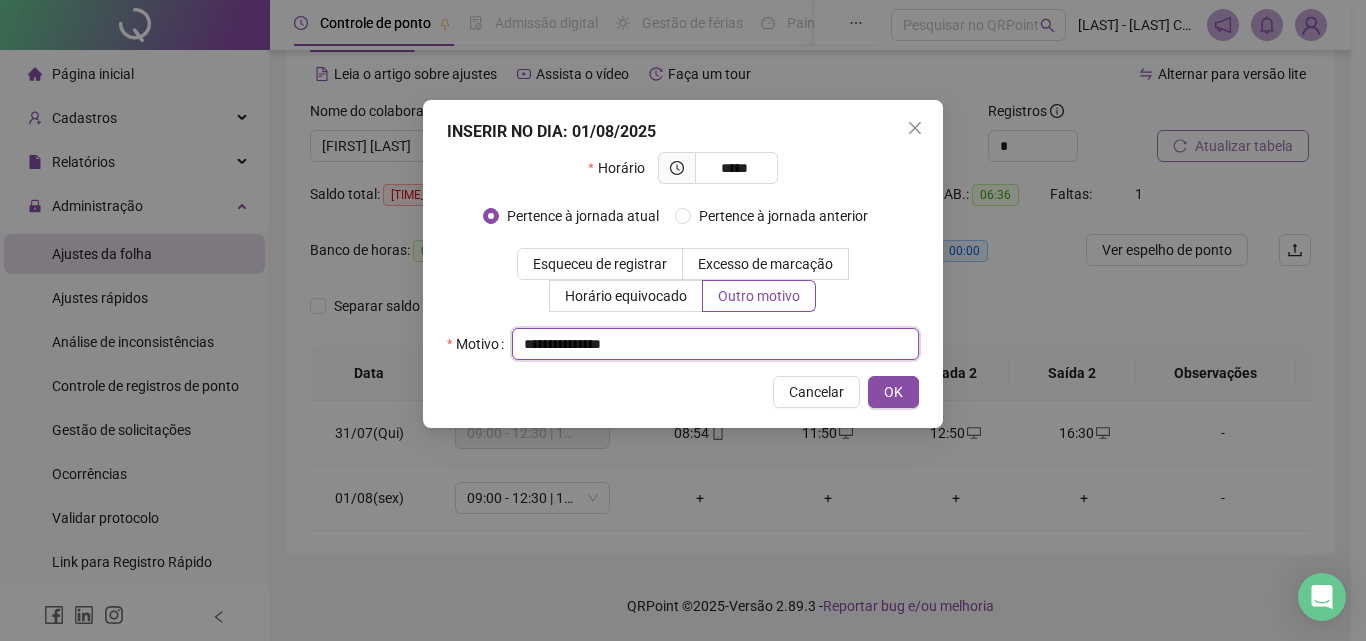 drag, startPoint x: 657, startPoint y: 345, endPoint x: 512, endPoint y: 345, distance: 145 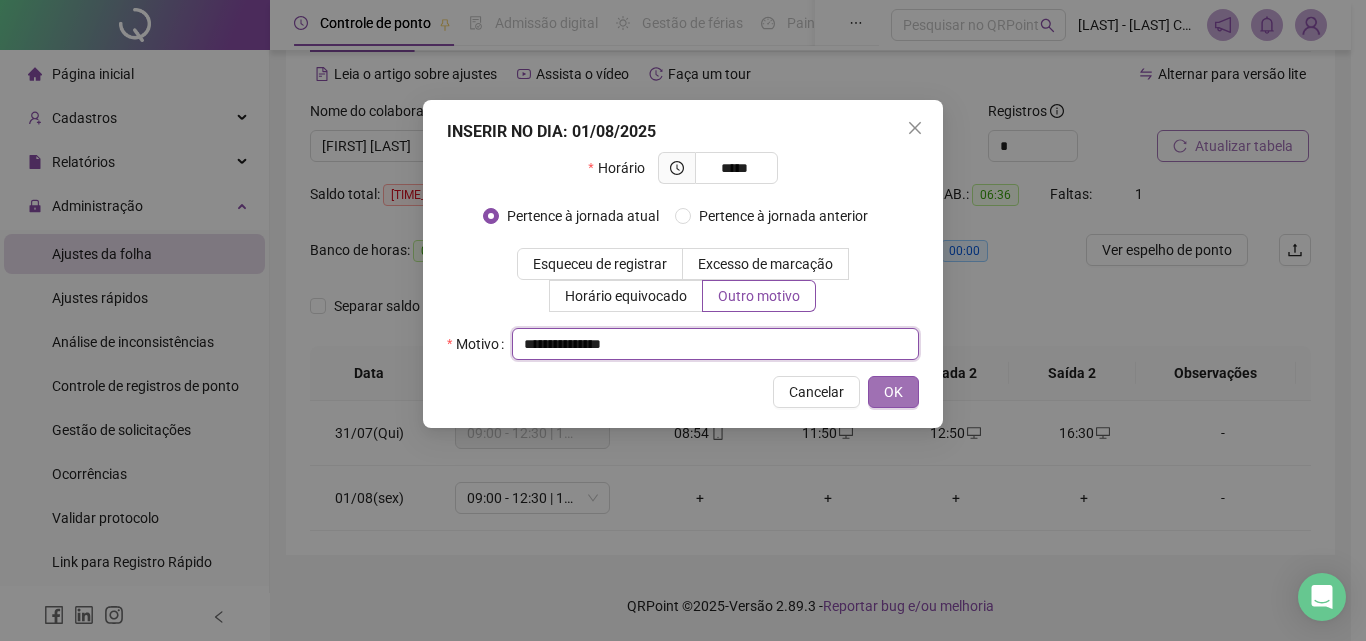 type on "**********" 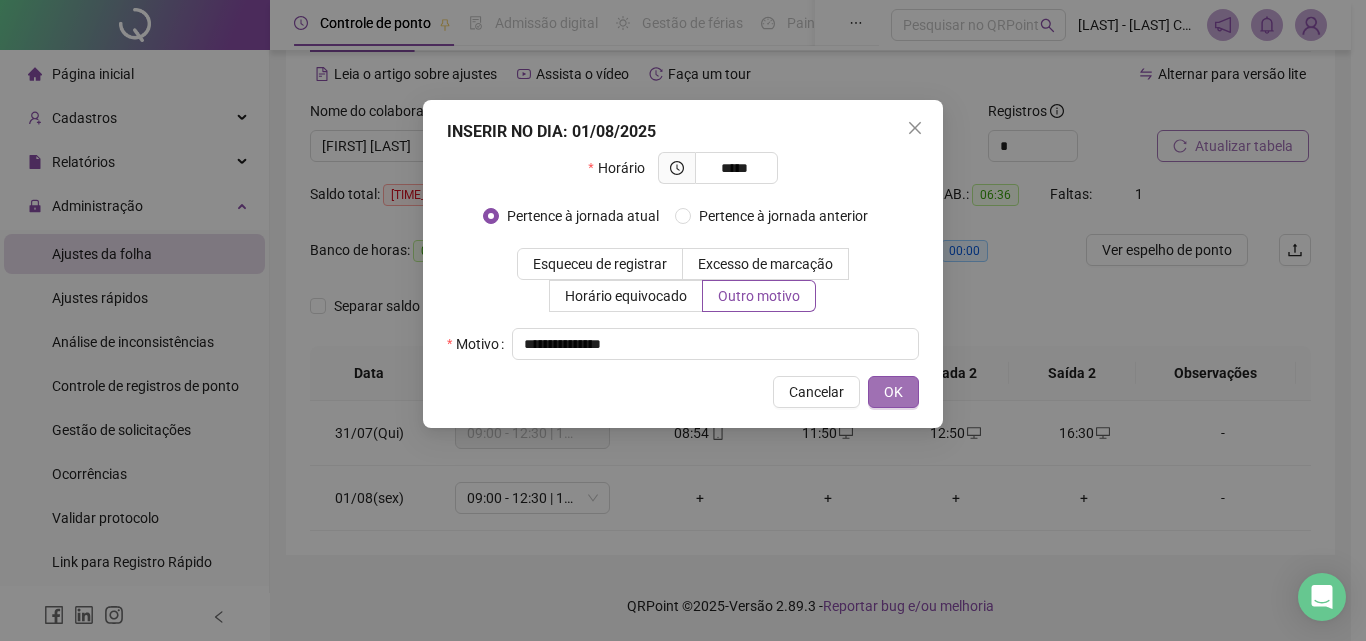 click on "OK" at bounding box center (893, 392) 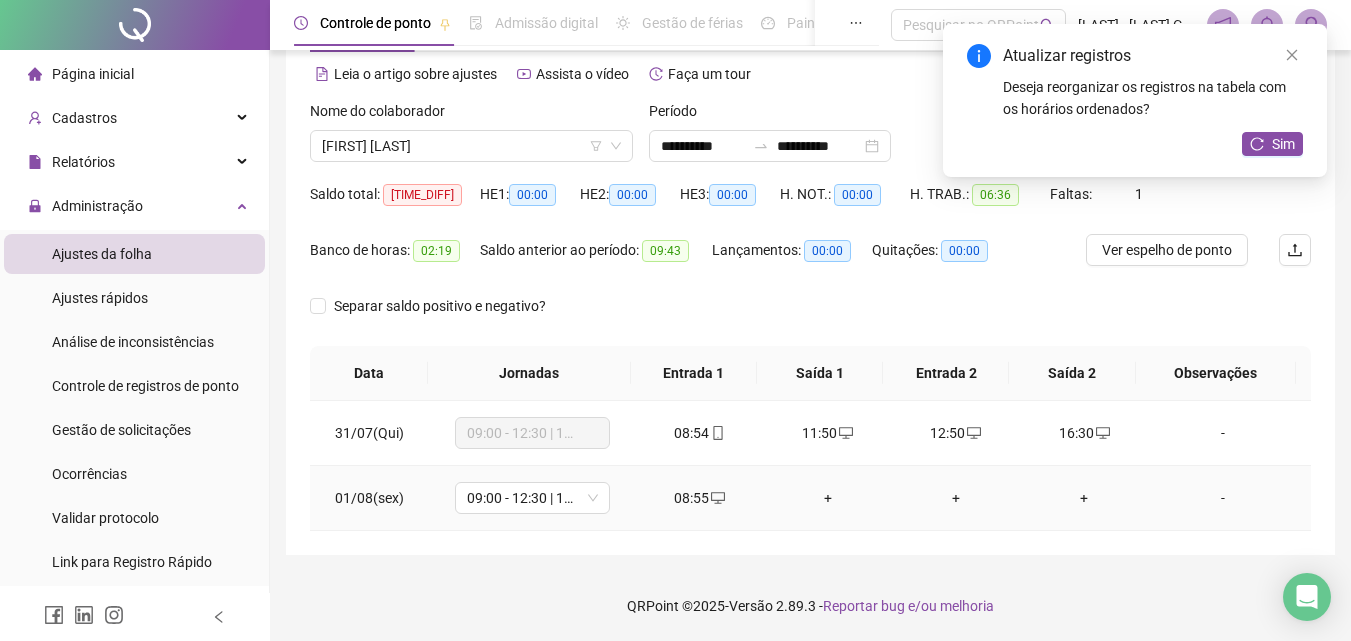 click on "+" at bounding box center (828, 498) 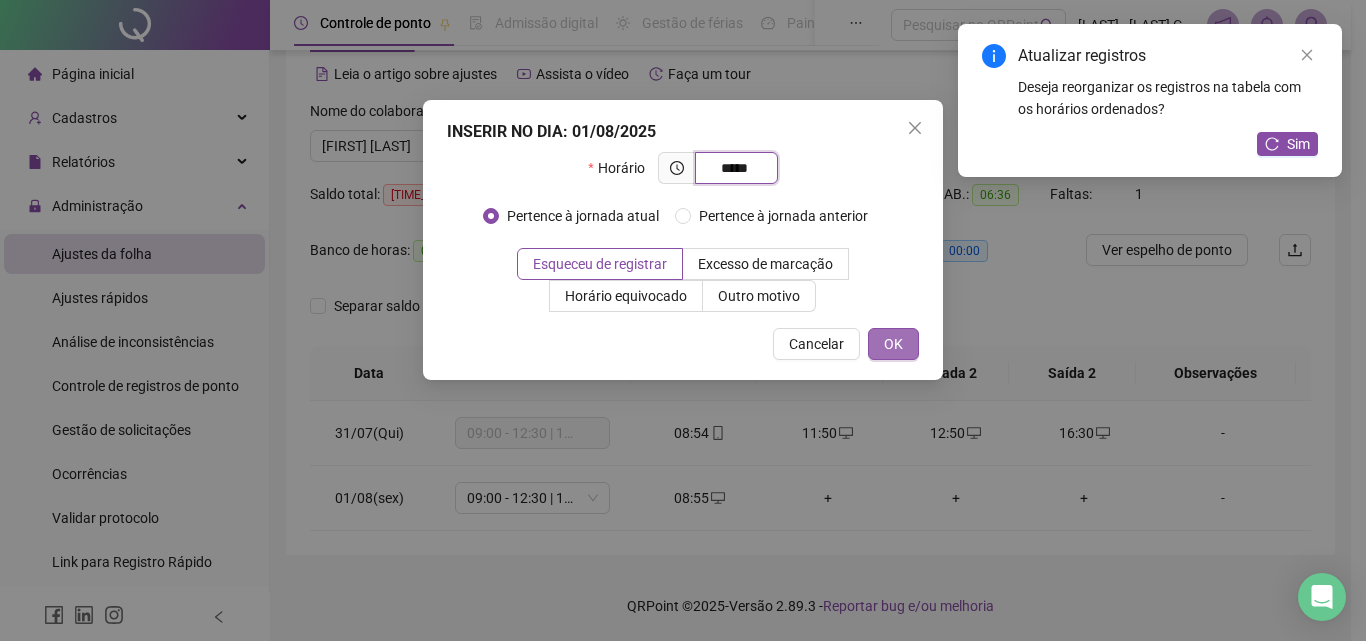type on "*****" 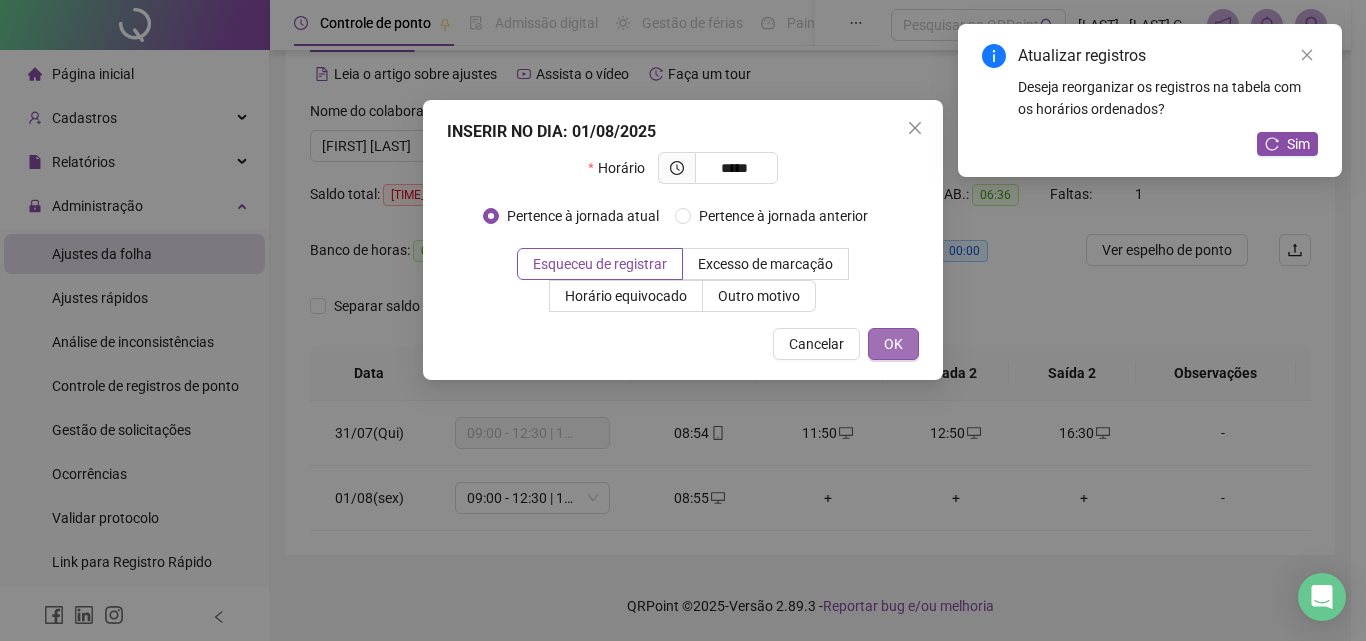 click on "OK" at bounding box center (893, 344) 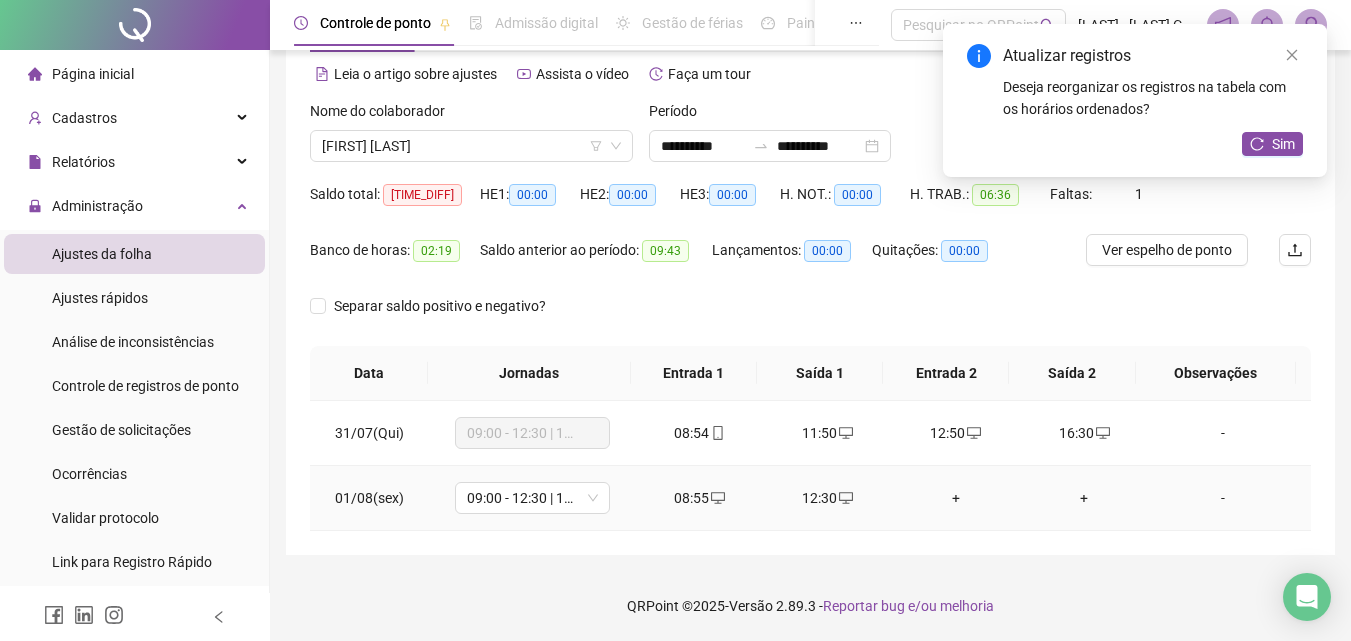 click on "+" at bounding box center (956, 498) 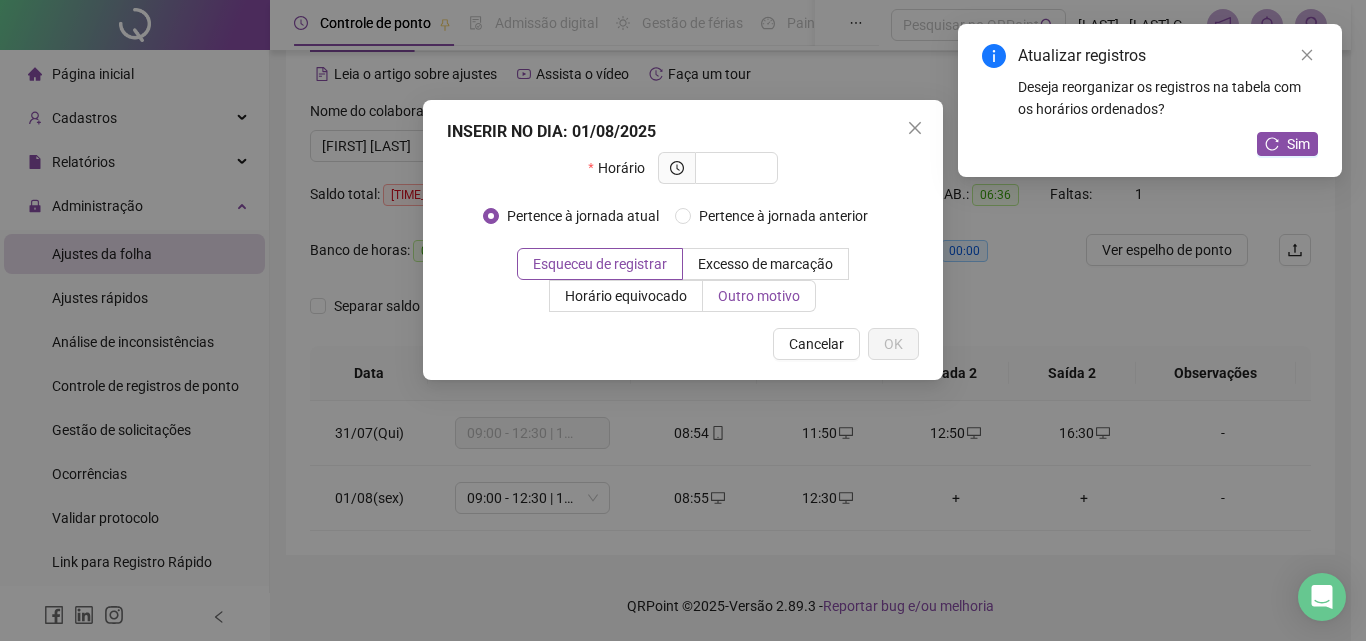 click on "Outro motivo" at bounding box center [759, 296] 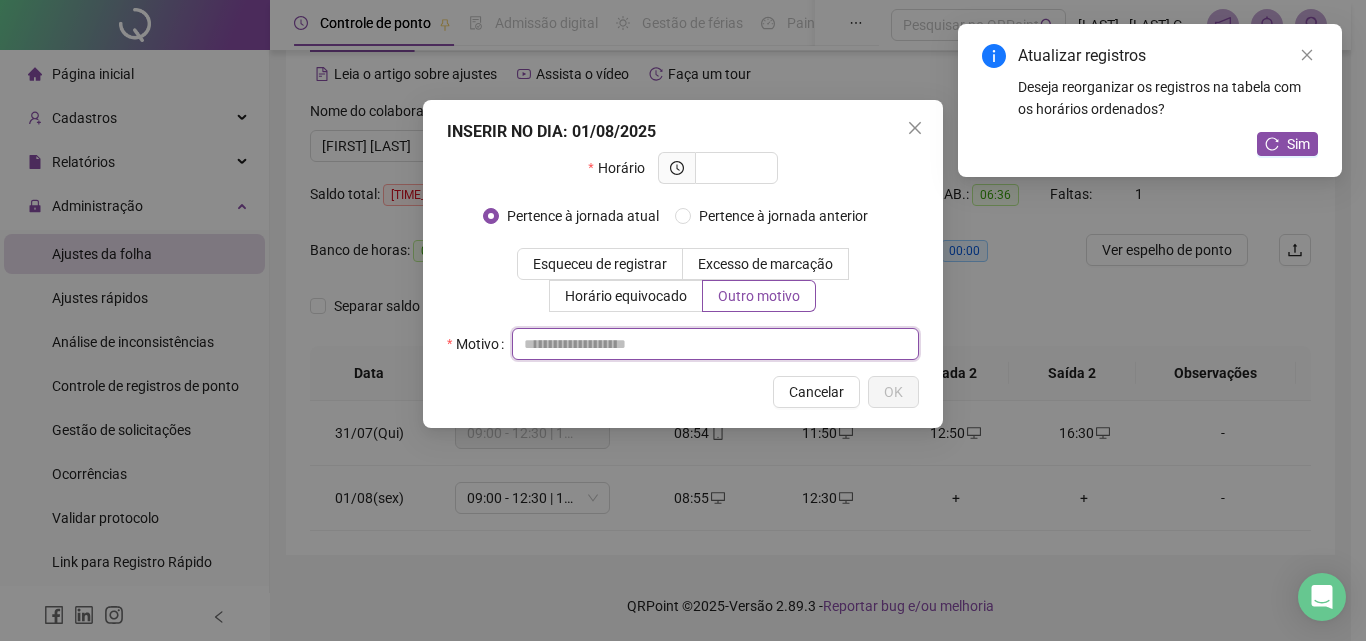 click at bounding box center [715, 344] 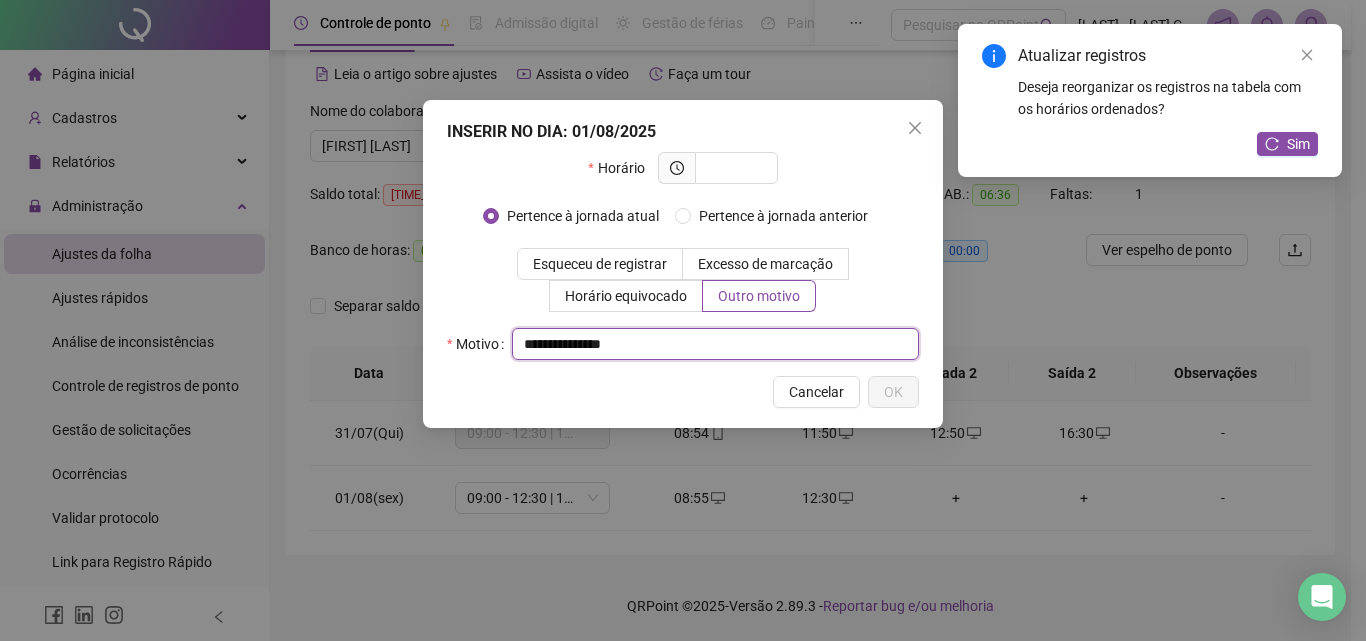 type on "**********" 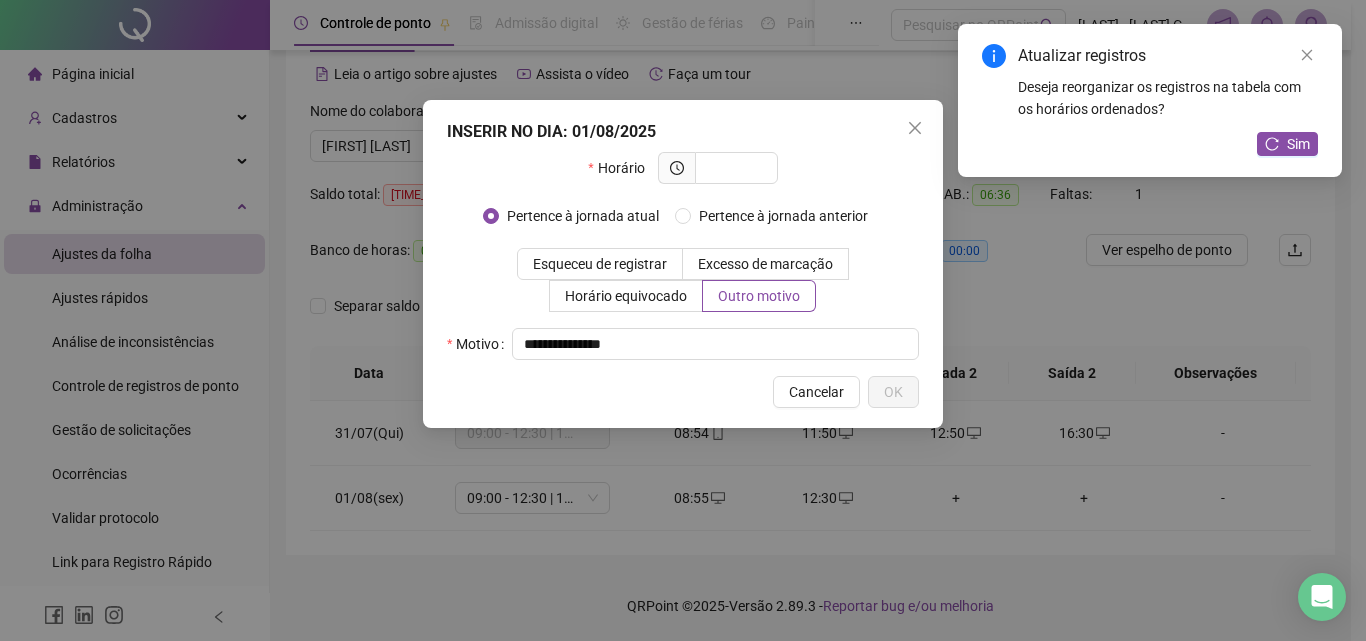click on "**********" at bounding box center (683, 264) 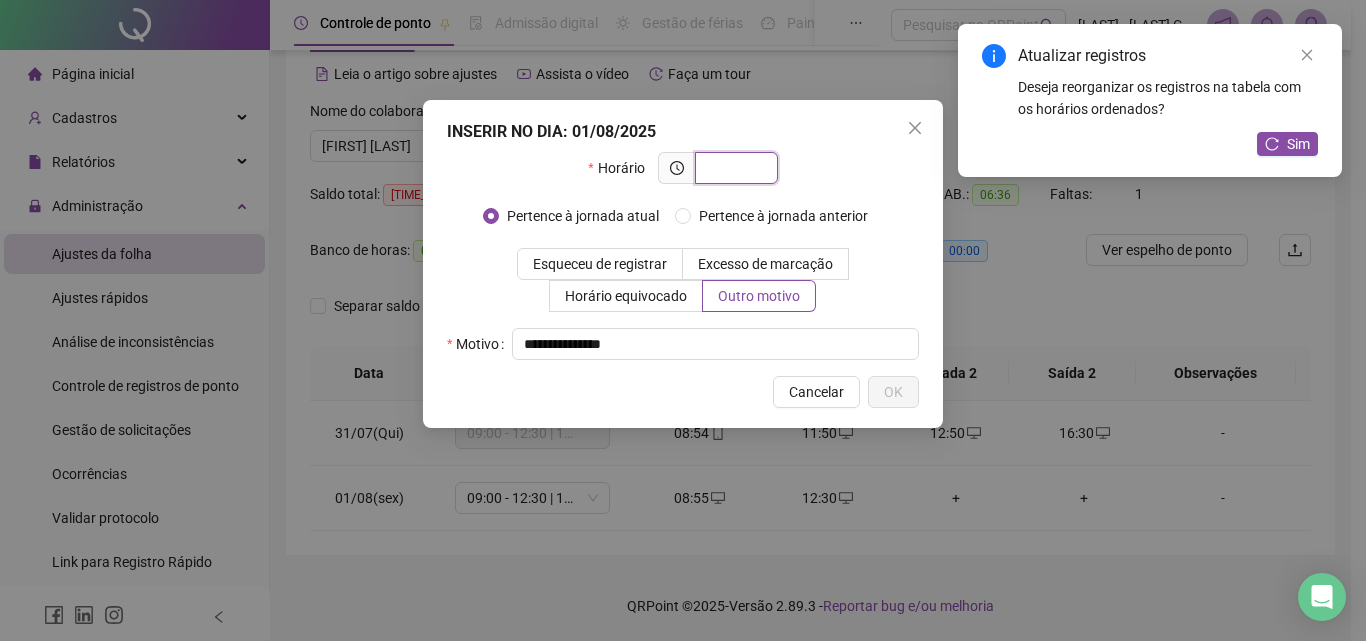 click at bounding box center [734, 168] 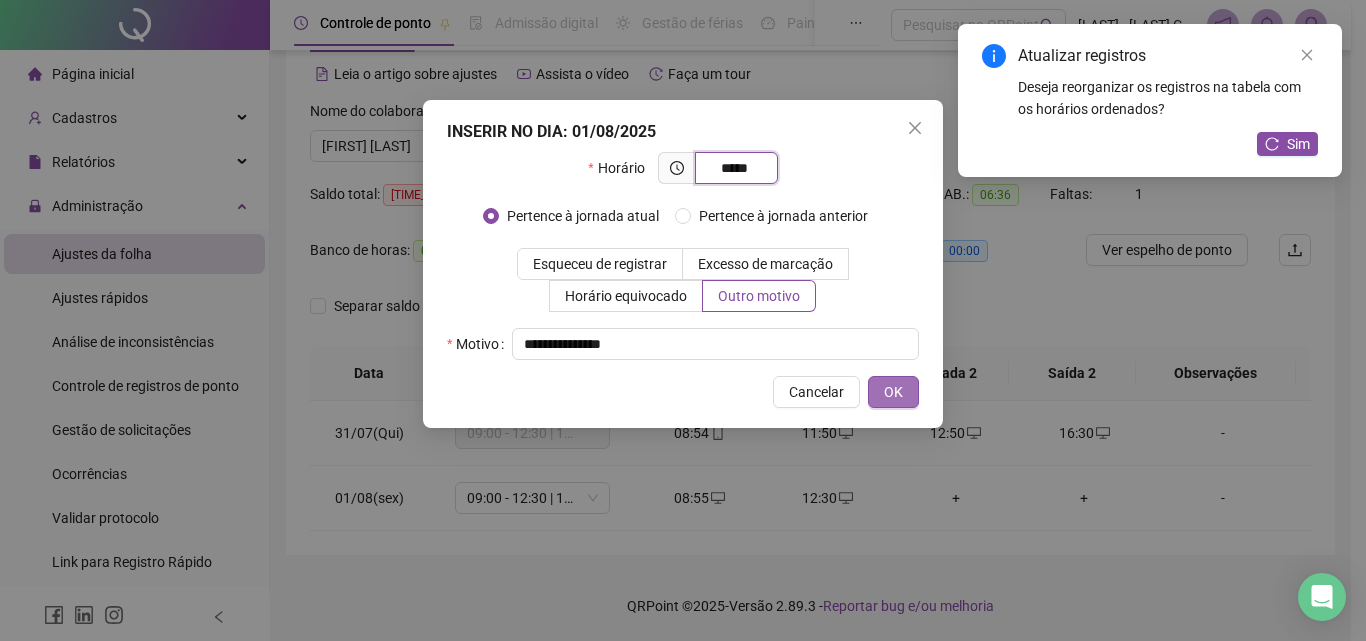 type on "*****" 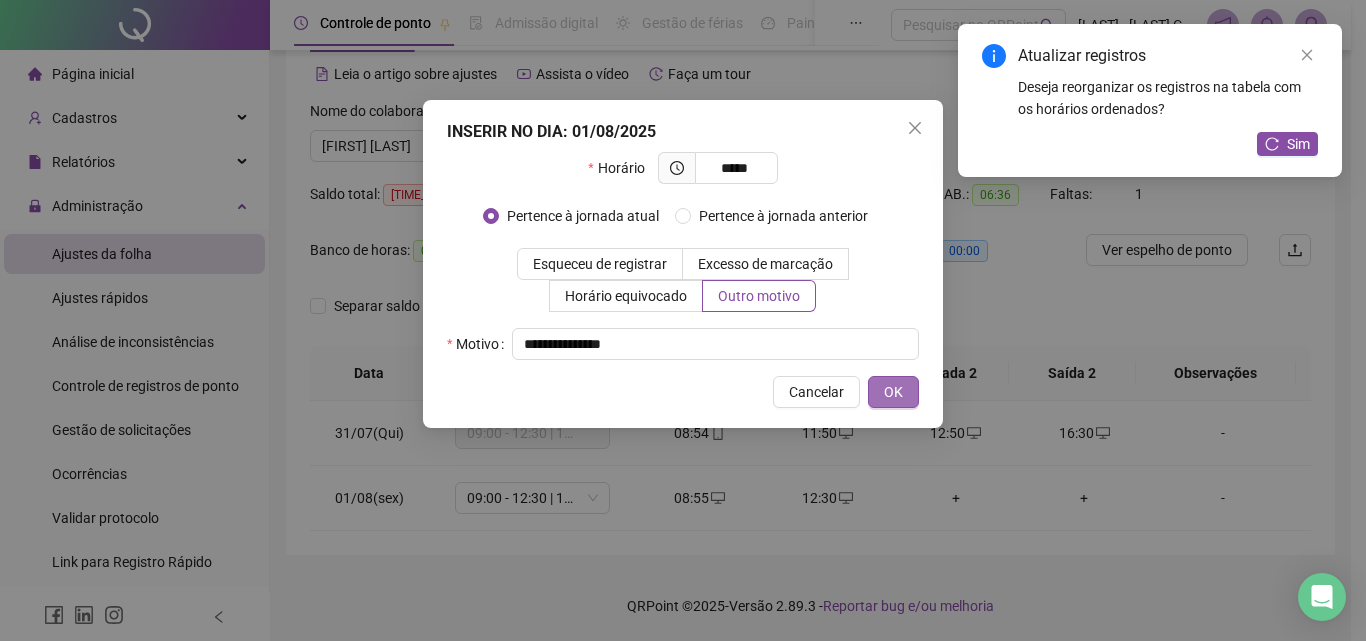 click on "OK" at bounding box center (893, 392) 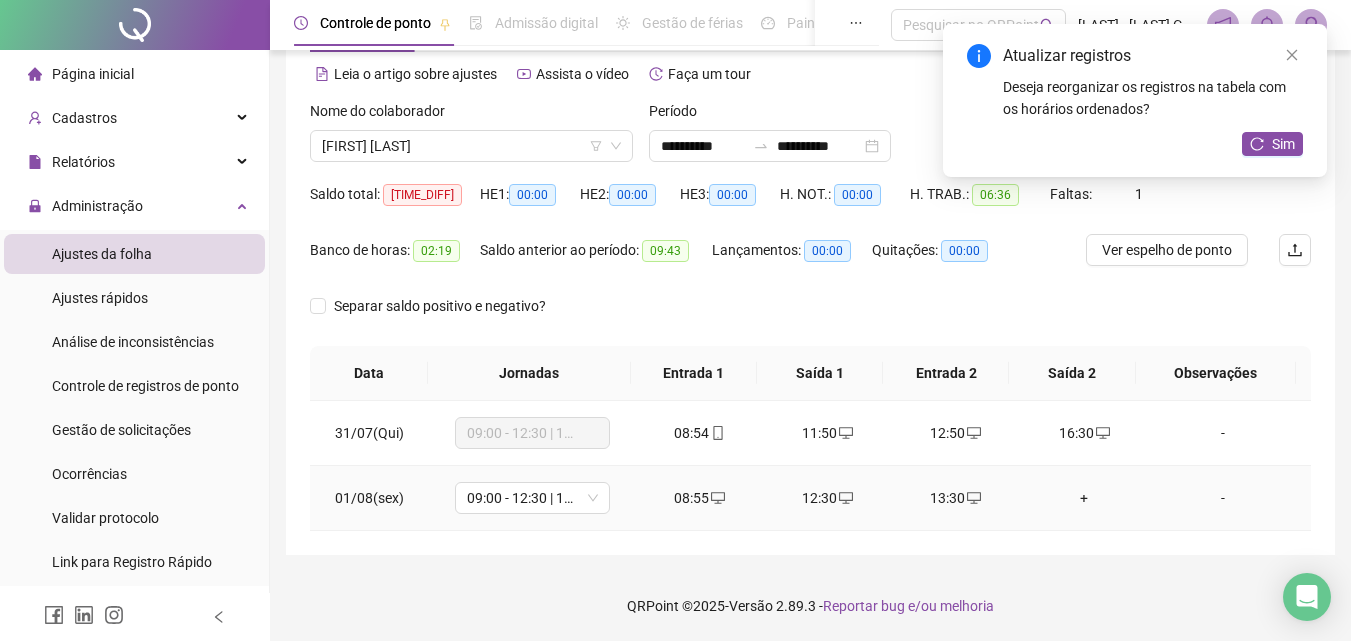 click 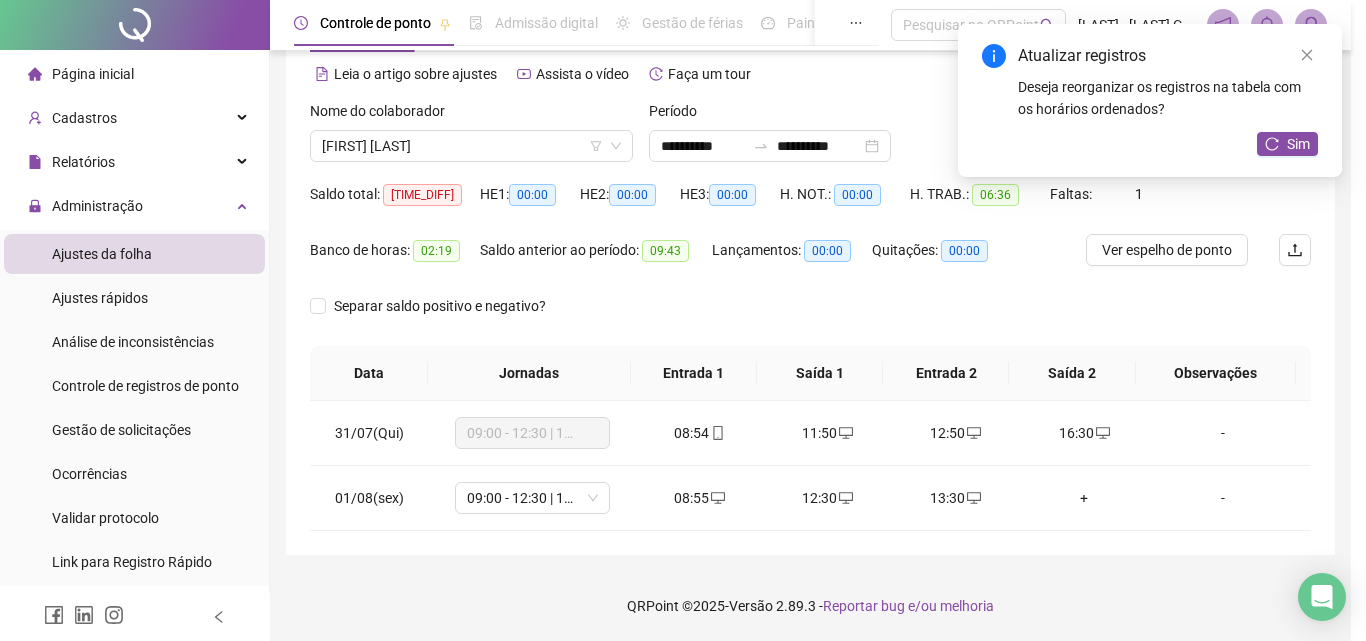 type on "**********" 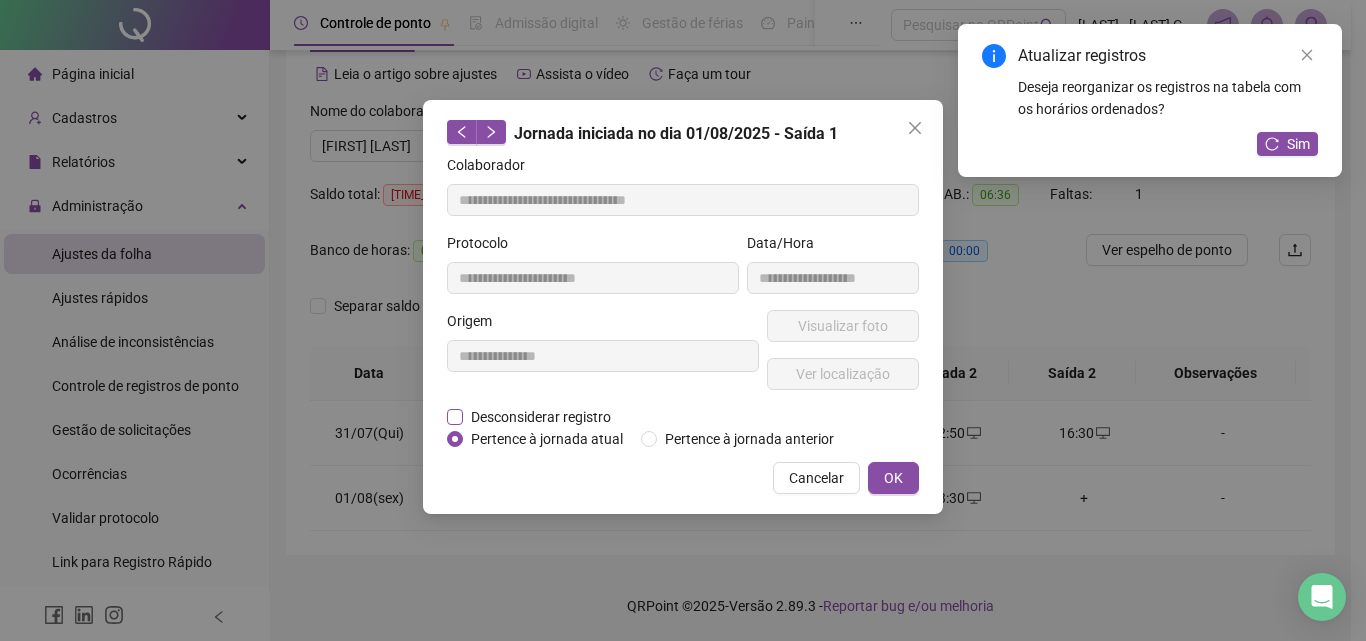click on "Desconsiderar registro" at bounding box center [541, 417] 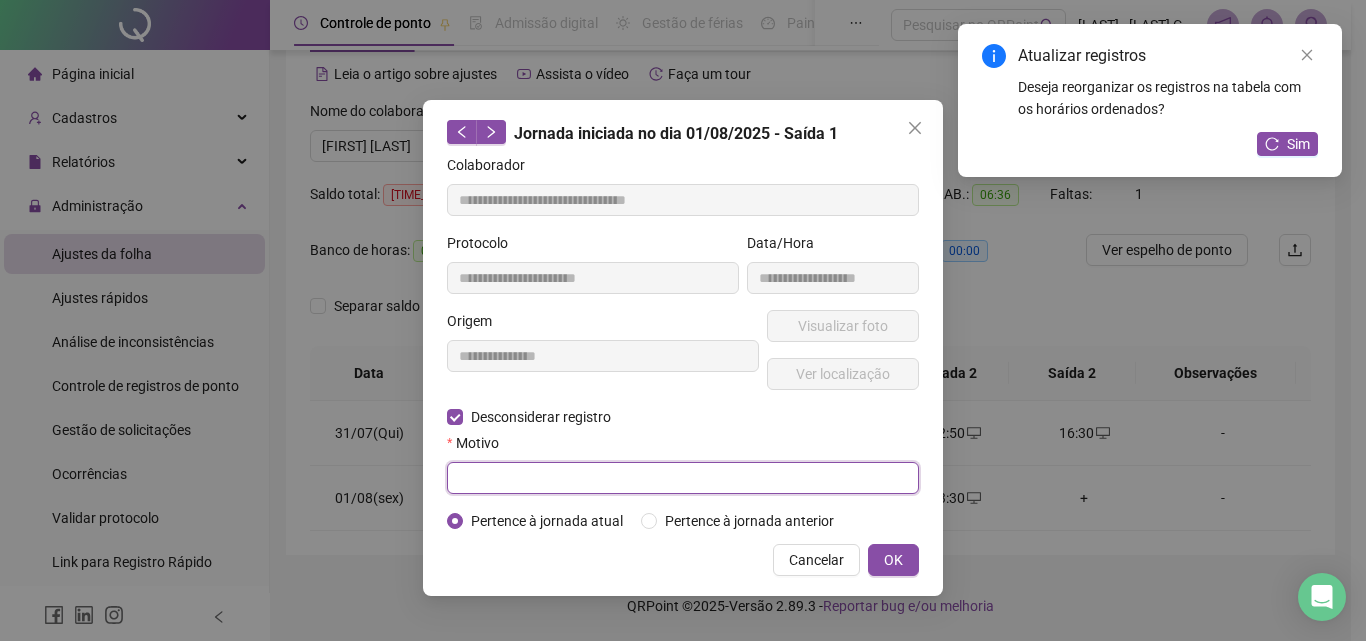 click at bounding box center (683, 478) 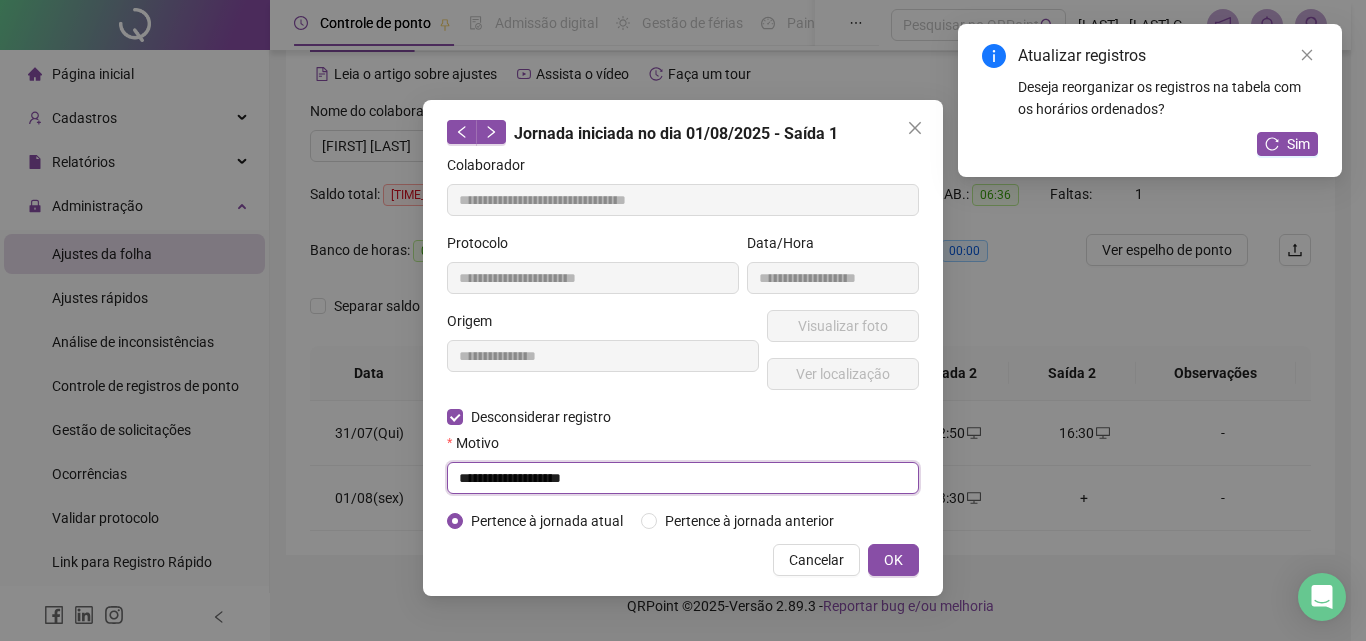 type on "**********" 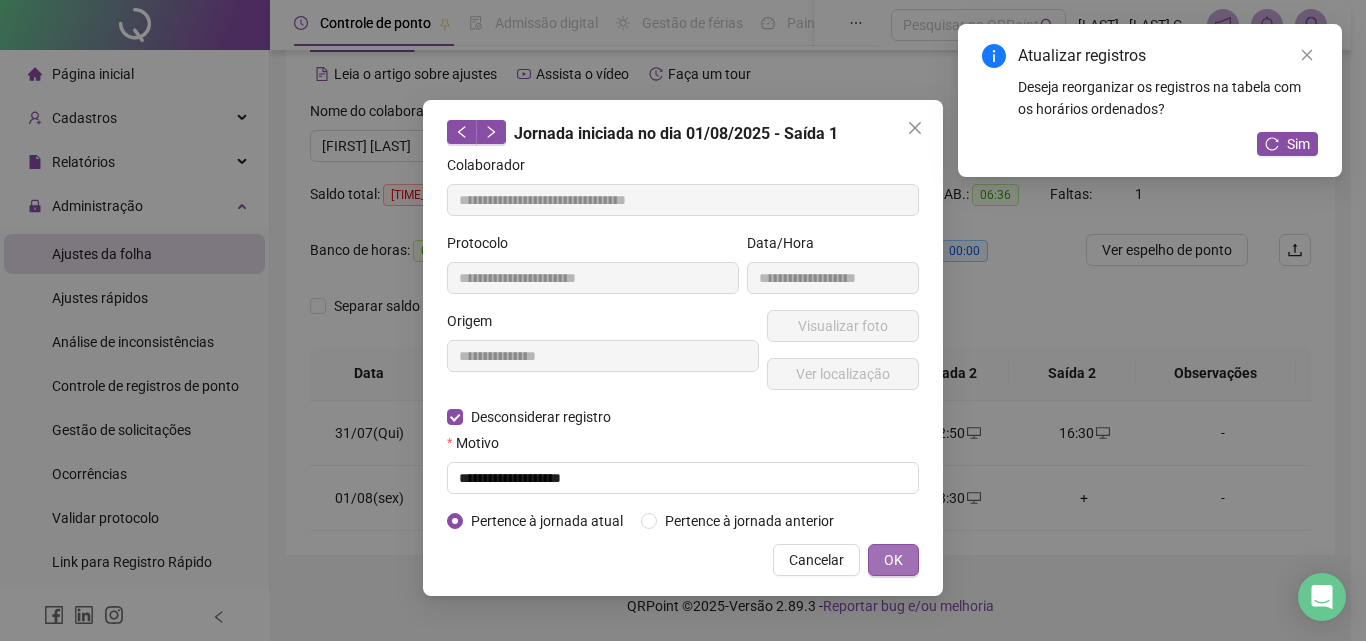 click on "OK" at bounding box center [893, 560] 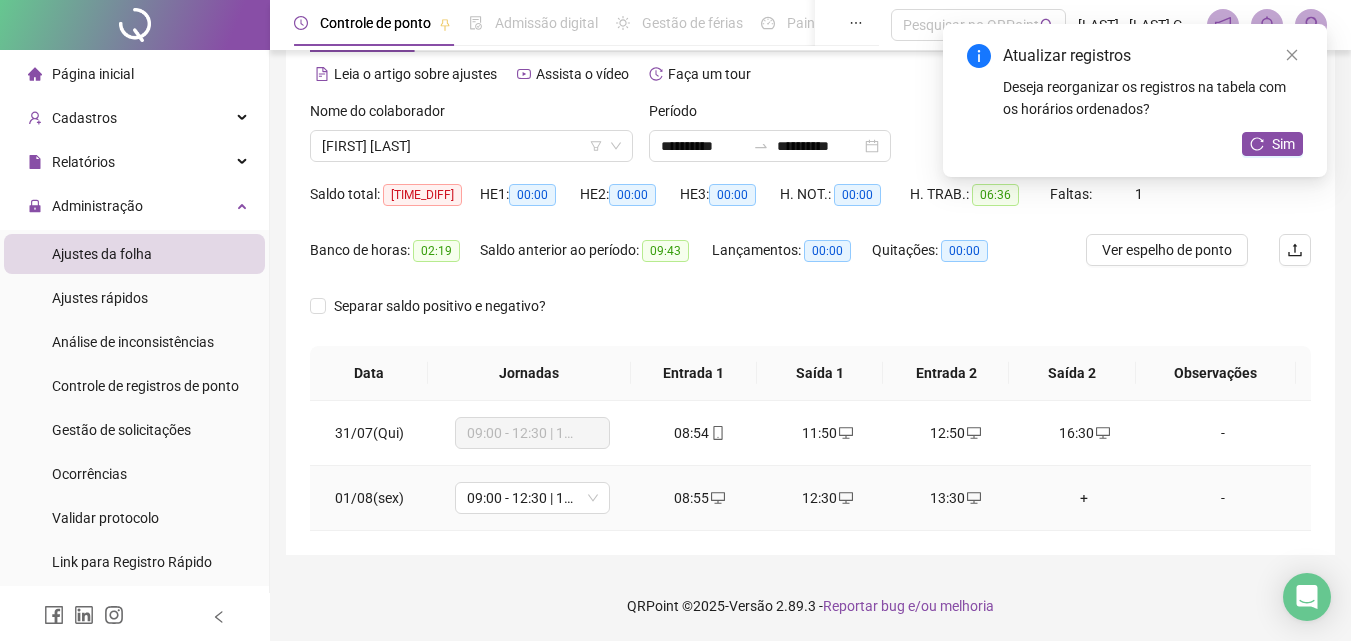 click on "12:30" at bounding box center (828, 498) 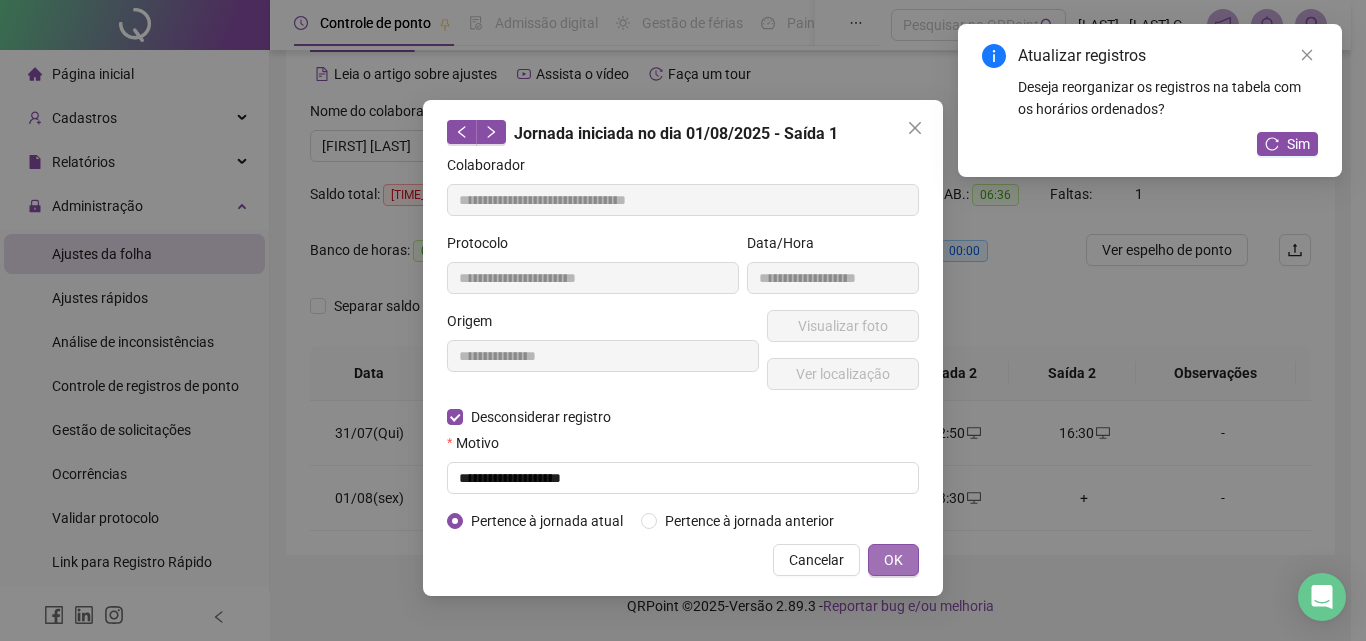 click on "OK" at bounding box center [893, 560] 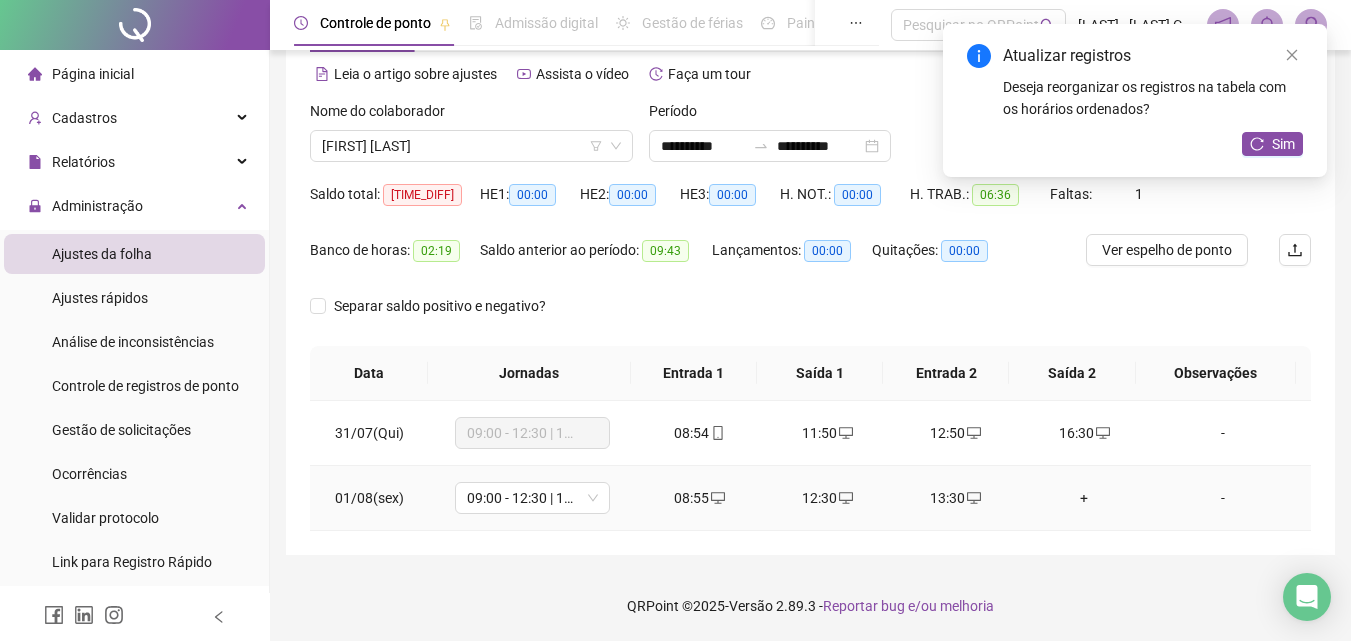 click on "+" at bounding box center (1084, 498) 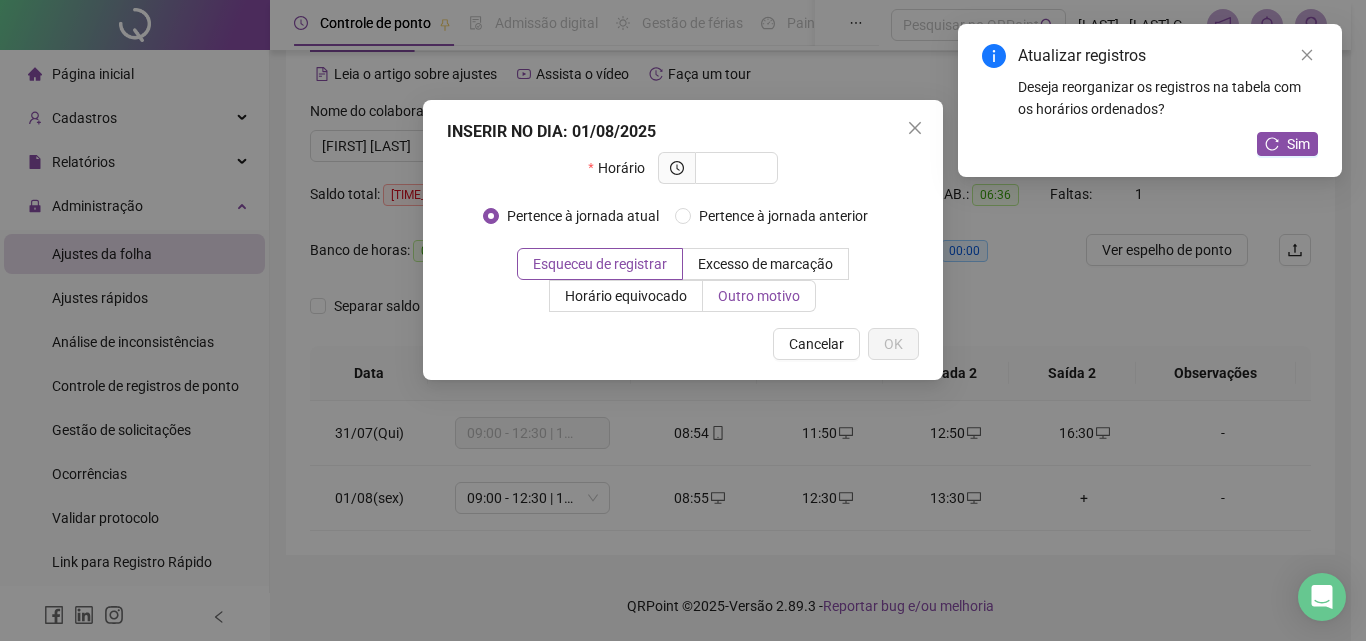 click on "Outro motivo" at bounding box center [759, 296] 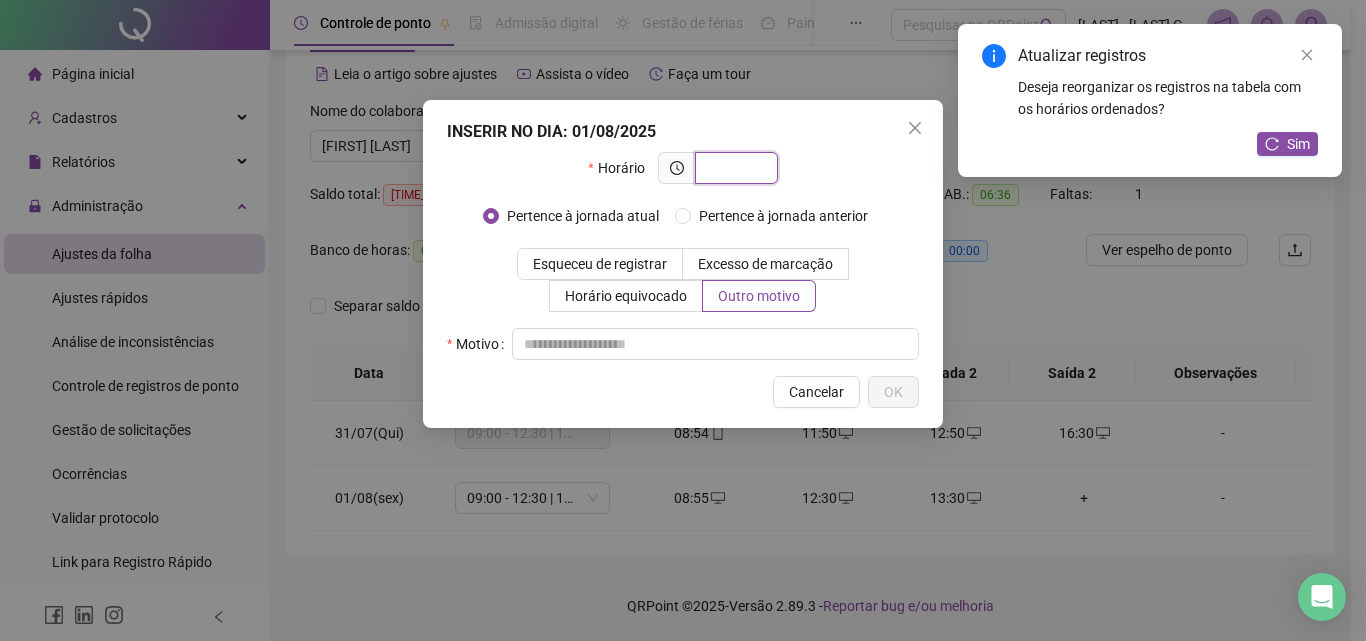 click at bounding box center (734, 168) 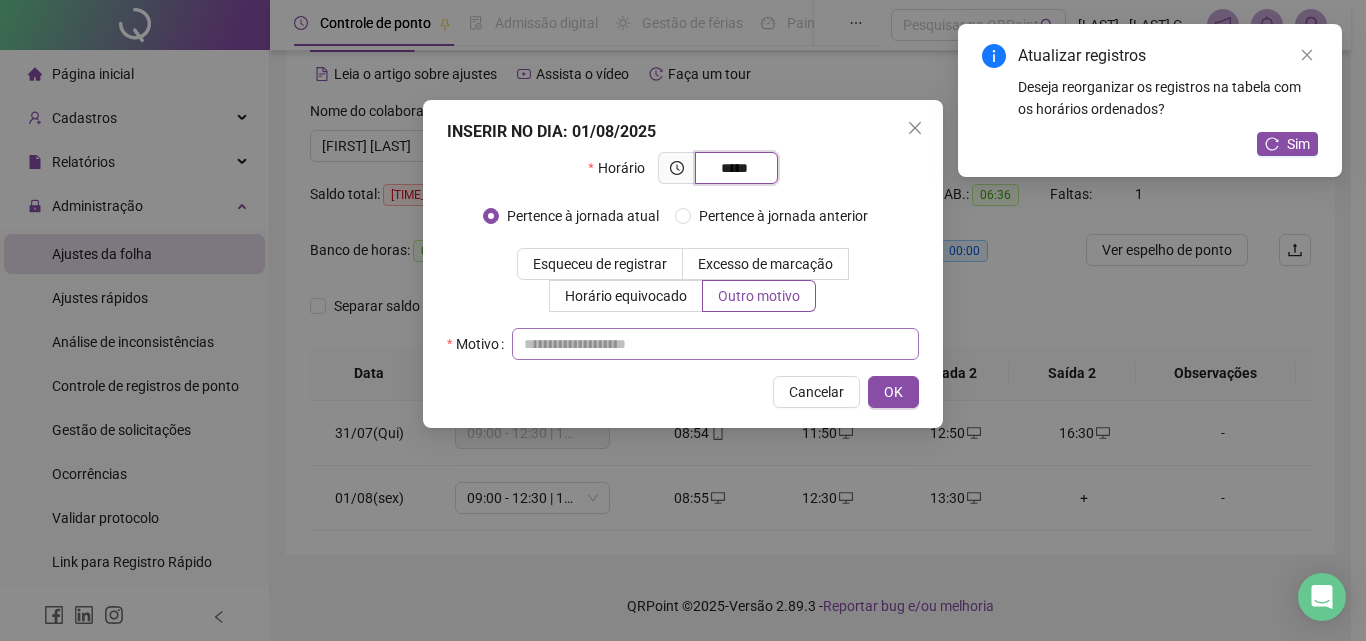type on "*****" 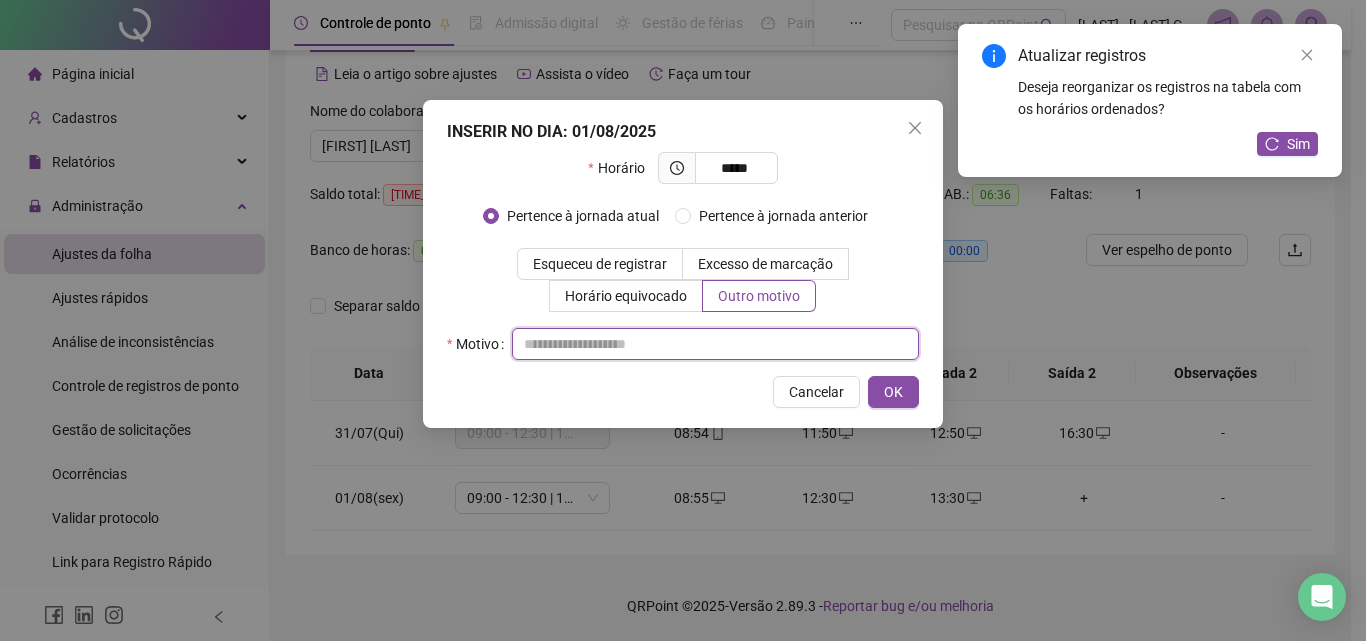 click at bounding box center [715, 344] 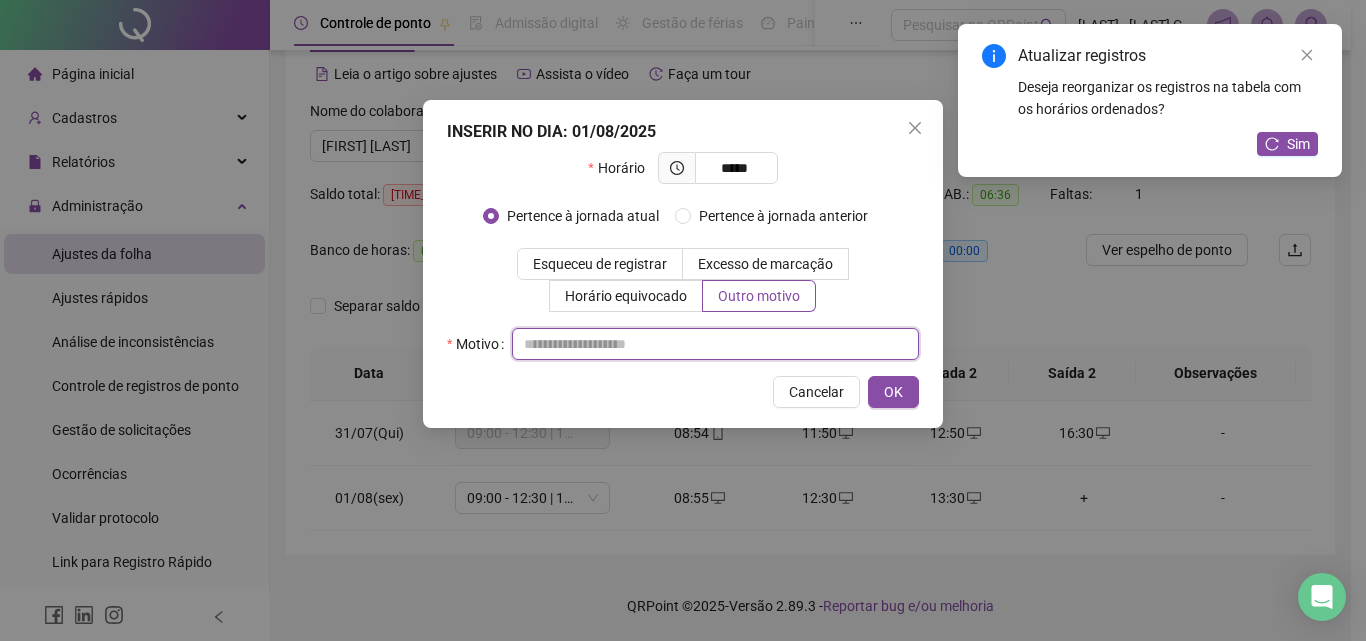 paste on "**********" 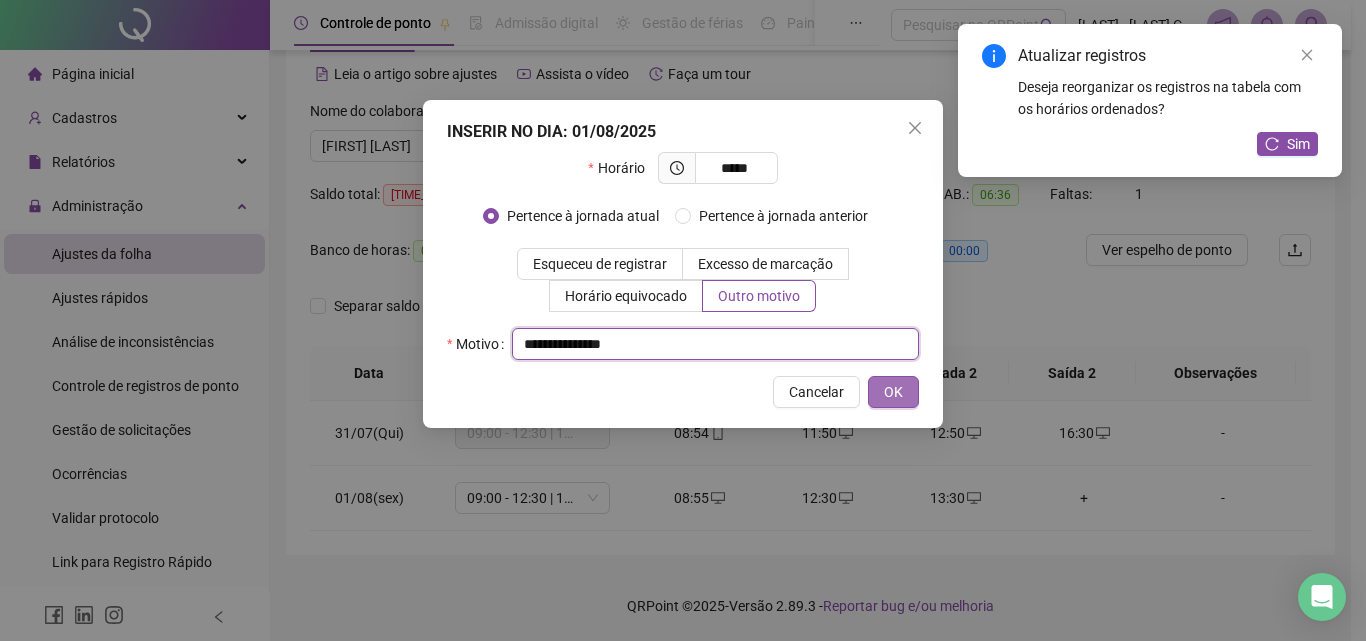 type on "**********" 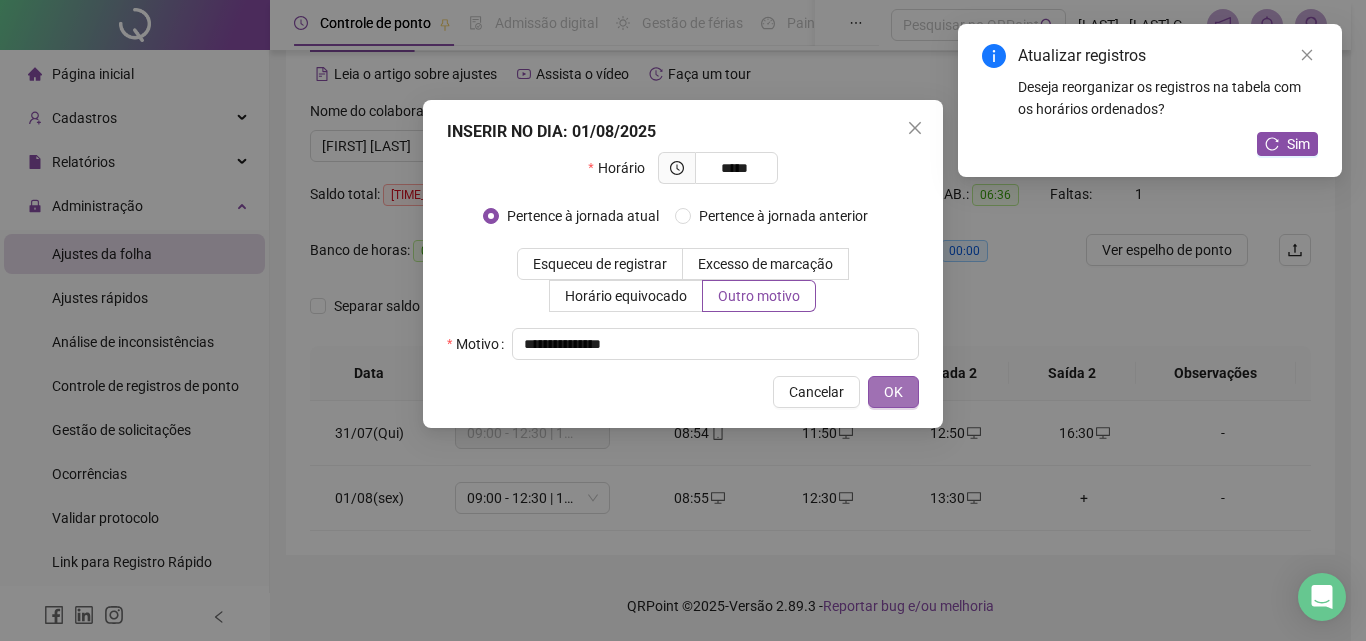 click on "OK" at bounding box center (893, 392) 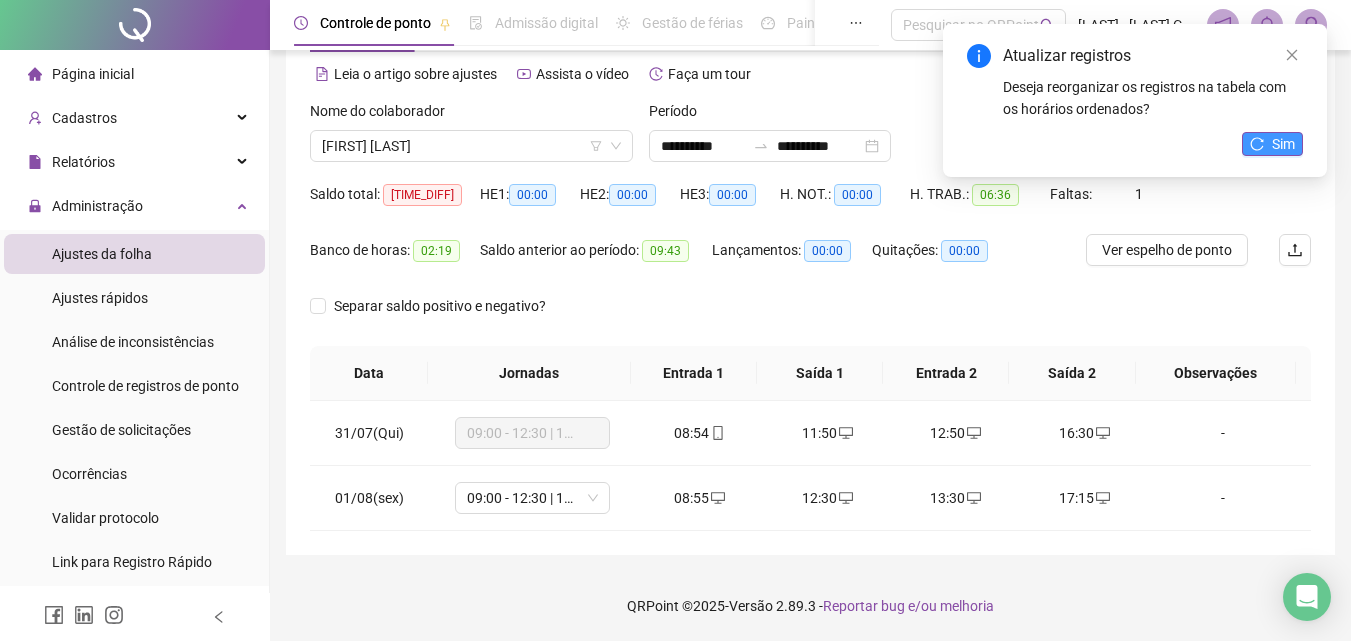 click on "Sim" at bounding box center (1283, 144) 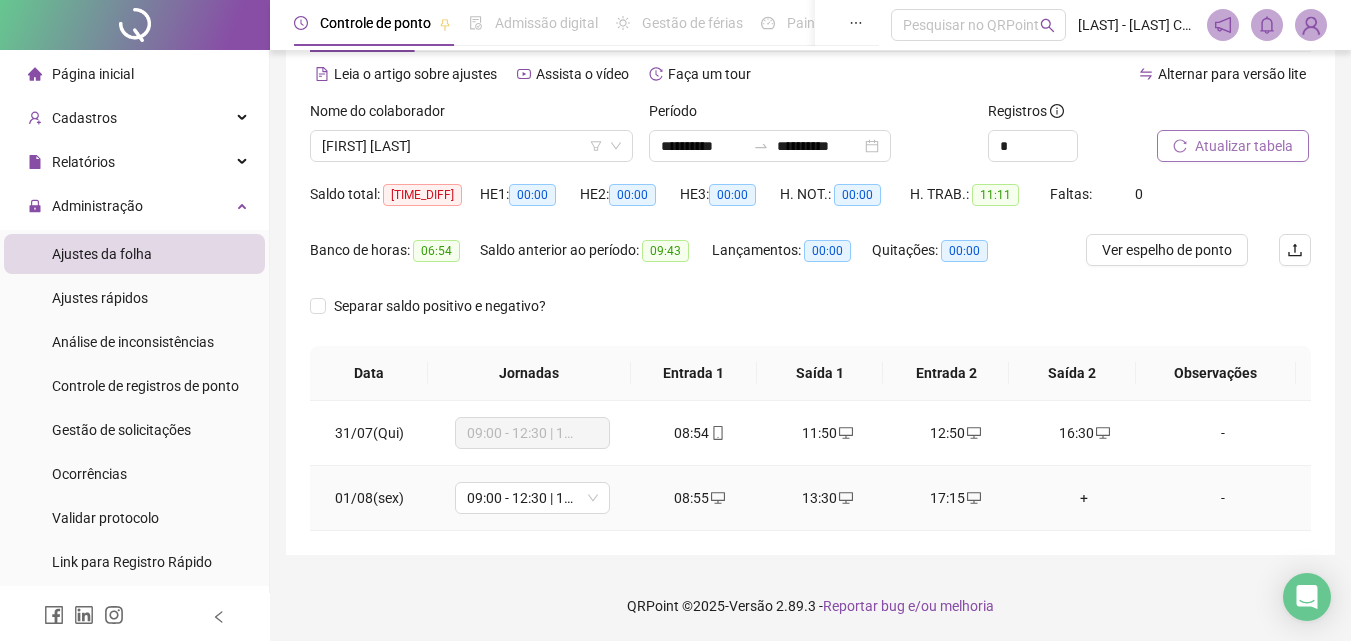 click on "+" at bounding box center (1084, 498) 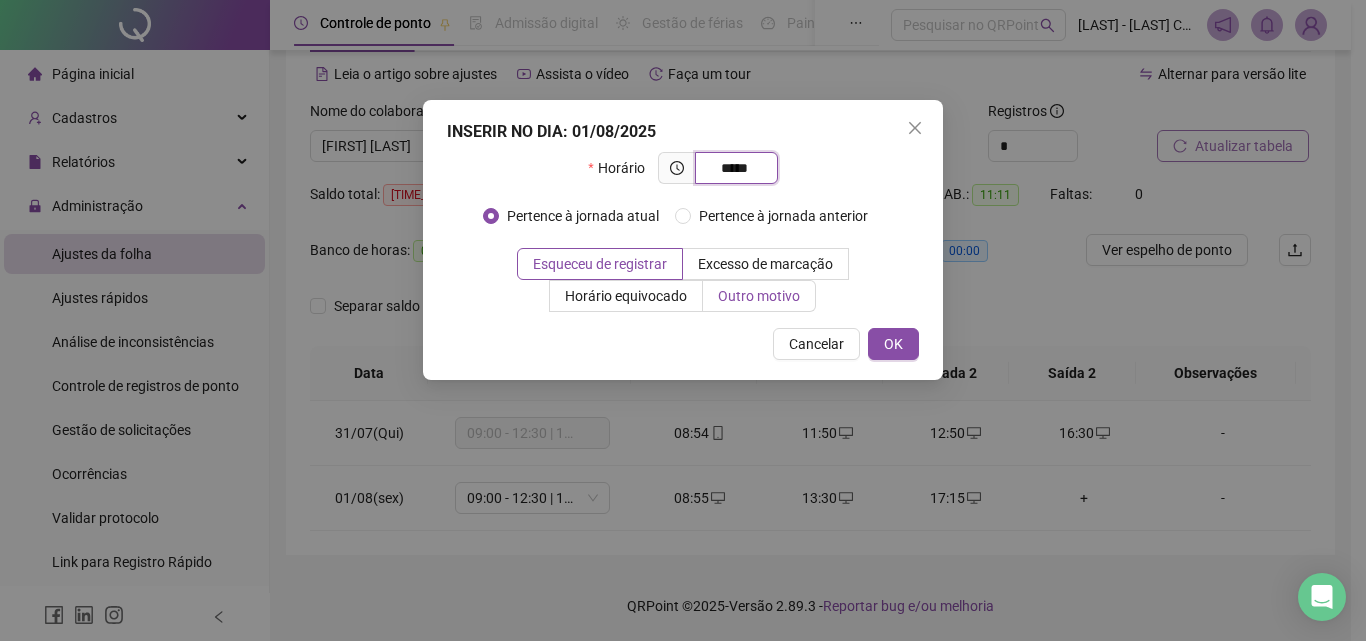 type on "*****" 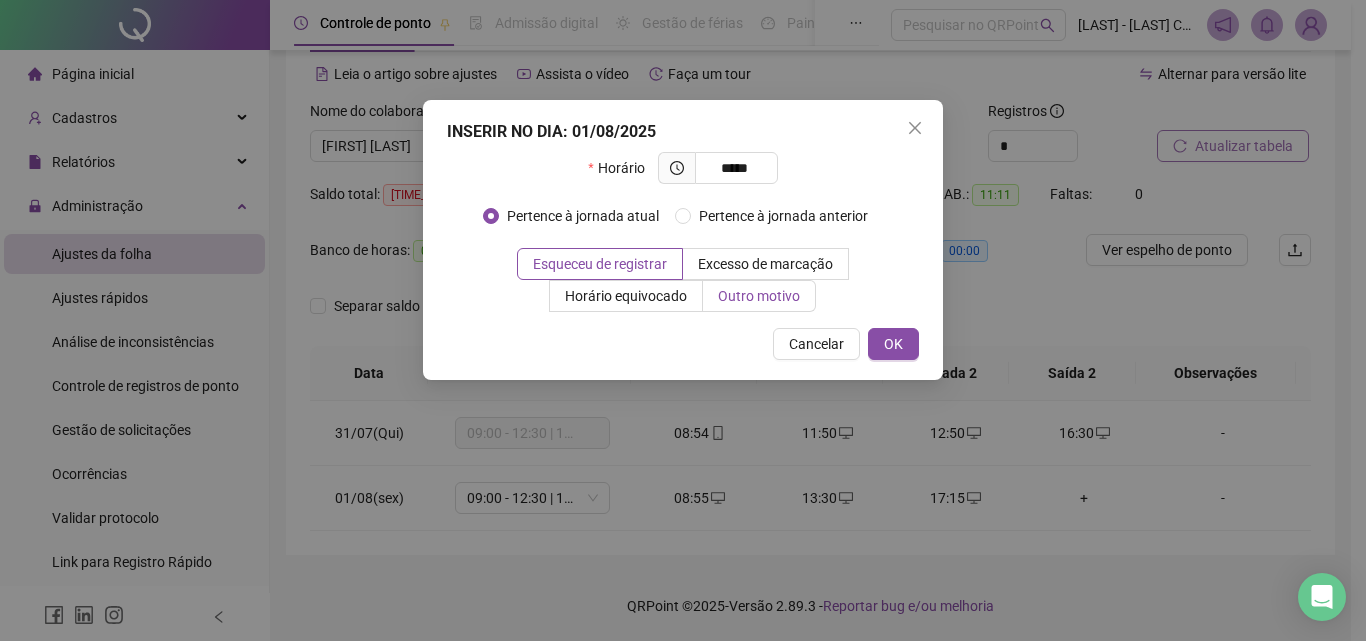 click on "Outro motivo" at bounding box center (759, 296) 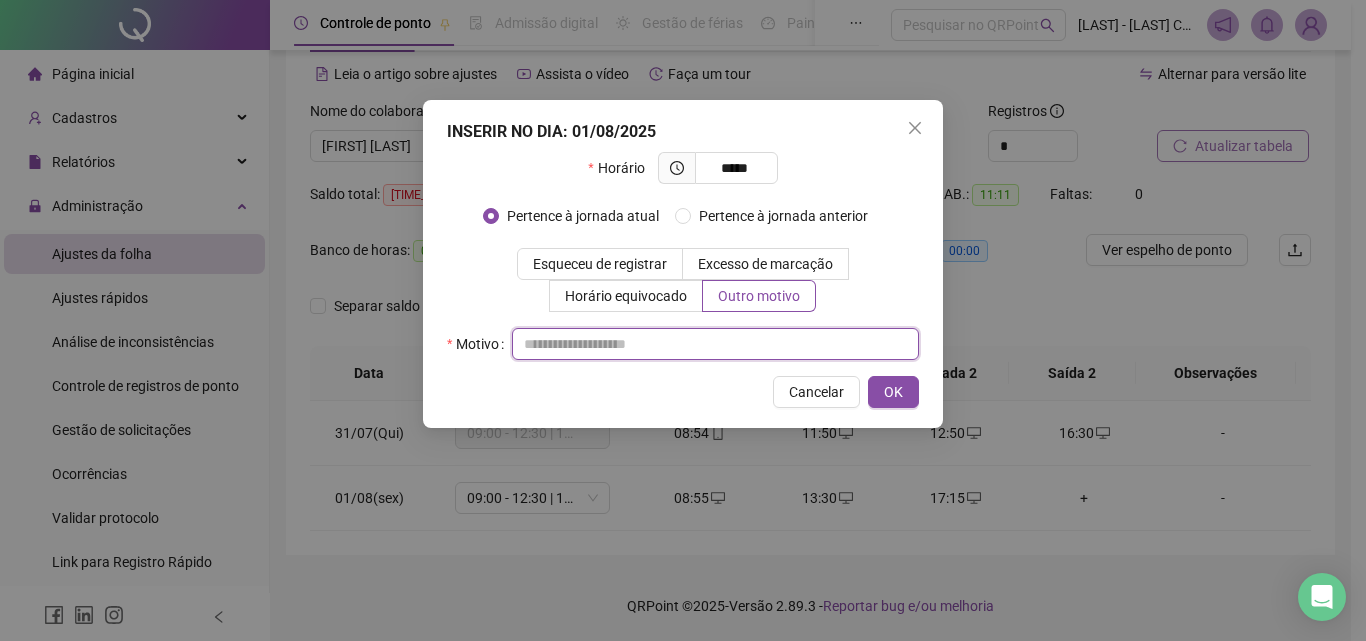 click at bounding box center [715, 344] 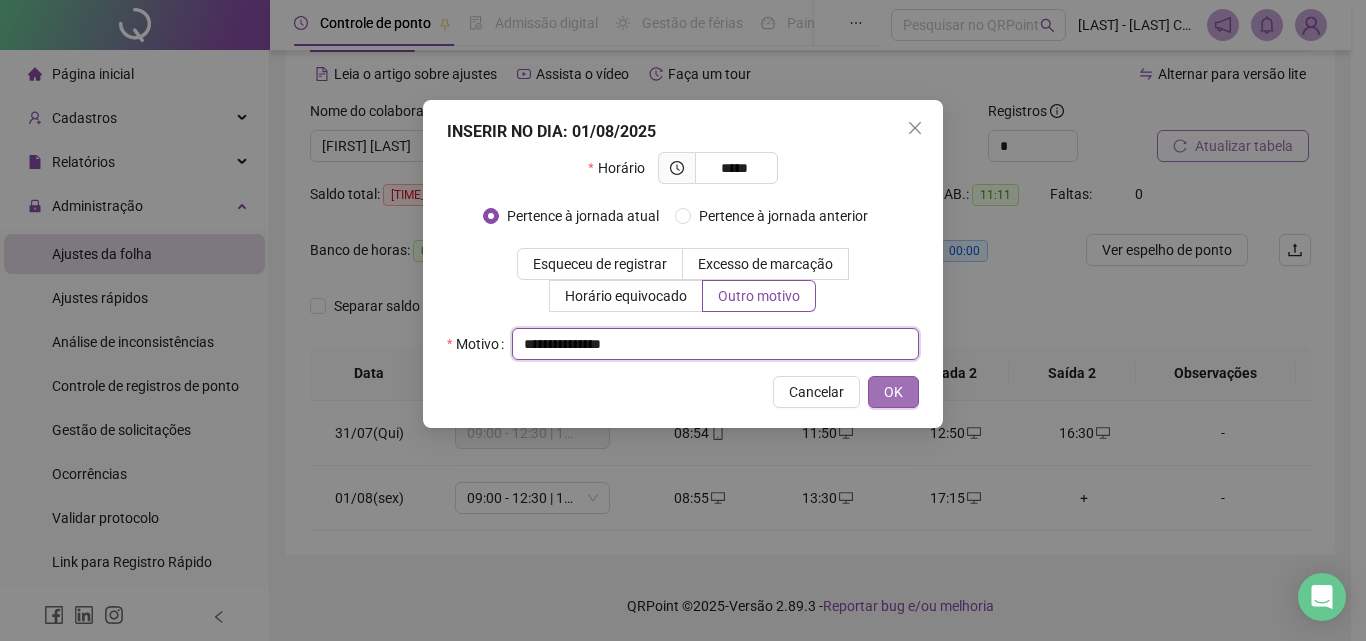 type on "**********" 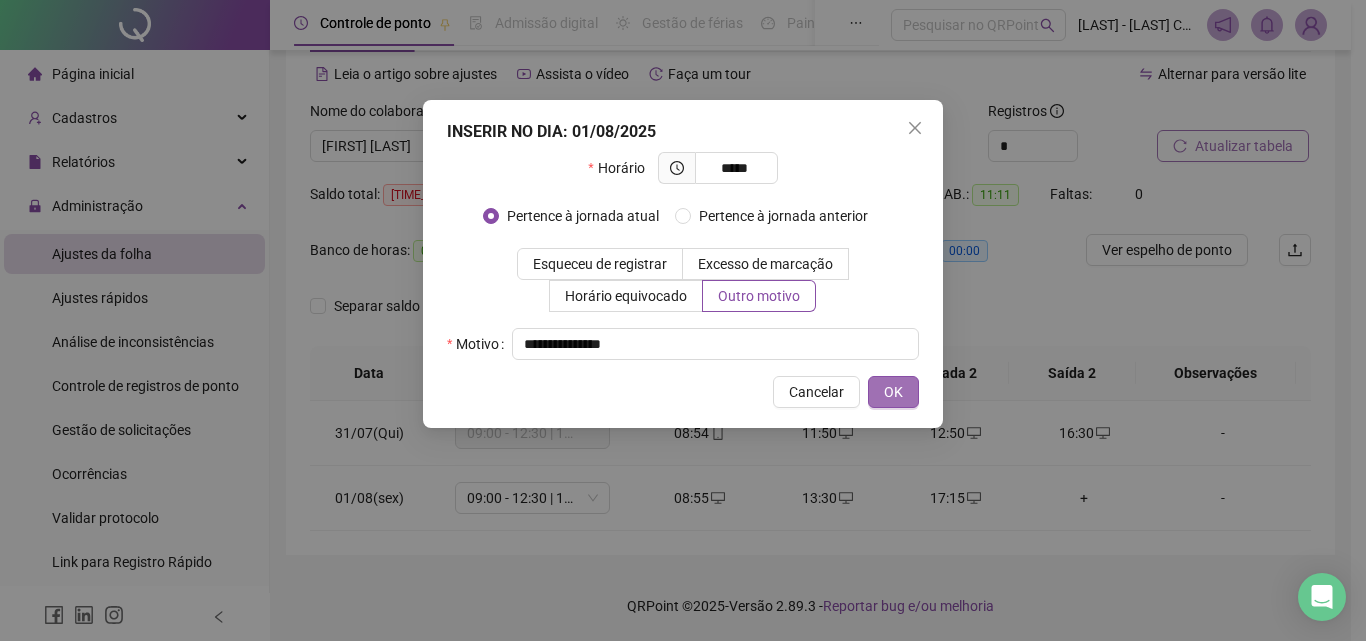 click on "OK" at bounding box center (893, 392) 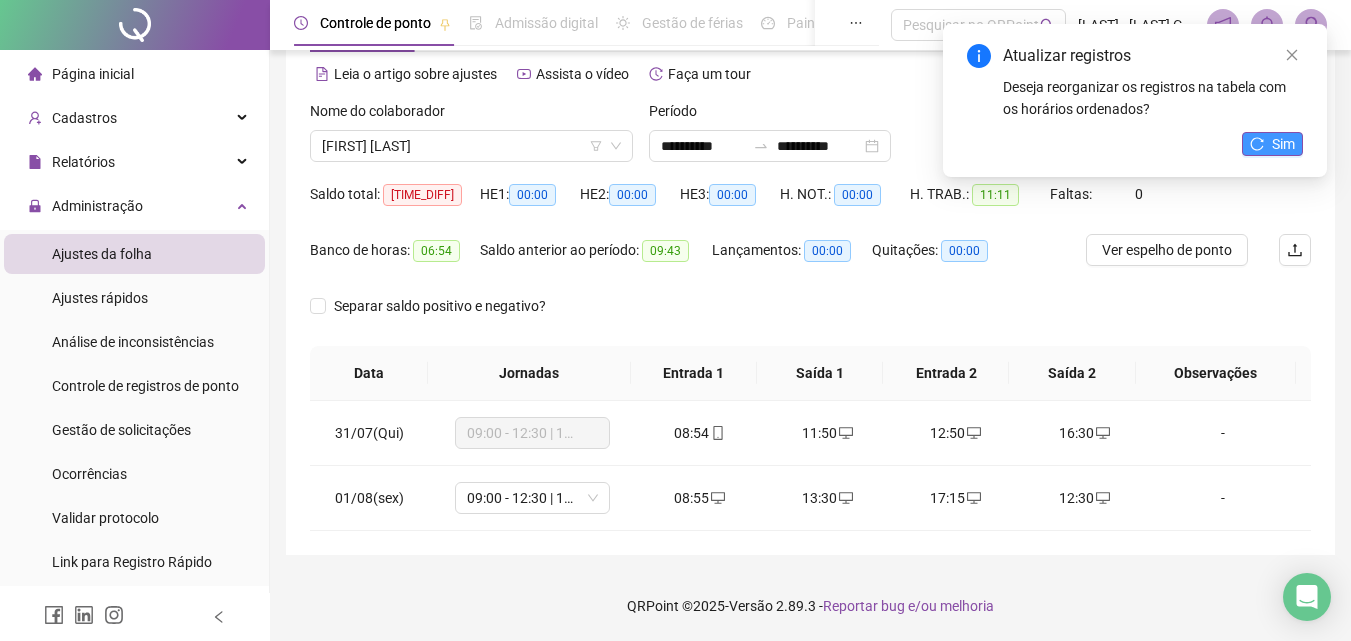 click on "Sim" at bounding box center [1283, 144] 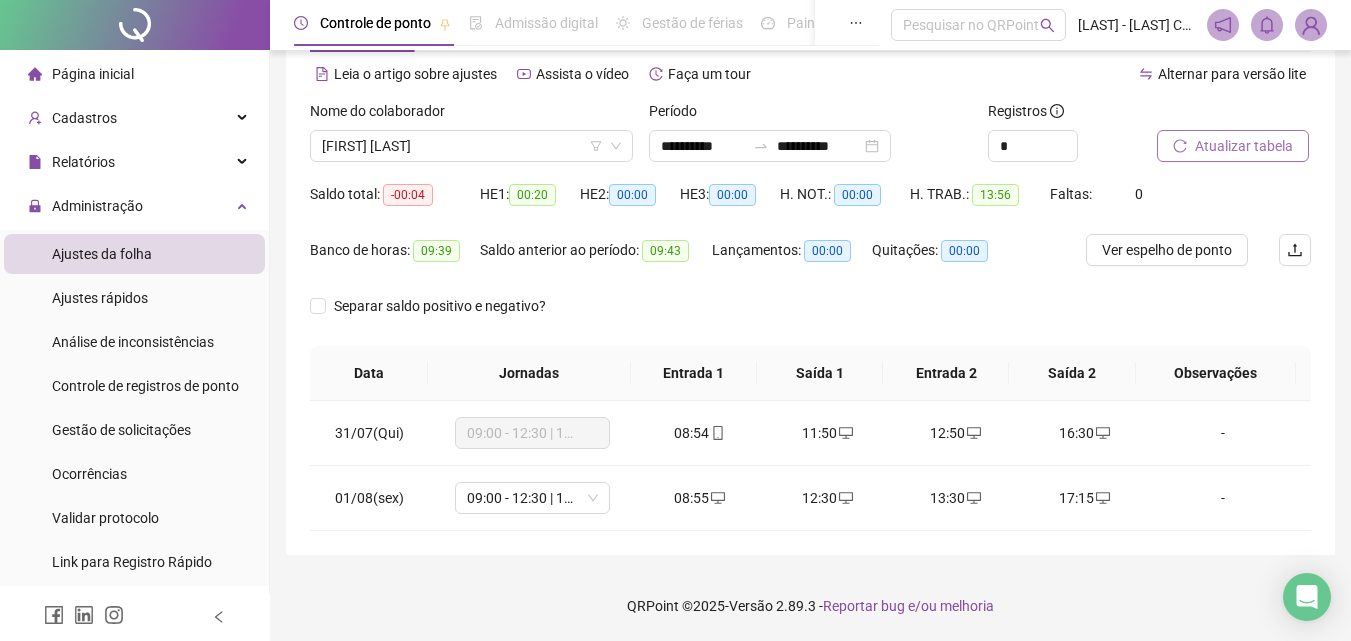 click 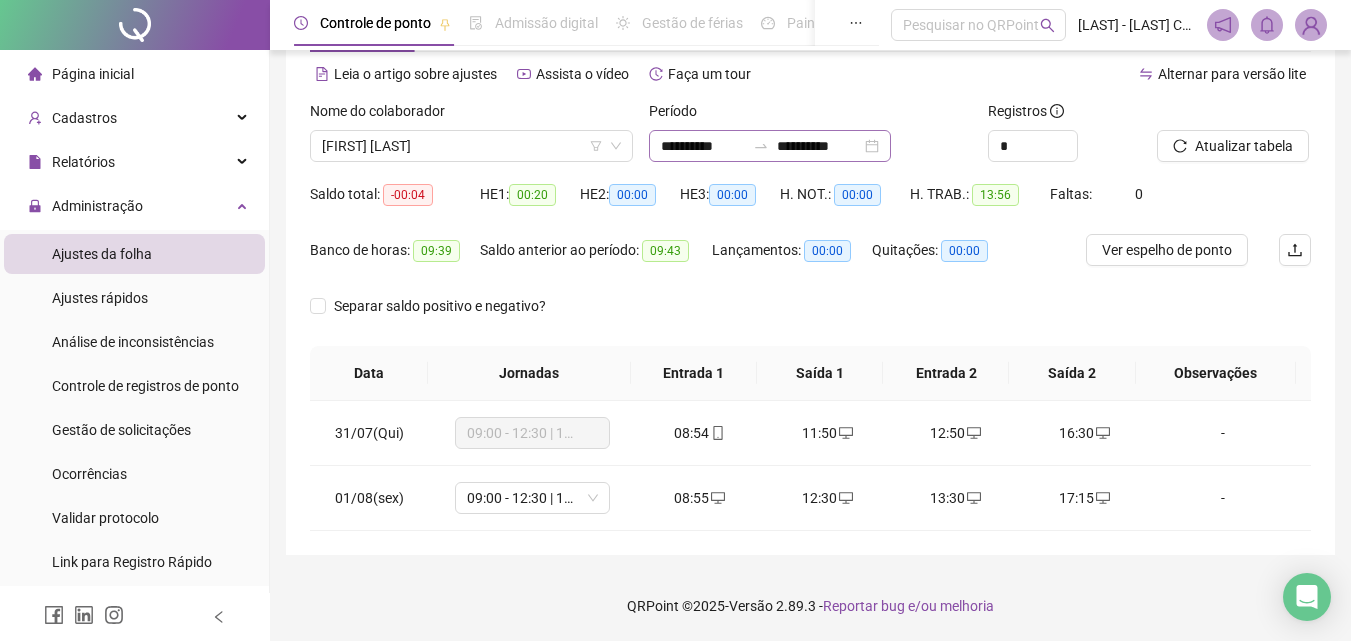 click on "**********" at bounding box center [770, 146] 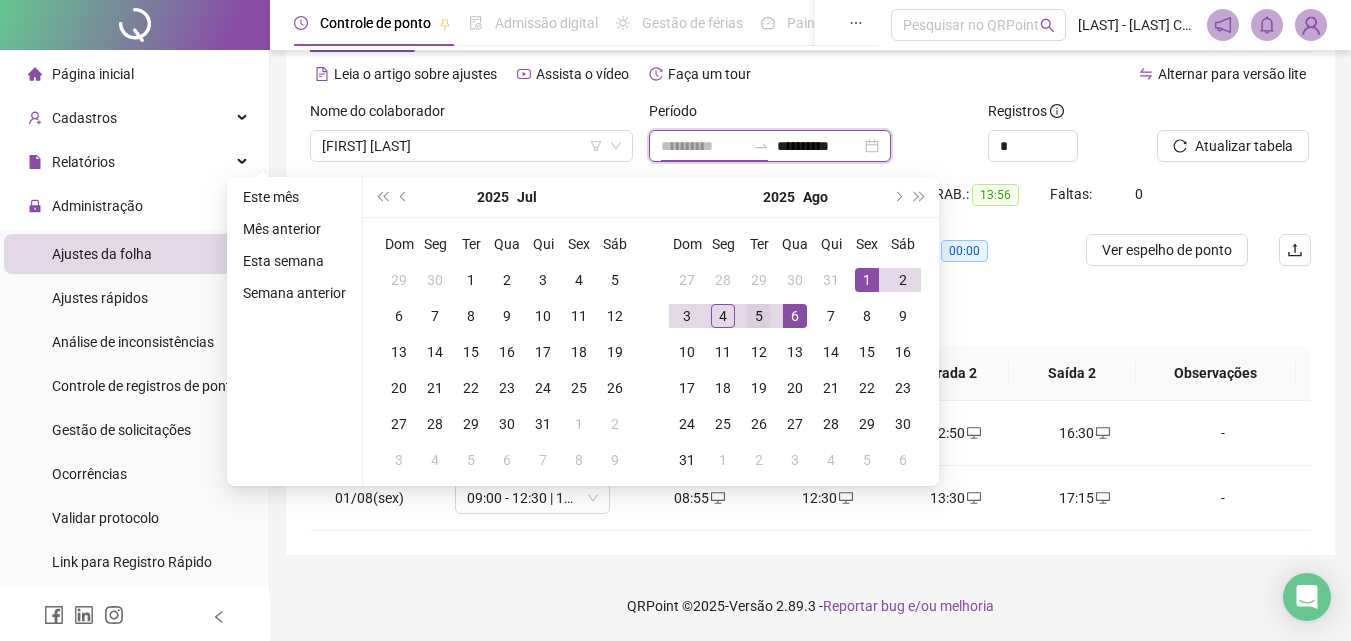 type on "**********" 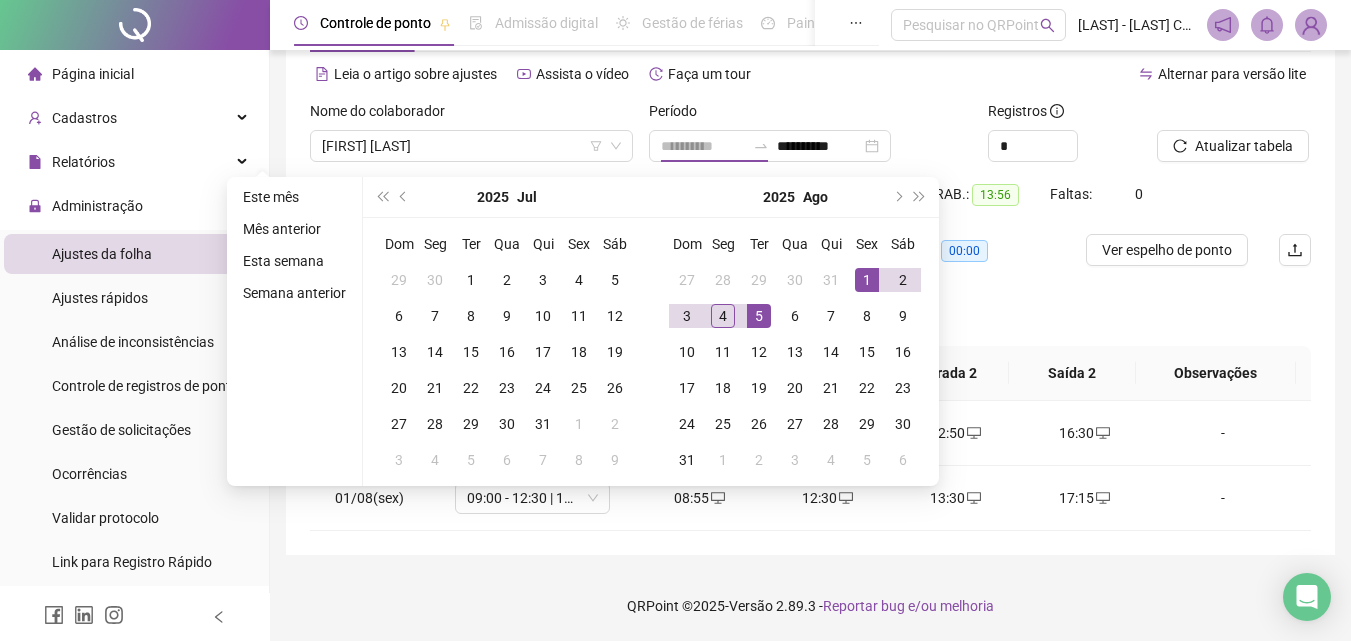 click on "5" at bounding box center (759, 316) 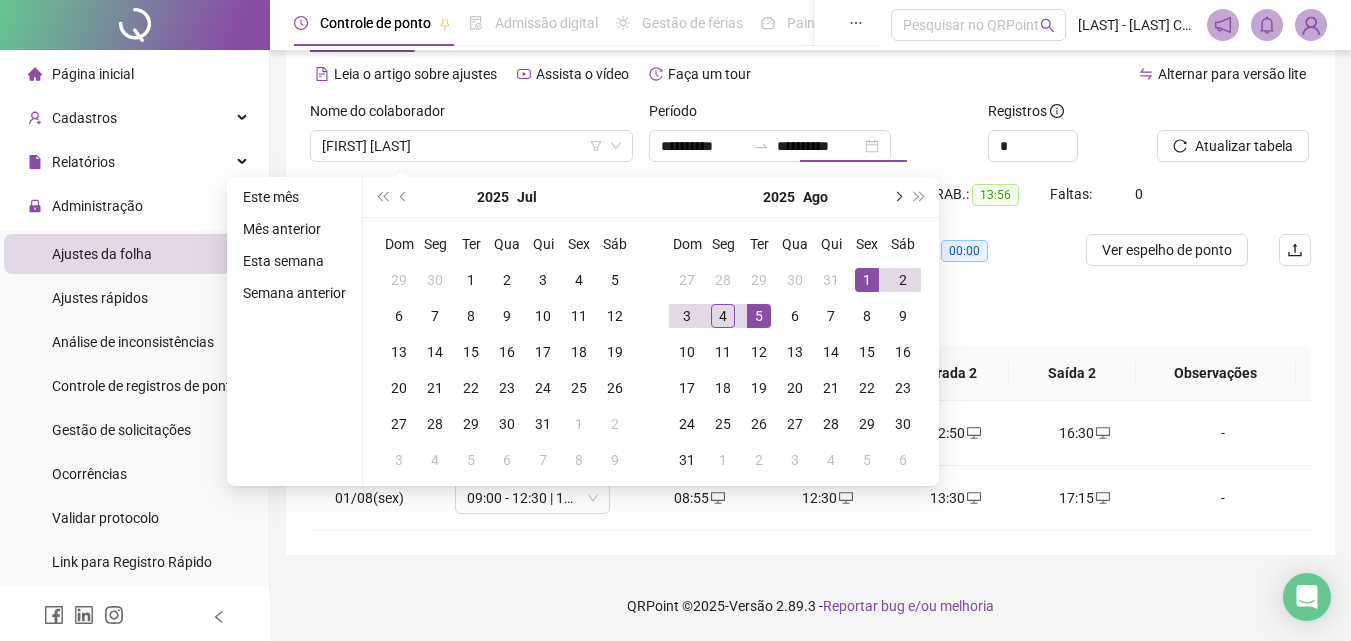 click at bounding box center [897, 197] 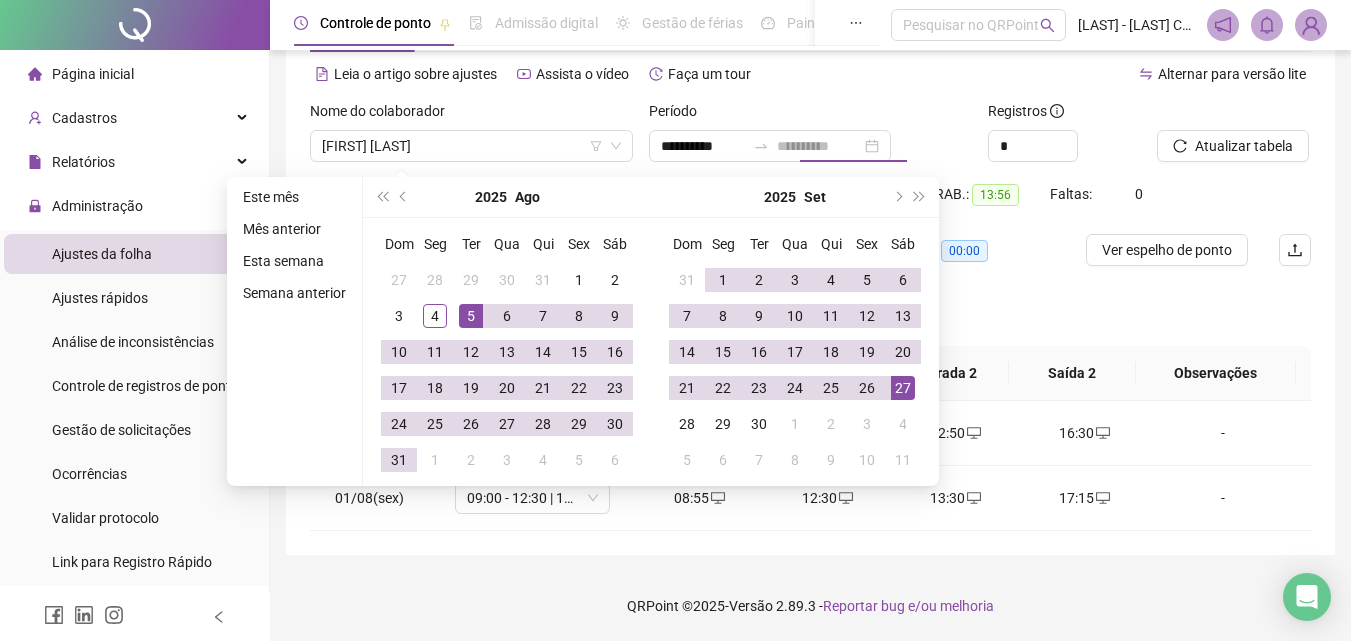 type on "**********" 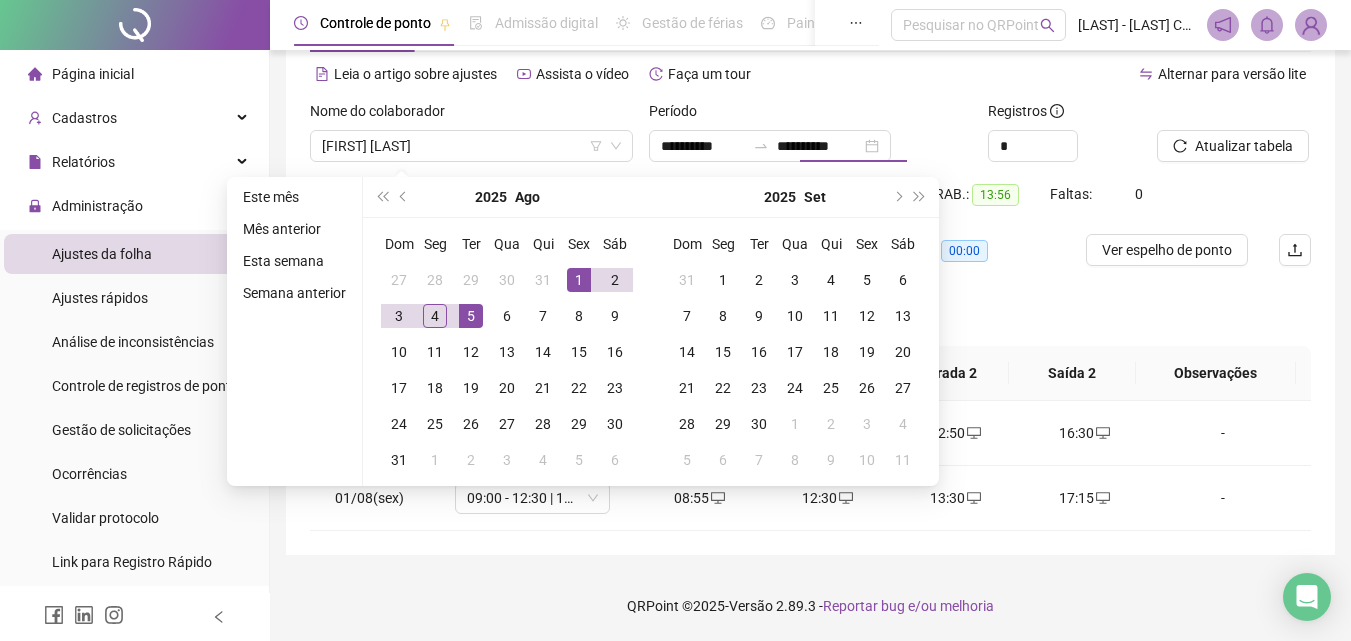 click on "Banco de horas:   09:39 Saldo anterior ao período:   09:43 Lançamentos:   00:00 Quitações:   00:00" at bounding box center [685, 262] 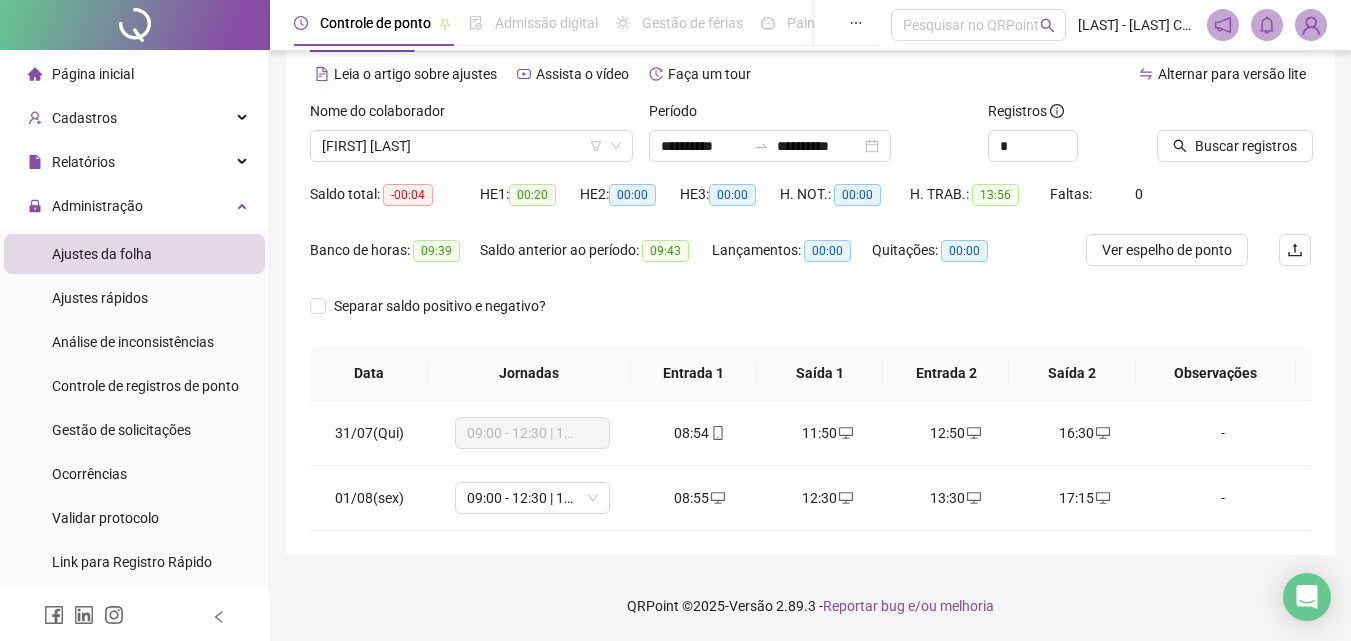 type on "**********" 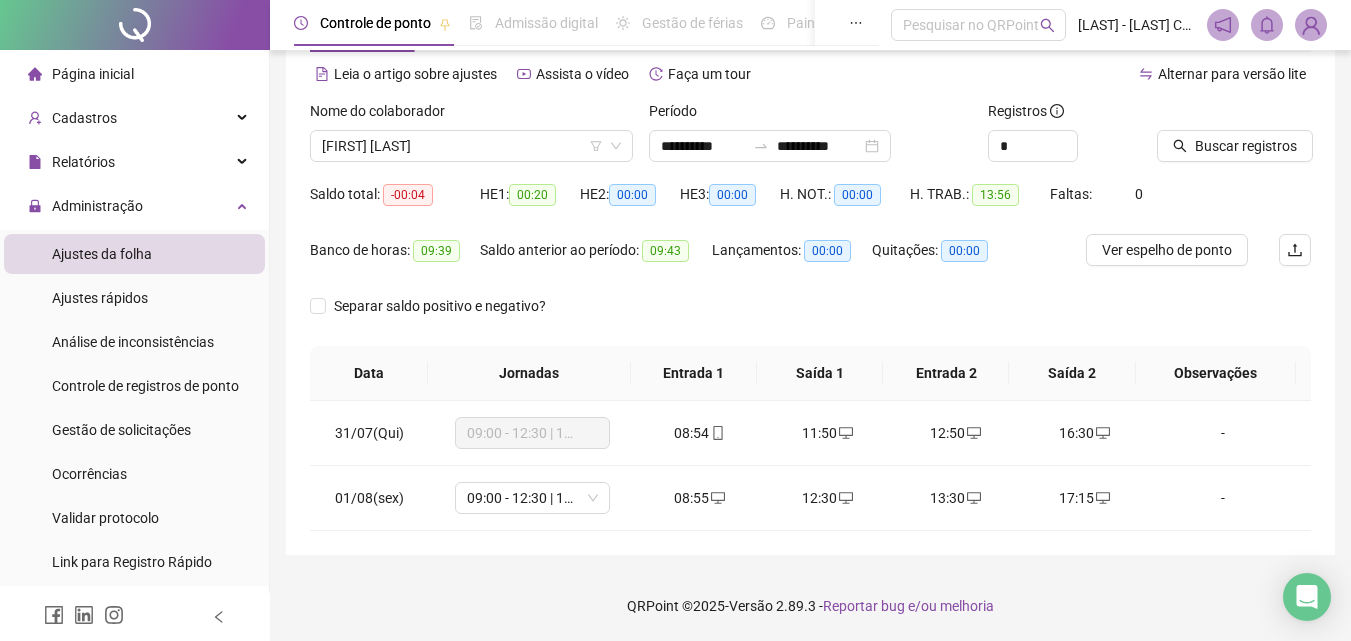 type on "**********" 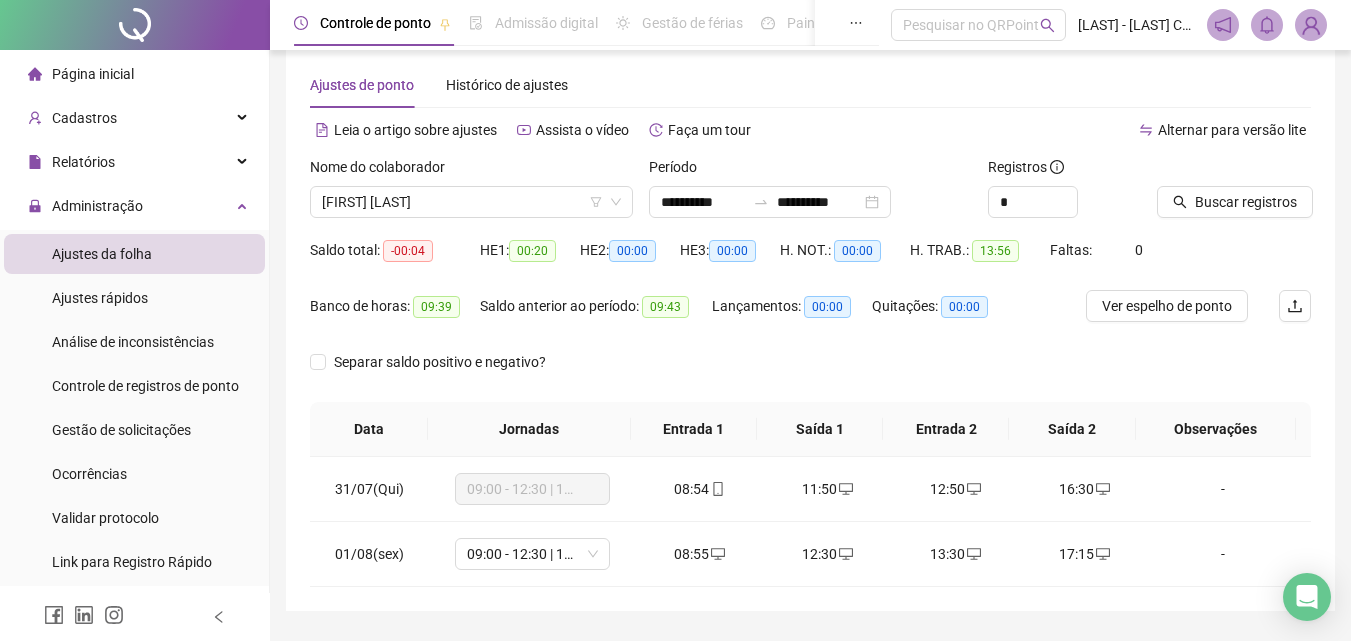 scroll, scrollTop: 0, scrollLeft: 0, axis: both 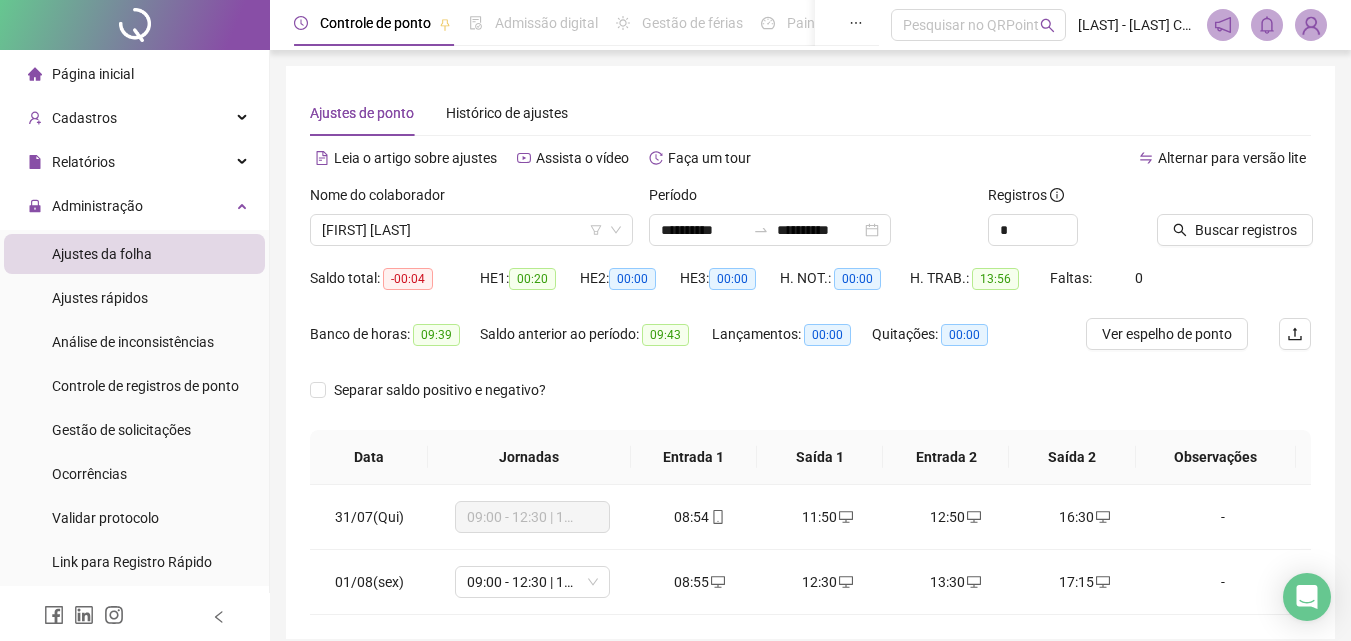 click at bounding box center [135, 25] 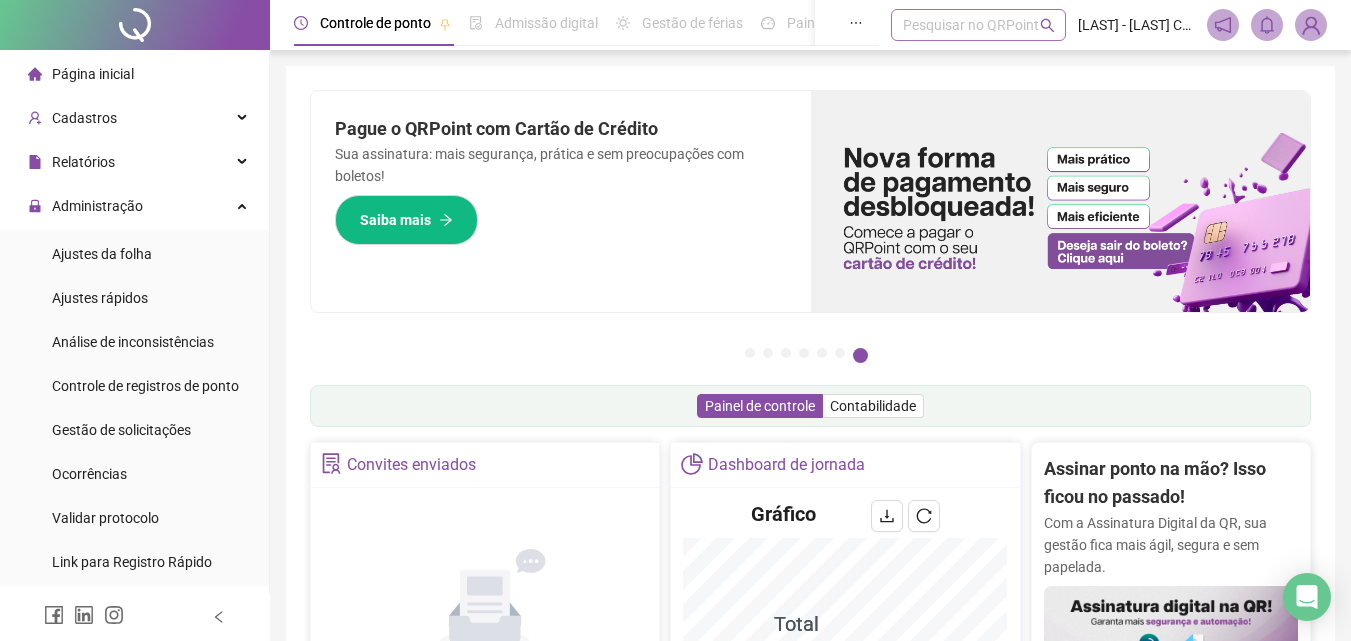 click on "Pesquisar no QRPoint" at bounding box center (978, 25) 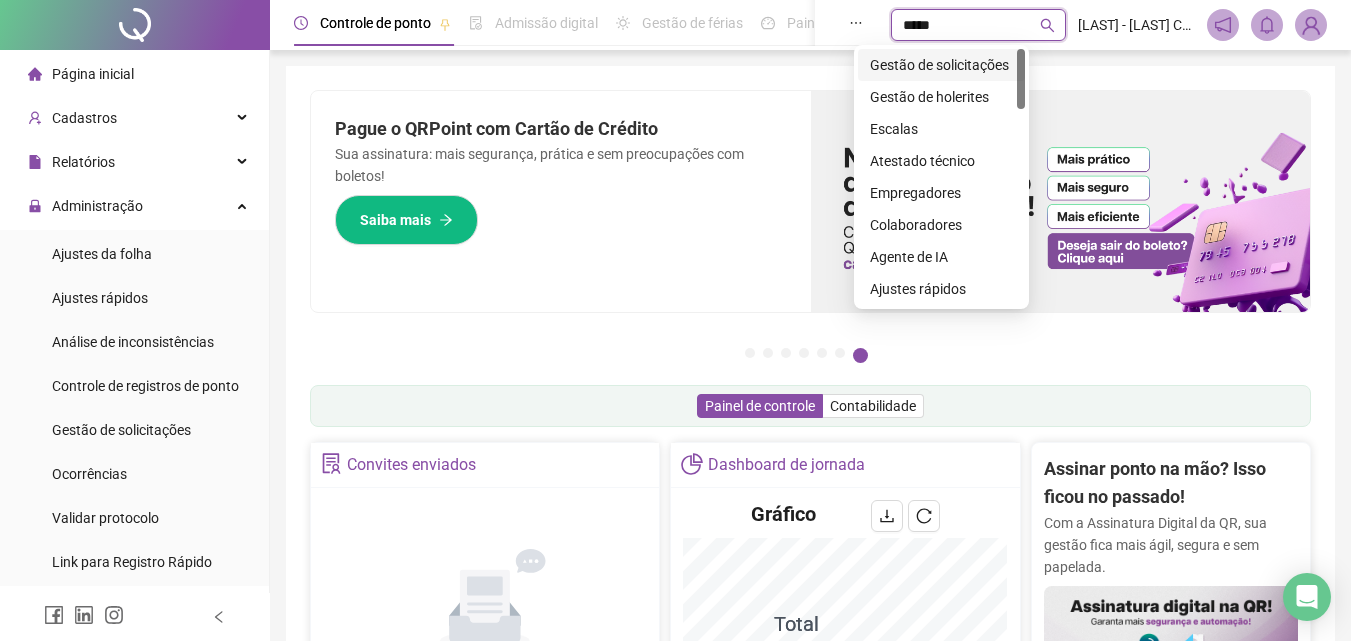 type on "******" 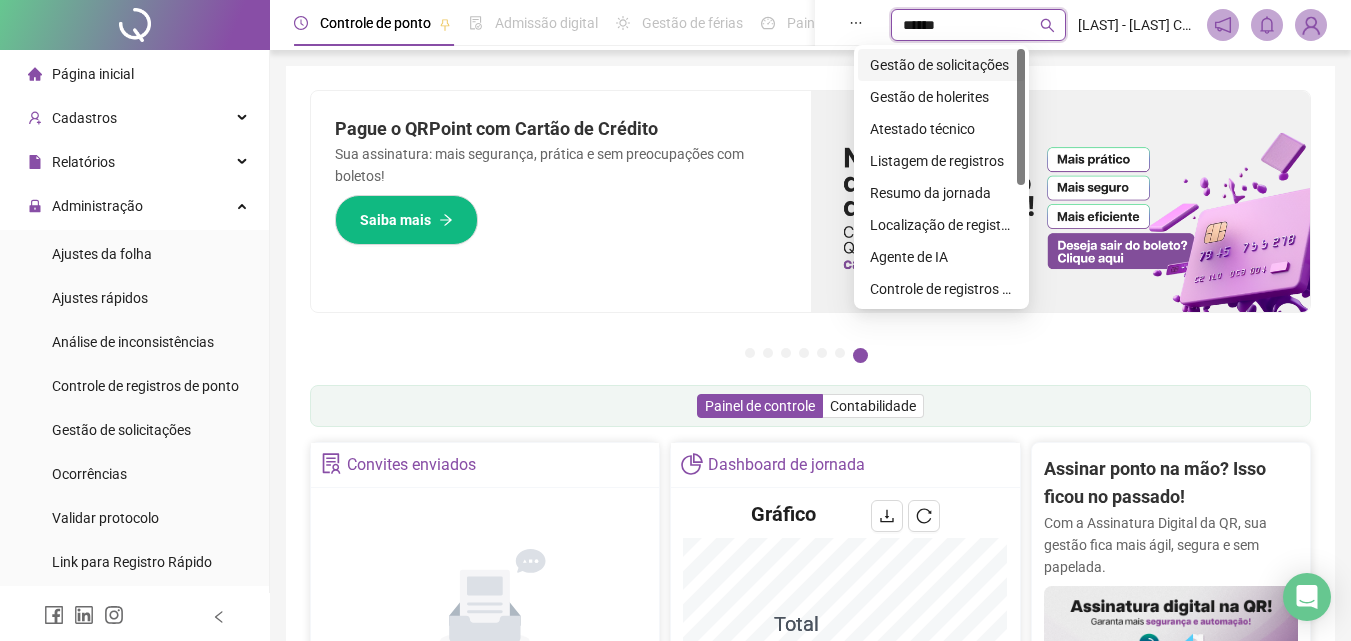 click on "Gestão de solicitações" at bounding box center [941, 65] 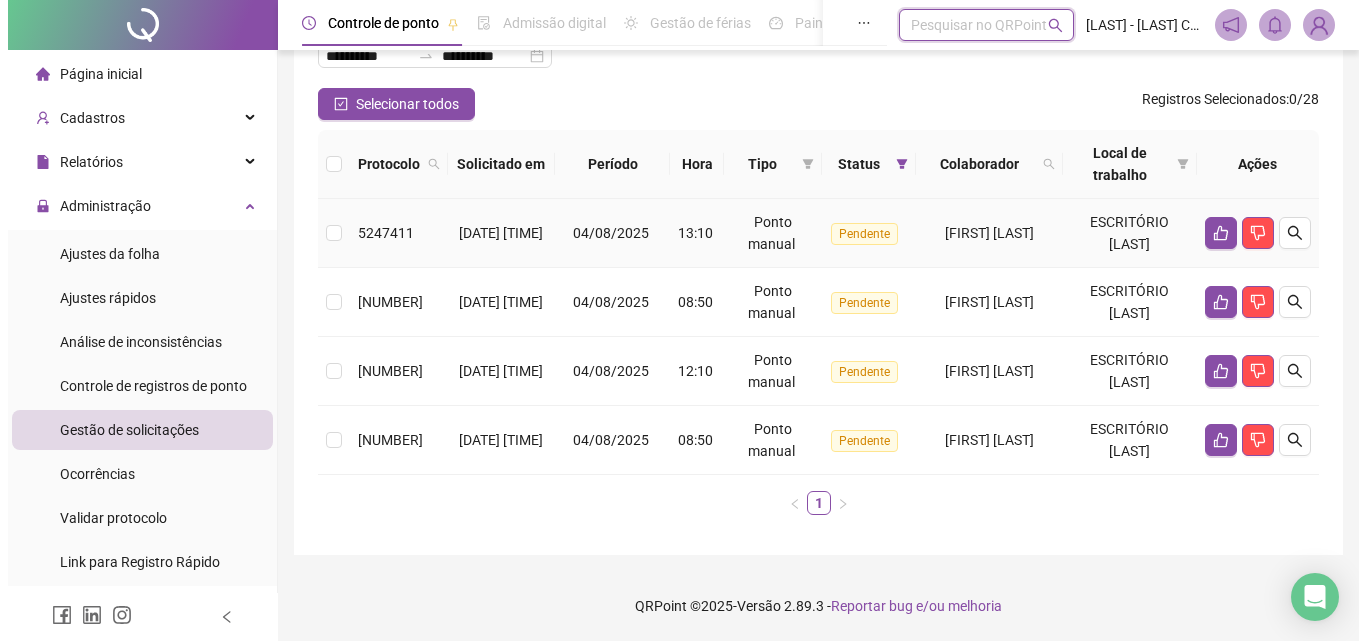 scroll, scrollTop: 200, scrollLeft: 0, axis: vertical 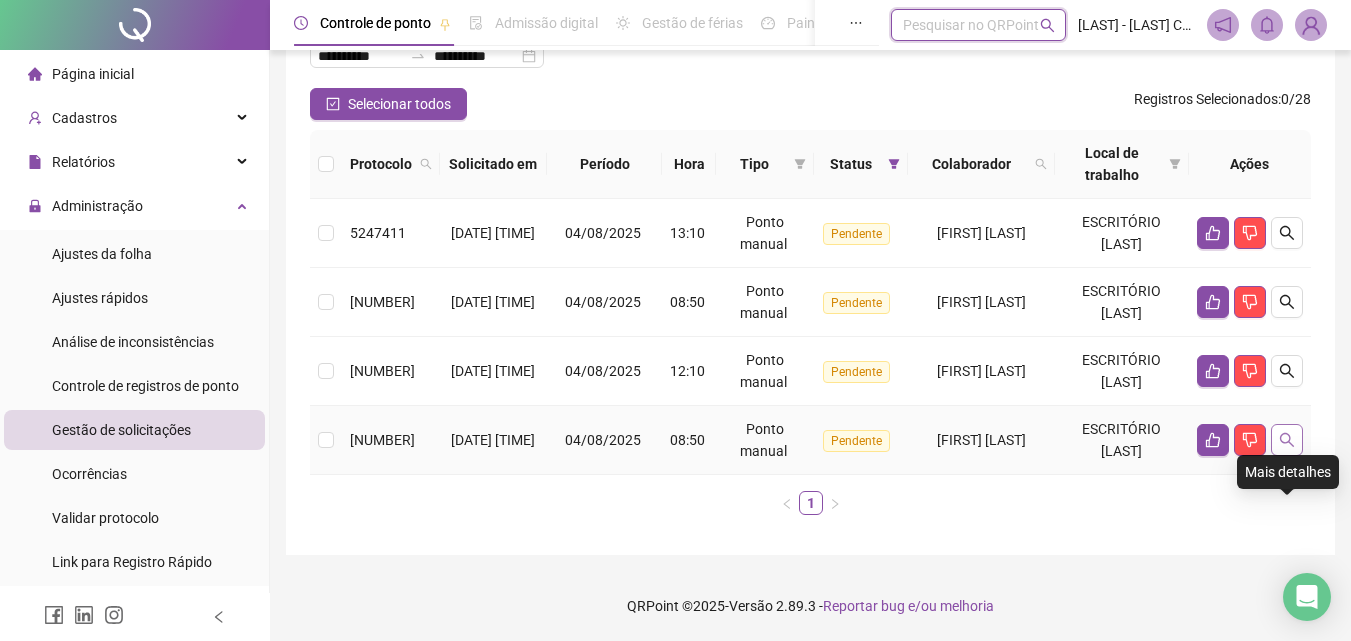 click 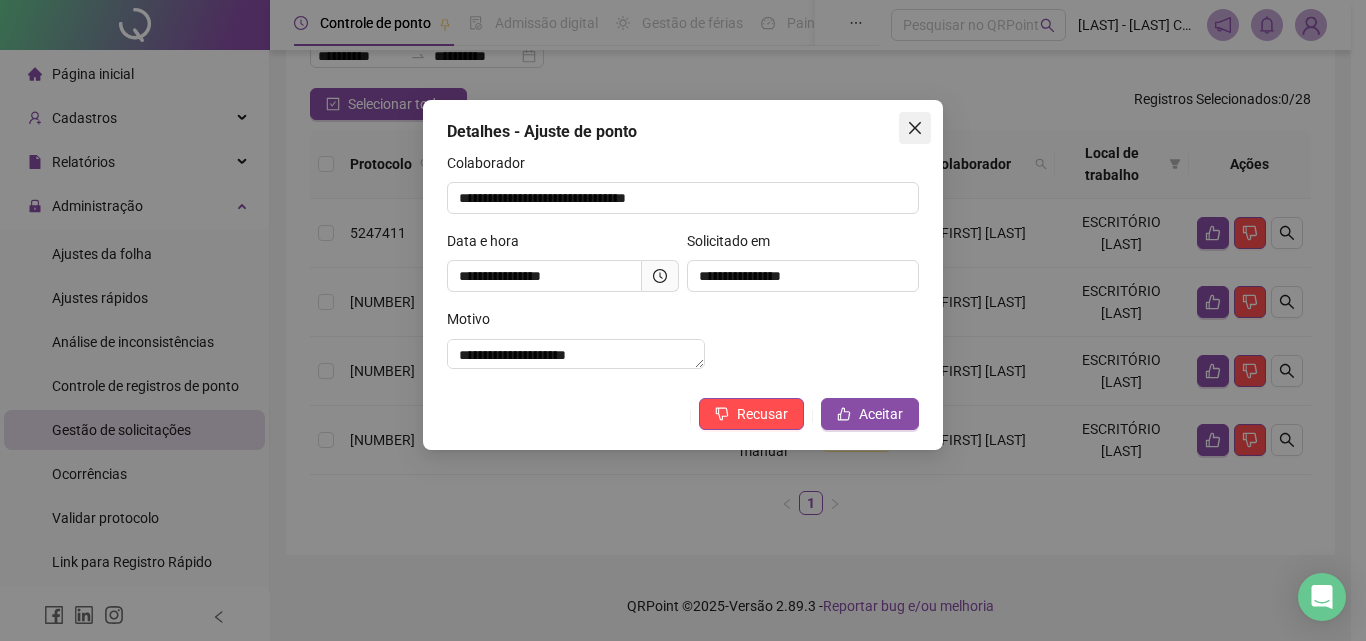 click at bounding box center (915, 128) 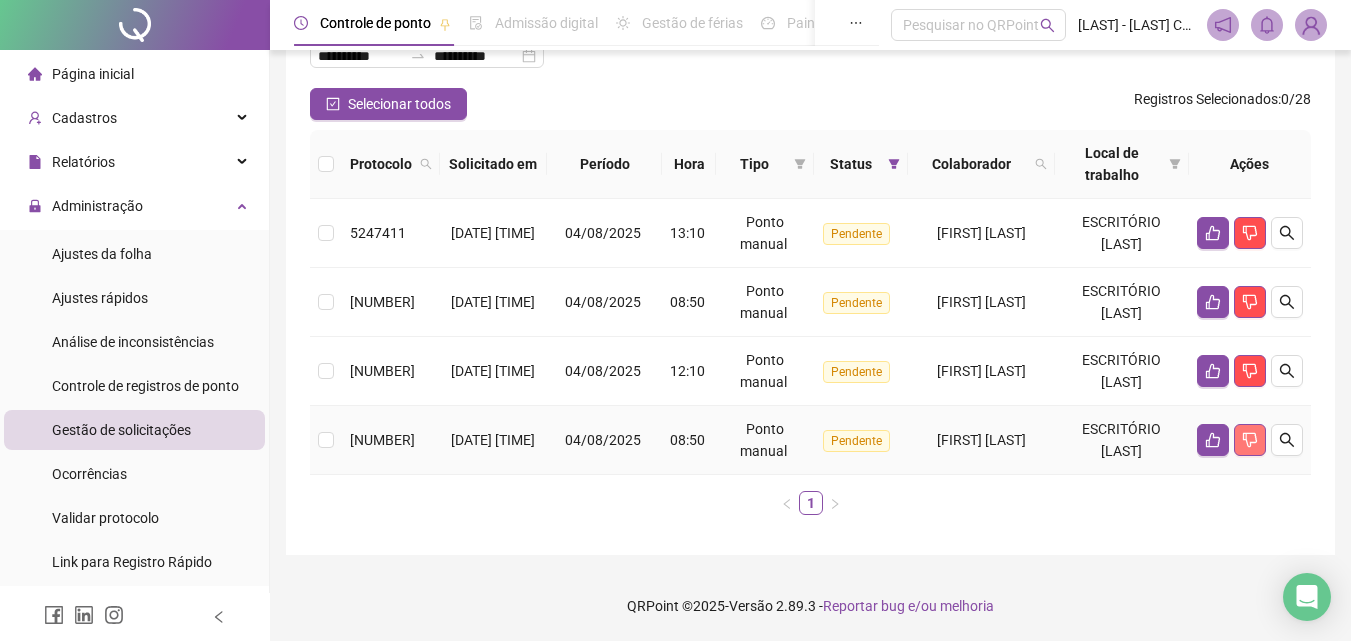 click 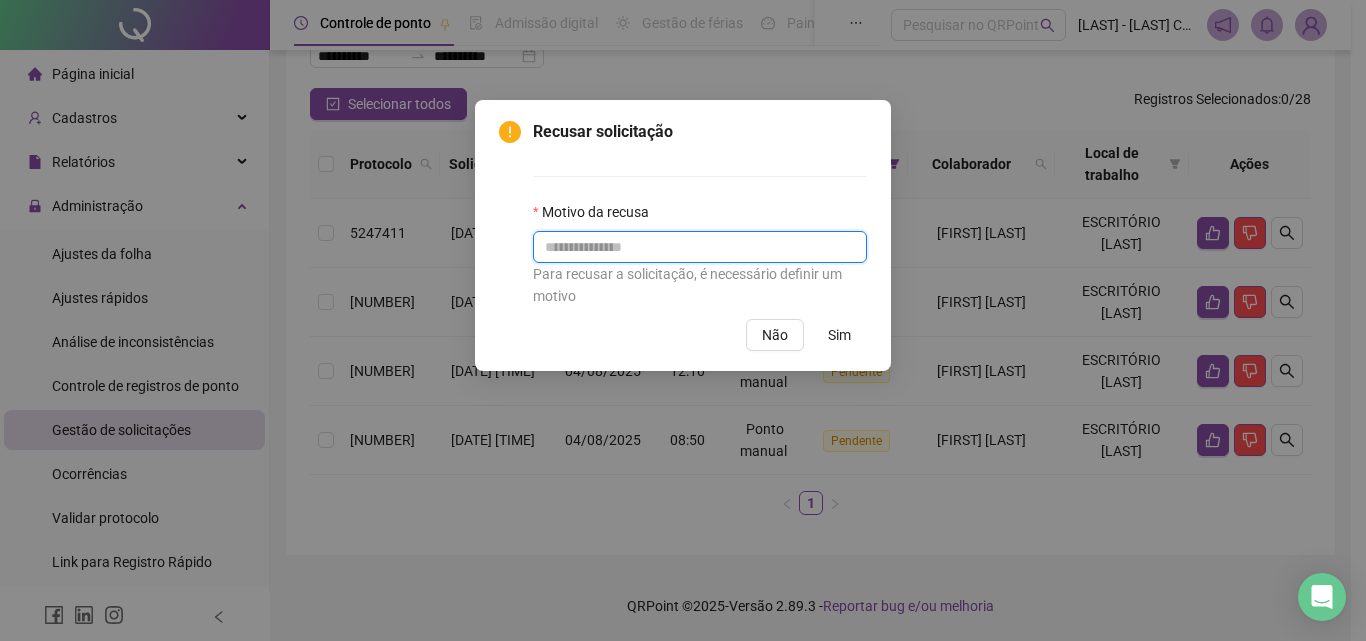 click at bounding box center [700, 247] 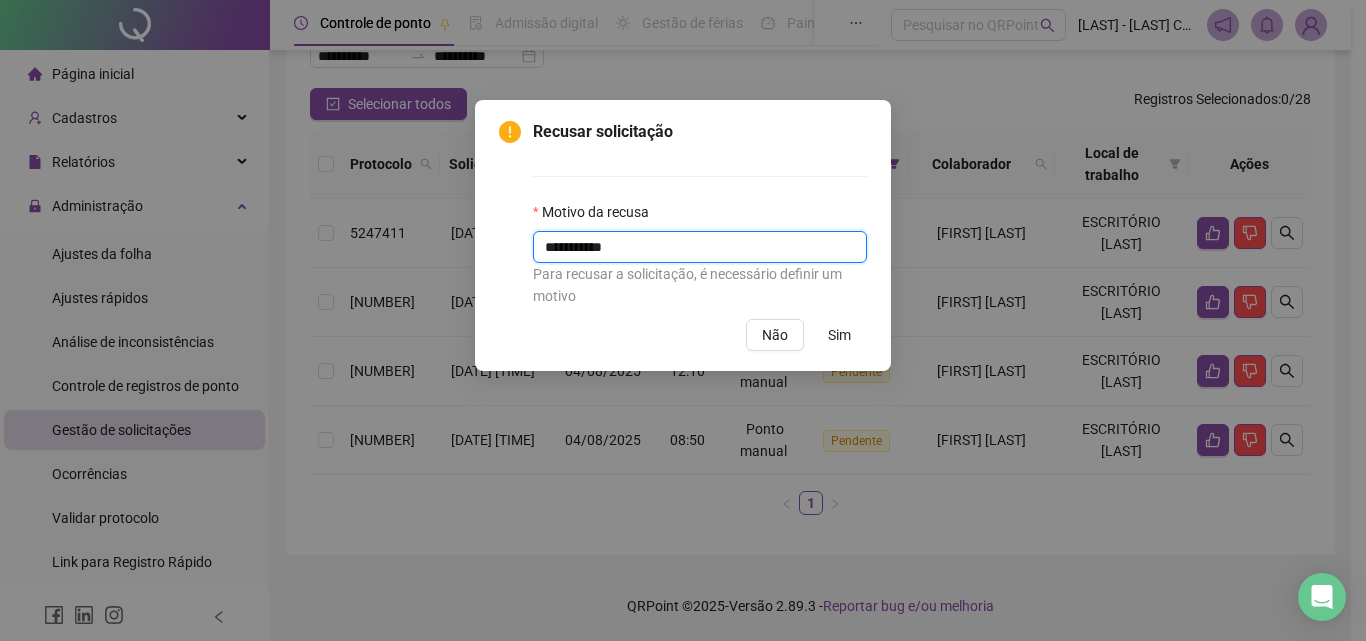type on "**********" 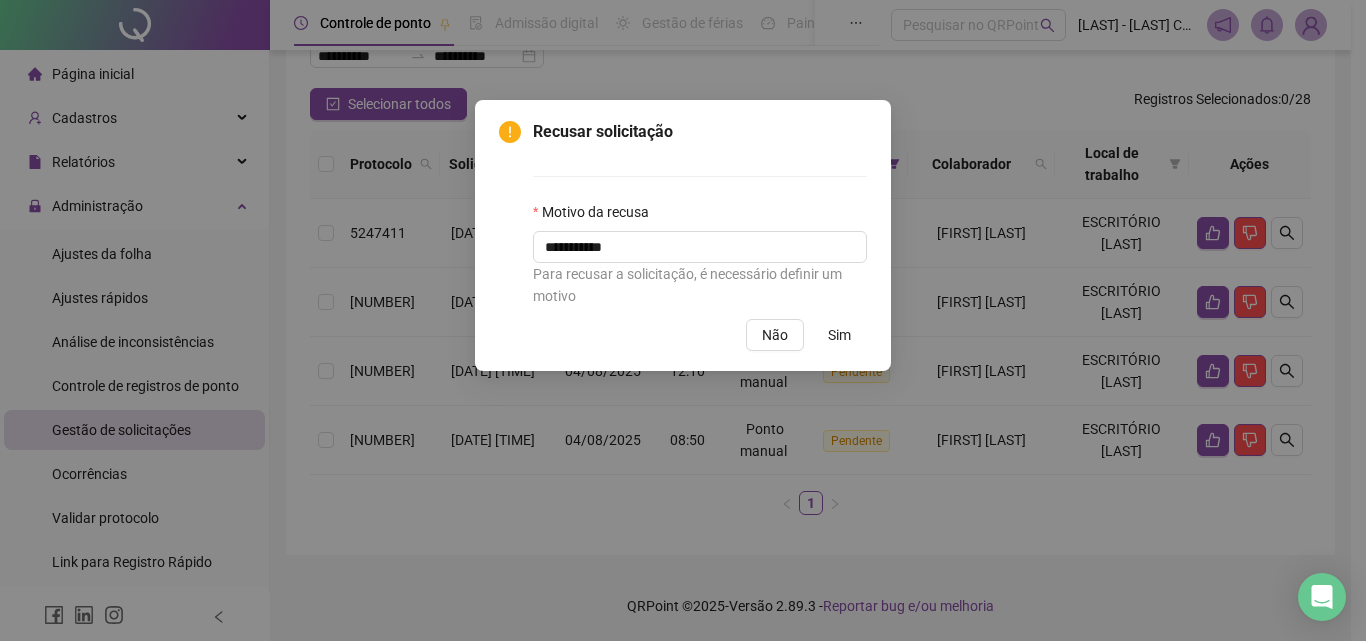 click on "Sim" at bounding box center (839, 335) 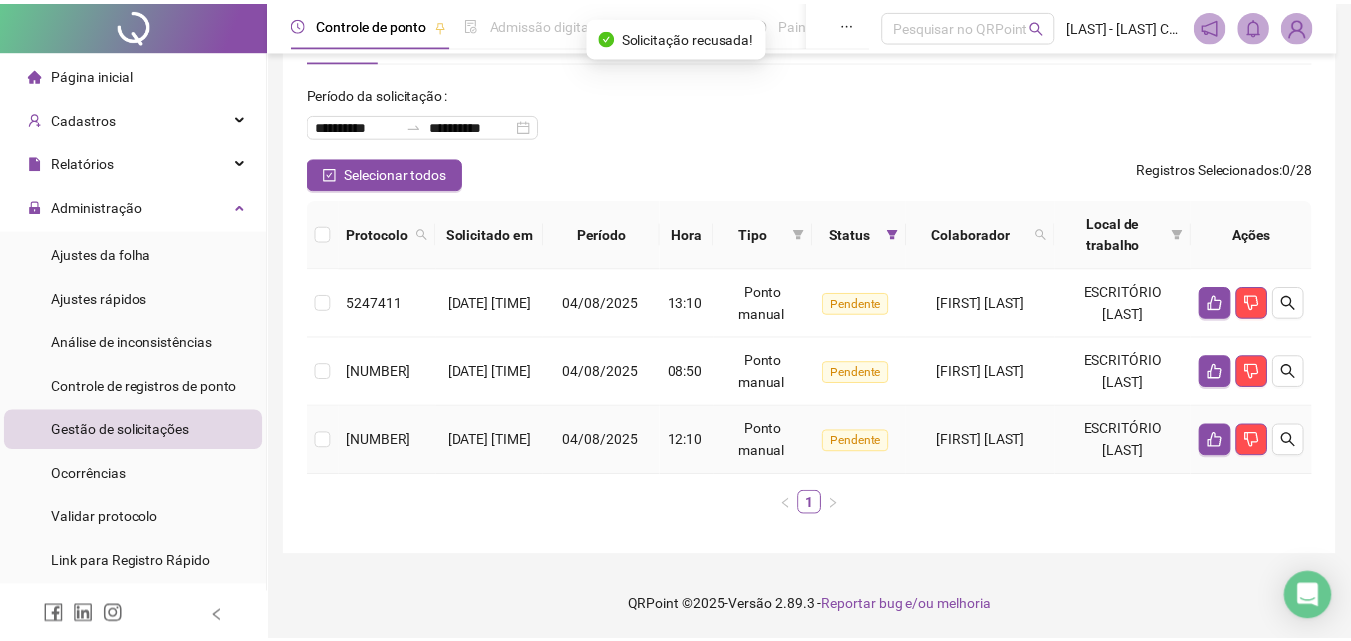 scroll, scrollTop: 141, scrollLeft: 0, axis: vertical 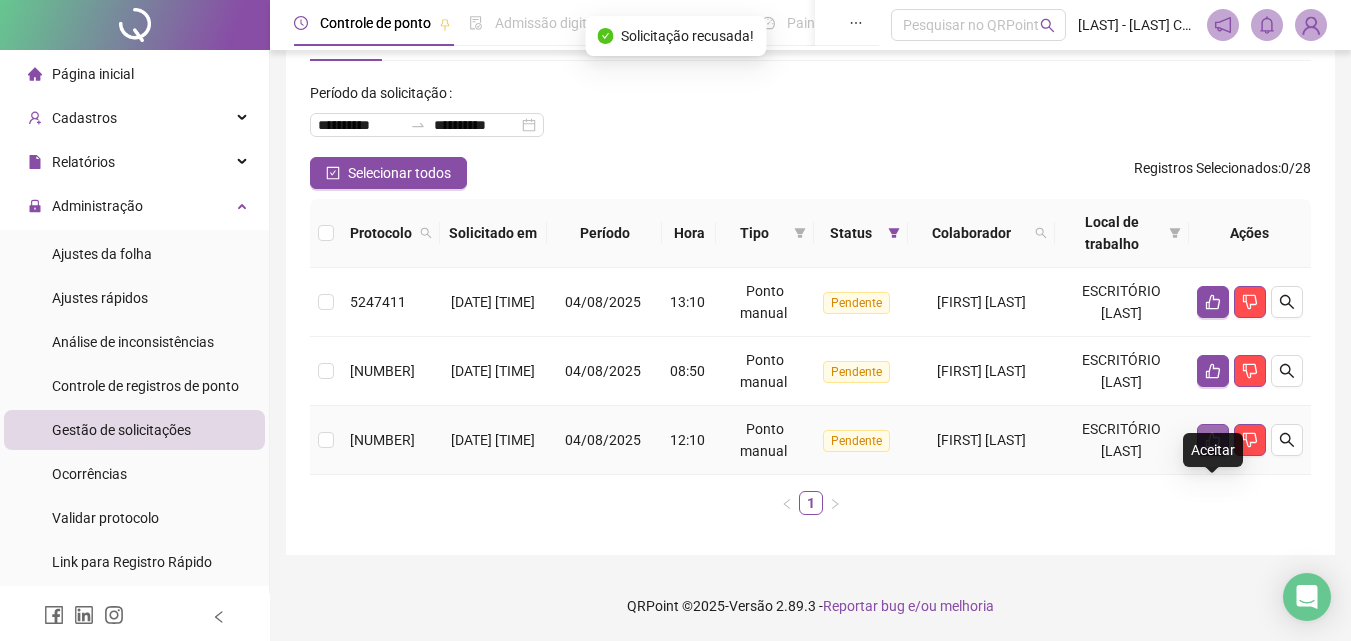 click 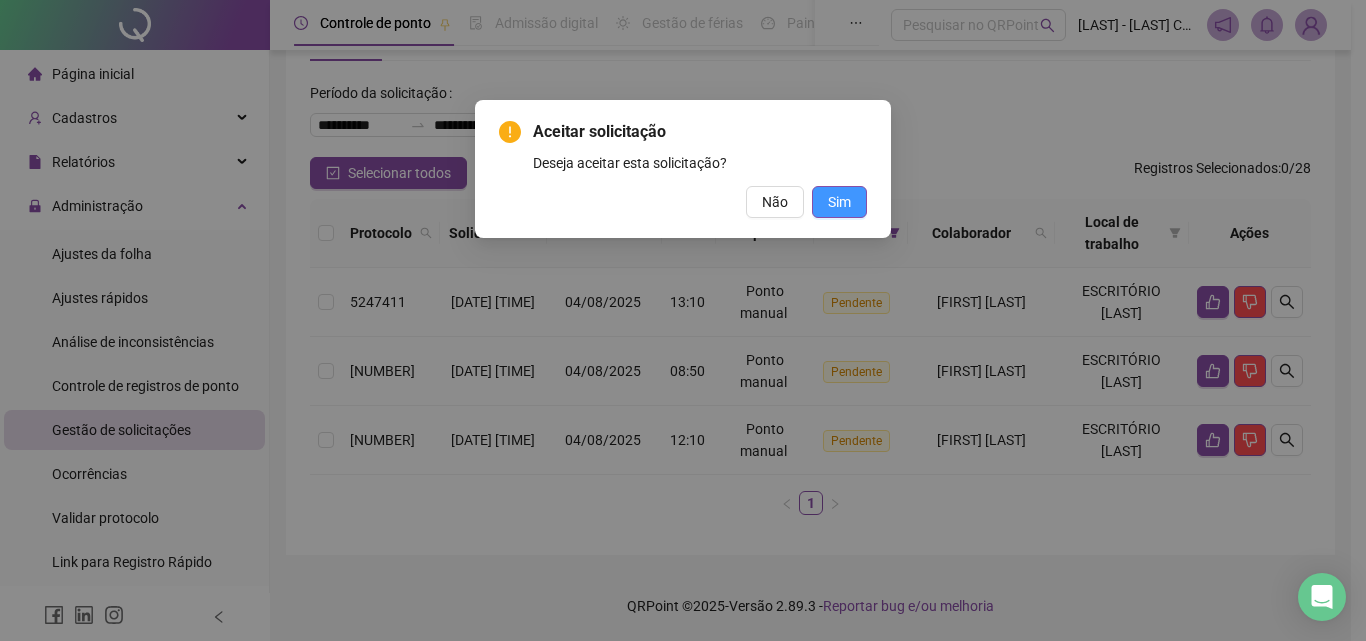 click on "Sim" at bounding box center [839, 202] 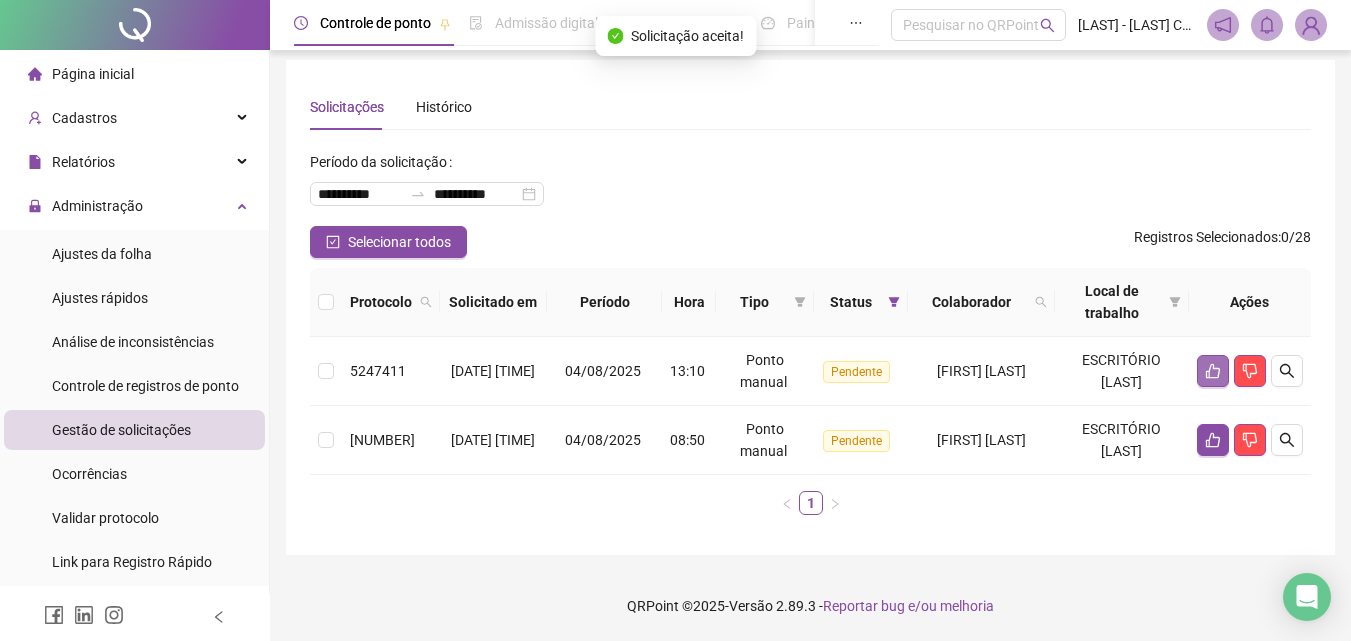 scroll, scrollTop: 50, scrollLeft: 0, axis: vertical 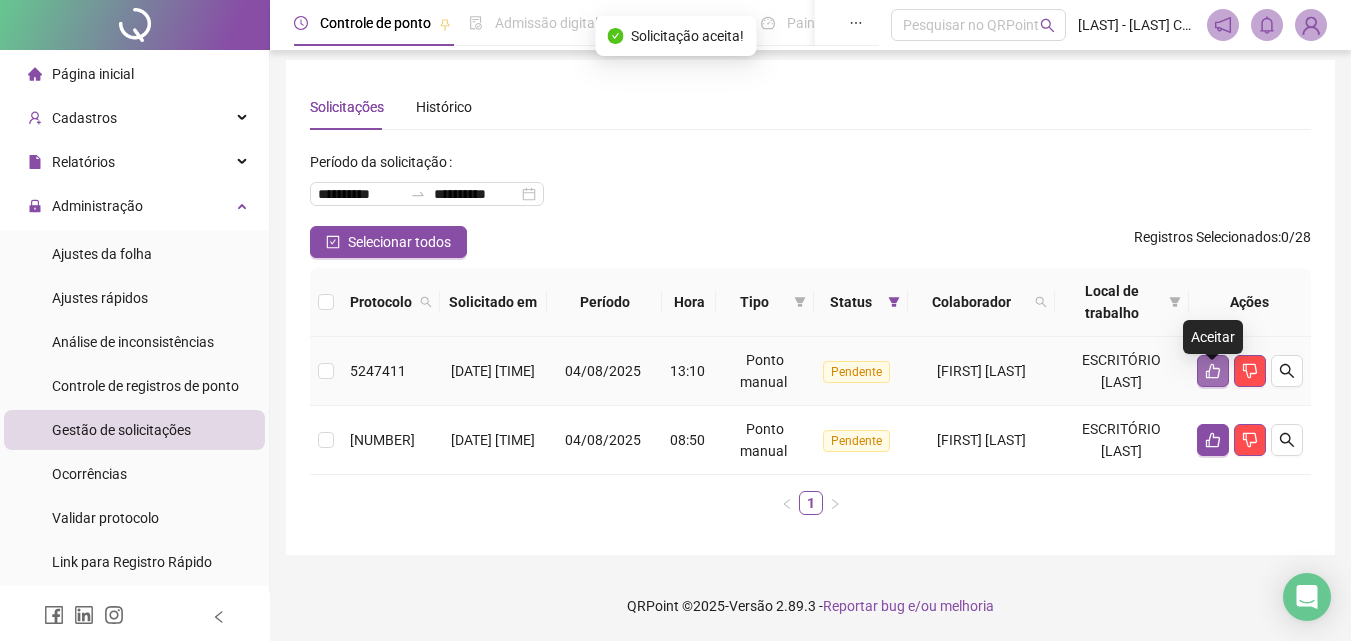 click 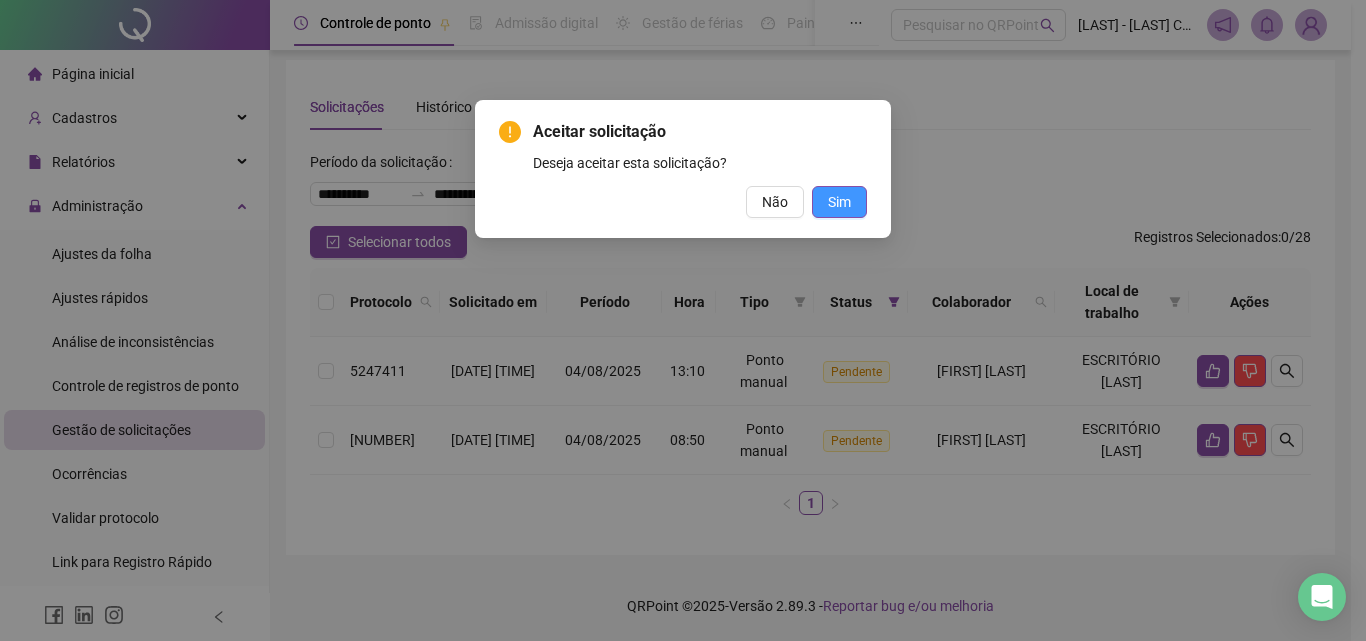 click on "Sim" at bounding box center (839, 202) 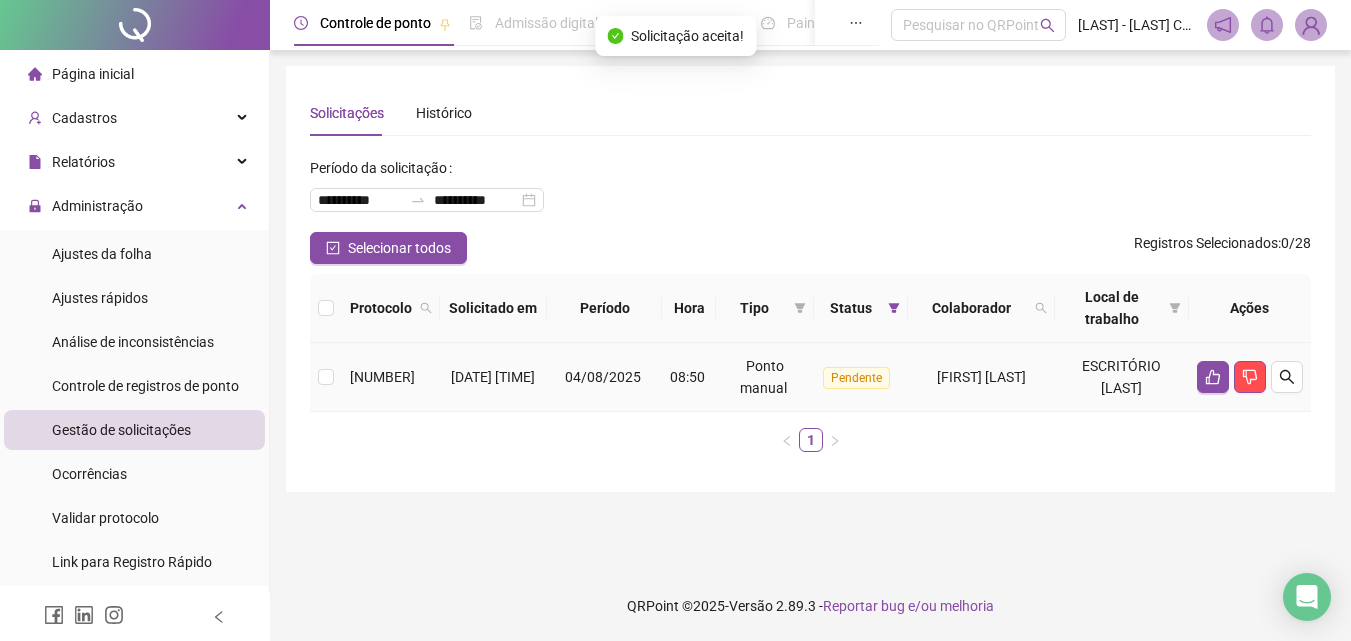 scroll, scrollTop: 0, scrollLeft: 0, axis: both 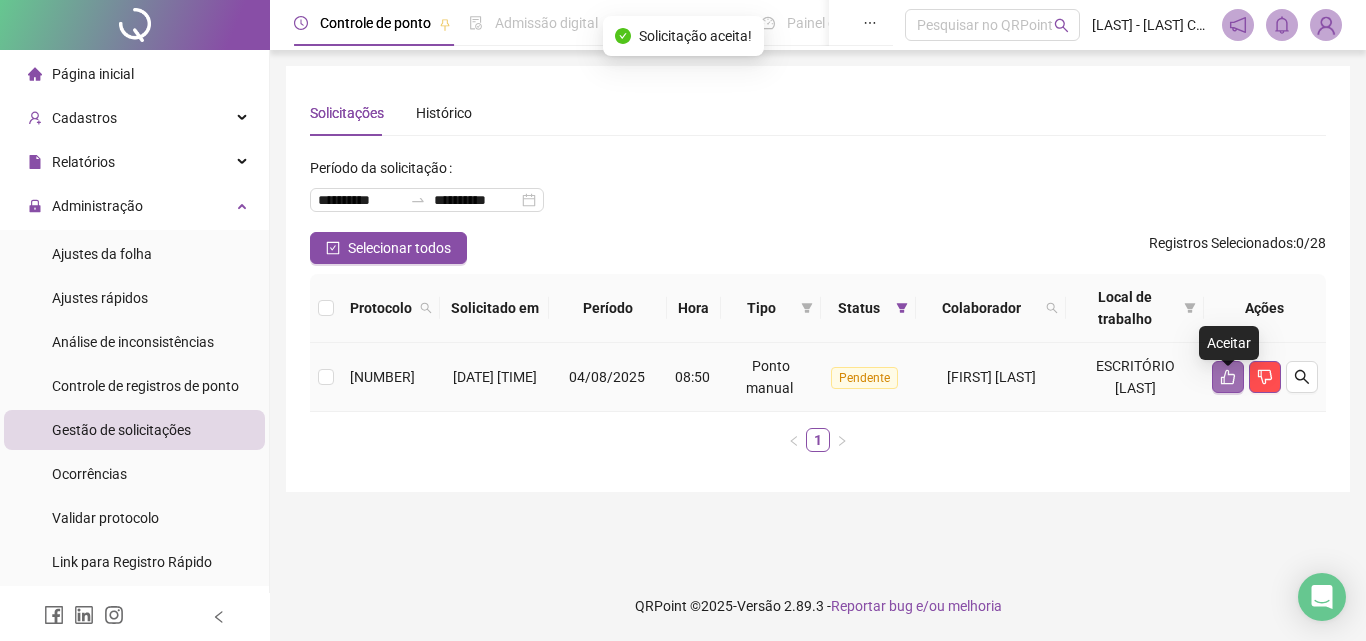 click at bounding box center (1228, 377) 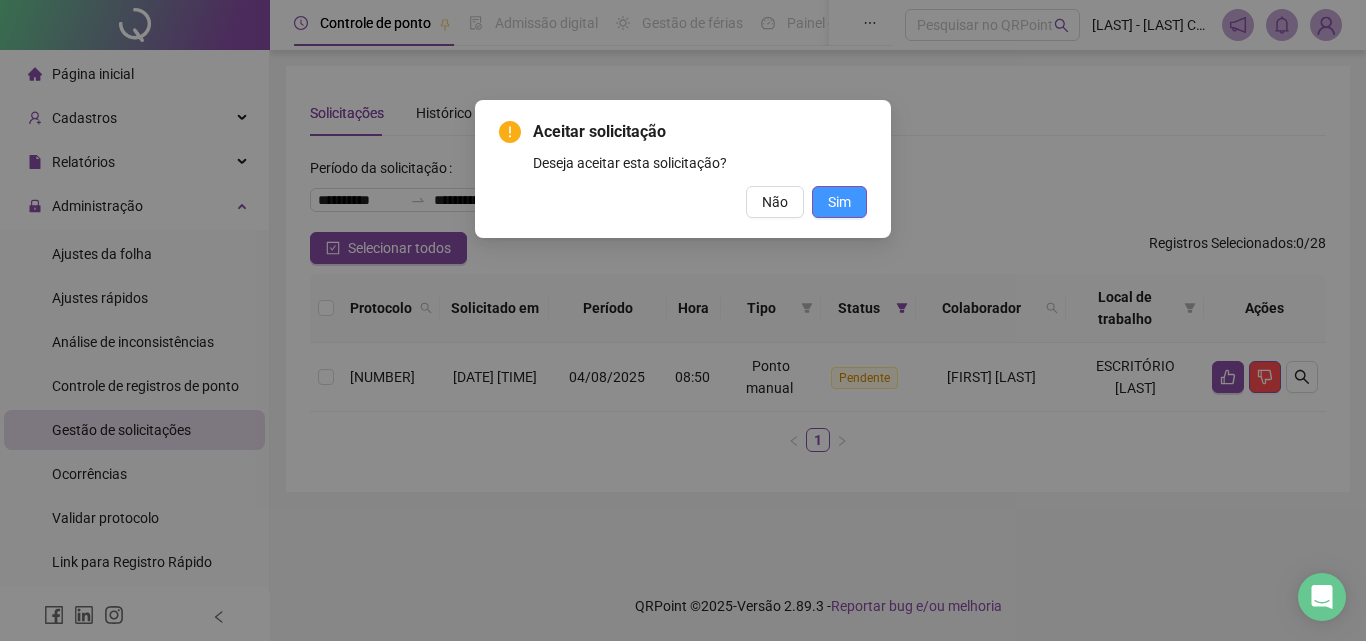 click on "Sim" at bounding box center [839, 202] 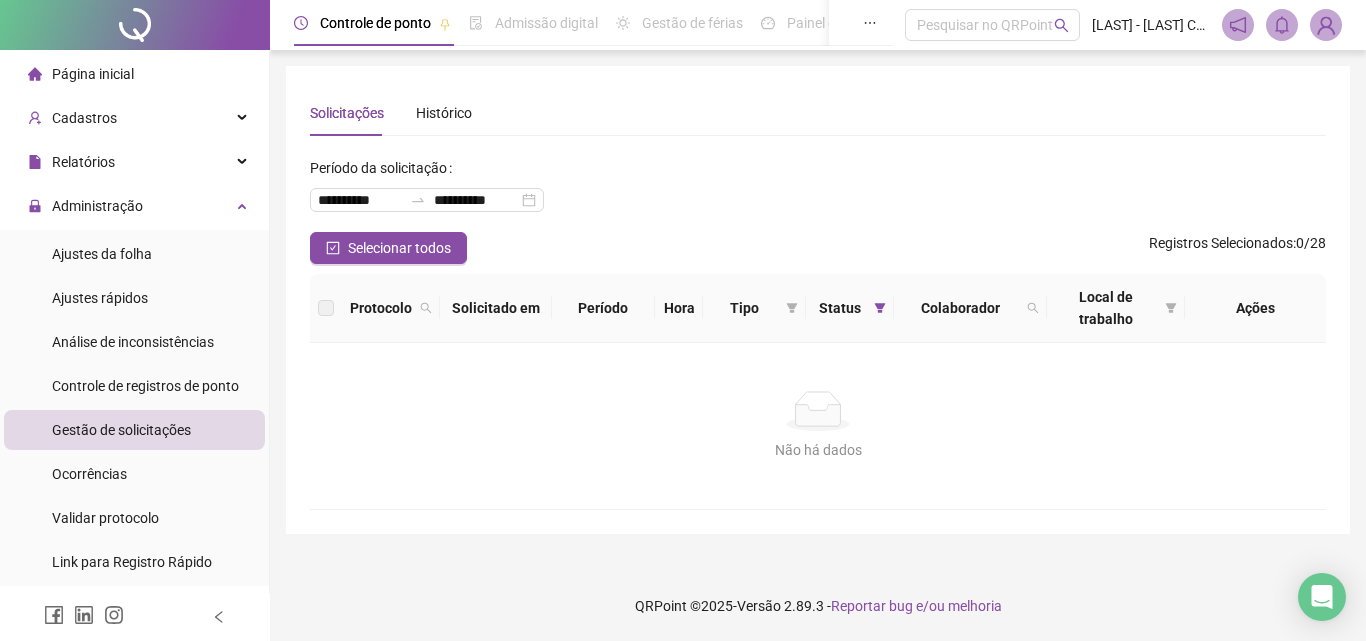 click at bounding box center [135, 25] 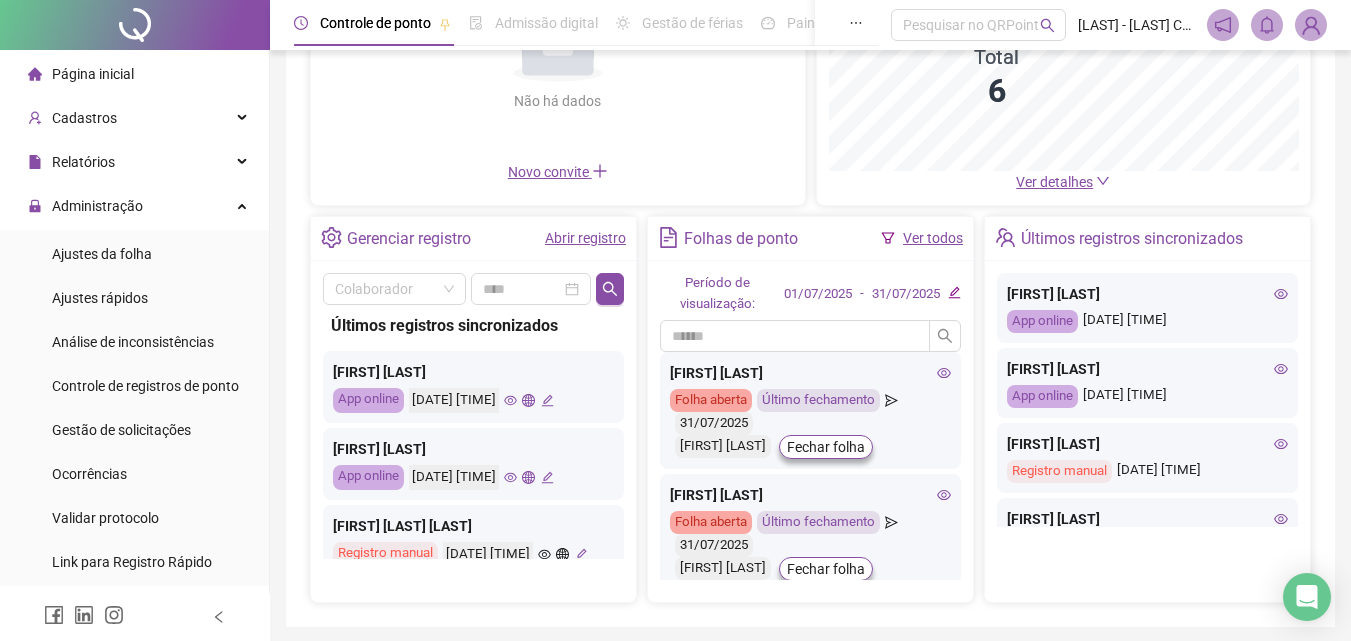 scroll, scrollTop: 344, scrollLeft: 0, axis: vertical 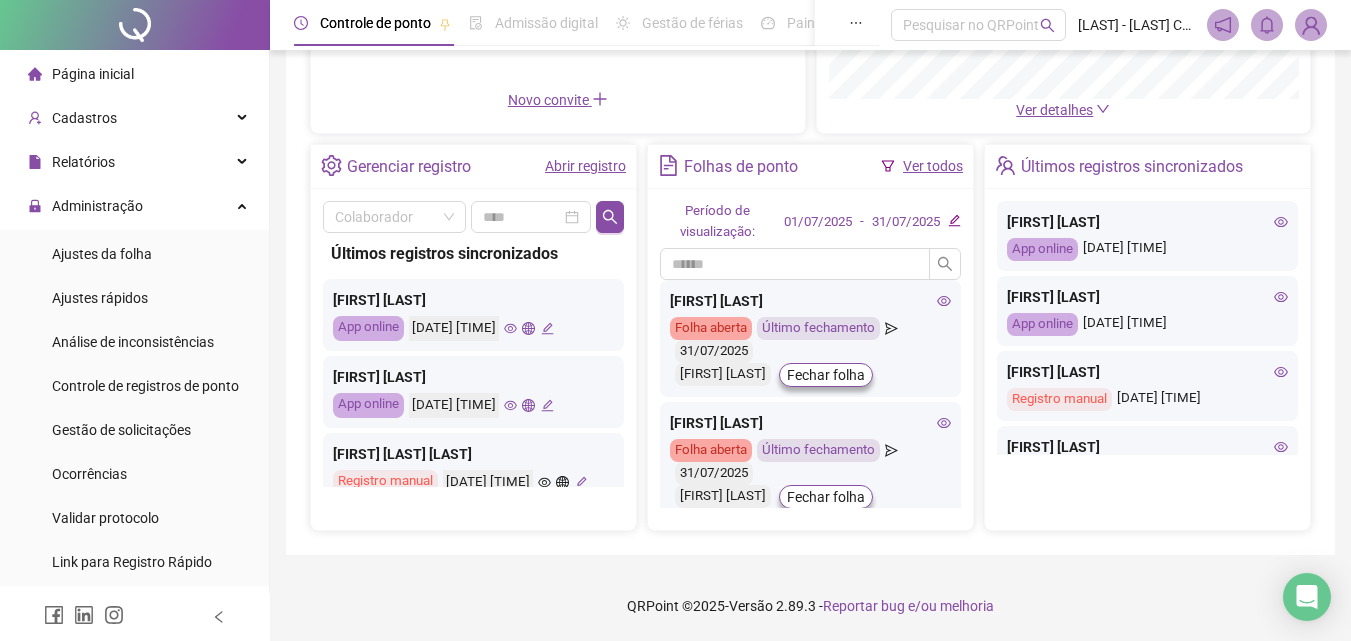 click 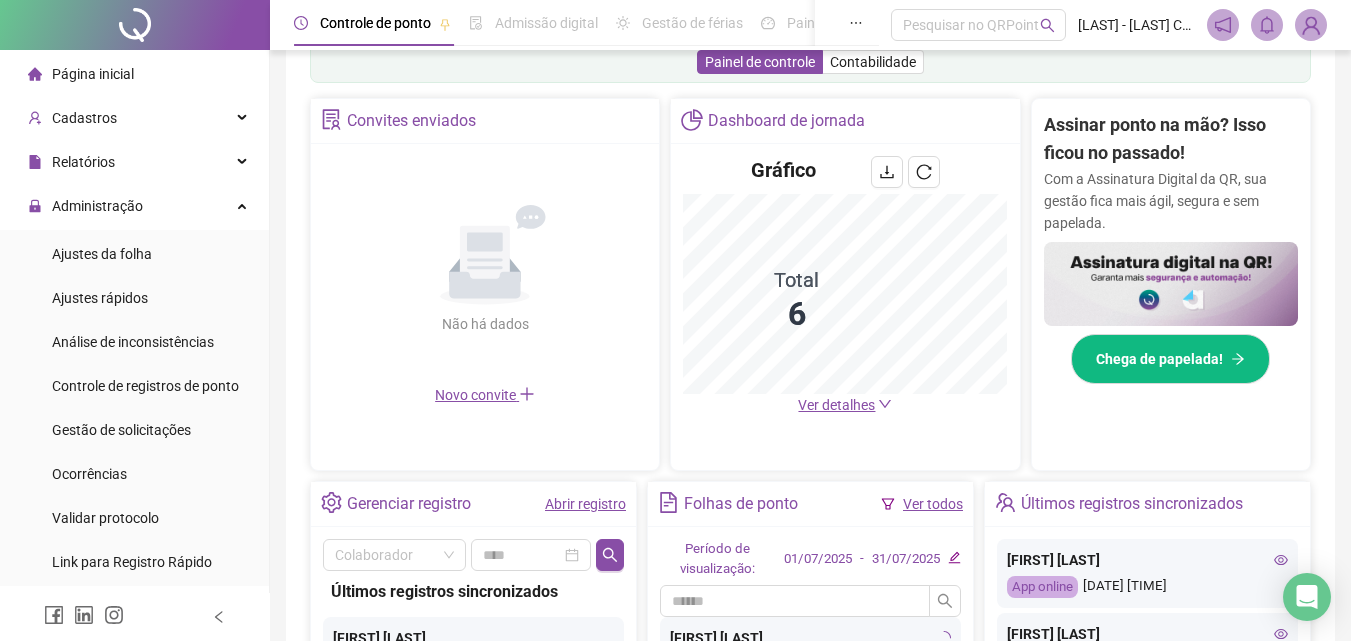 scroll, scrollTop: 639, scrollLeft: 0, axis: vertical 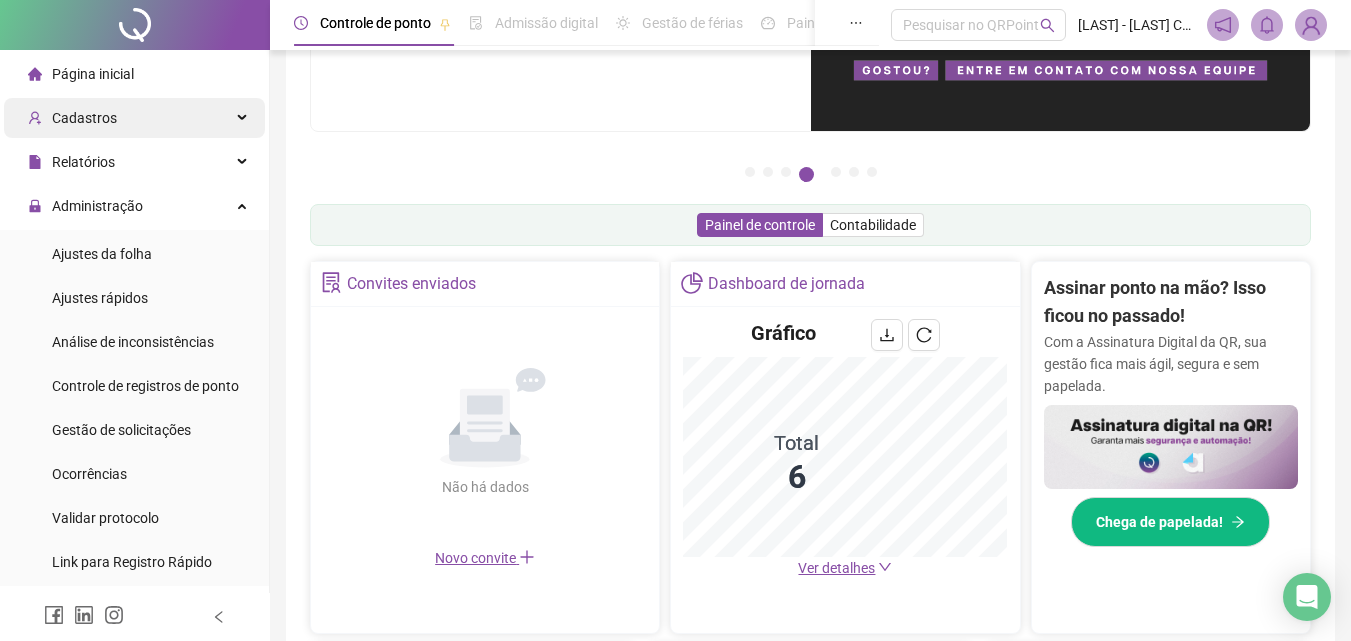 click on "Cadastros" at bounding box center (84, 118) 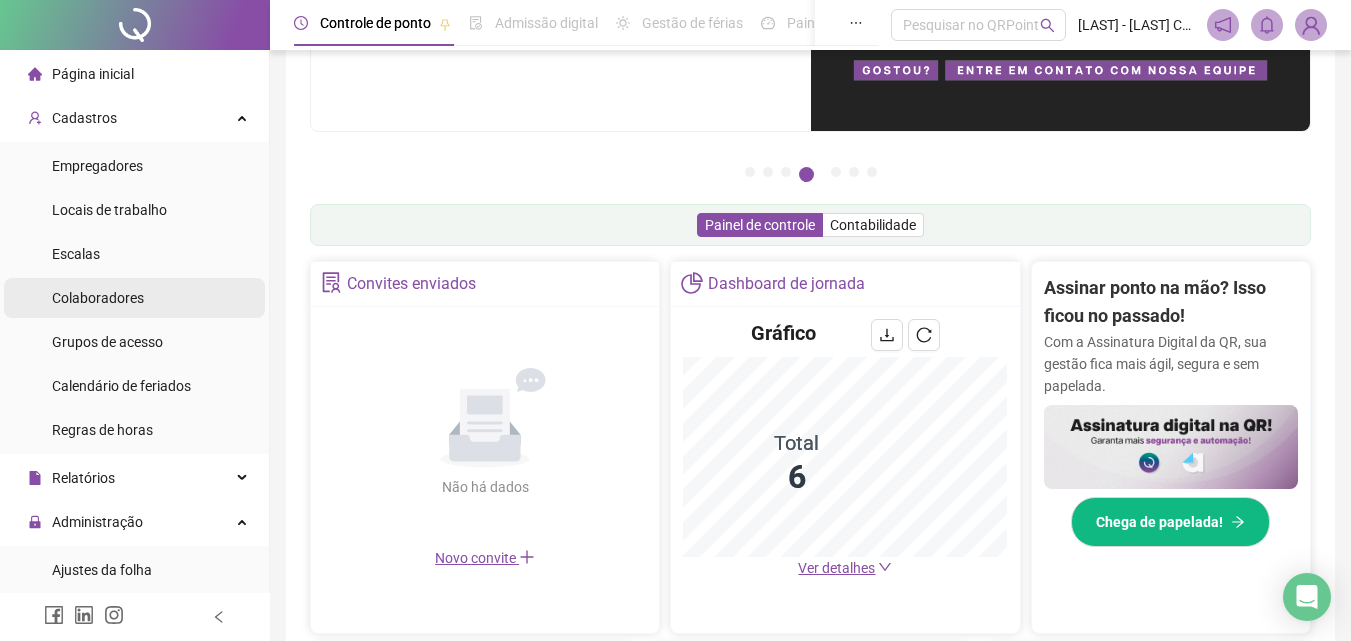 click on "Colaboradores" at bounding box center [98, 298] 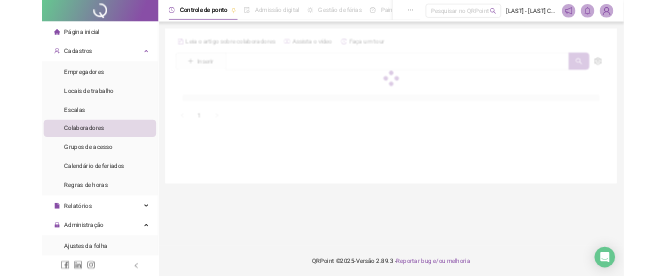 scroll, scrollTop: 0, scrollLeft: 0, axis: both 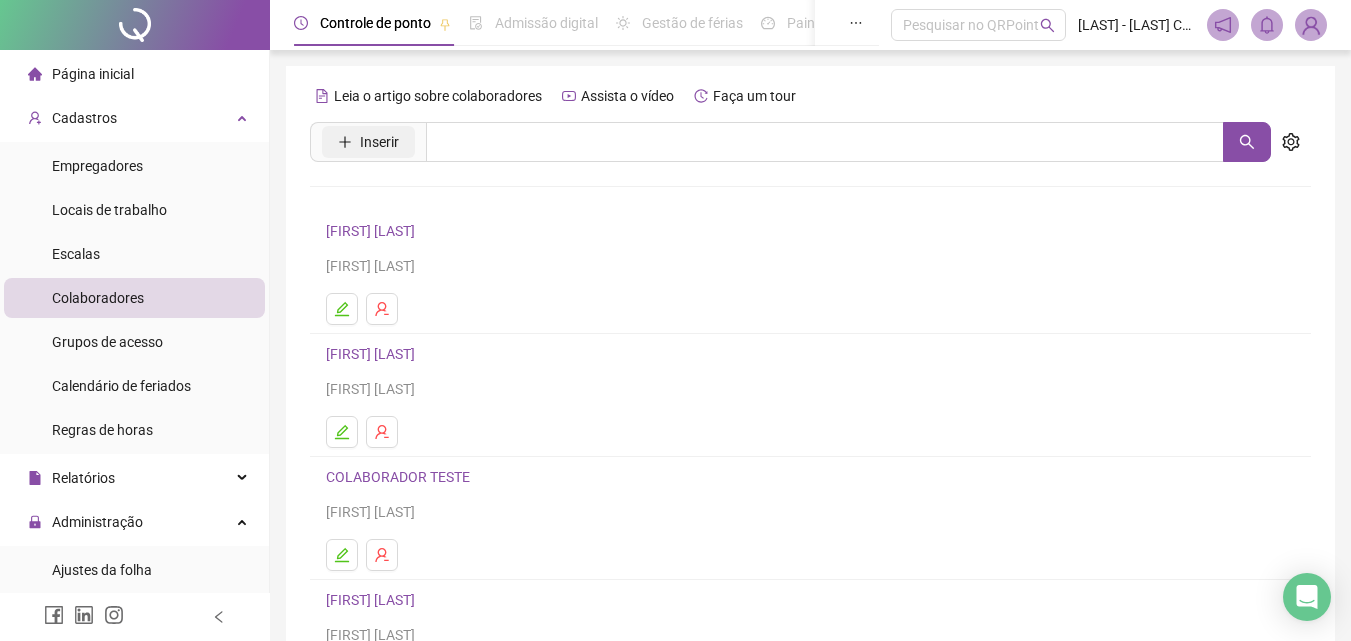 click on "Inserir" at bounding box center (379, 142) 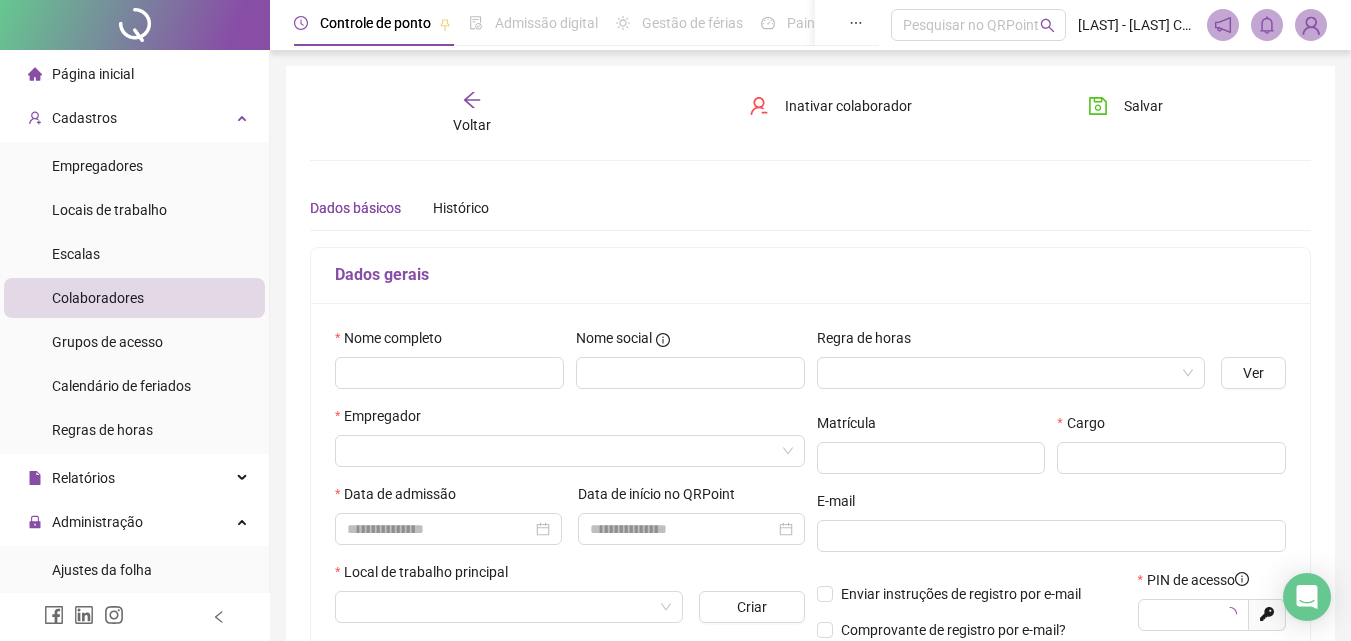 type on "*****" 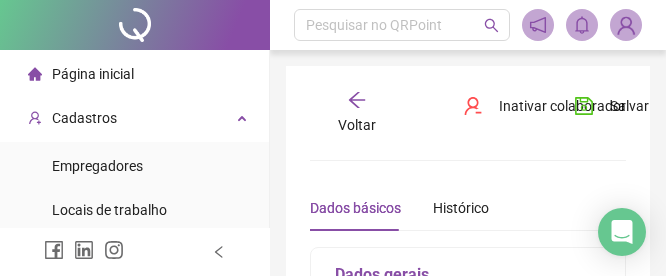 drag, startPoint x: 547, startPoint y: 178, endPoint x: 529, endPoint y: 227, distance: 52.201534 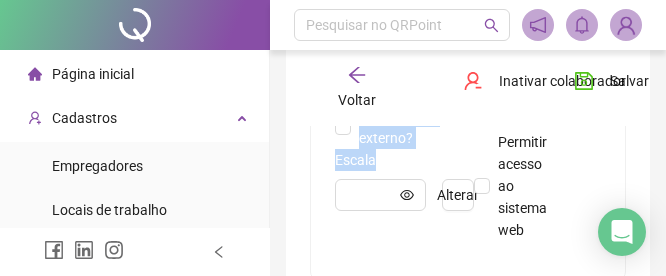 scroll, scrollTop: 1113, scrollLeft: 0, axis: vertical 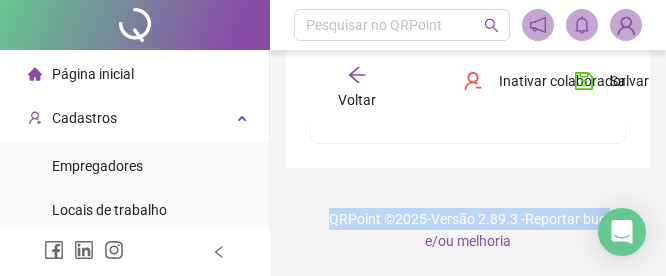 drag, startPoint x: 418, startPoint y: 273, endPoint x: 419, endPoint y: 629, distance: 356.0014 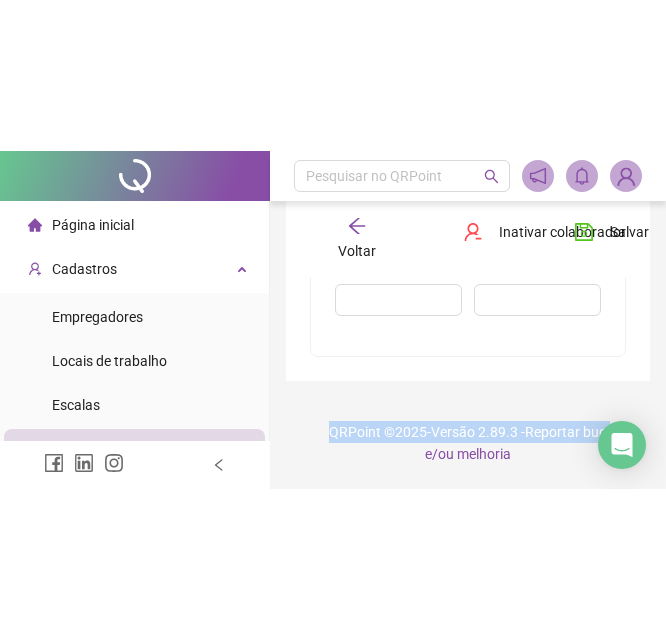 scroll, scrollTop: 749, scrollLeft: 0, axis: vertical 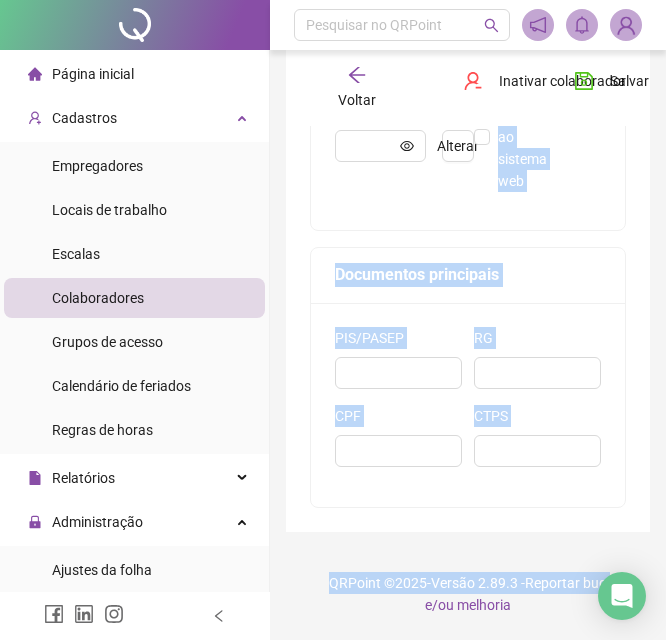 click on "Nome completo Nome social Utilizar nos relatórios Empregador Data de admissão Data de início no QRPoint Local de trabalho principal Criar Colaborador externo? Escala Alterar" at bounding box center [398, -97] 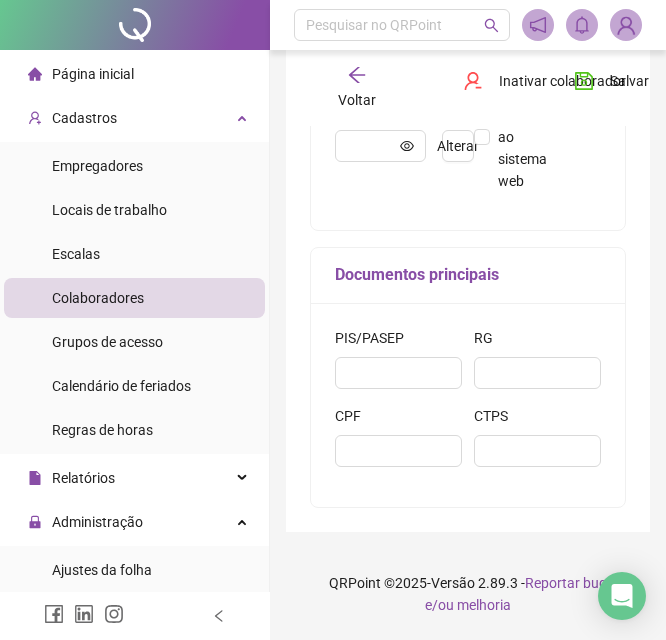 click at bounding box center [135, 616] 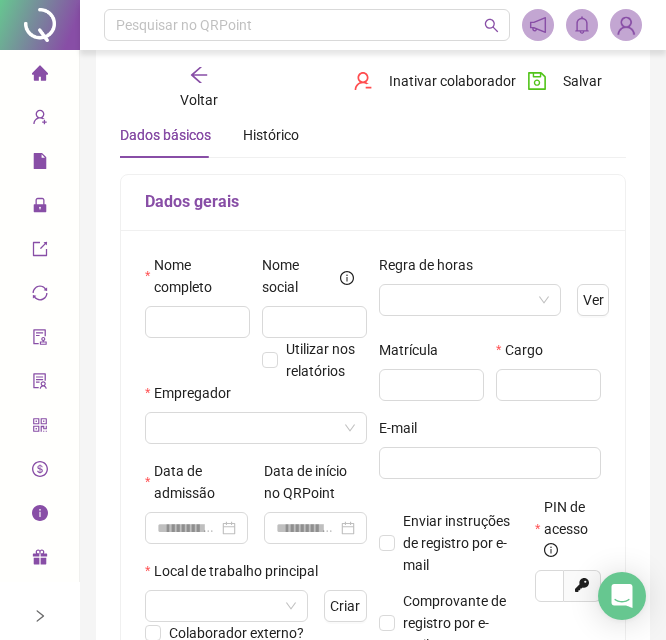 scroll, scrollTop: 0, scrollLeft: 0, axis: both 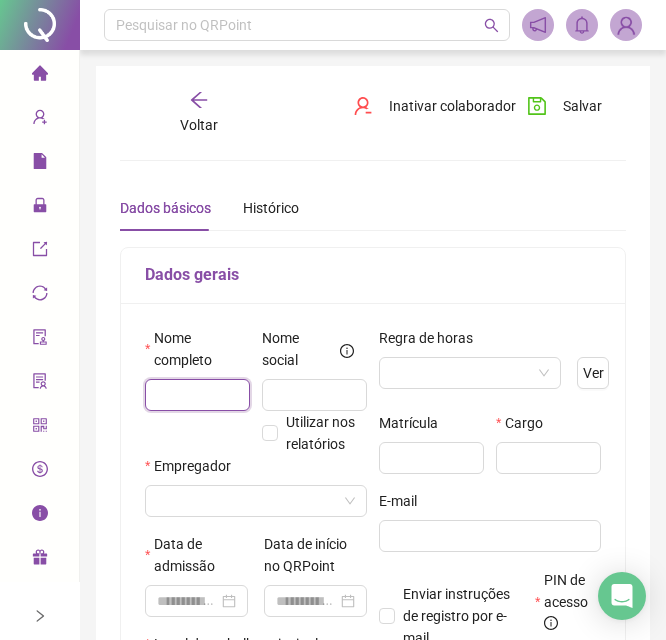 click at bounding box center (197, 395) 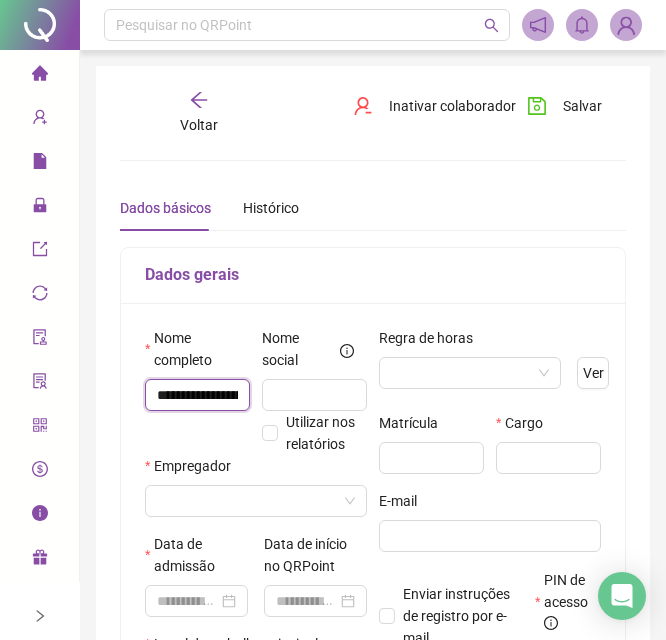 scroll, scrollTop: 0, scrollLeft: 69, axis: horizontal 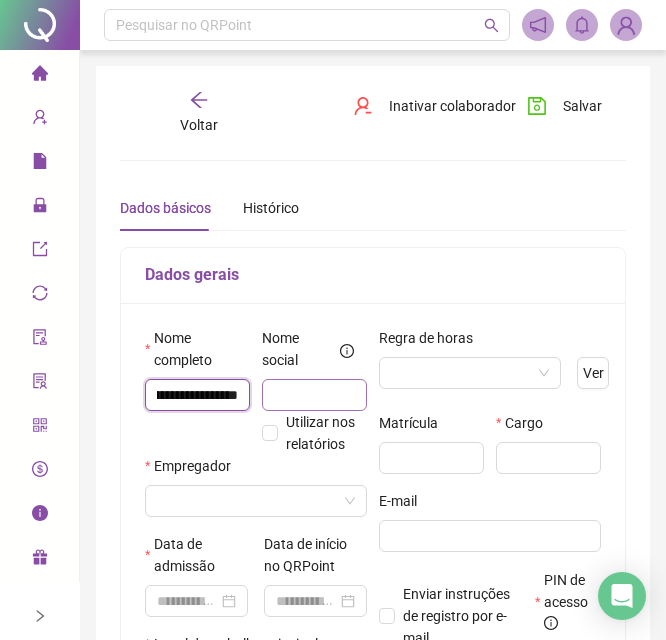 type on "**********" 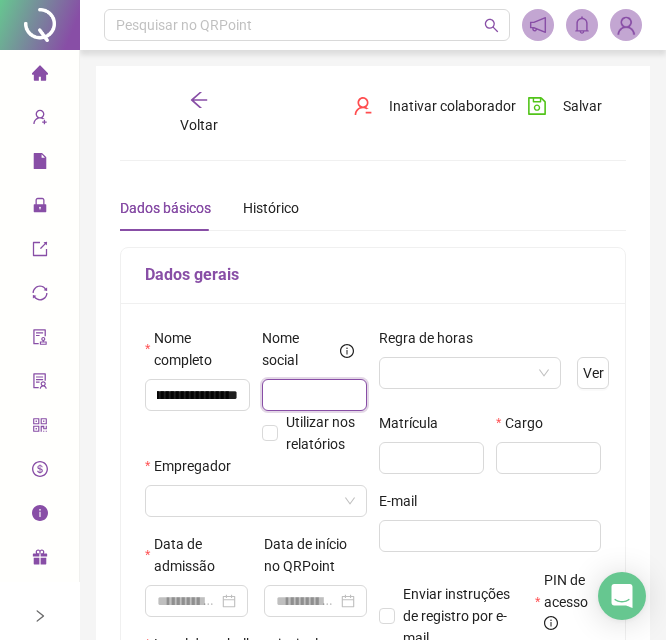 click at bounding box center [314, 395] 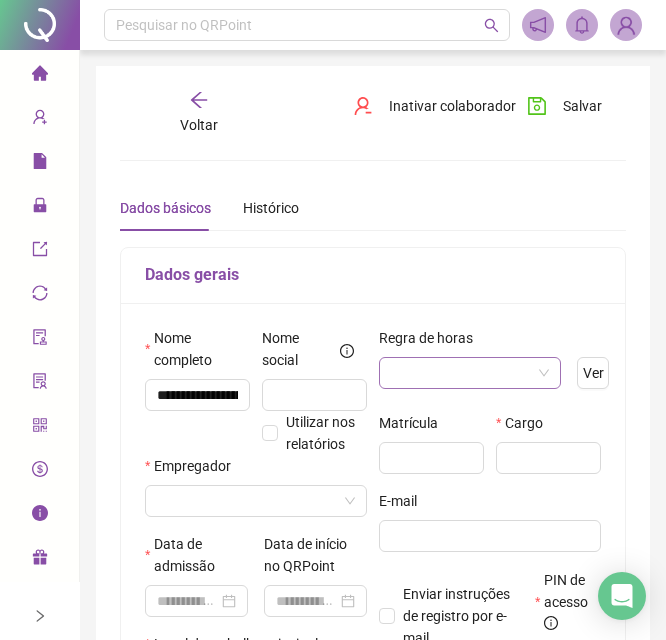 drag, startPoint x: 411, startPoint y: 364, endPoint x: 450, endPoint y: 378, distance: 41.4367 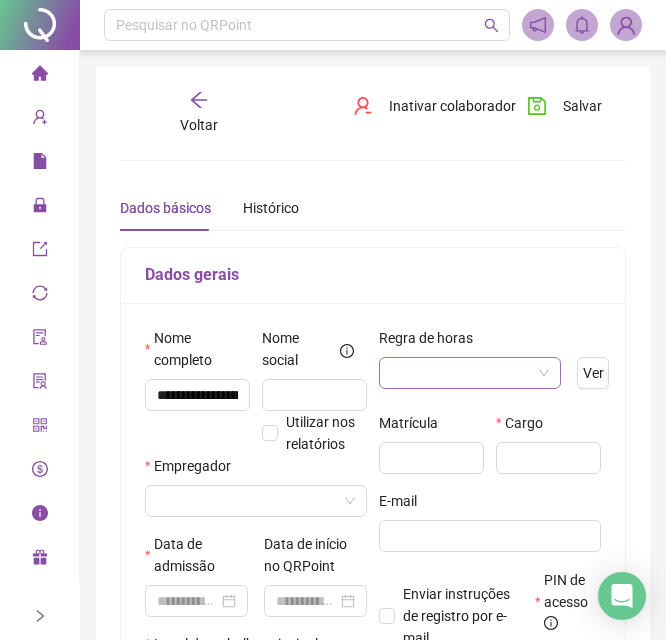 click at bounding box center [470, 373] 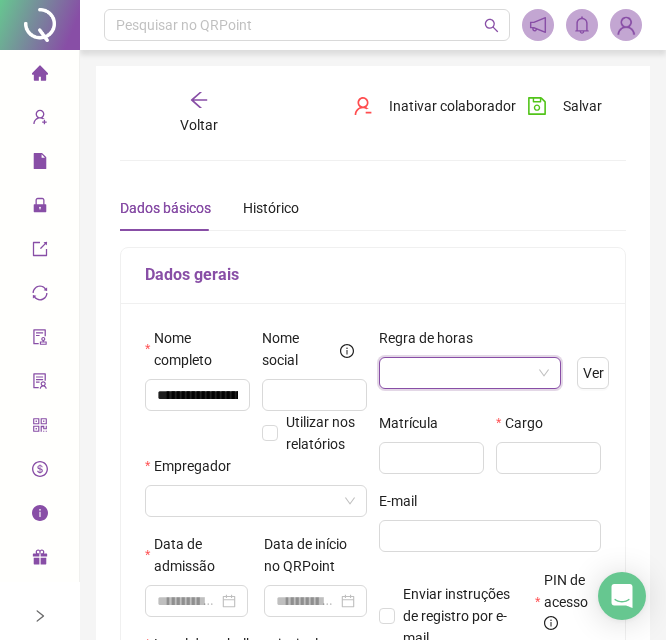 click at bounding box center [470, 373] 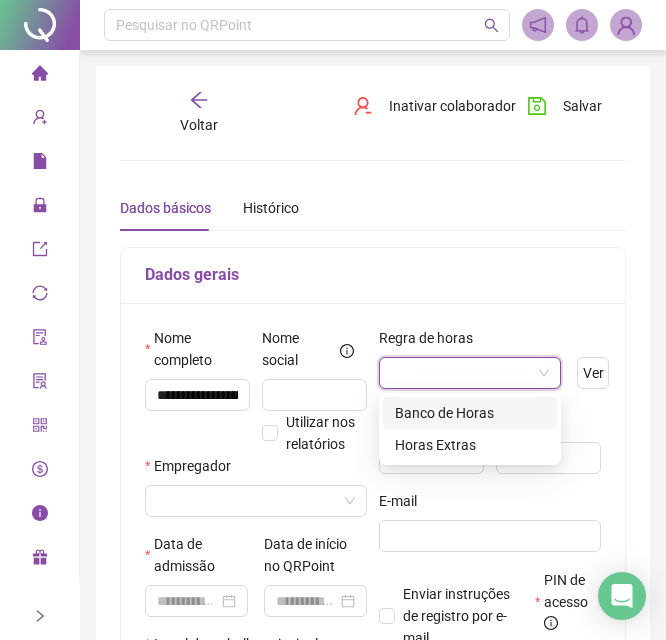 click on "Banco de Horas" at bounding box center (470, 413) 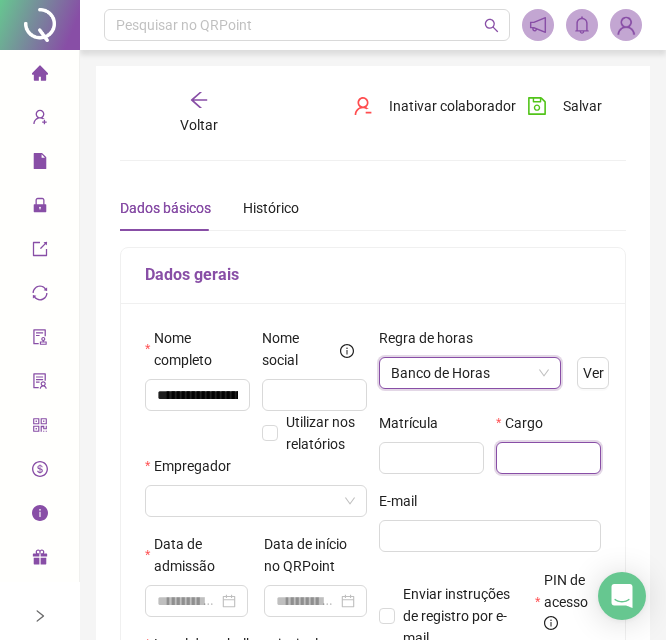 click at bounding box center [548, 458] 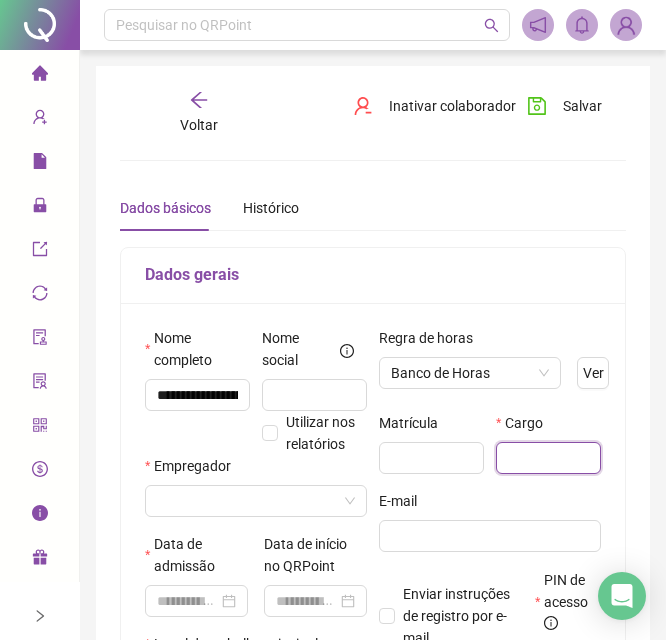 click at bounding box center (548, 458) 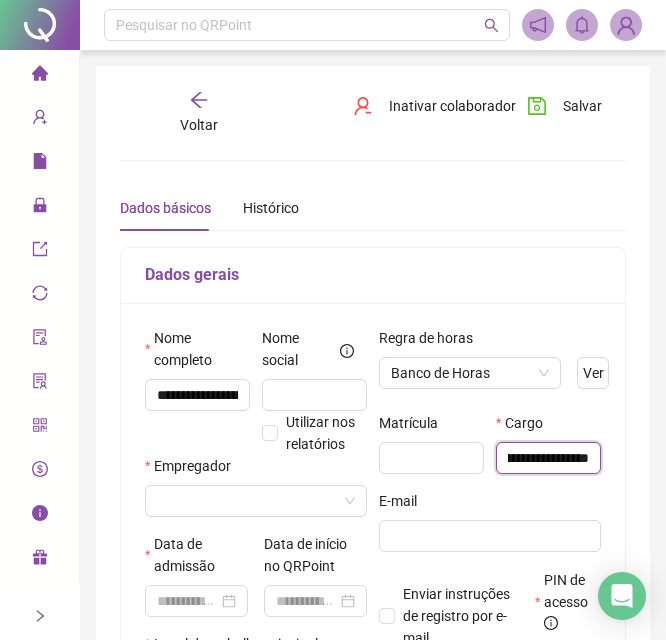 scroll, scrollTop: 0, scrollLeft: 75, axis: horizontal 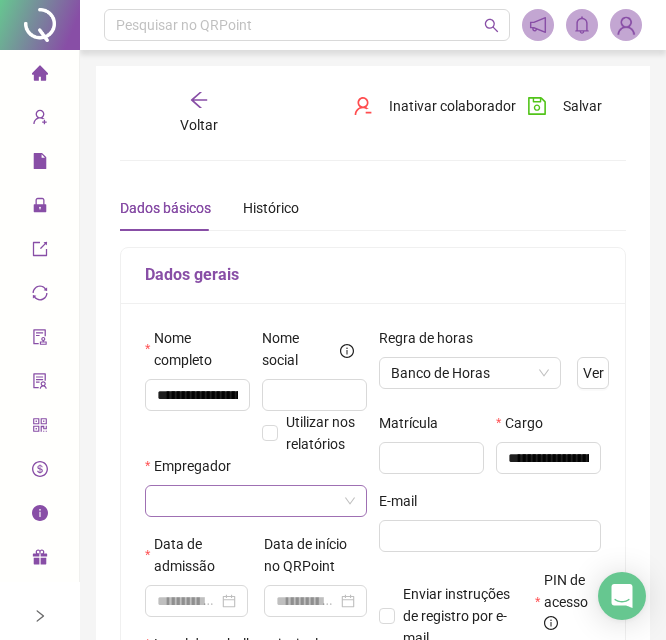 click at bounding box center (247, 501) 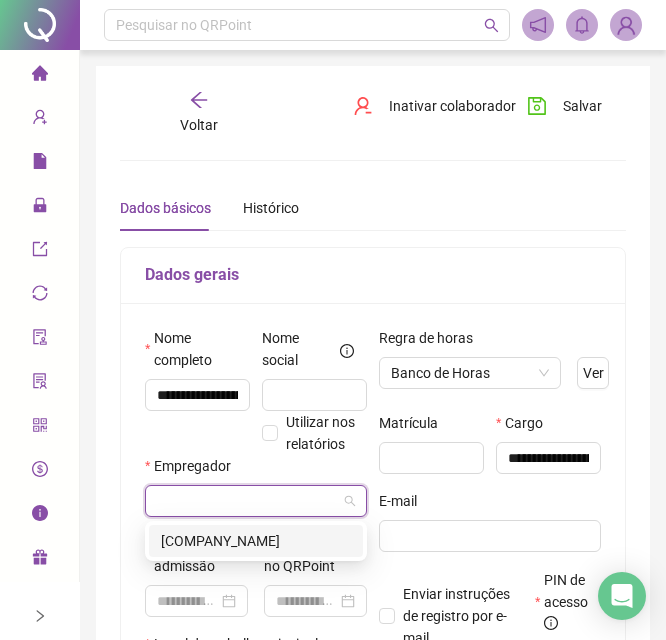 click on "[COMPANY_NAME]" at bounding box center (256, 541) 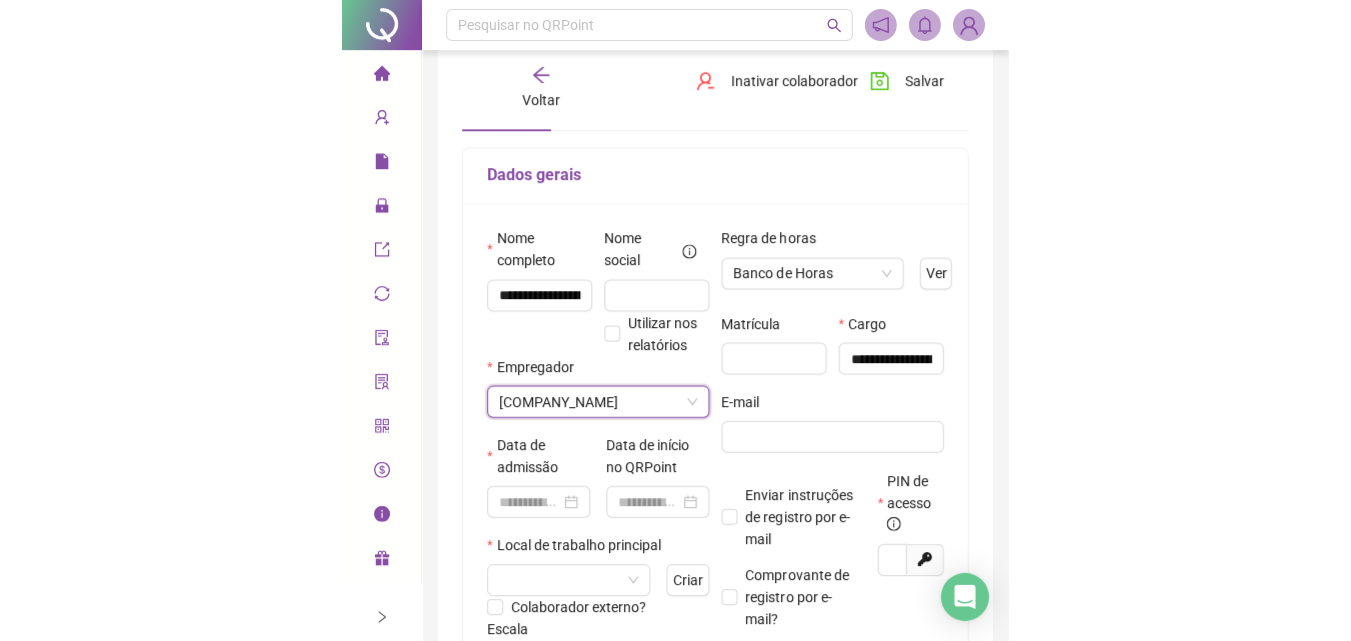 scroll, scrollTop: 200, scrollLeft: 0, axis: vertical 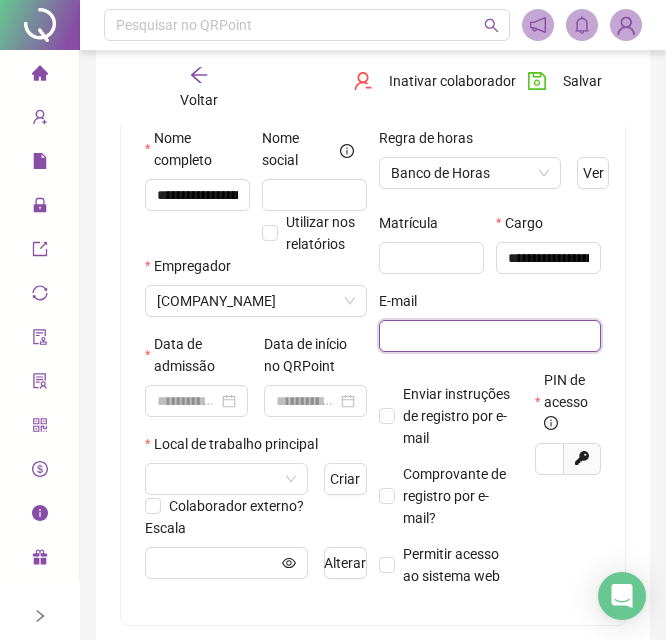 click at bounding box center (488, 336) 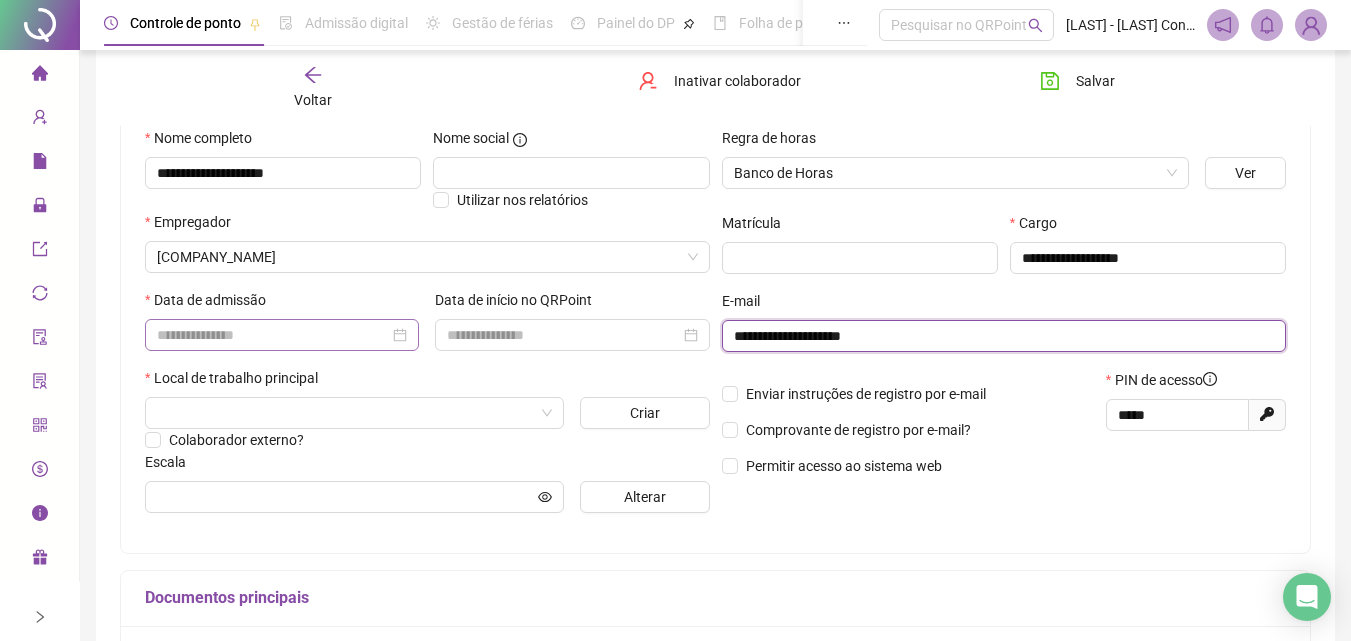 click at bounding box center (282, 335) 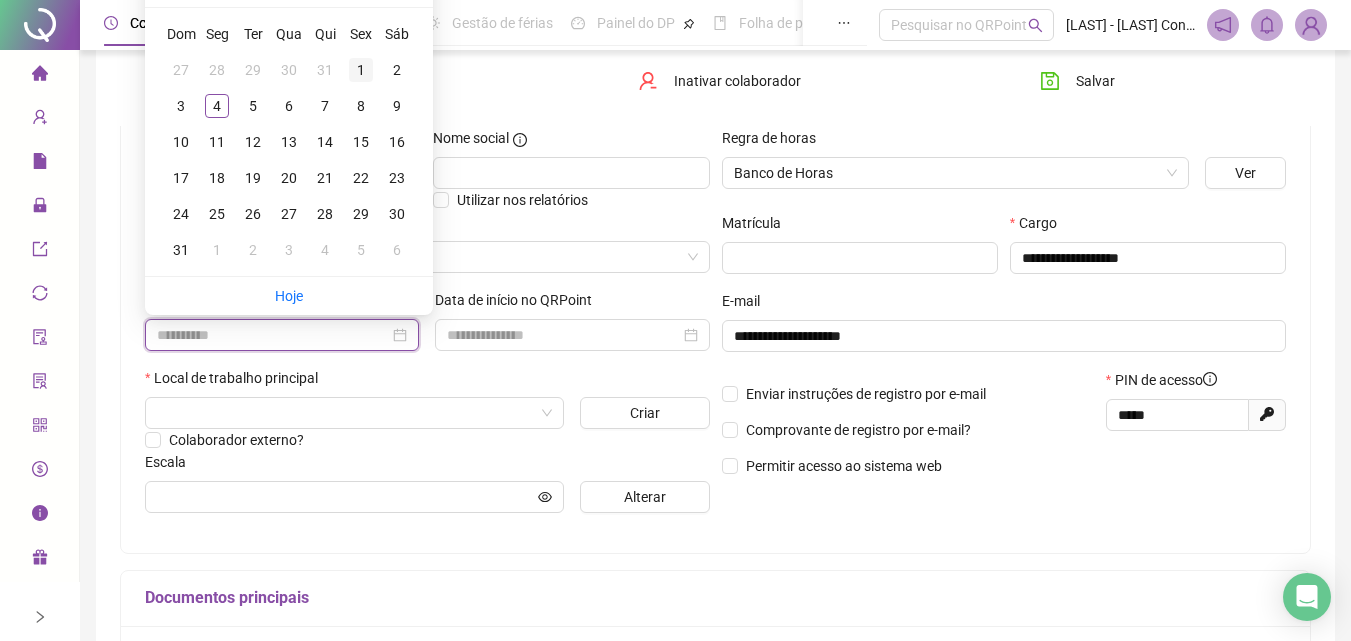 type on "**********" 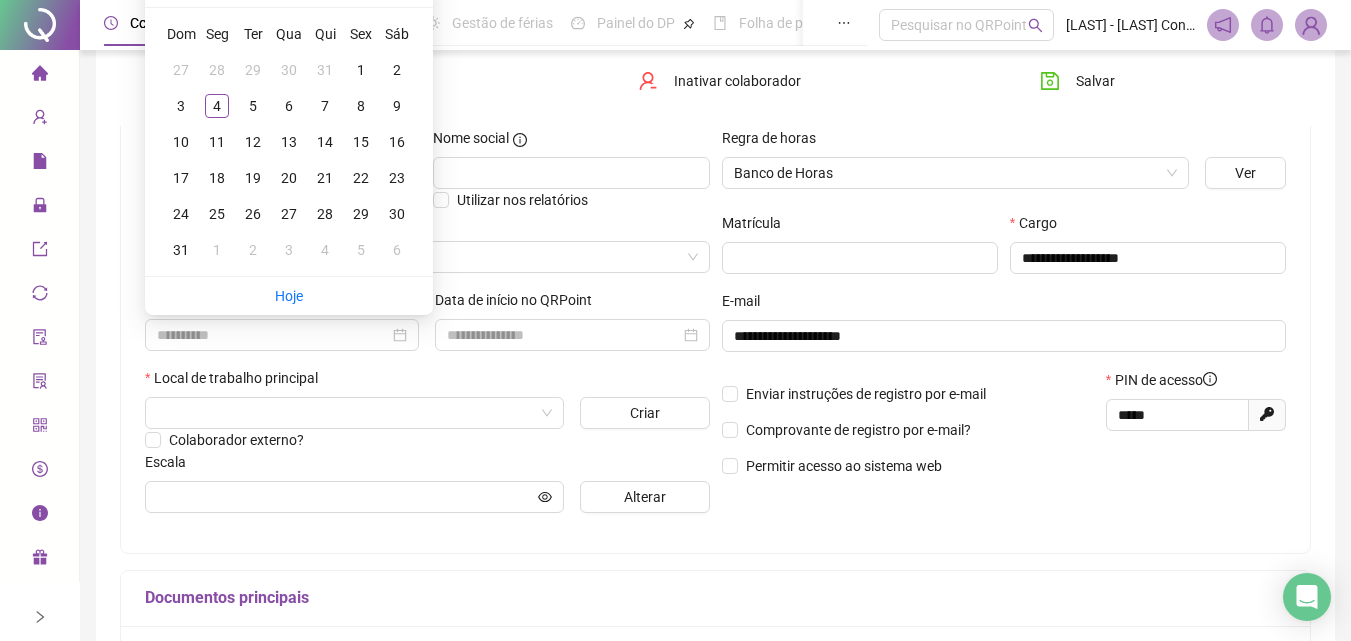 drag, startPoint x: 358, startPoint y: 63, endPoint x: 357, endPoint y: 86, distance: 23.021729 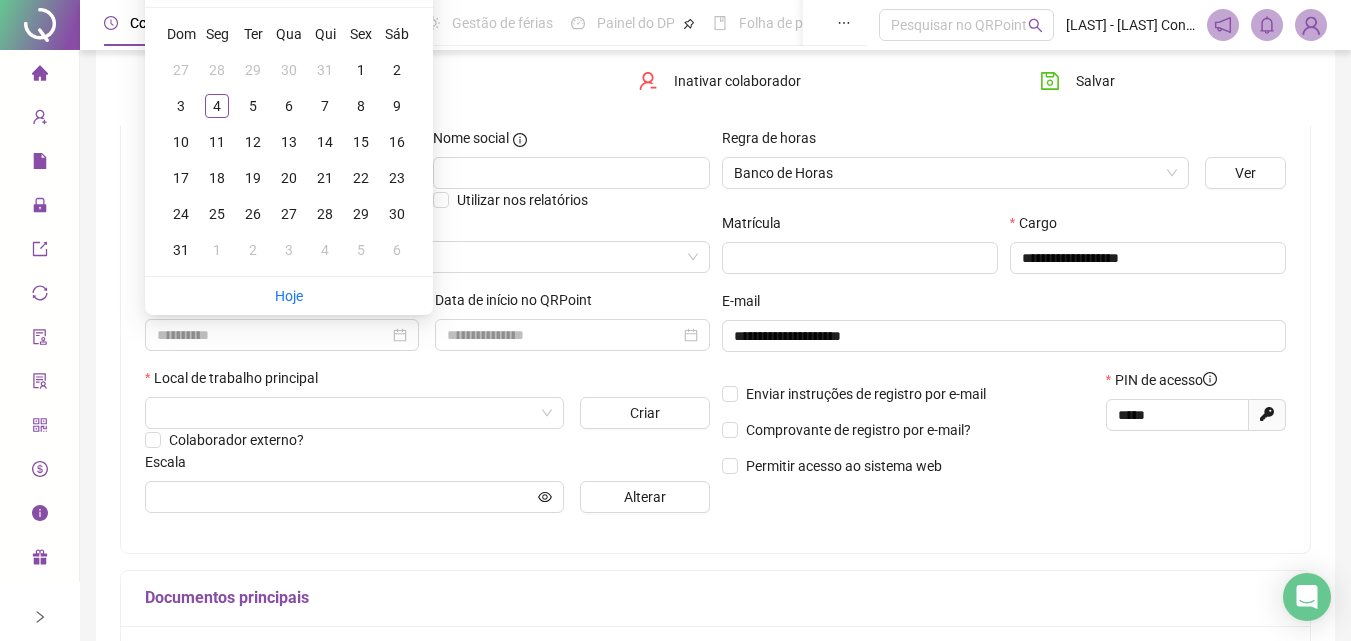 click on "1" at bounding box center [361, 70] 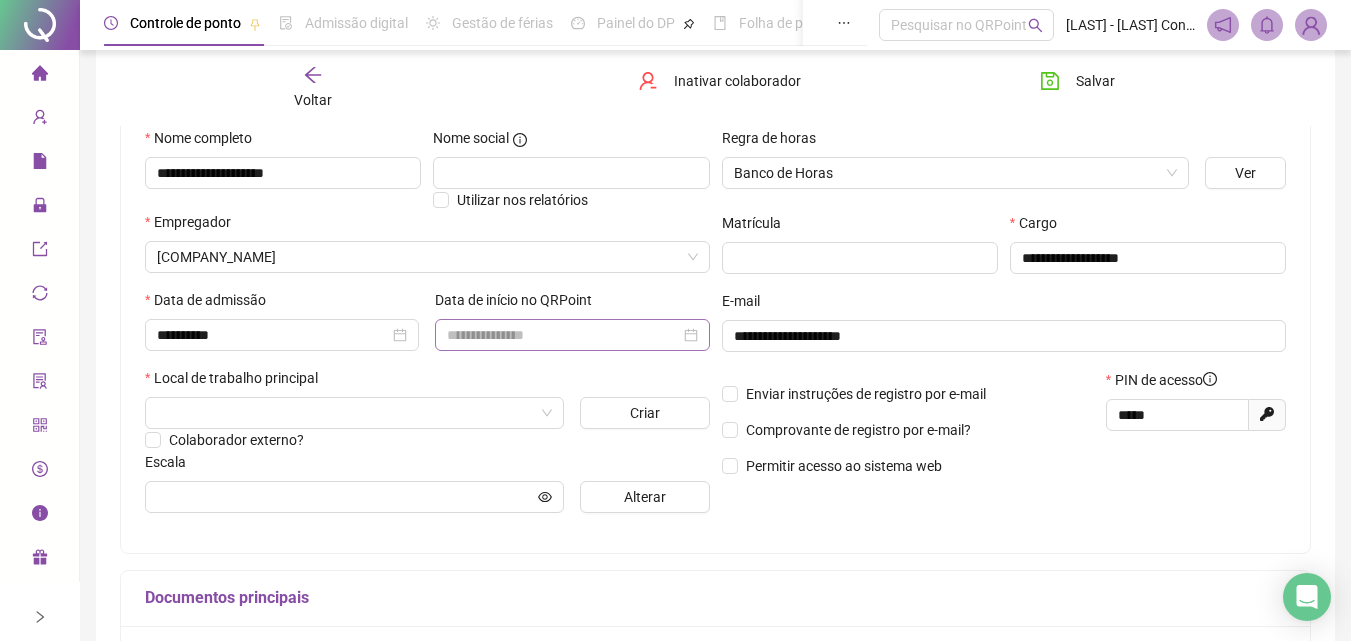 click at bounding box center [572, 335] 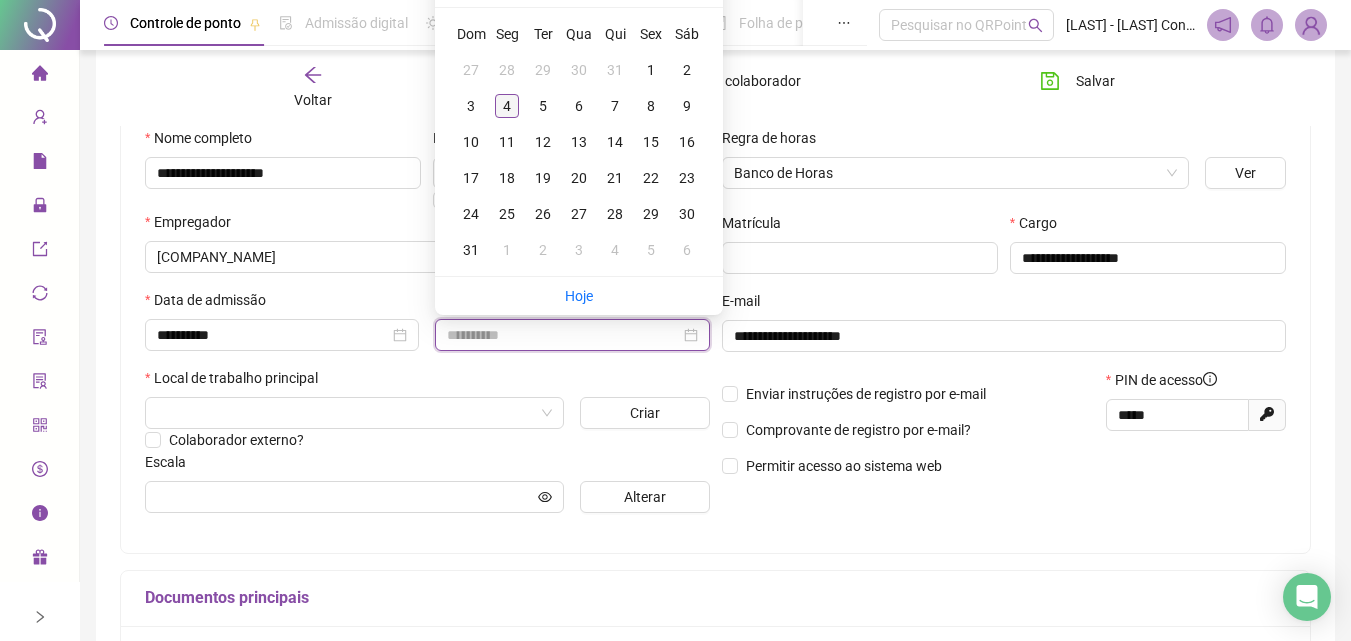 type on "**********" 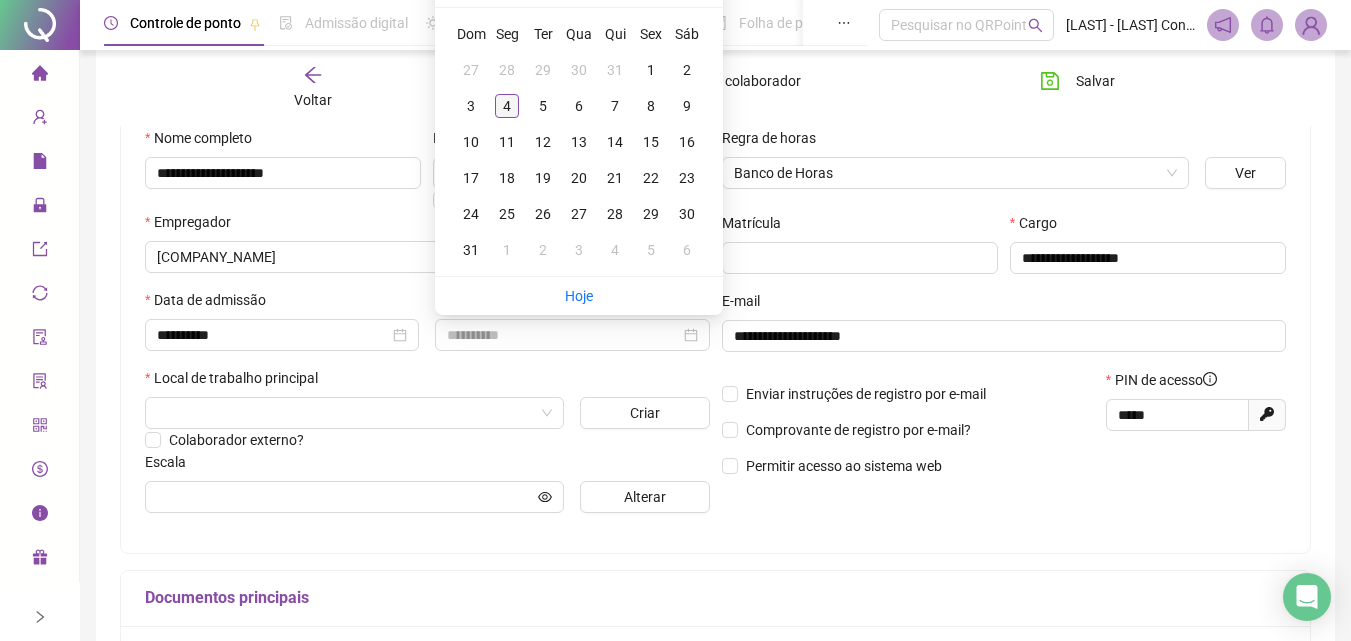 click on "4" at bounding box center [507, 106] 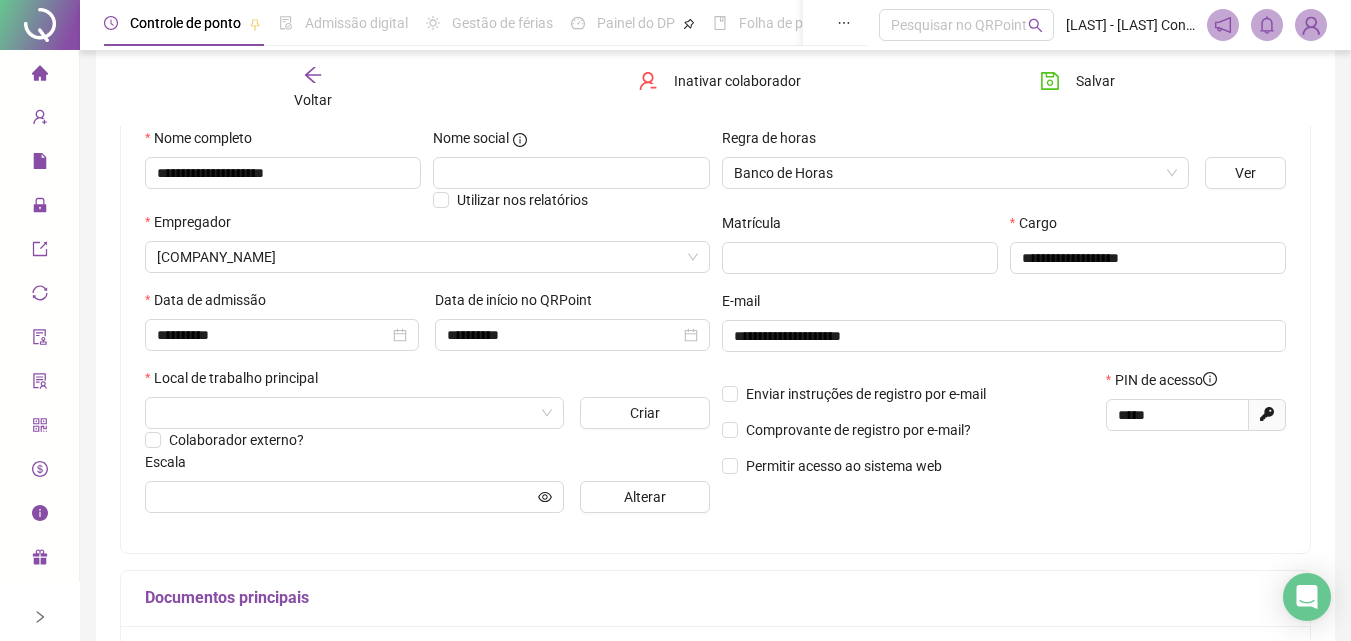 scroll, scrollTop: 300, scrollLeft: 0, axis: vertical 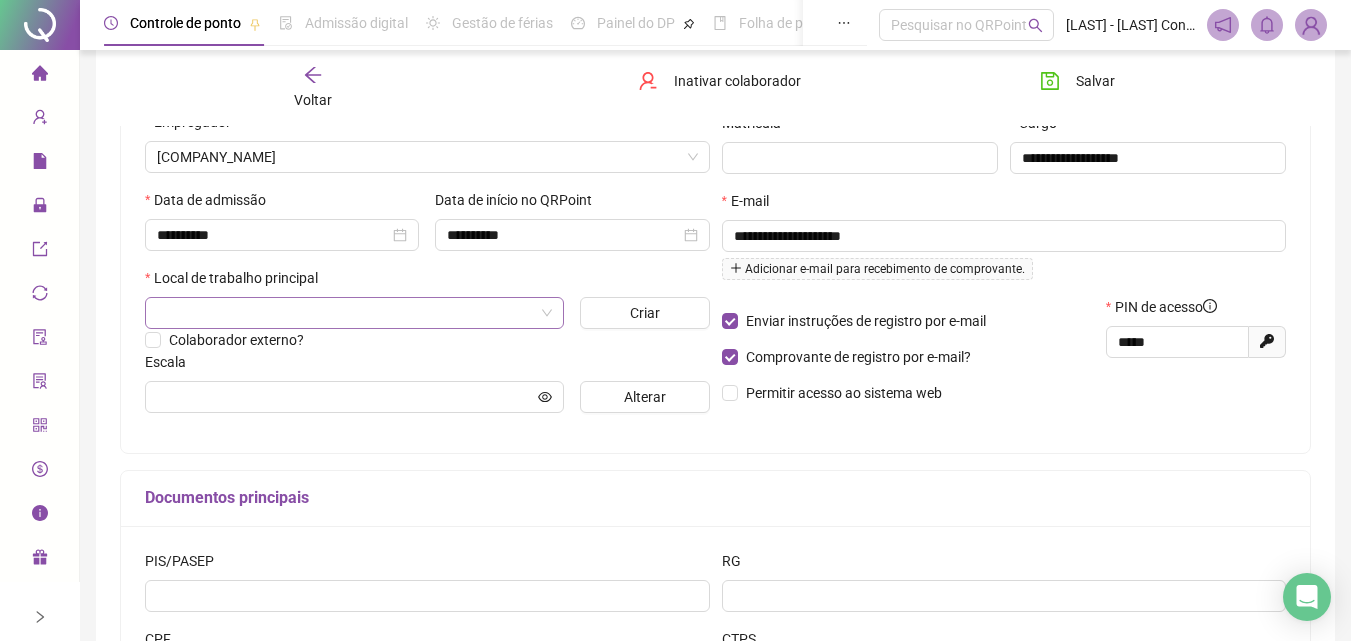 click at bounding box center (345, 313) 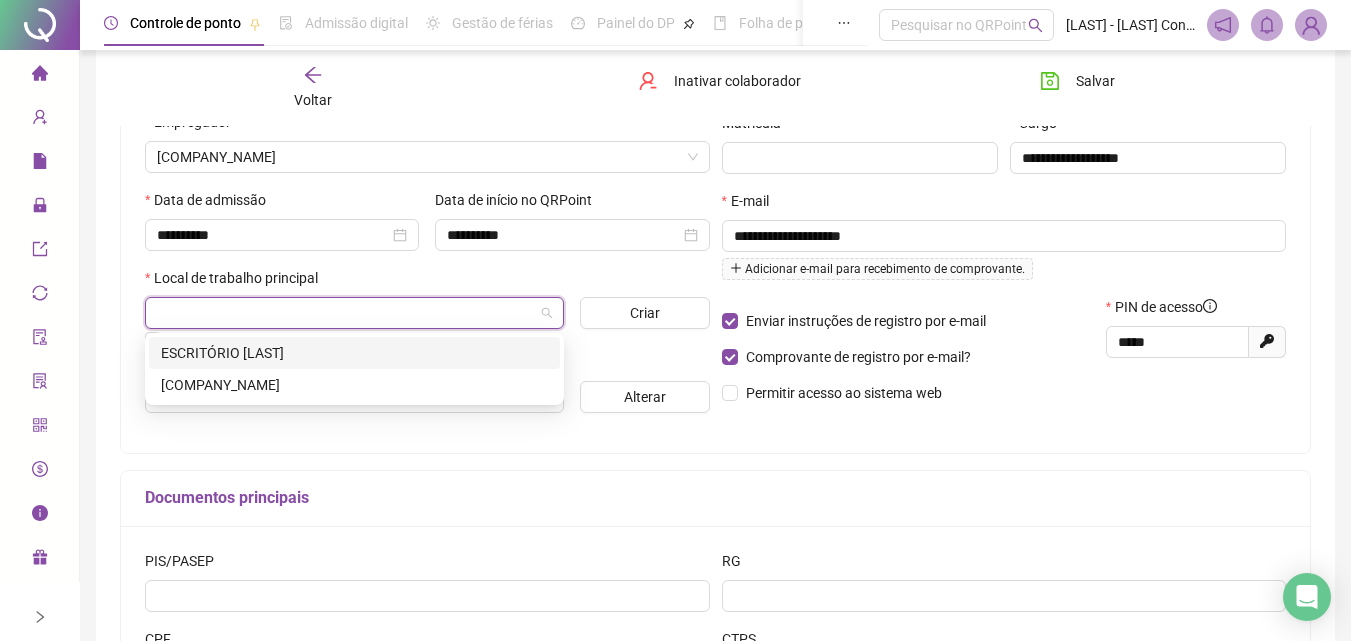 click on "ESCRITÓRIO [LAST]" at bounding box center [354, 353] 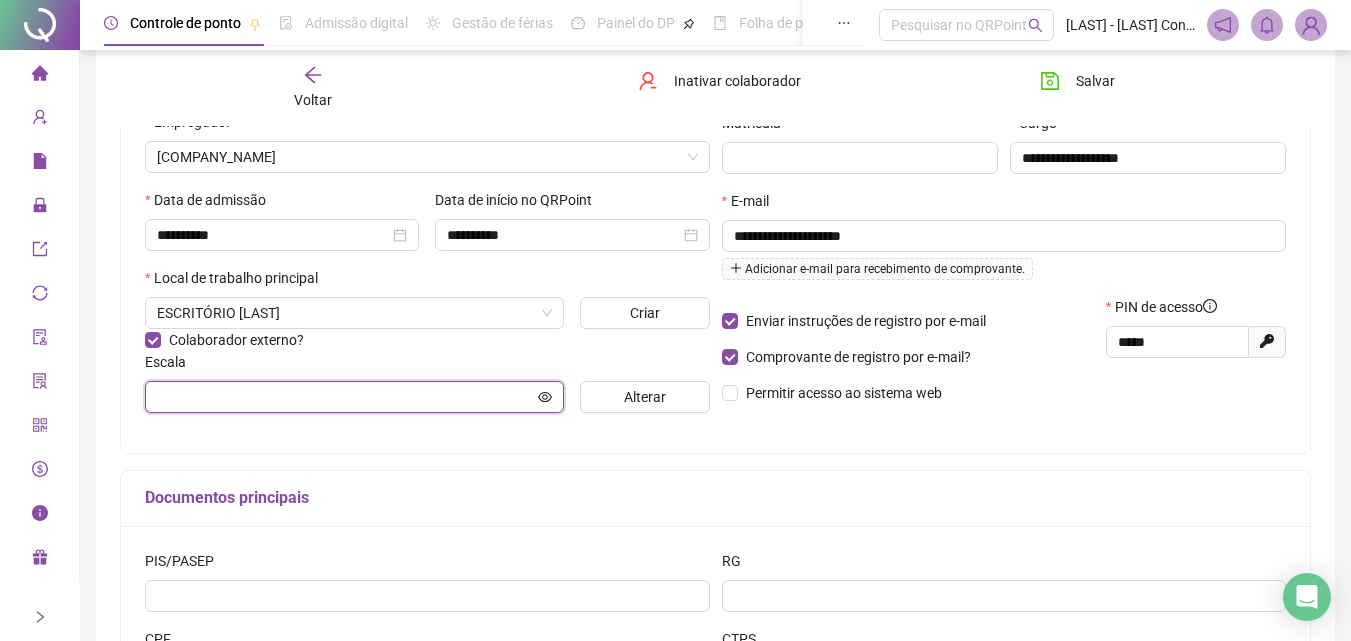 click 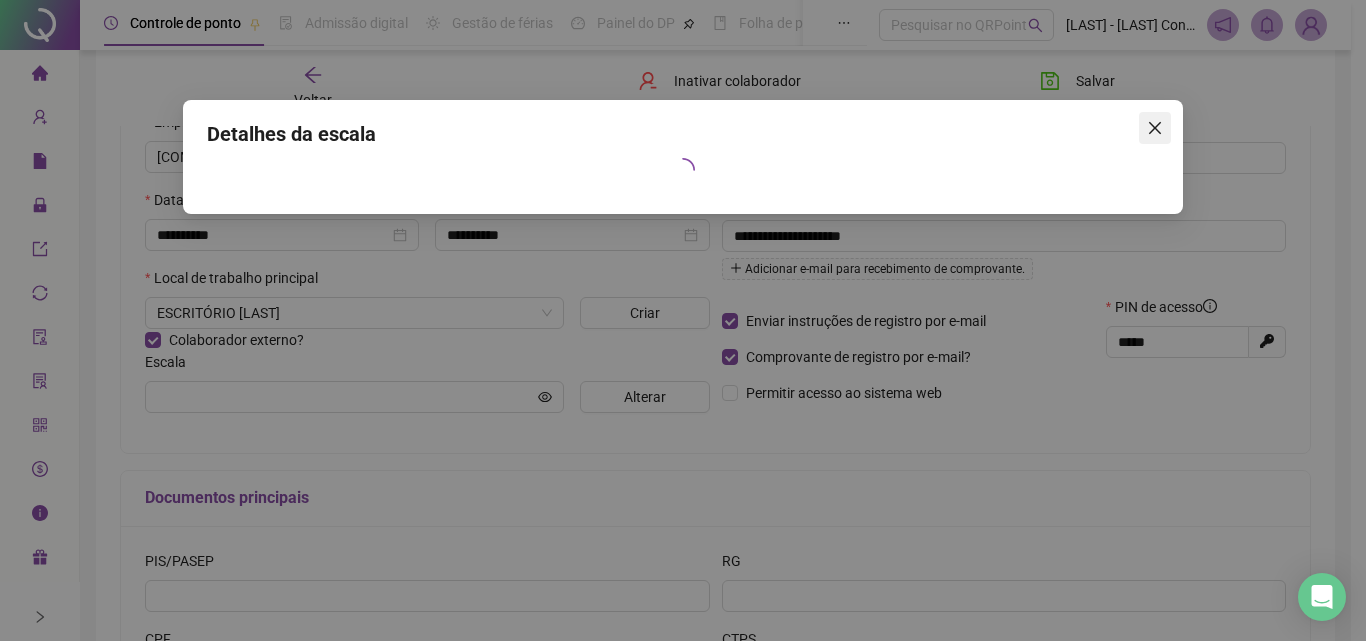 click 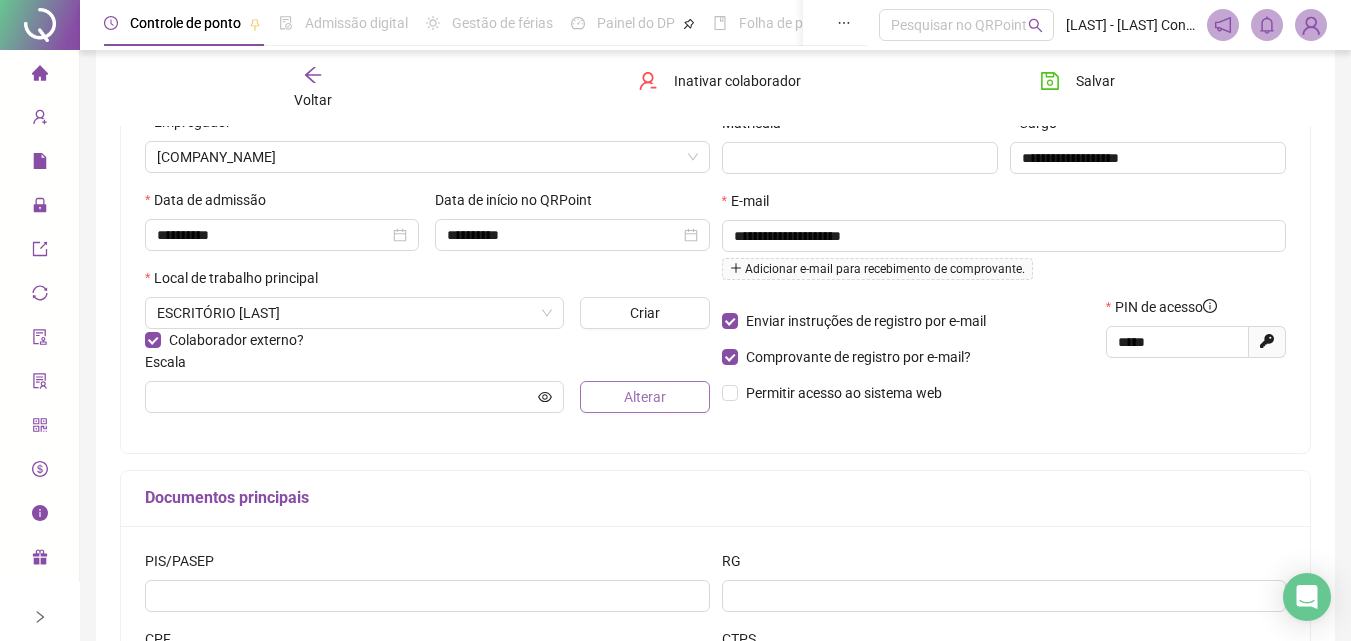 click on "Alterar" at bounding box center [644, 397] 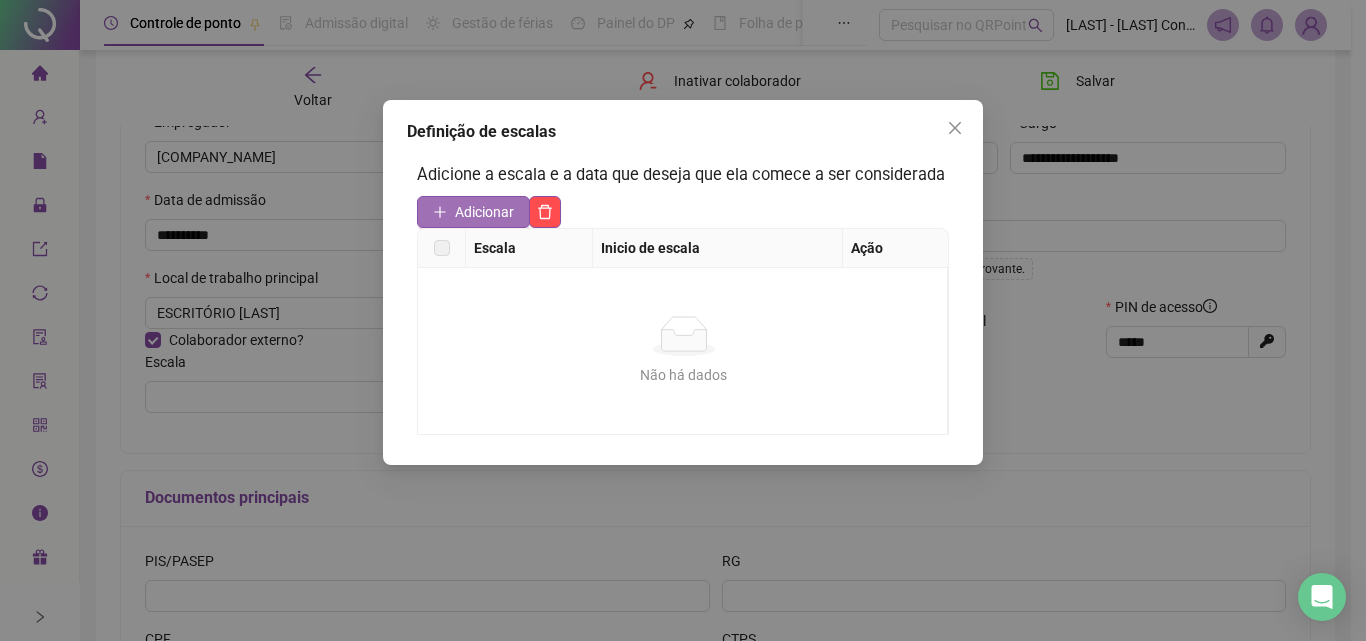 click on "Adicionar" at bounding box center (484, 212) 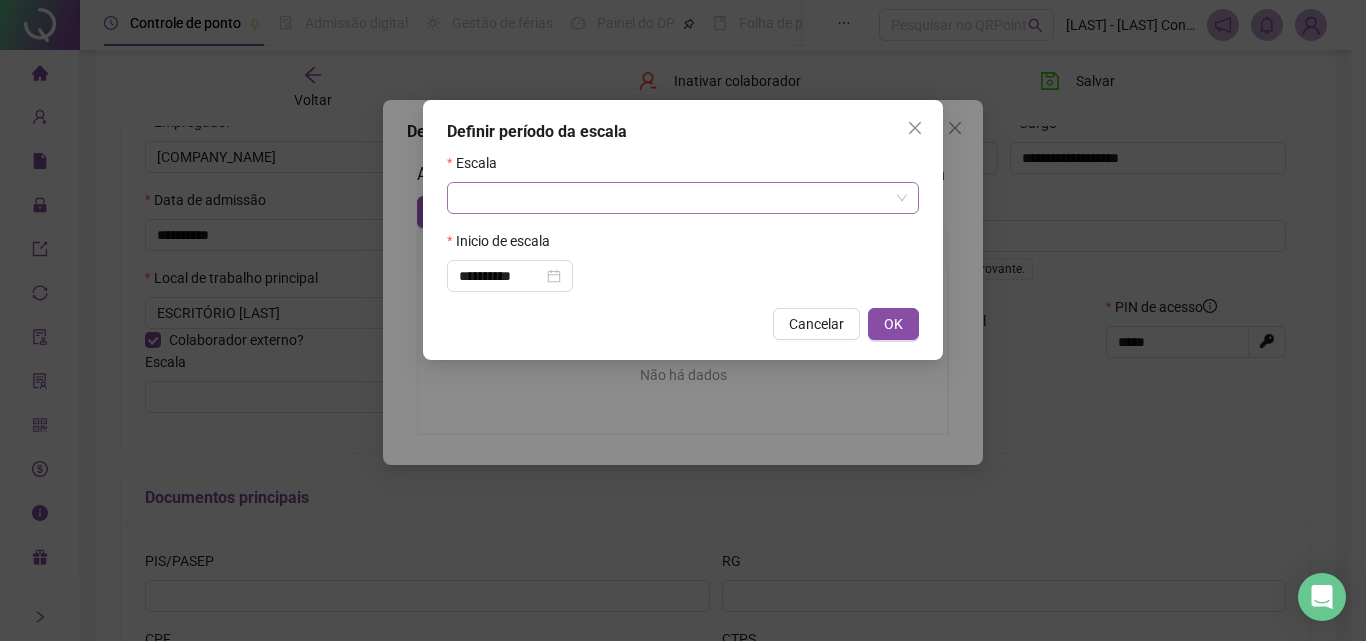 click at bounding box center [674, 198] 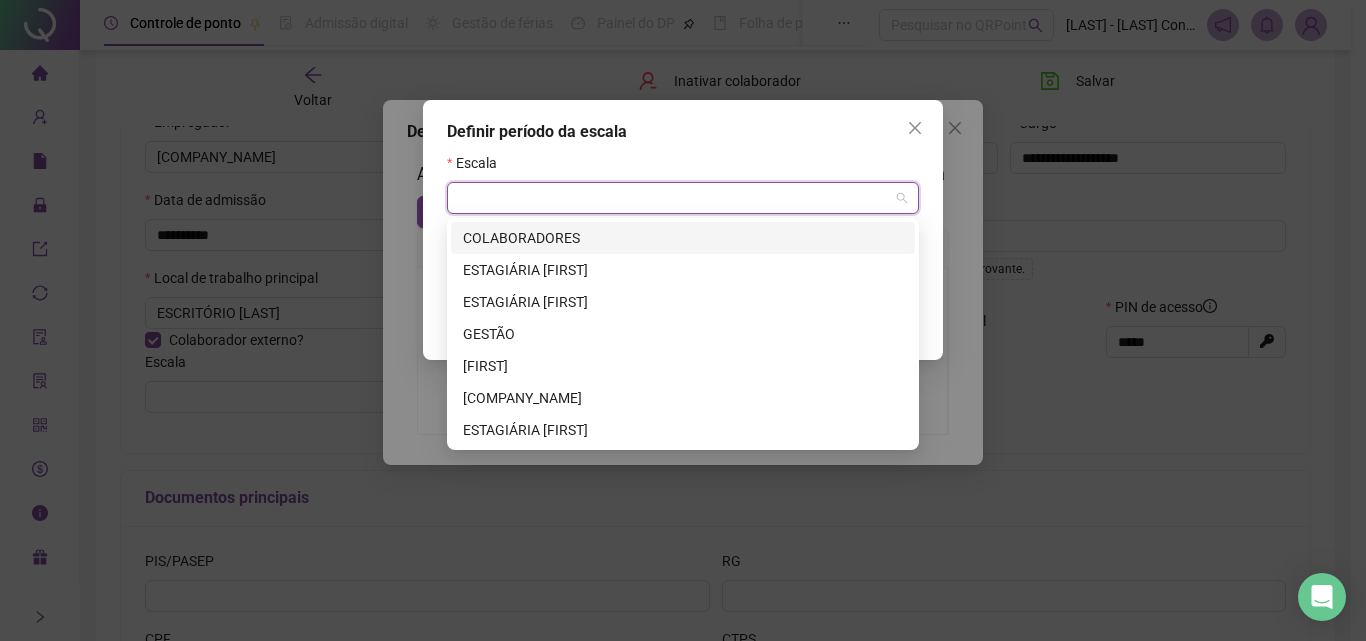 click on "COLABORADORES" at bounding box center [683, 238] 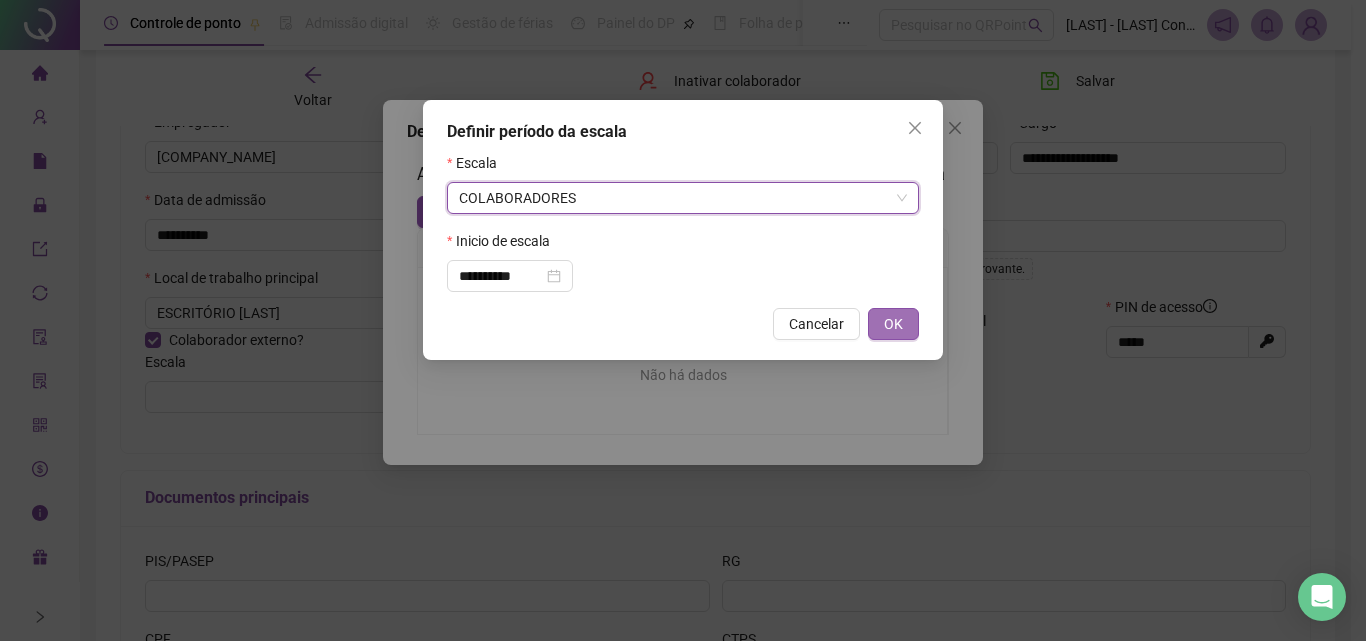 click on "OK" at bounding box center (893, 324) 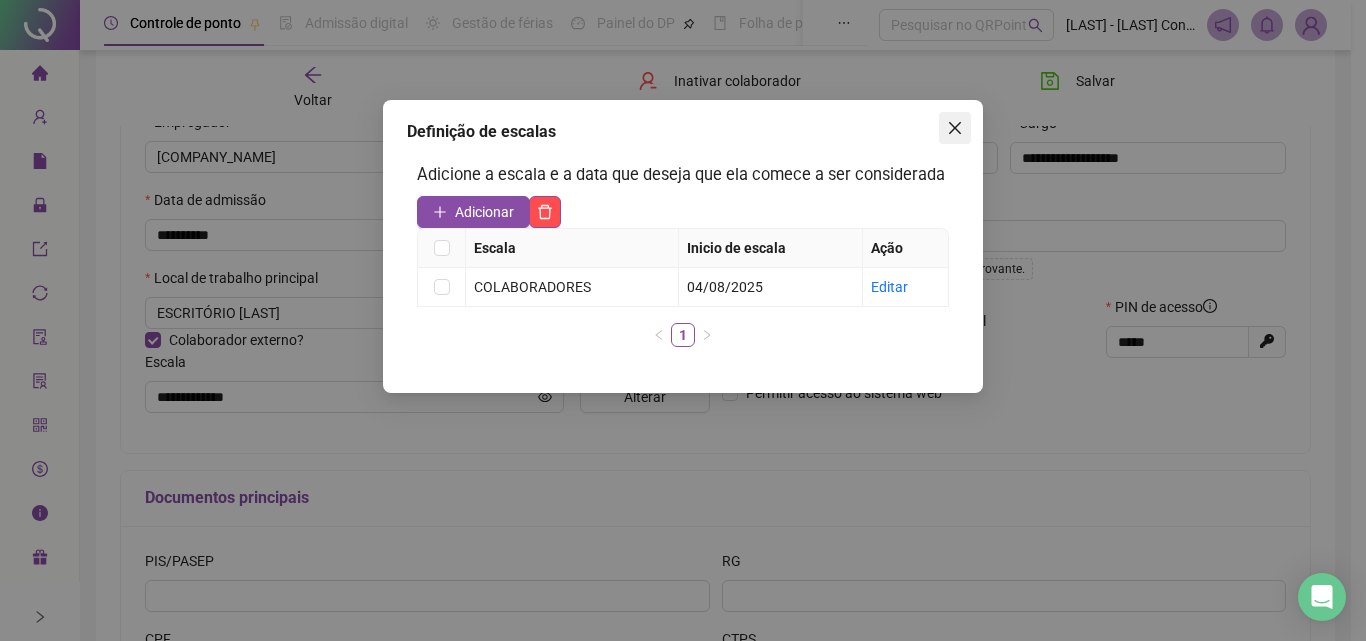 click at bounding box center [955, 128] 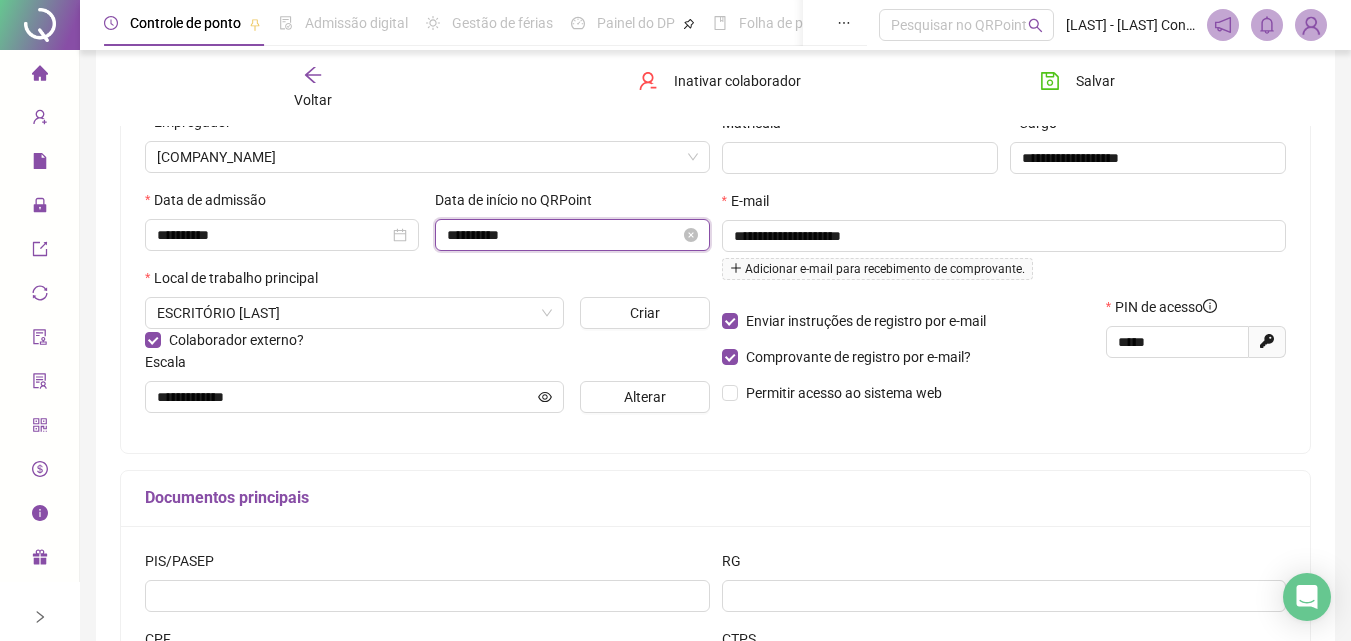 click on "**********" at bounding box center (563, 235) 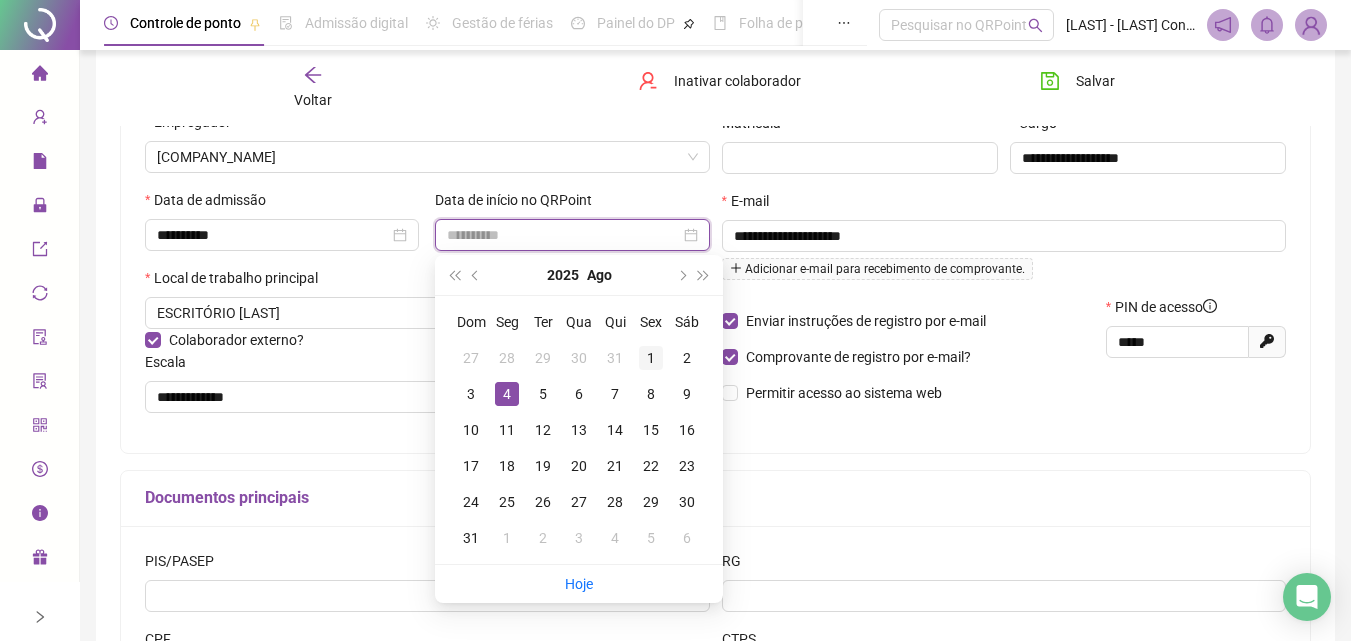 type on "**********" 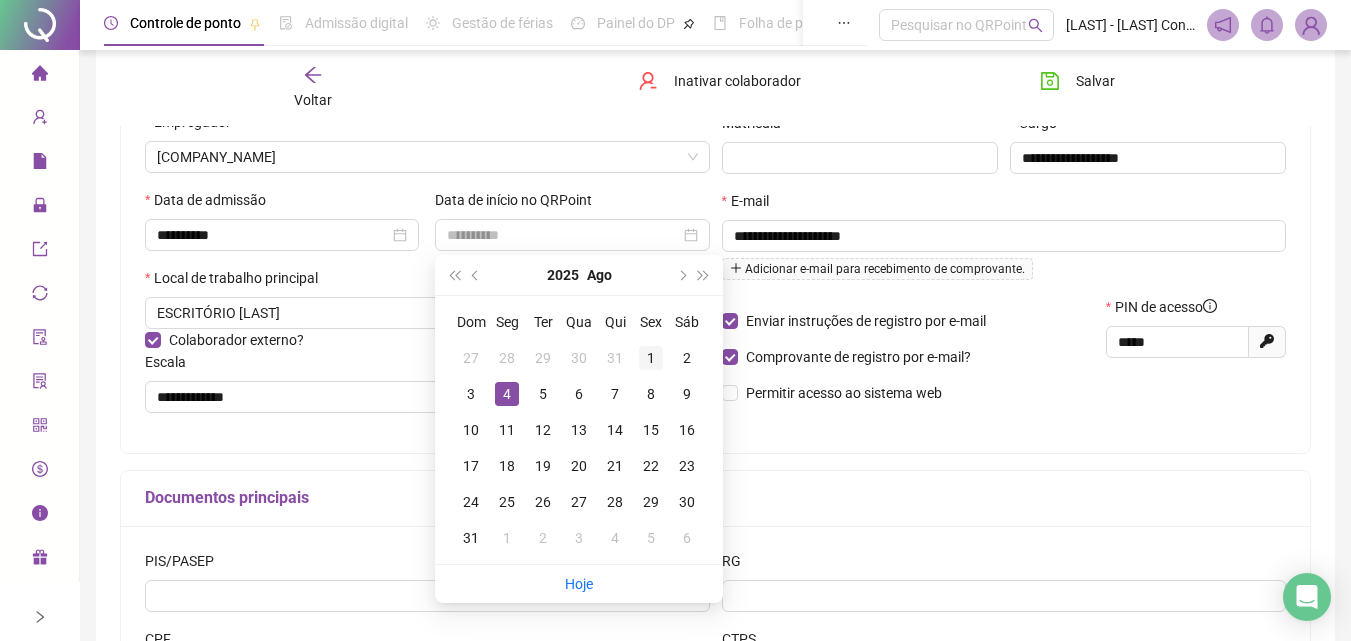 click on "1" at bounding box center (651, 358) 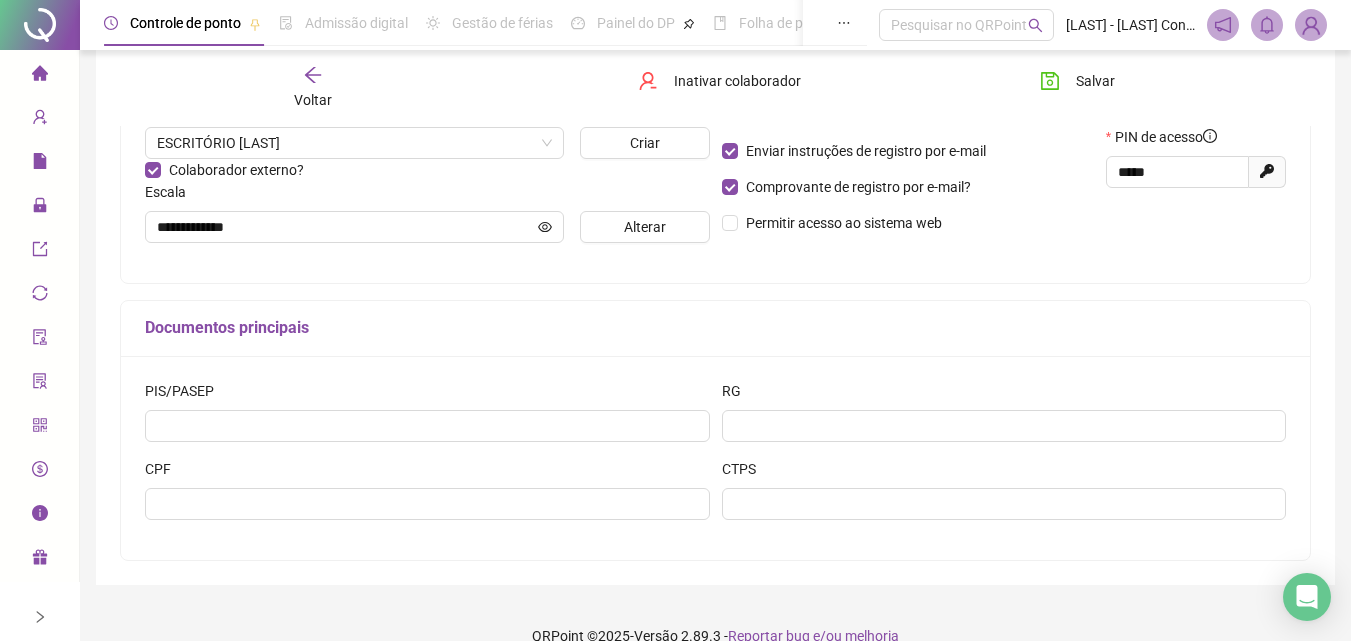 scroll, scrollTop: 500, scrollLeft: 0, axis: vertical 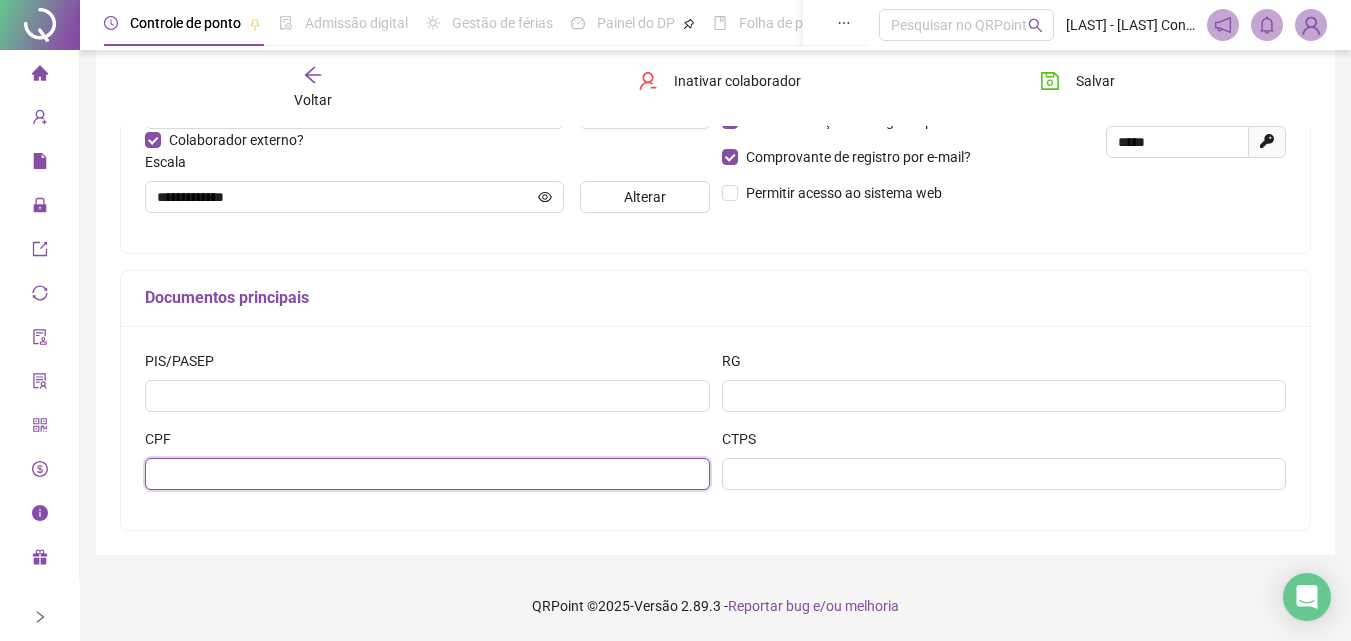 click at bounding box center (427, 474) 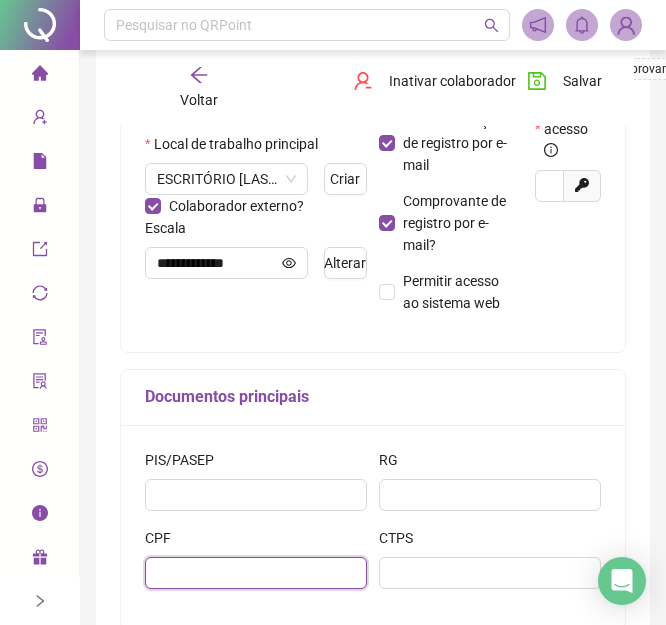 click at bounding box center [256, 573] 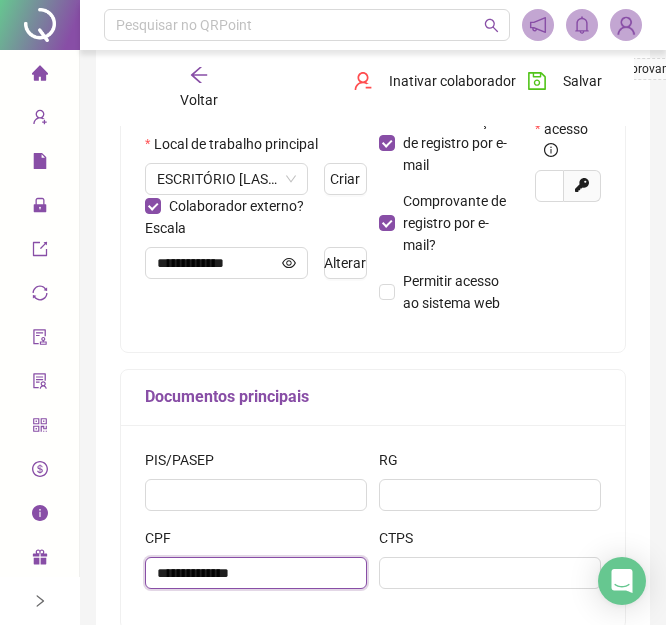 type on "**********" 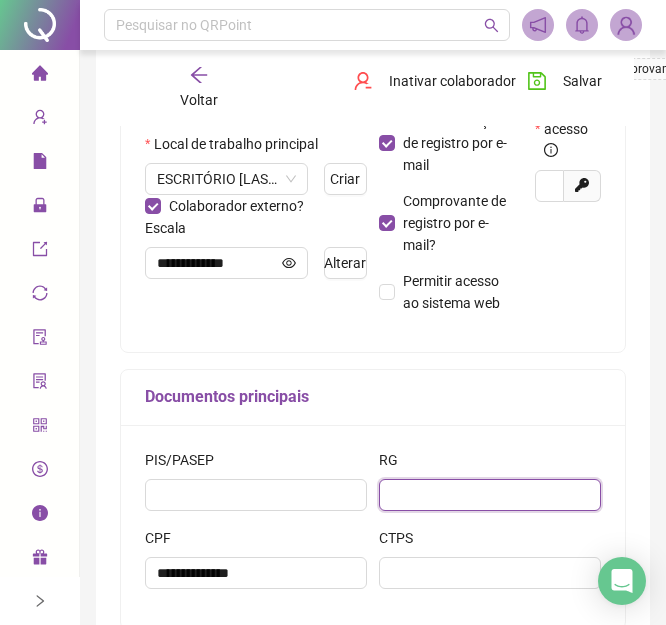 click at bounding box center (490, 495) 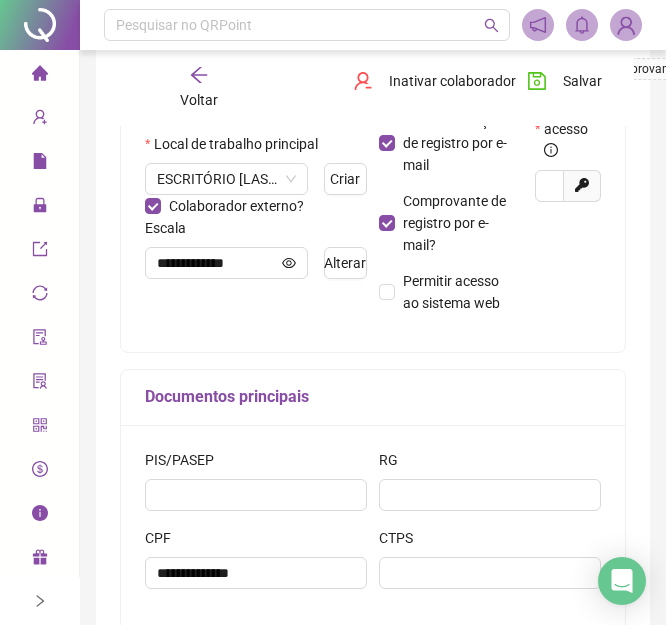 click on "**********" at bounding box center [373, 527] 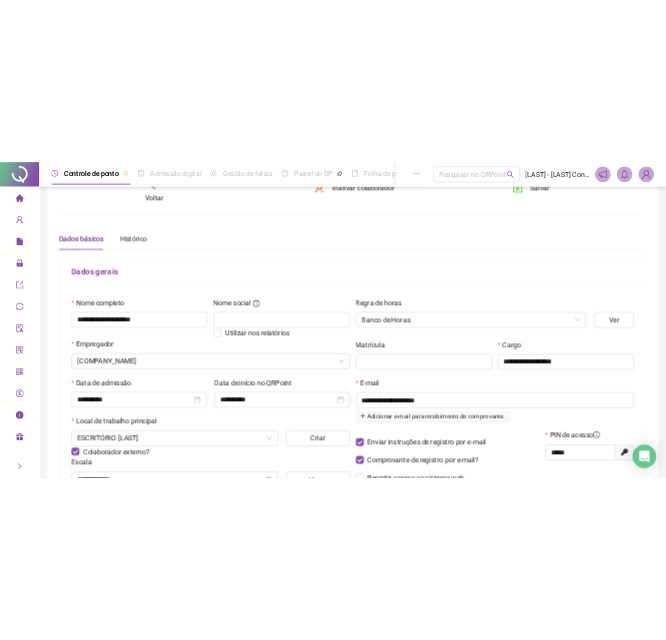 scroll, scrollTop: 0, scrollLeft: 0, axis: both 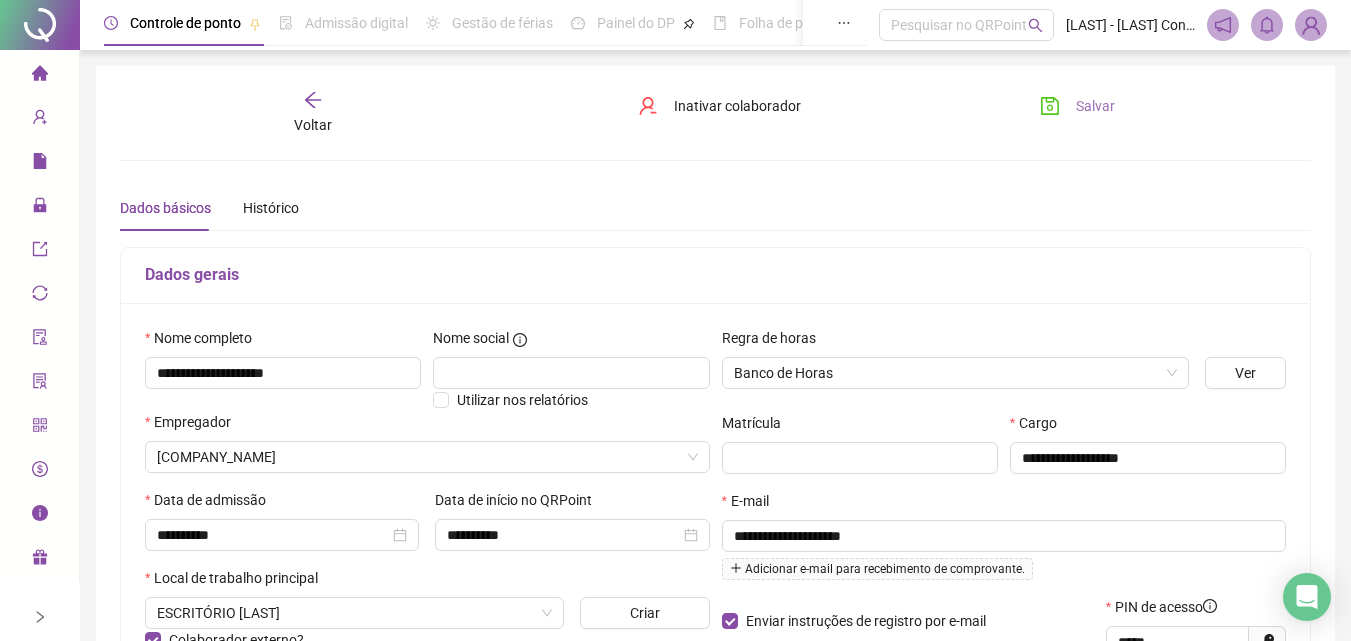 click on "Salvar" at bounding box center (1095, 106) 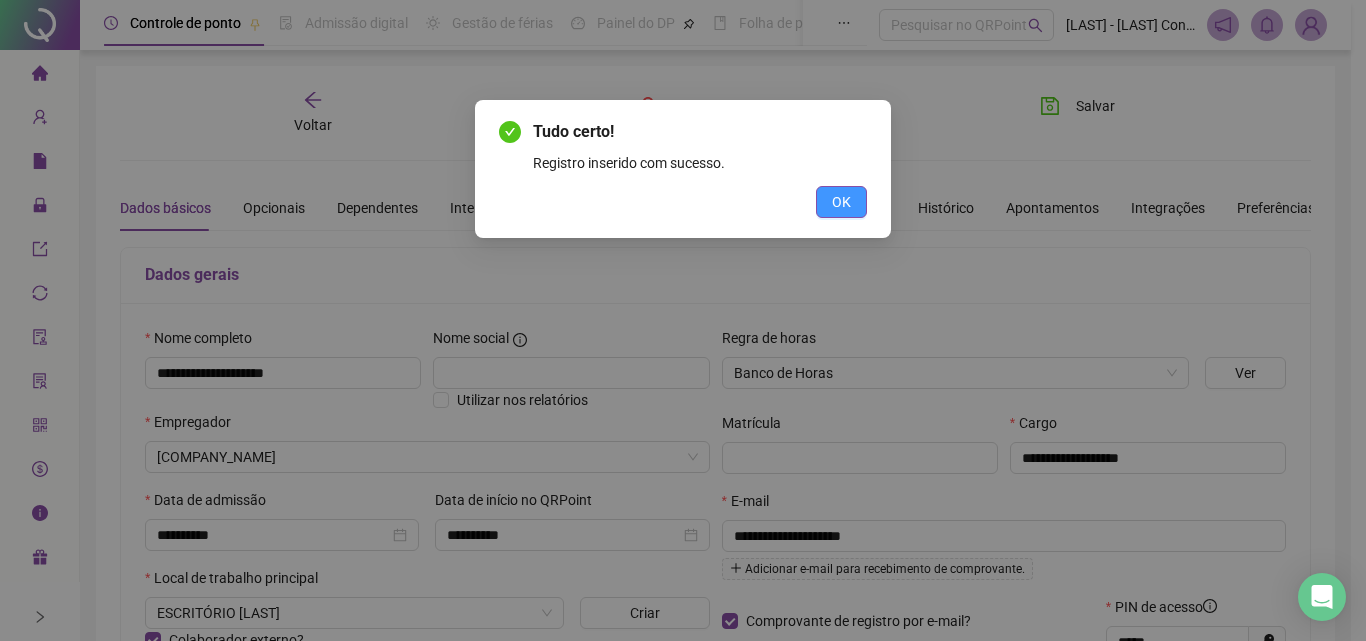 click on "OK" at bounding box center (841, 202) 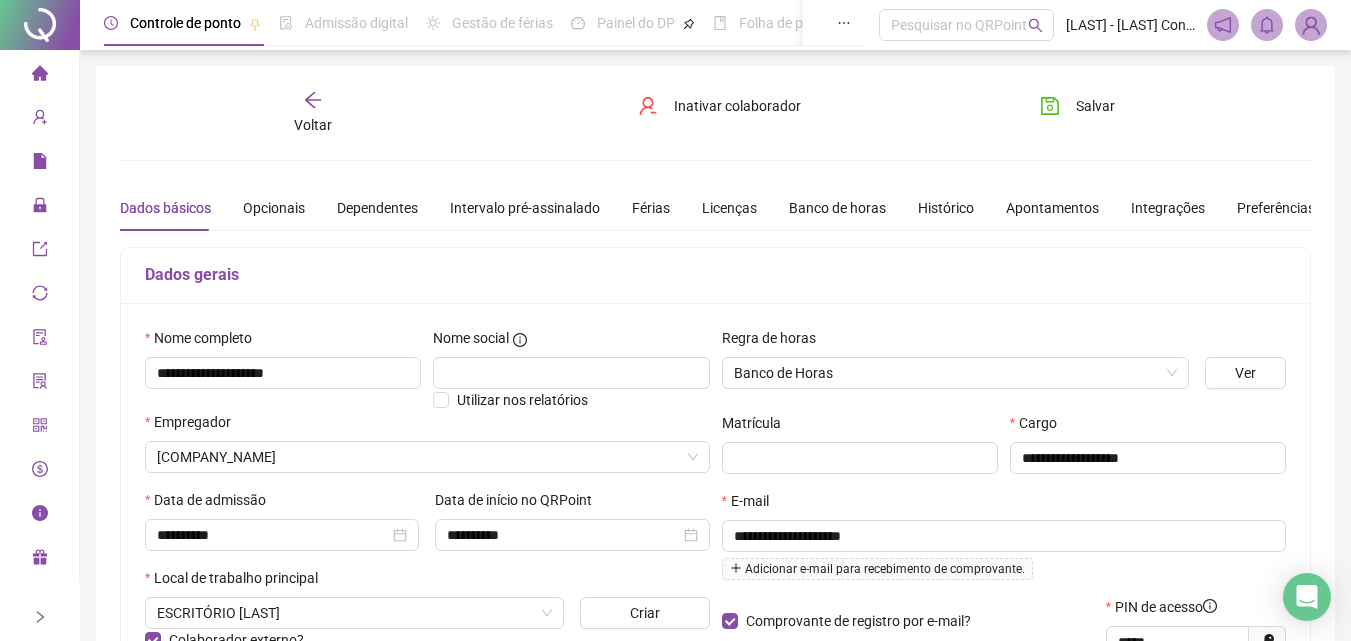 click on "Voltar" at bounding box center [313, 113] 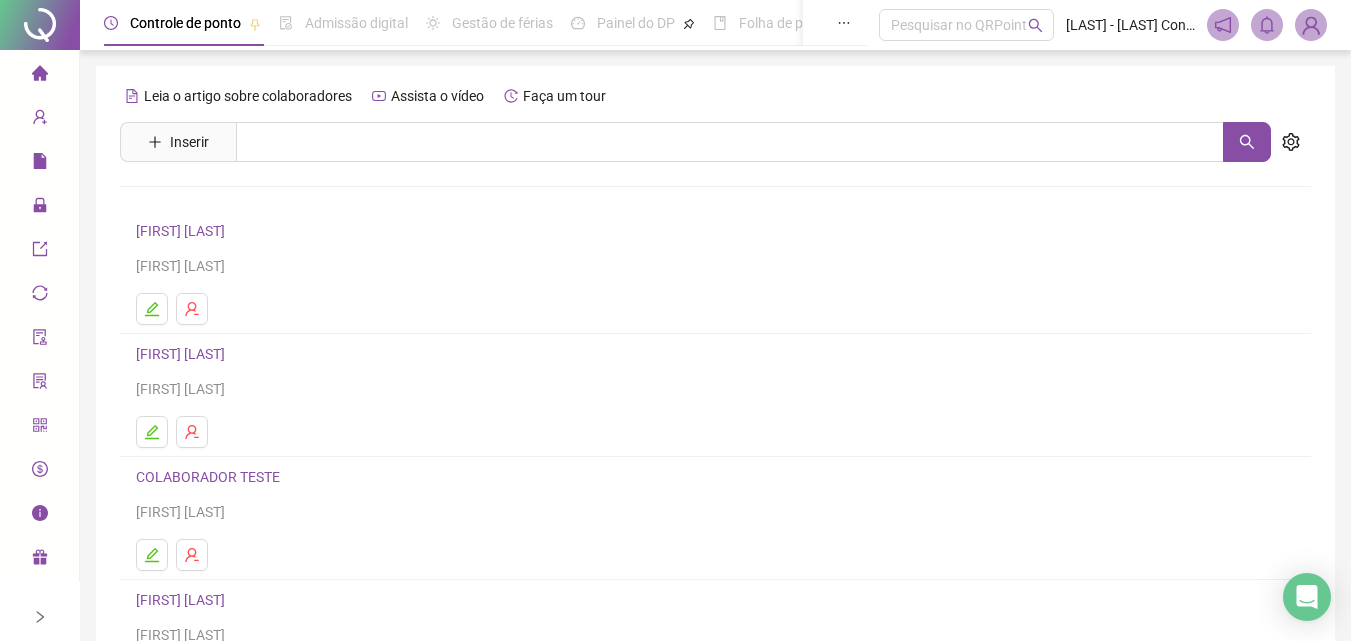 click on "Leia o artigo sobre colaboradores Assista o vídeo Faça um tour Inserir Nenhum resultado [FIRST] [LAST]    [FIRST] [LAST]    [FIRST] [LAST] COLABORADOR TESTE    [FIRST] [LAST] [FIRST] [LAST]    [FIRST] [LAST] [FIRST] [LAST]    [FIRST] [LAST] 1 2" at bounding box center [715, 468] 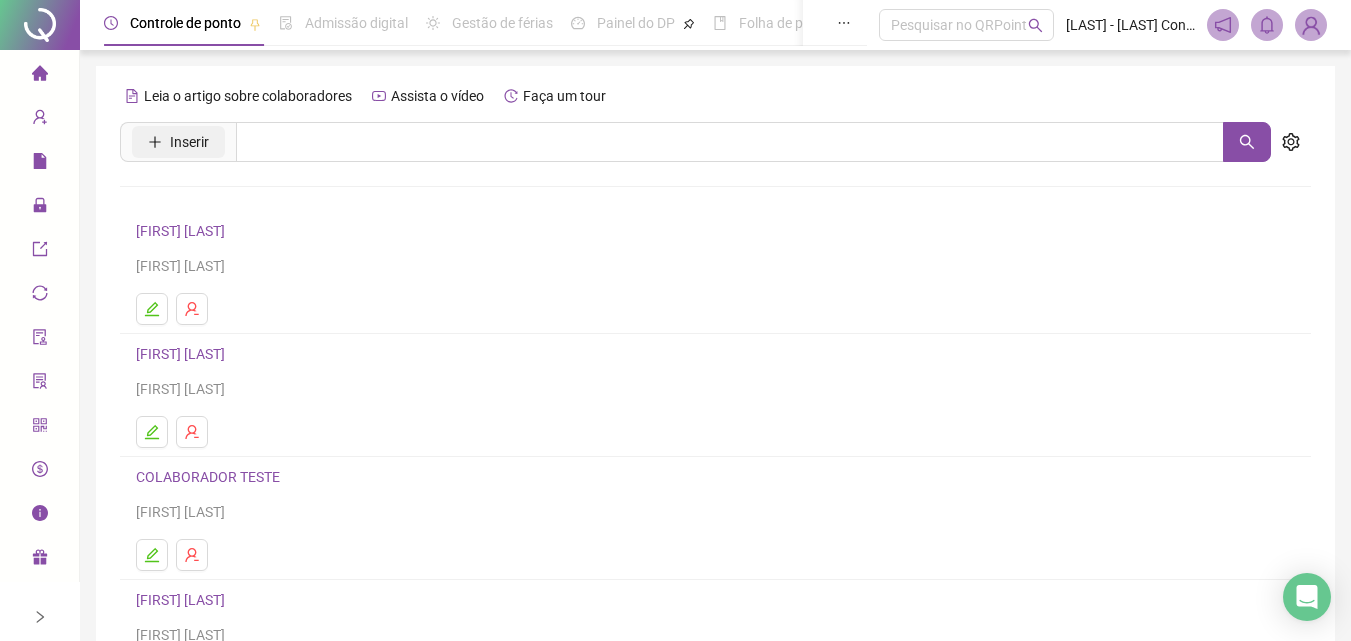 click on "Inserir" at bounding box center [178, 142] 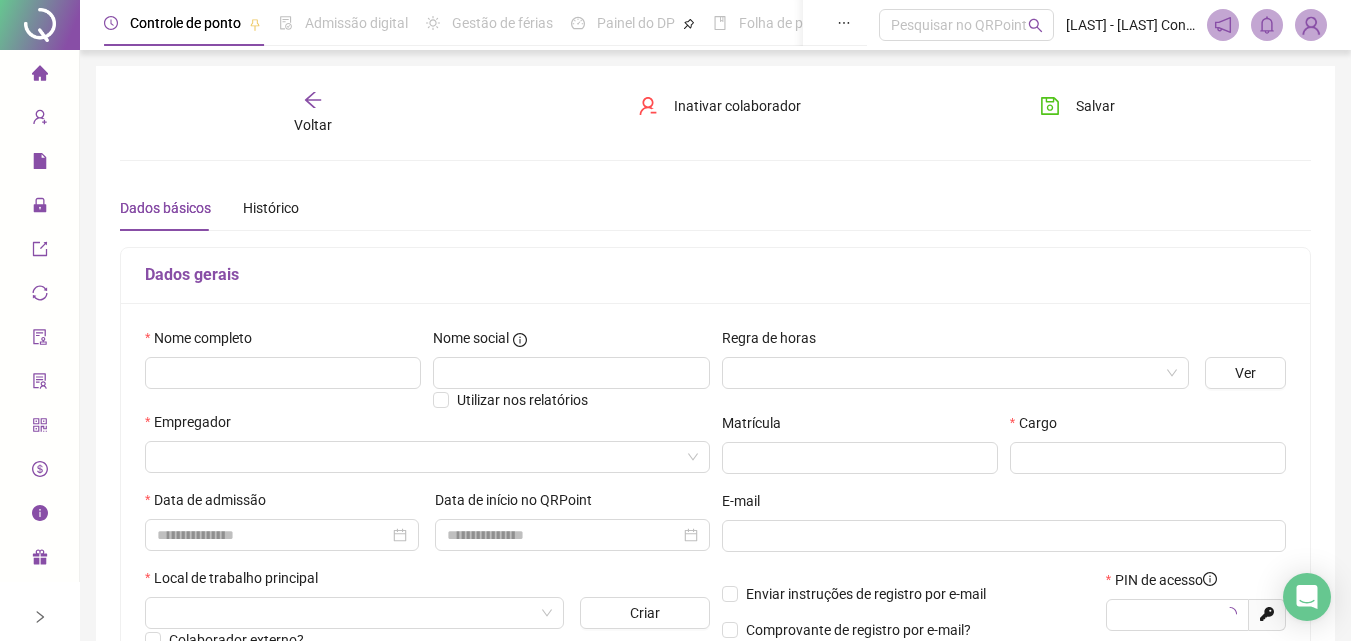 type on "*****" 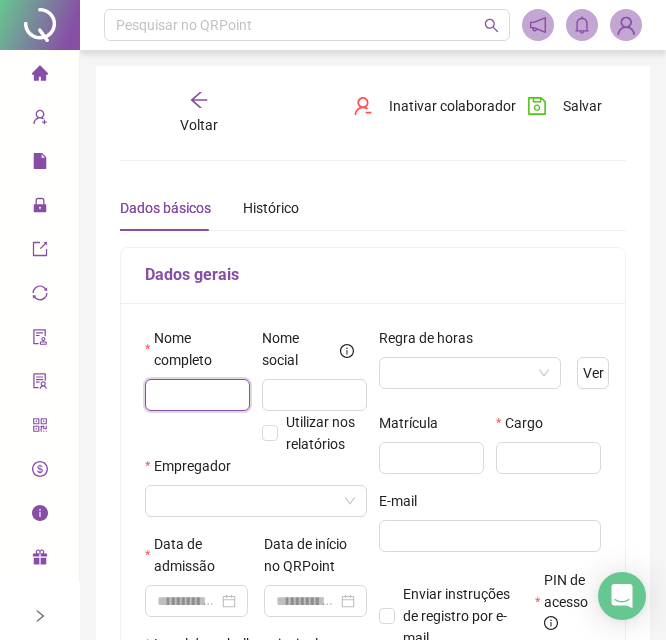 click at bounding box center [197, 395] 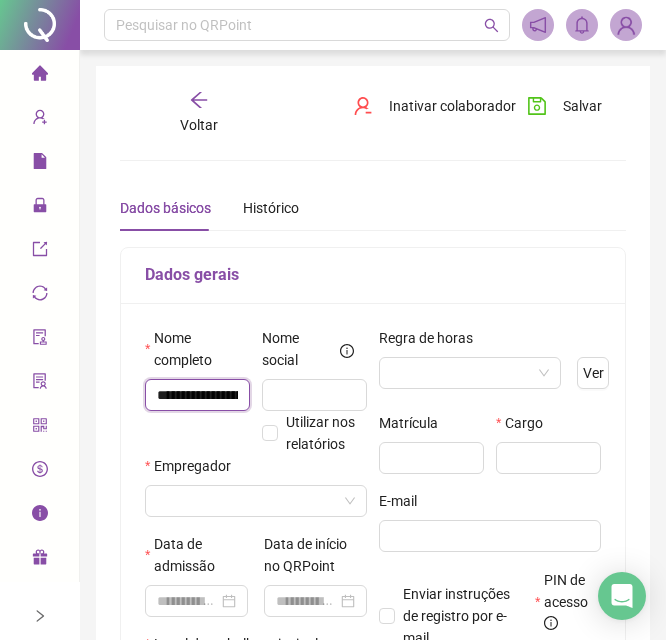 scroll, scrollTop: 0, scrollLeft: 84, axis: horizontal 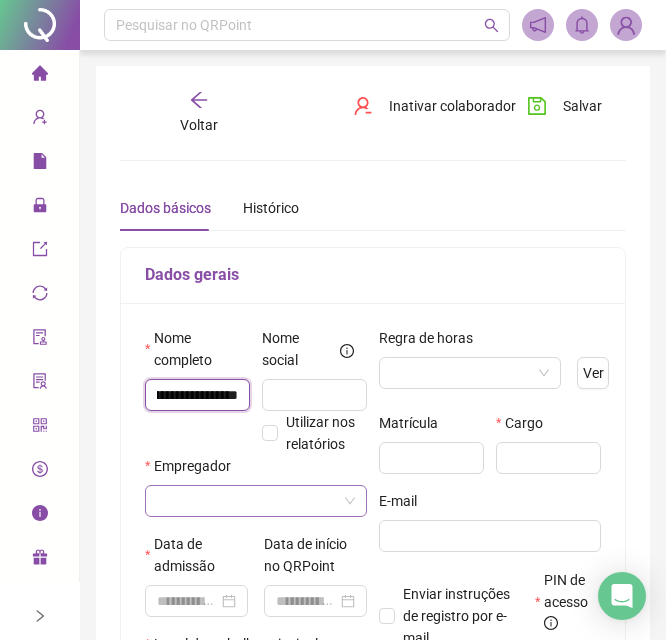 type on "**********" 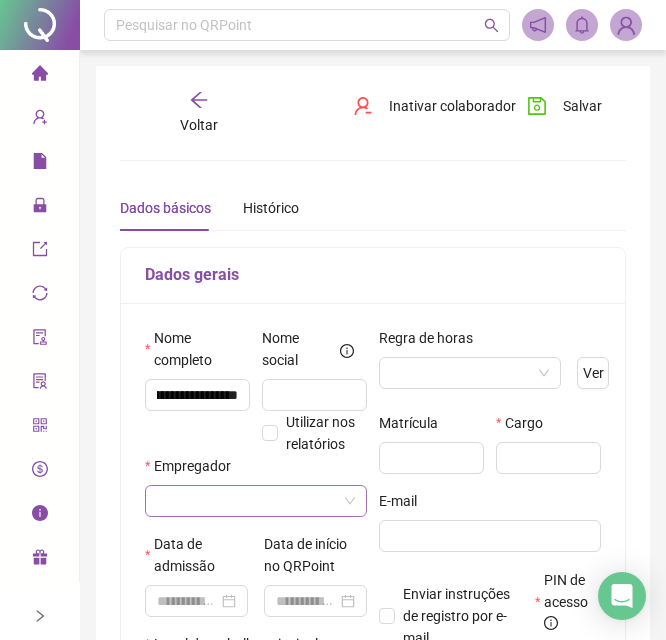 click at bounding box center [247, 501] 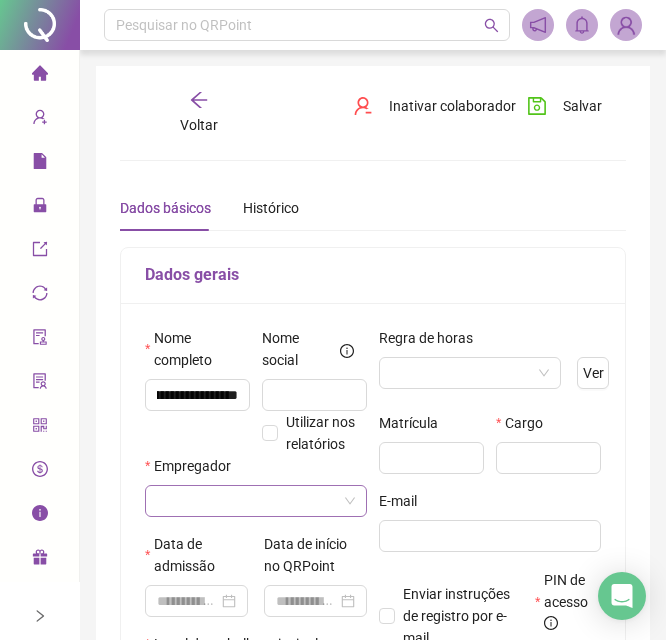 scroll, scrollTop: 0, scrollLeft: 0, axis: both 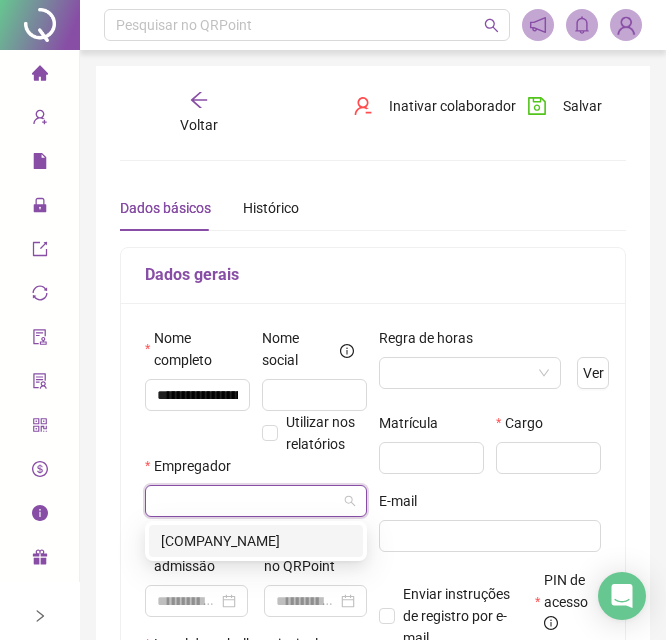 click on "[COMPANY_NAME]" at bounding box center [256, 541] 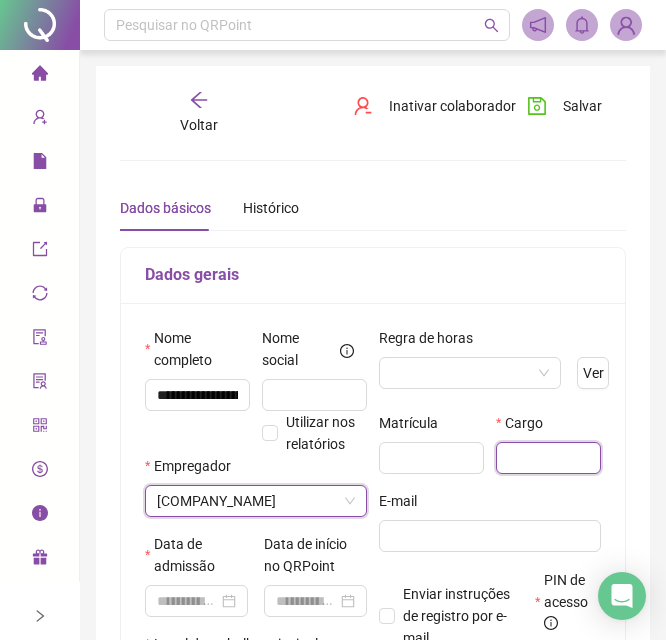 click at bounding box center (548, 458) 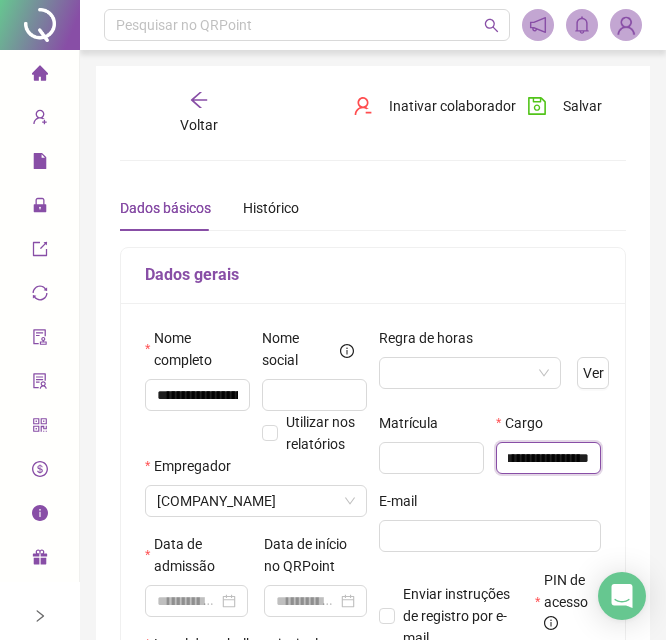 scroll, scrollTop: 0, scrollLeft: 46, axis: horizontal 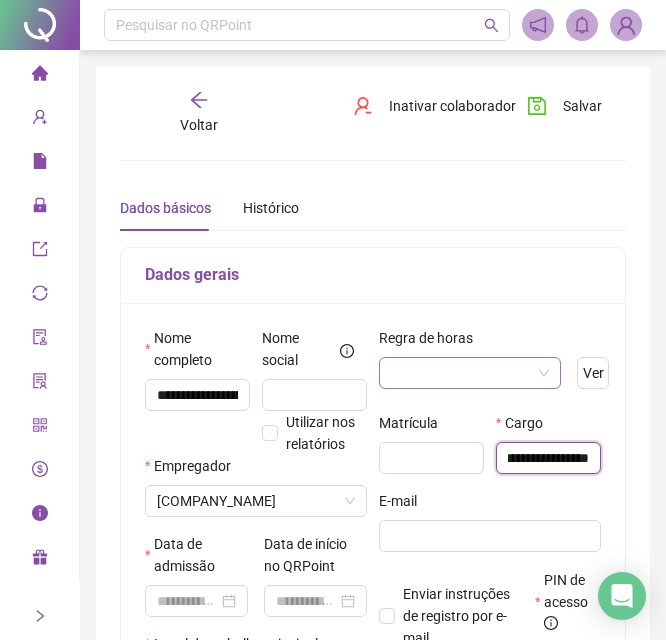 type on "**********" 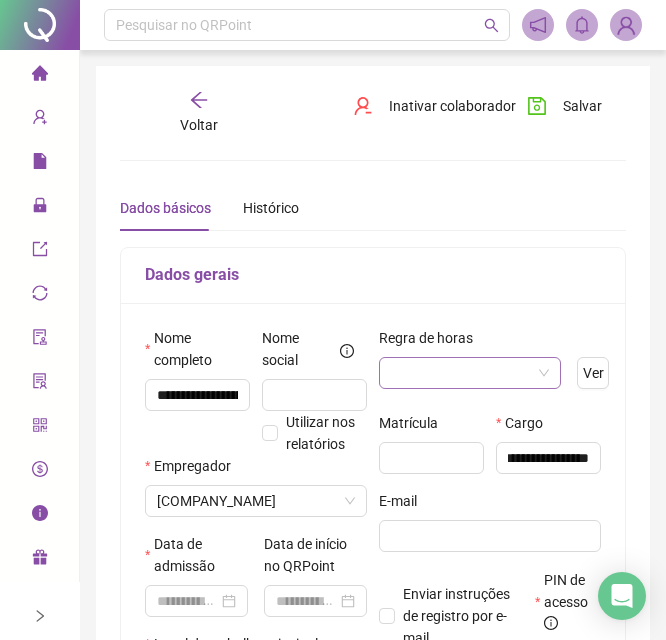 click at bounding box center (461, 373) 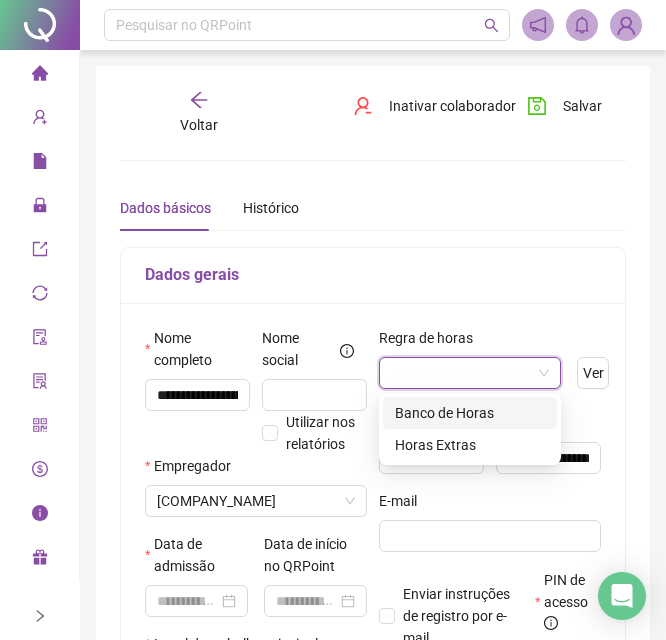 click on "Banco de Horas" at bounding box center (470, 413) 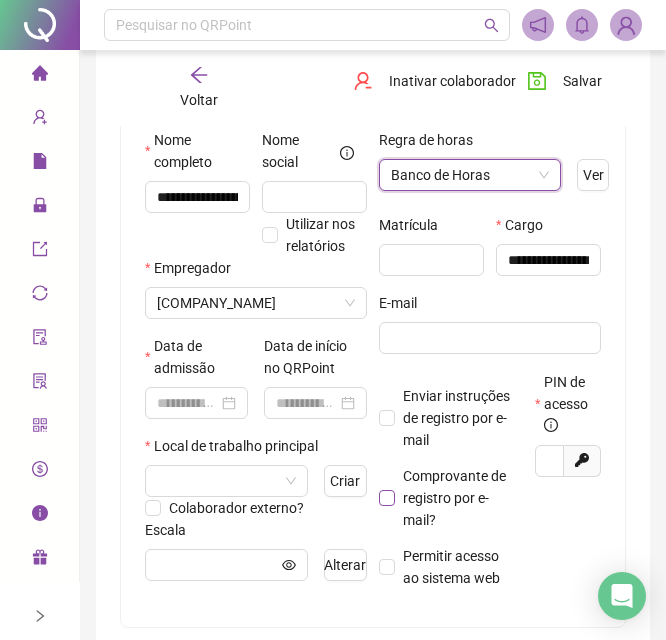 scroll, scrollTop: 200, scrollLeft: 0, axis: vertical 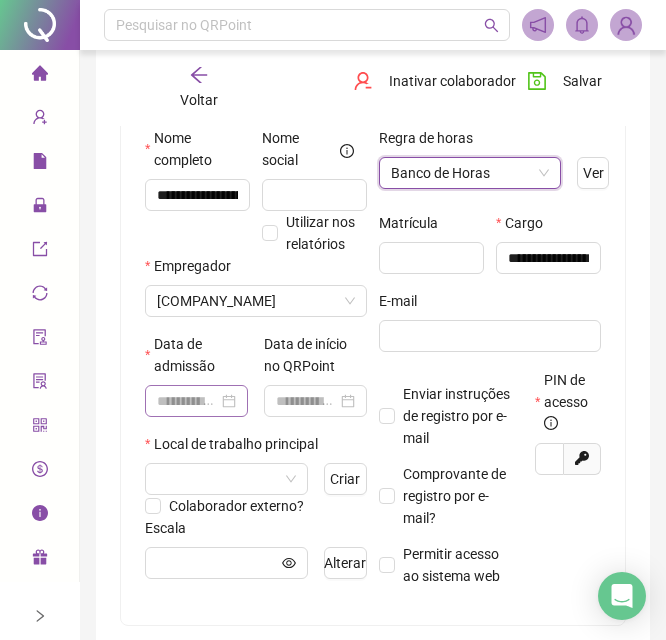 click at bounding box center [196, 401] 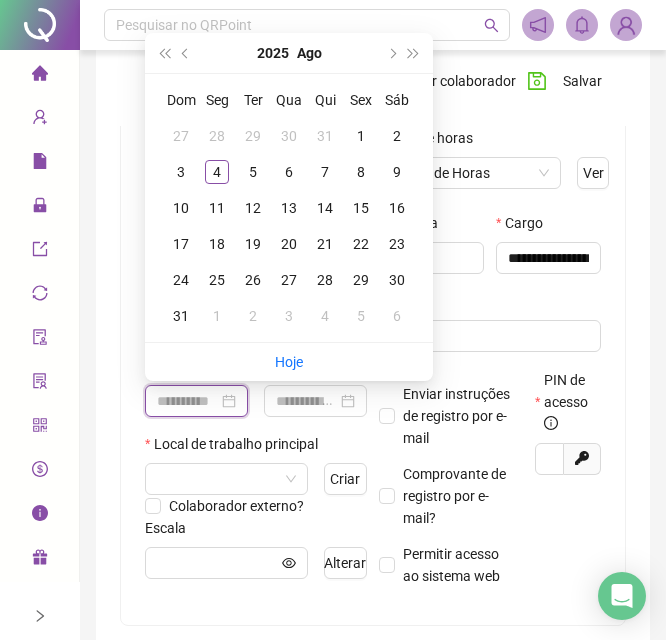 type on "**********" 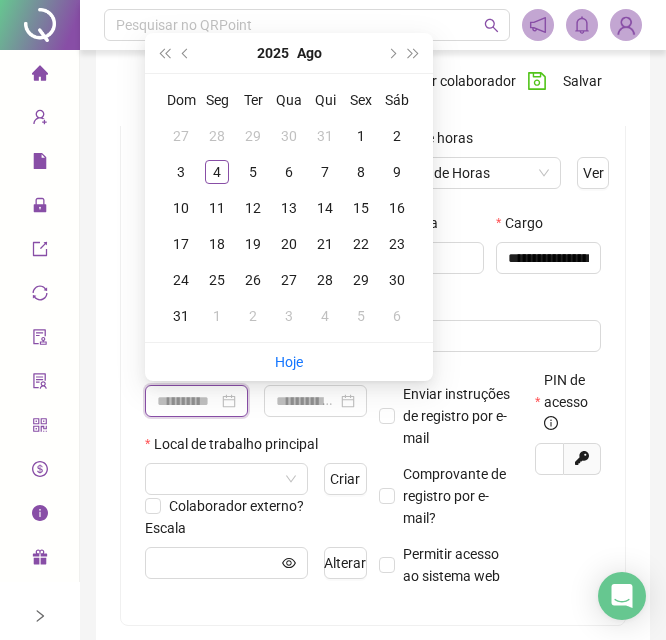 type on "**********" 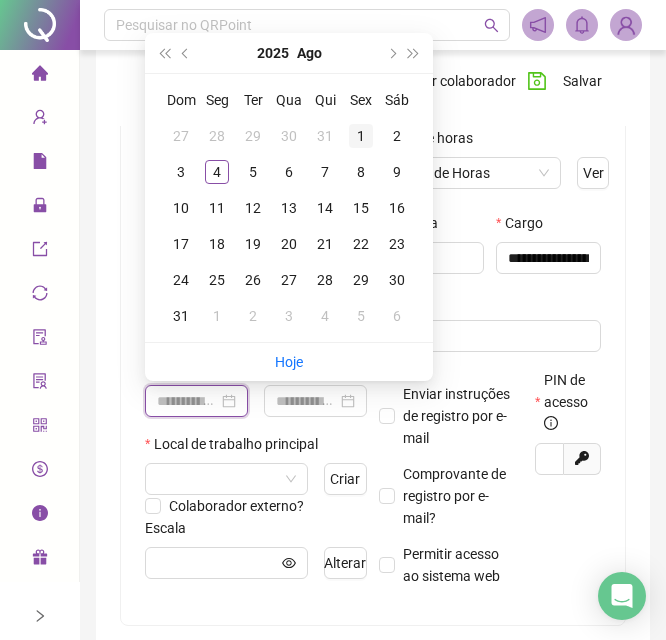 type on "**********" 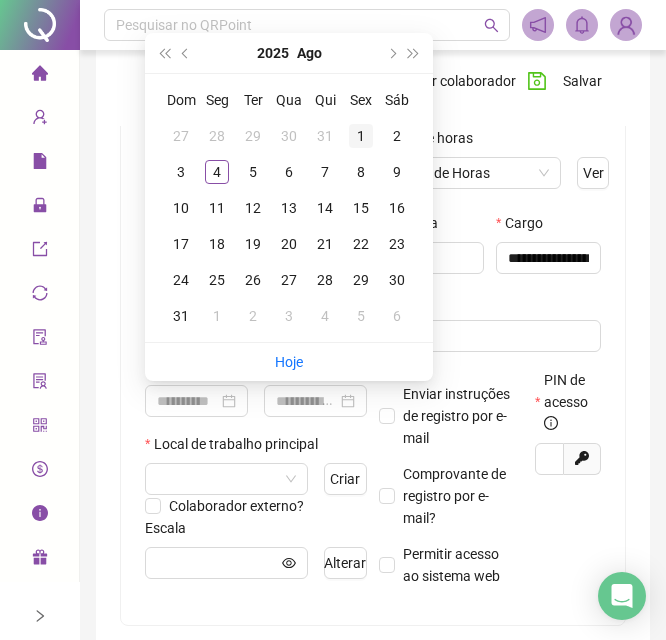 click on "1" at bounding box center (361, 136) 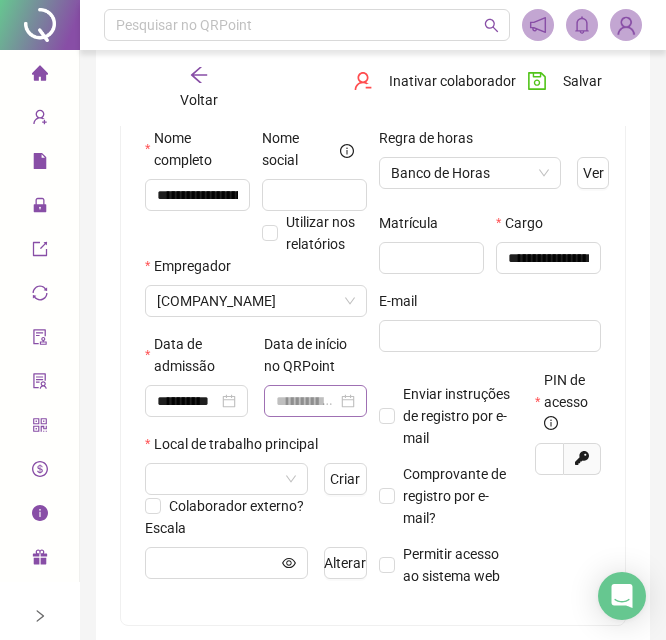 click at bounding box center [315, 401] 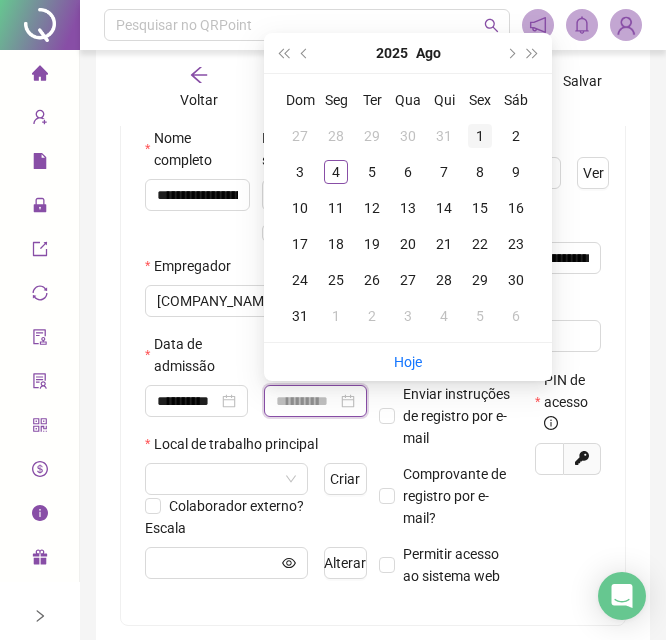 type on "**********" 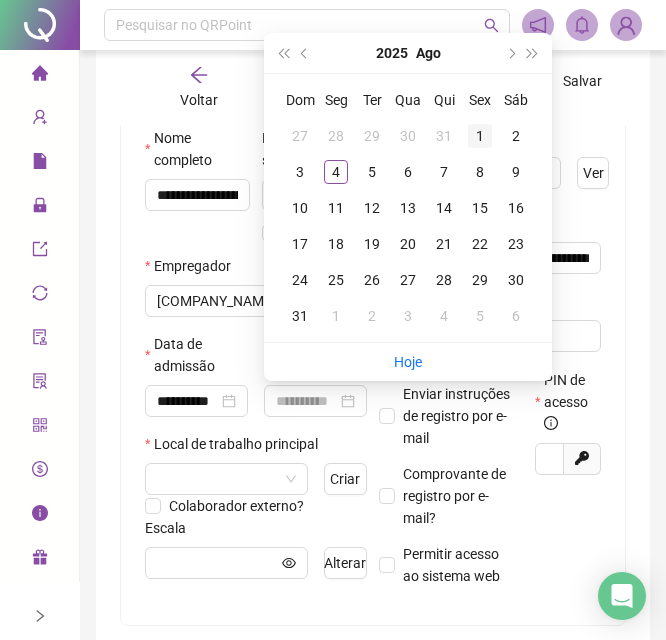 click on "1" at bounding box center [480, 136] 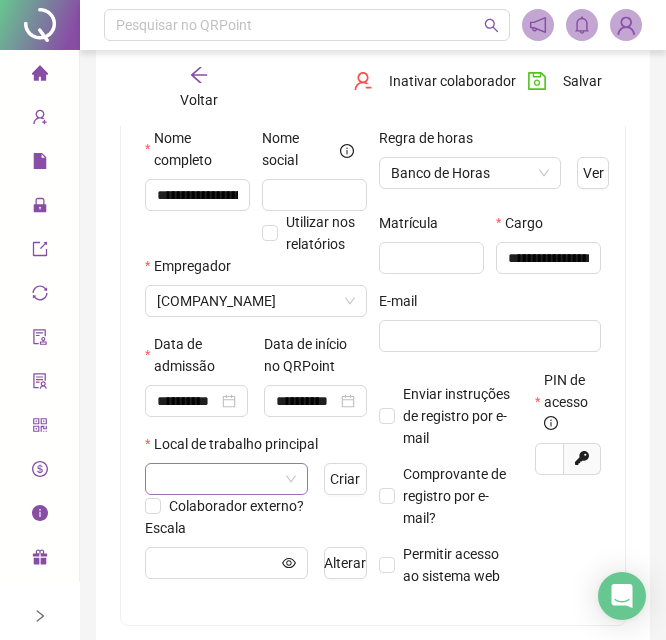 click at bounding box center [226, 479] 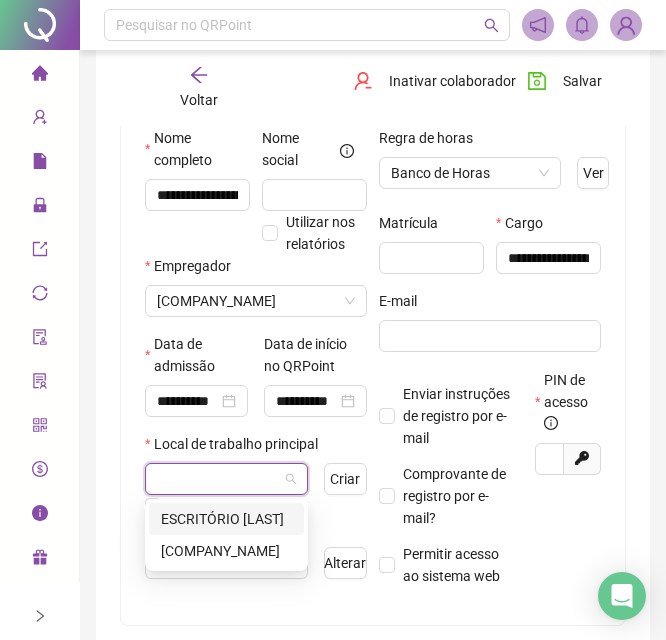 click on "ESCRITÓRIO [LAST]" at bounding box center [226, 519] 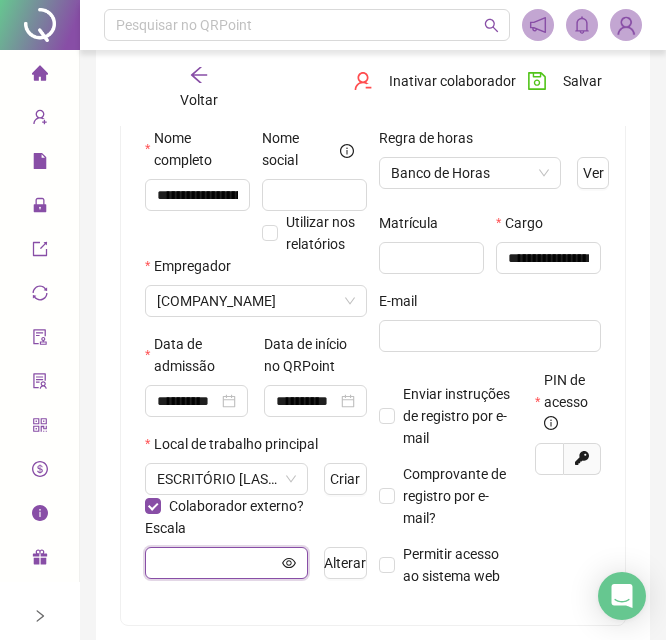 click 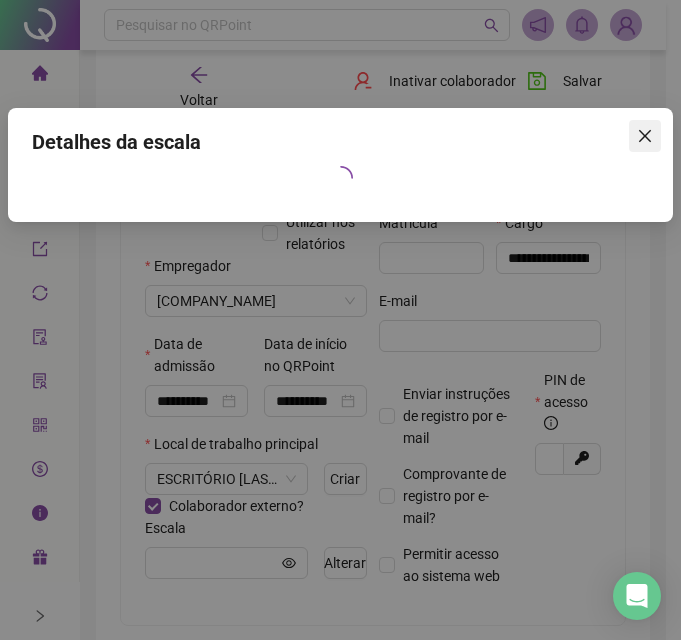 click 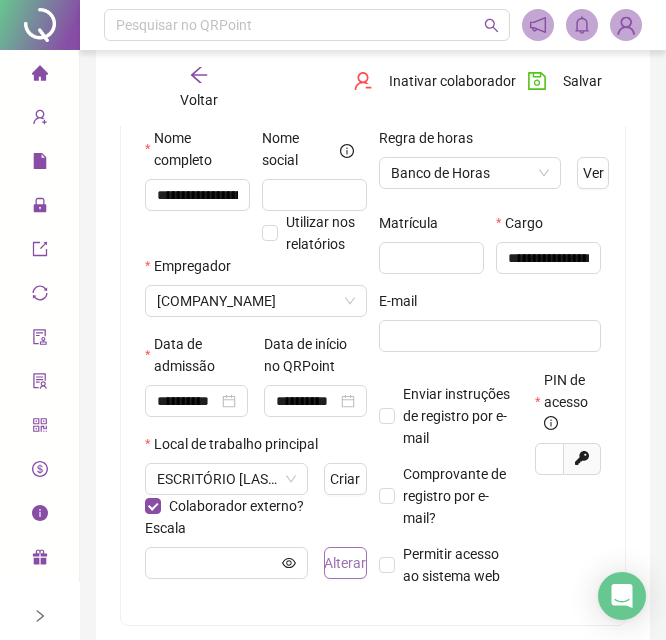 click on "Alterar" at bounding box center (345, 563) 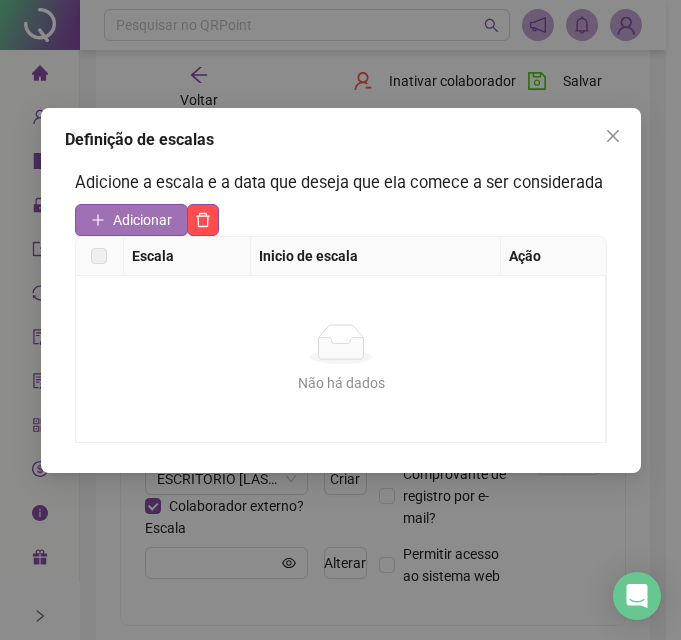 click 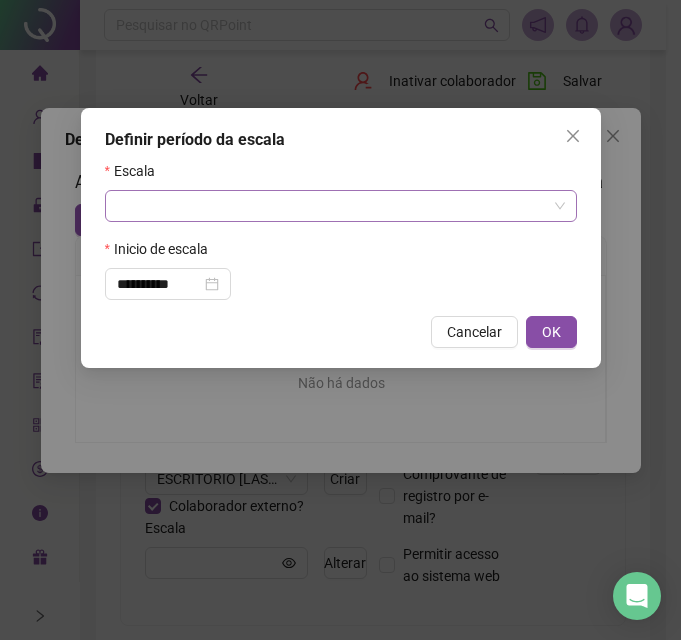 click at bounding box center [332, 206] 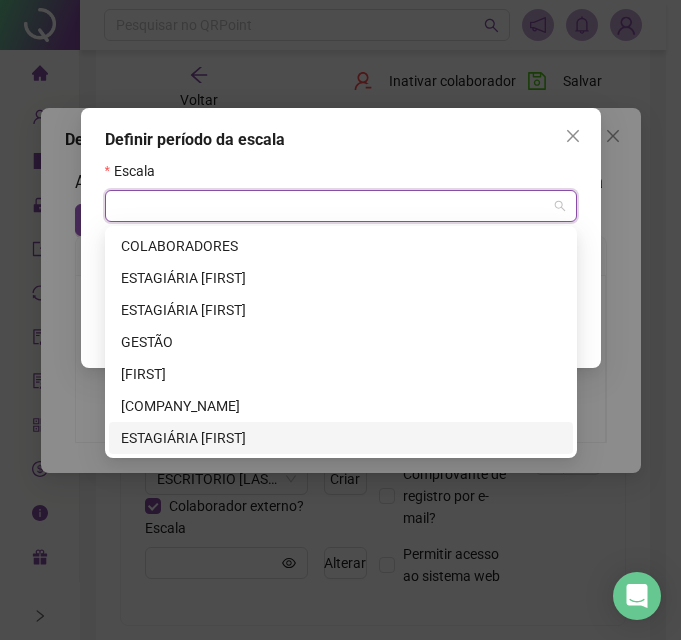 click on "ESTAGIÁRIA [FIRST]" at bounding box center (341, 438) 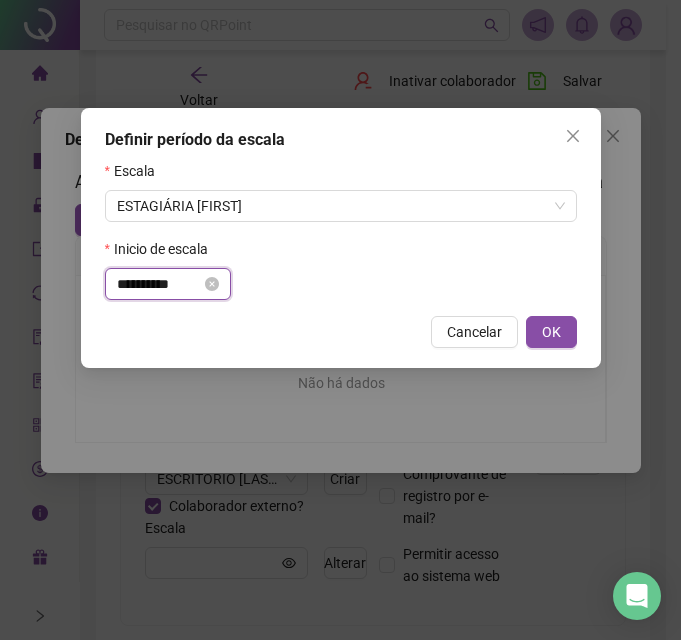 click on "**********" at bounding box center (159, 284) 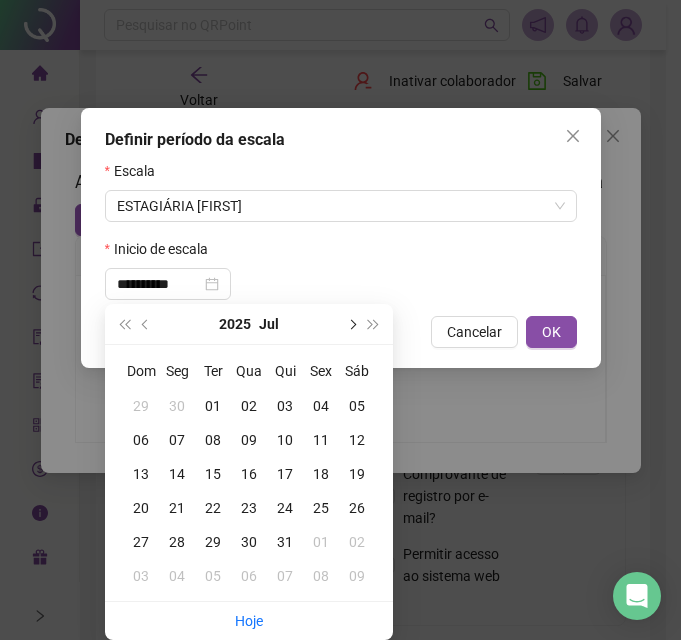 click at bounding box center [351, 324] 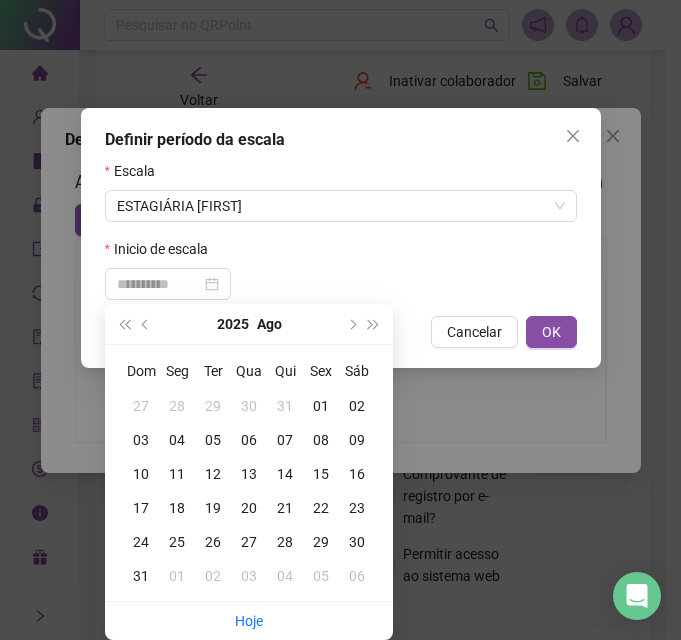 type on "**********" 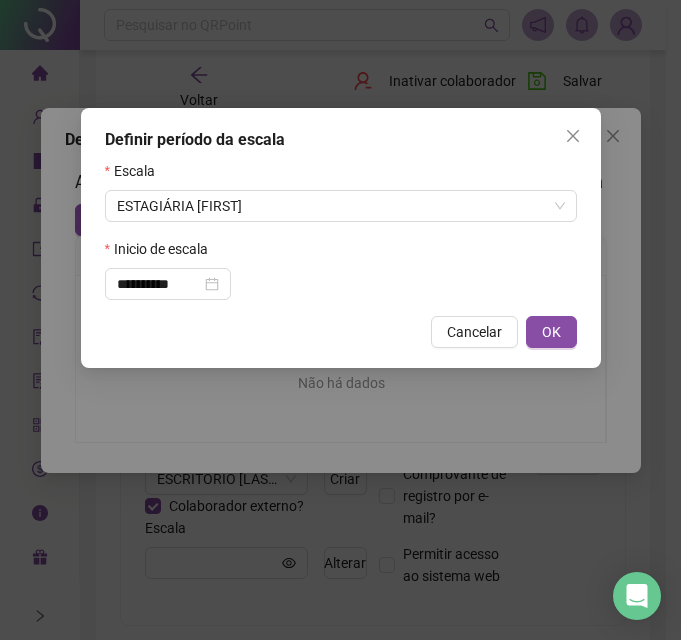 click on "OK" at bounding box center (551, 332) 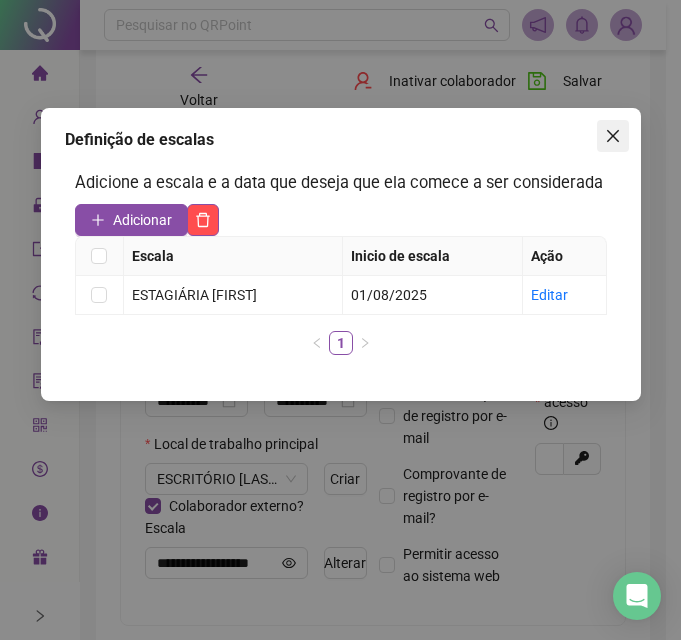 click 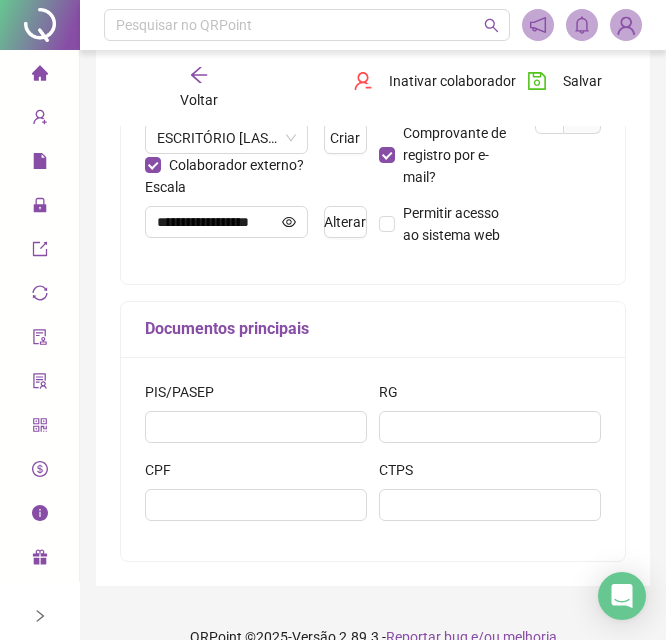 scroll, scrollTop: 573, scrollLeft: 0, axis: vertical 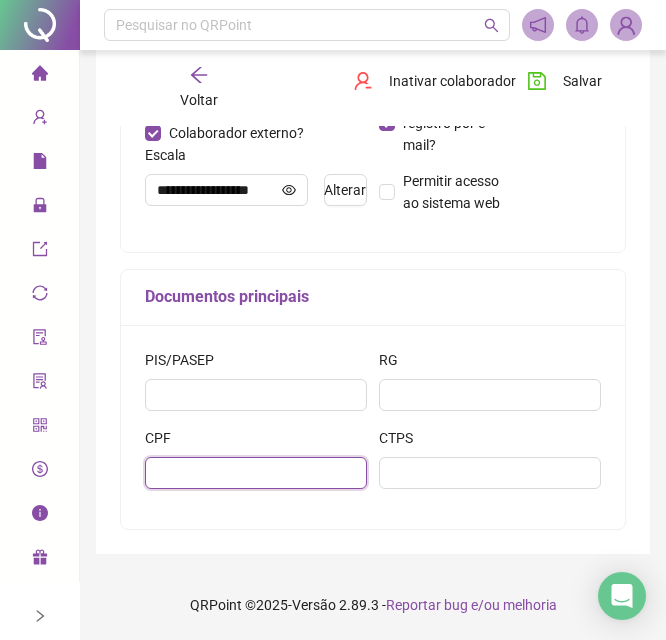 click at bounding box center (256, 473) 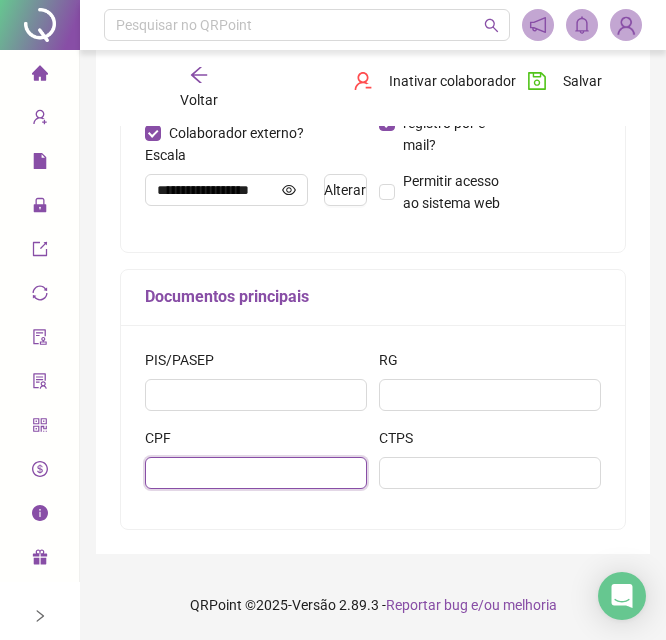 paste on "**********" 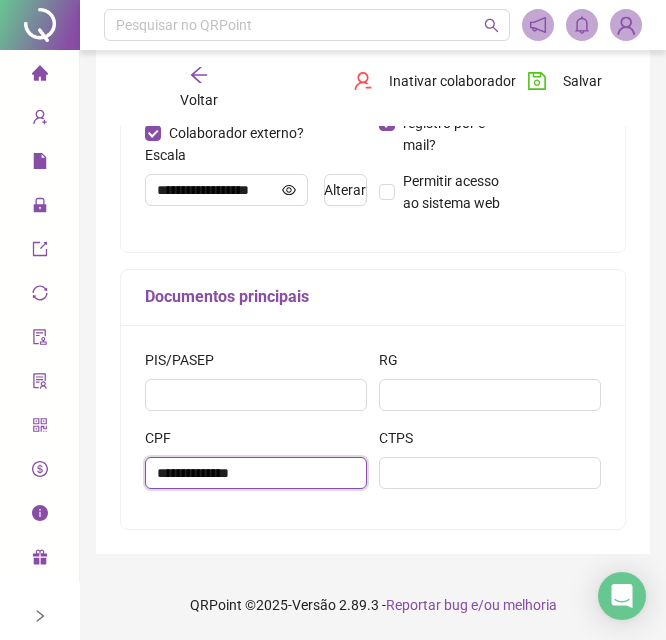 type on "**********" 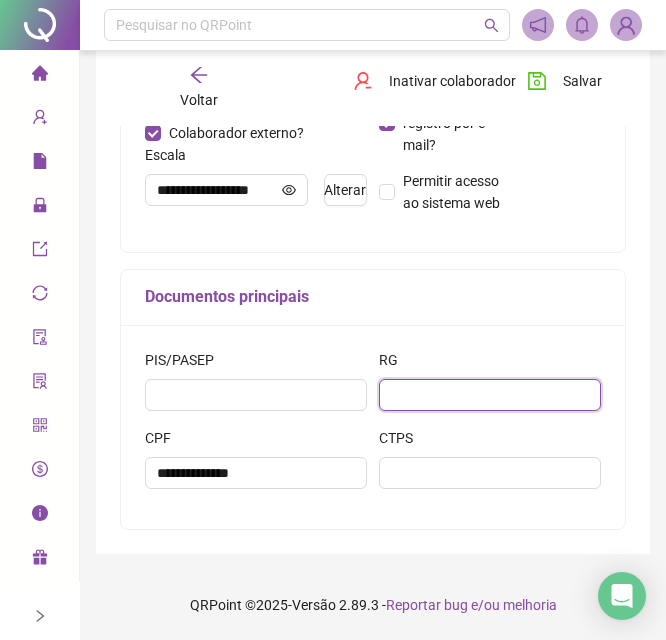 click at bounding box center (490, 395) 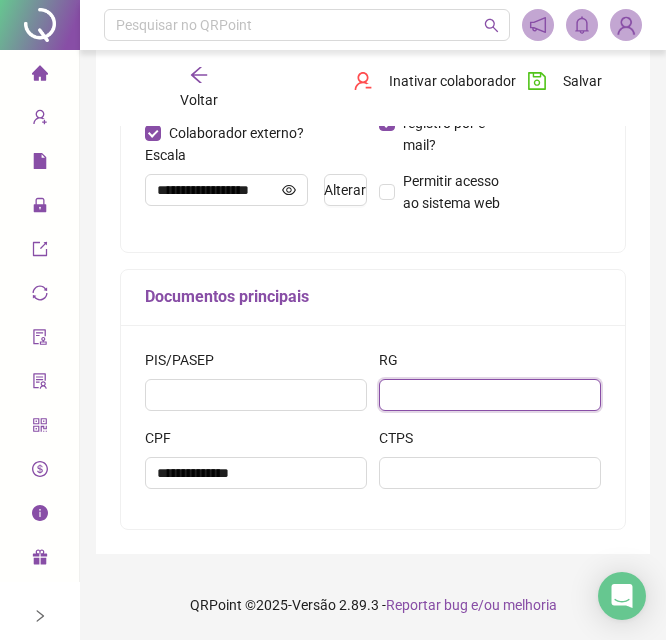 paste on "*********" 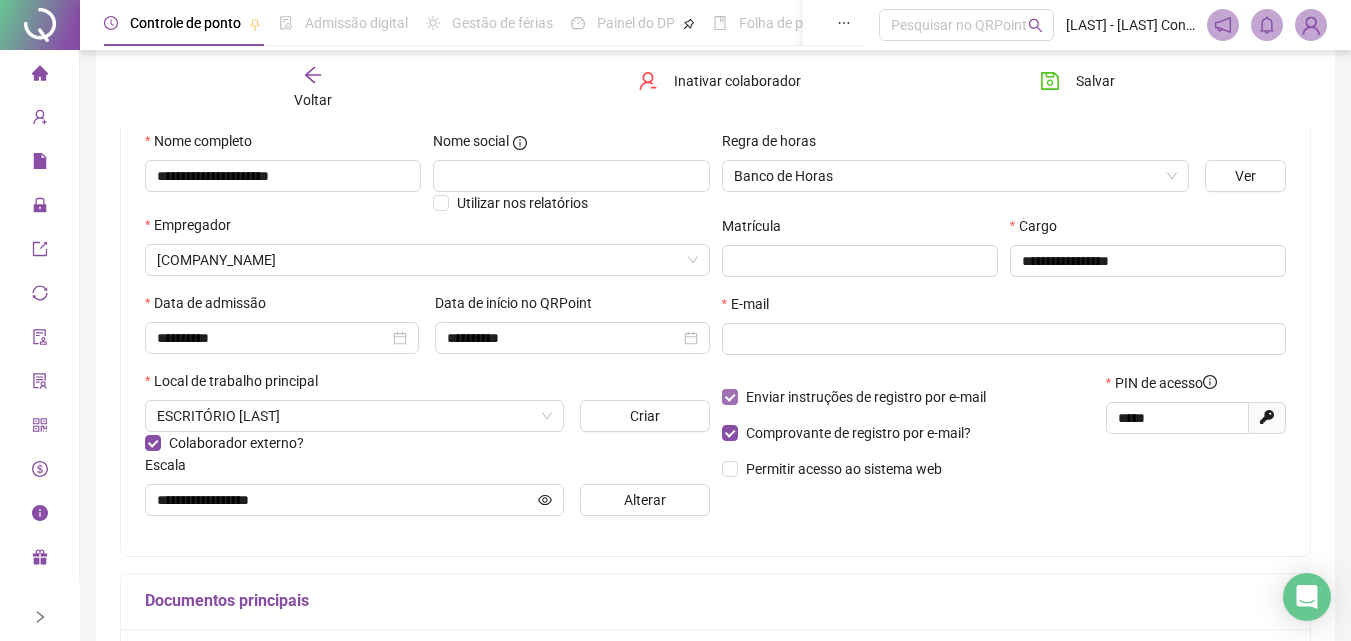 scroll, scrollTop: 200, scrollLeft: 0, axis: vertical 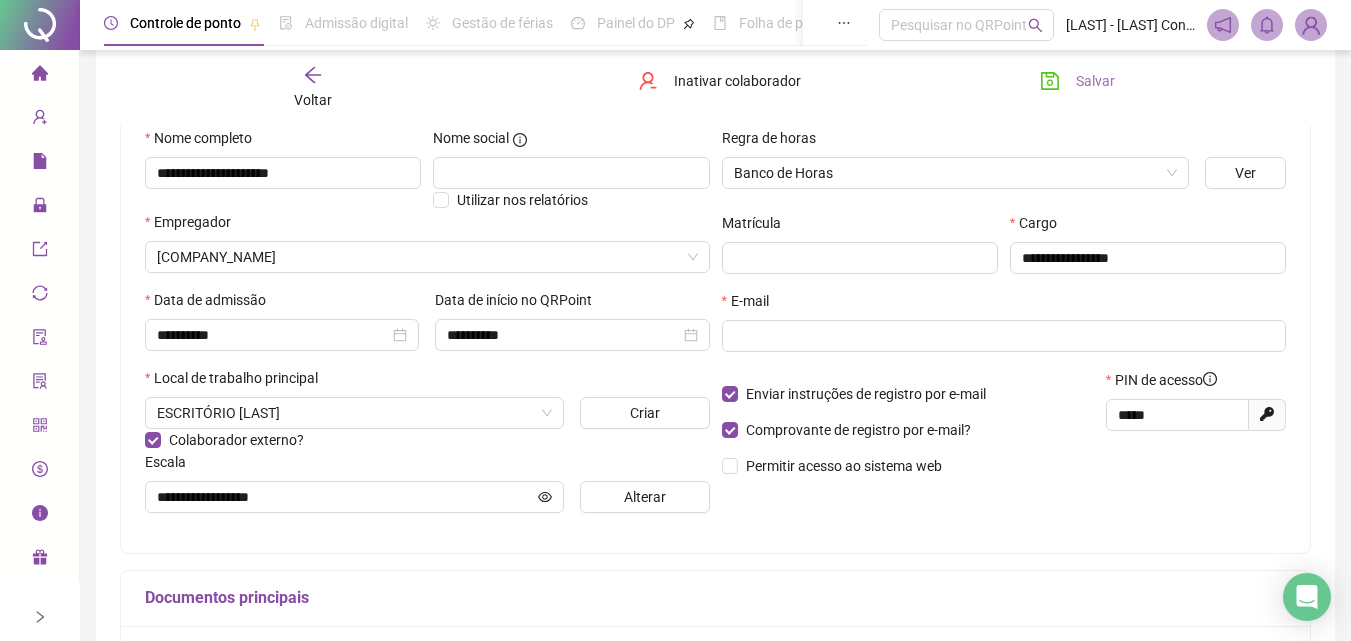 type on "*********" 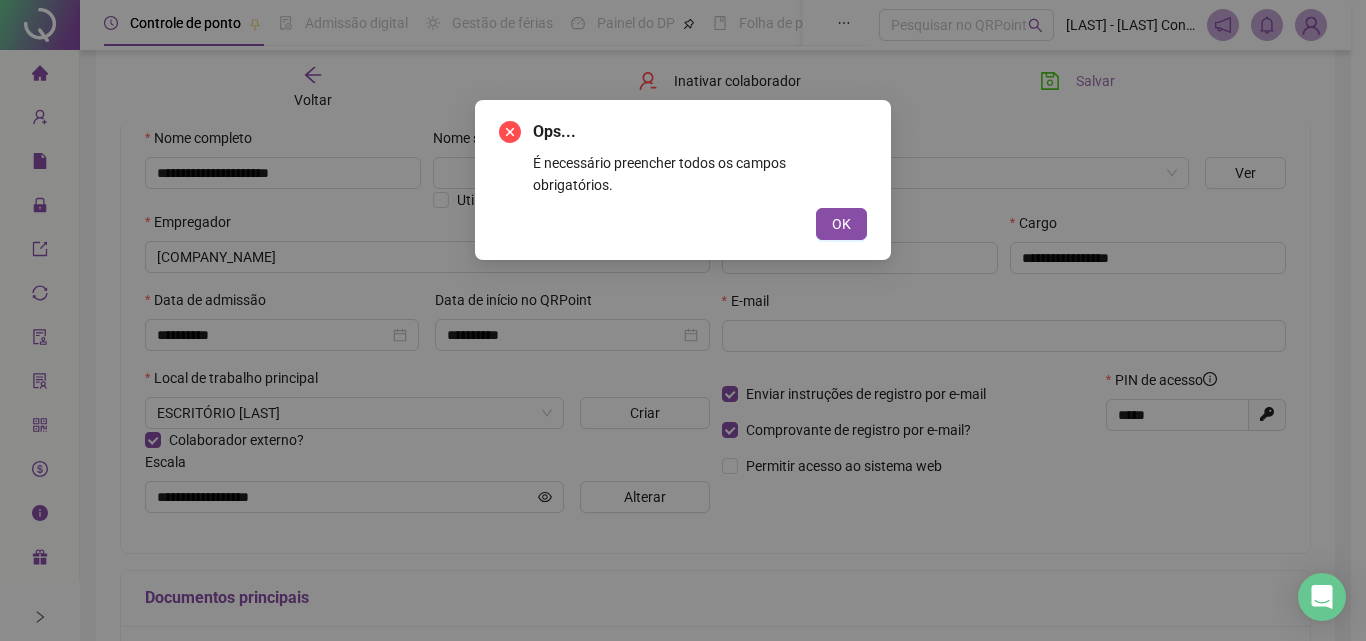 click on "OK" at bounding box center (841, 224) 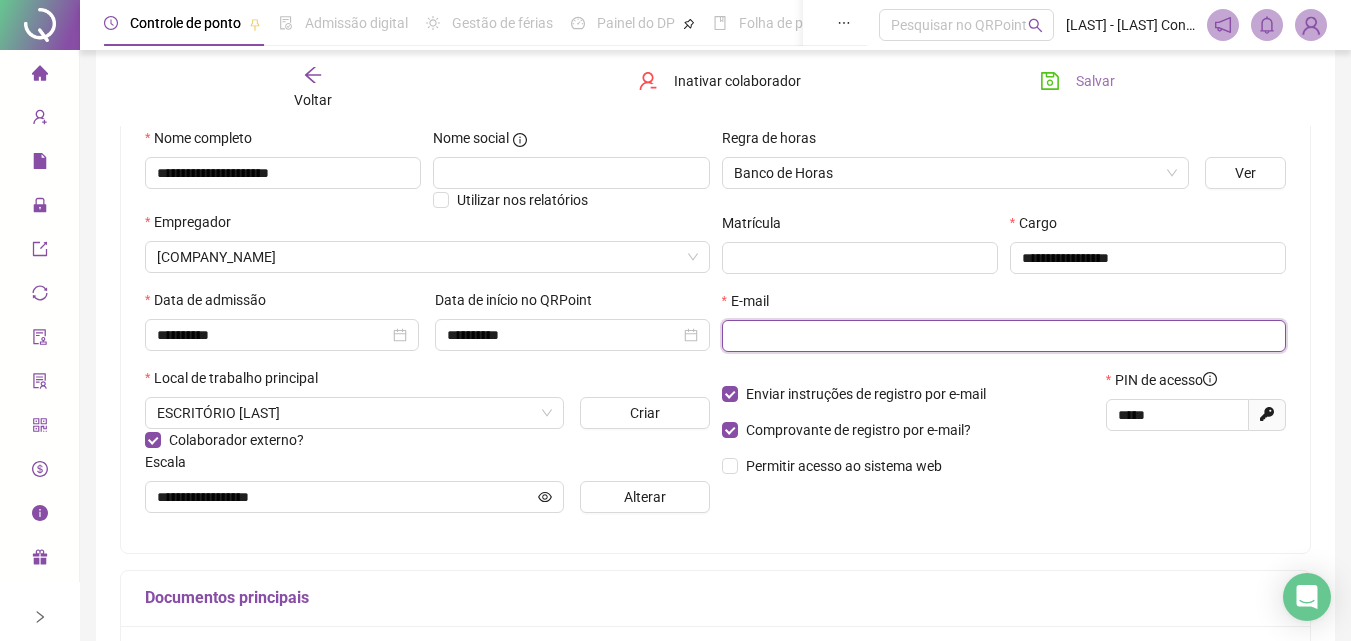 click at bounding box center [1002, 336] 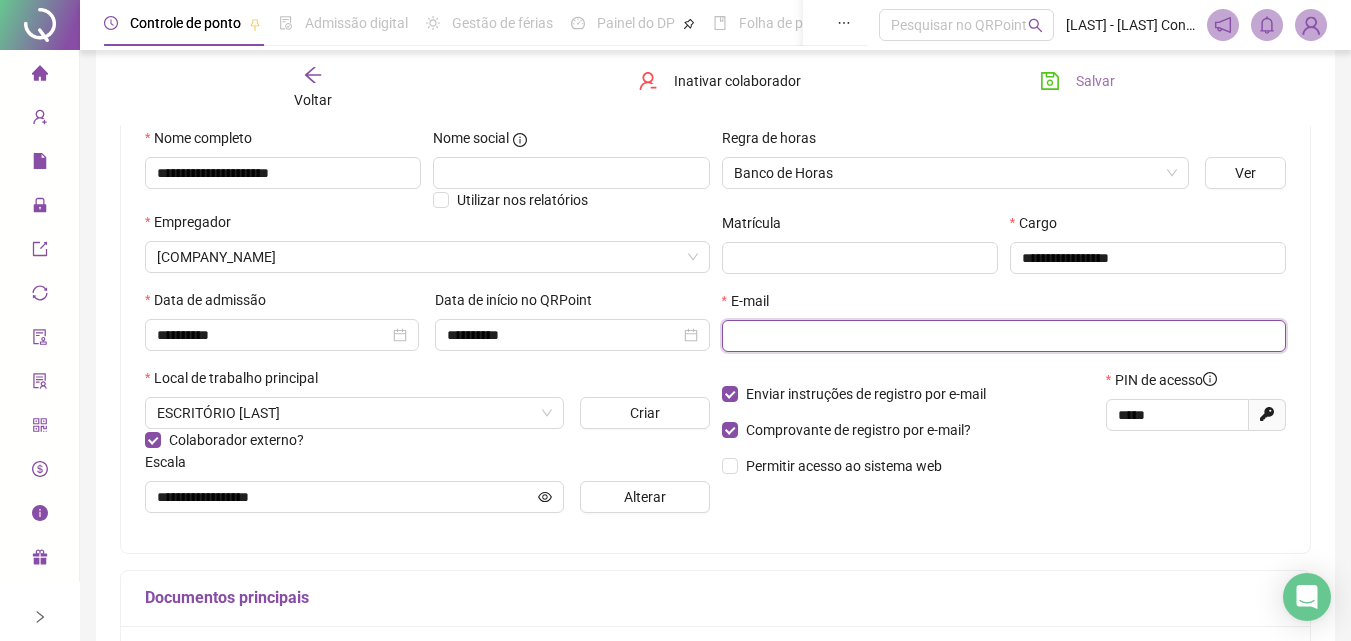 paste on "**********" 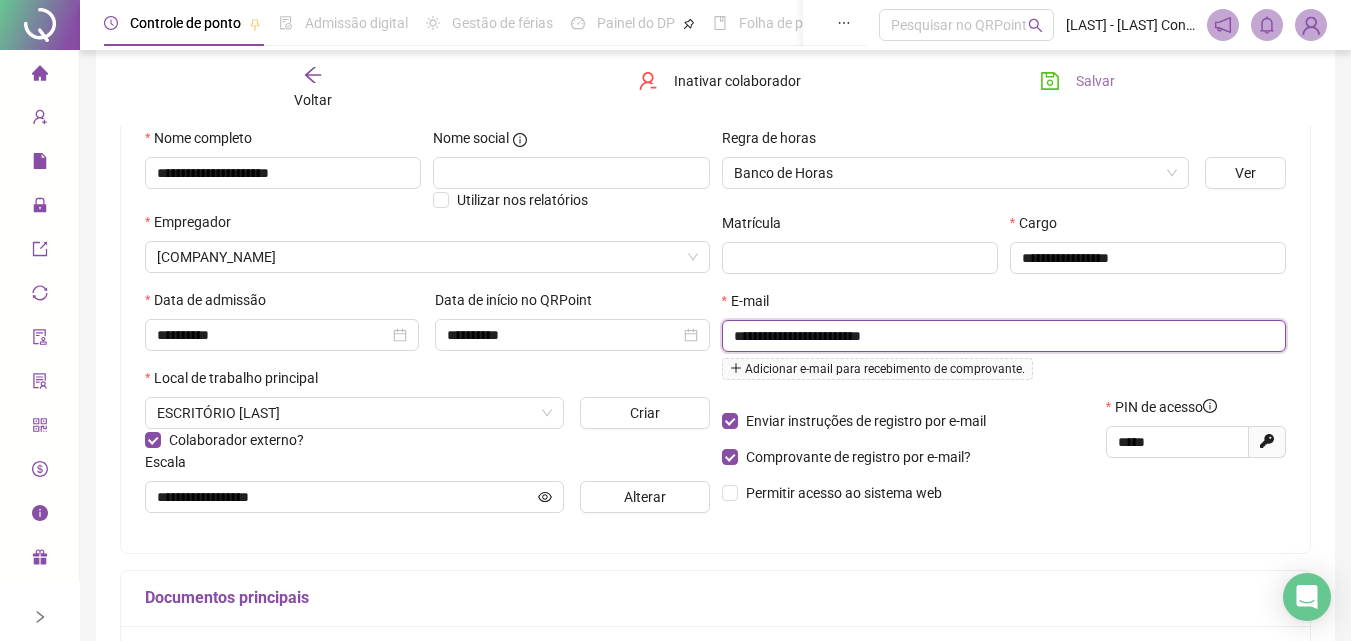 type on "**********" 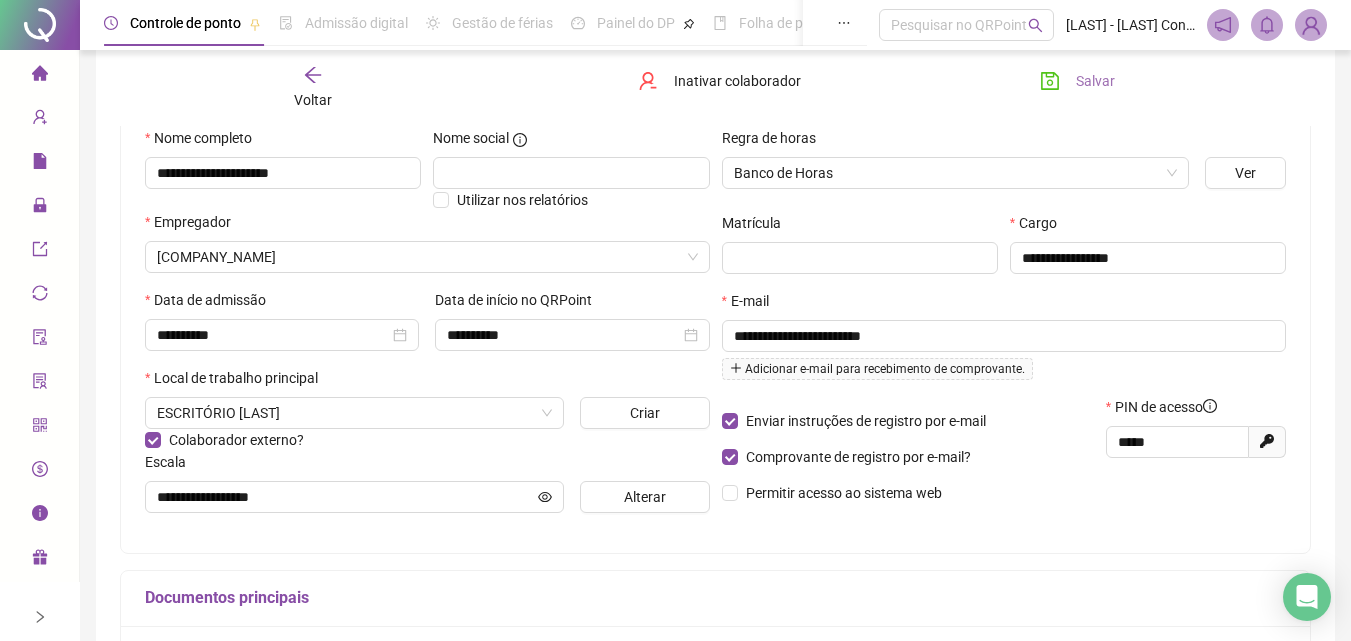 click on "Permitir acesso ao sistema web" at bounding box center [908, 493] 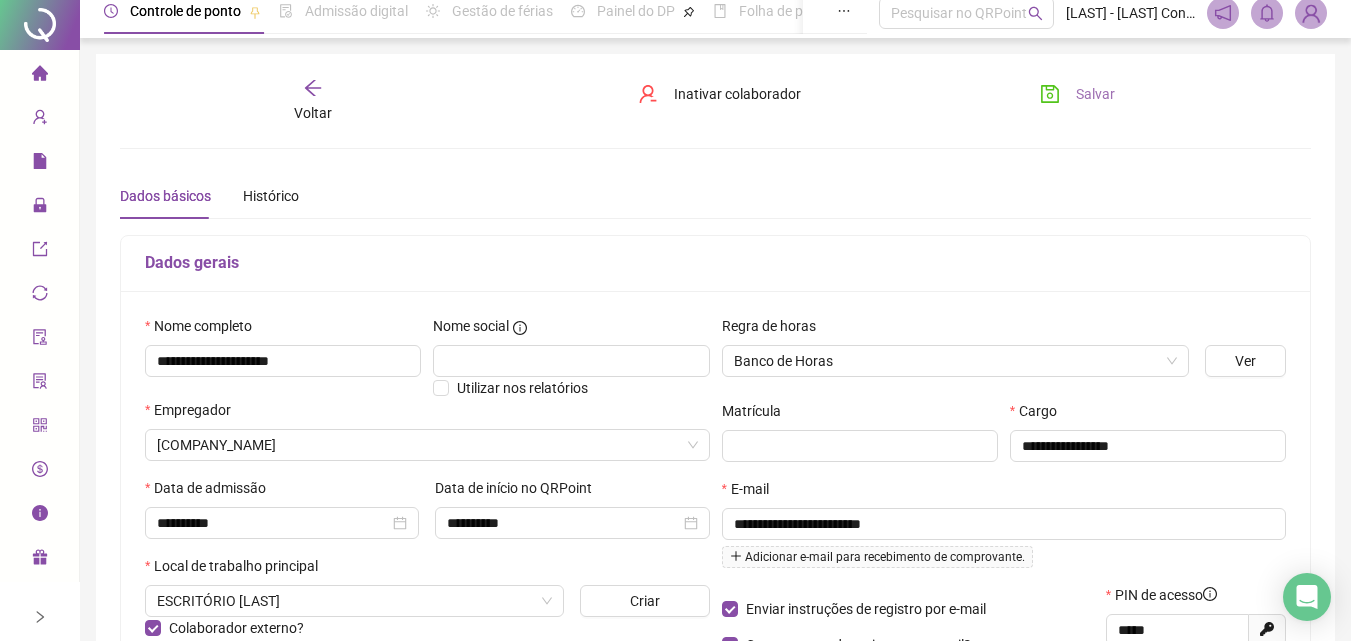 scroll, scrollTop: 0, scrollLeft: 0, axis: both 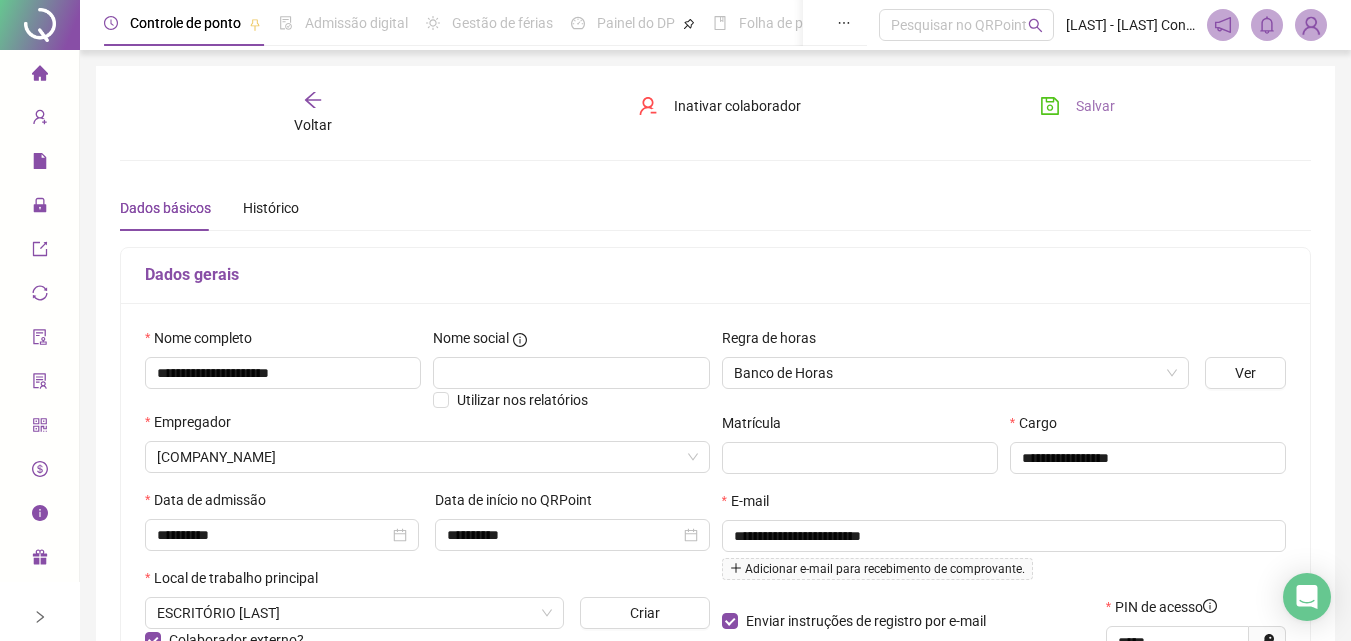 click on "Salvar" at bounding box center (1077, 106) 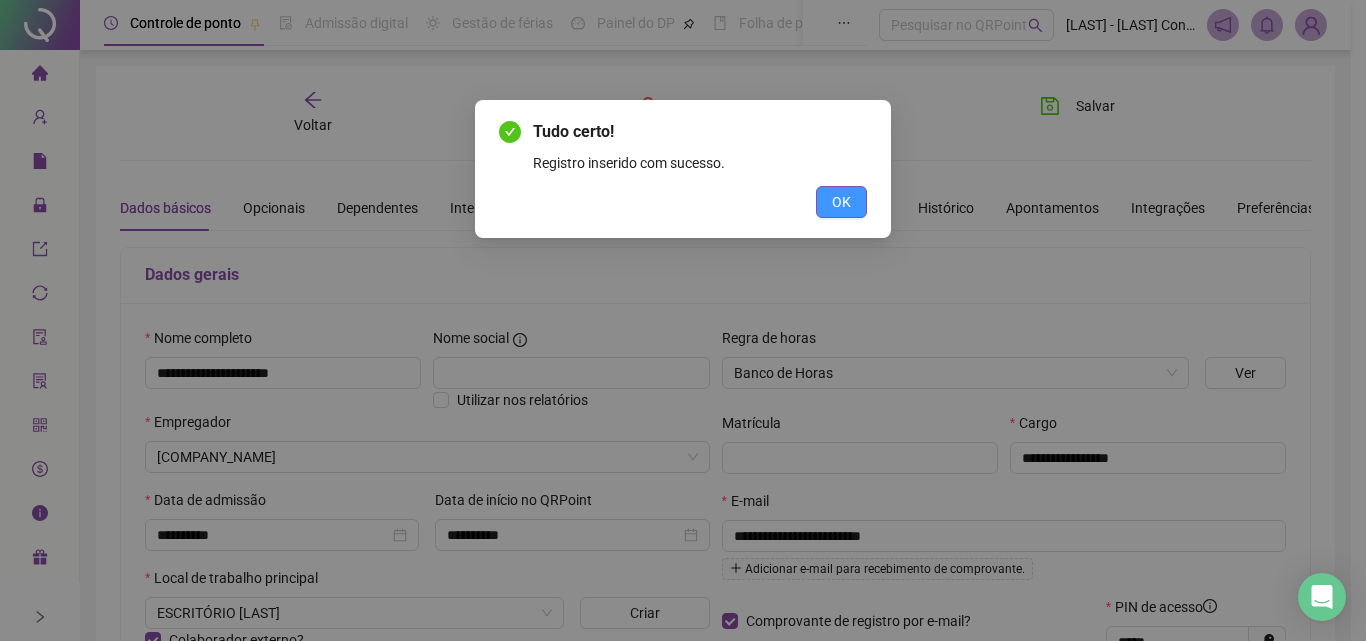 click on "OK" at bounding box center [841, 202] 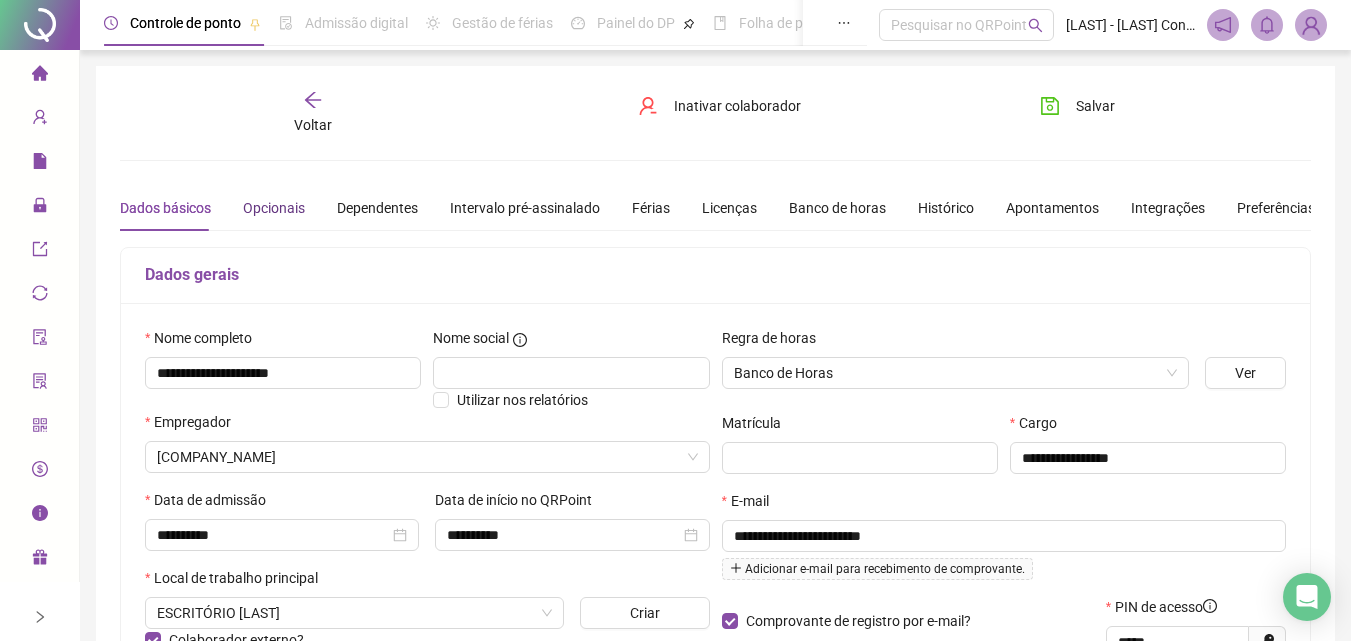 click on "Opcionais" at bounding box center (274, 208) 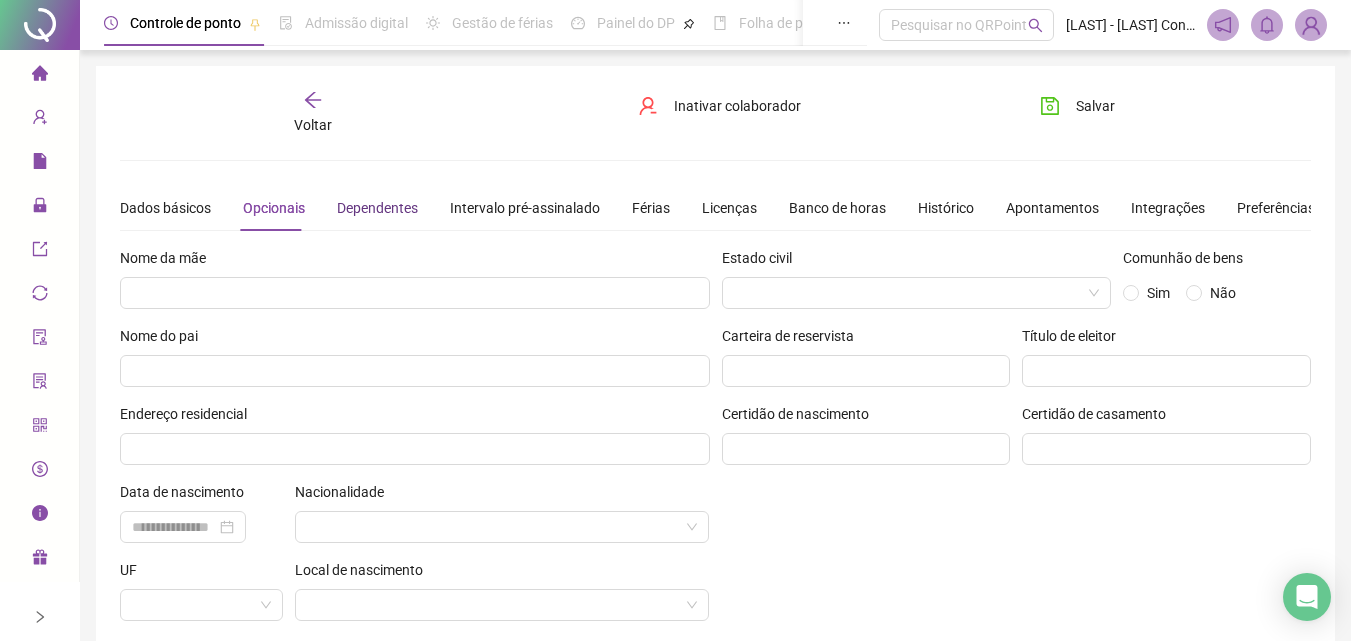 click on "Dependentes" at bounding box center [377, 208] 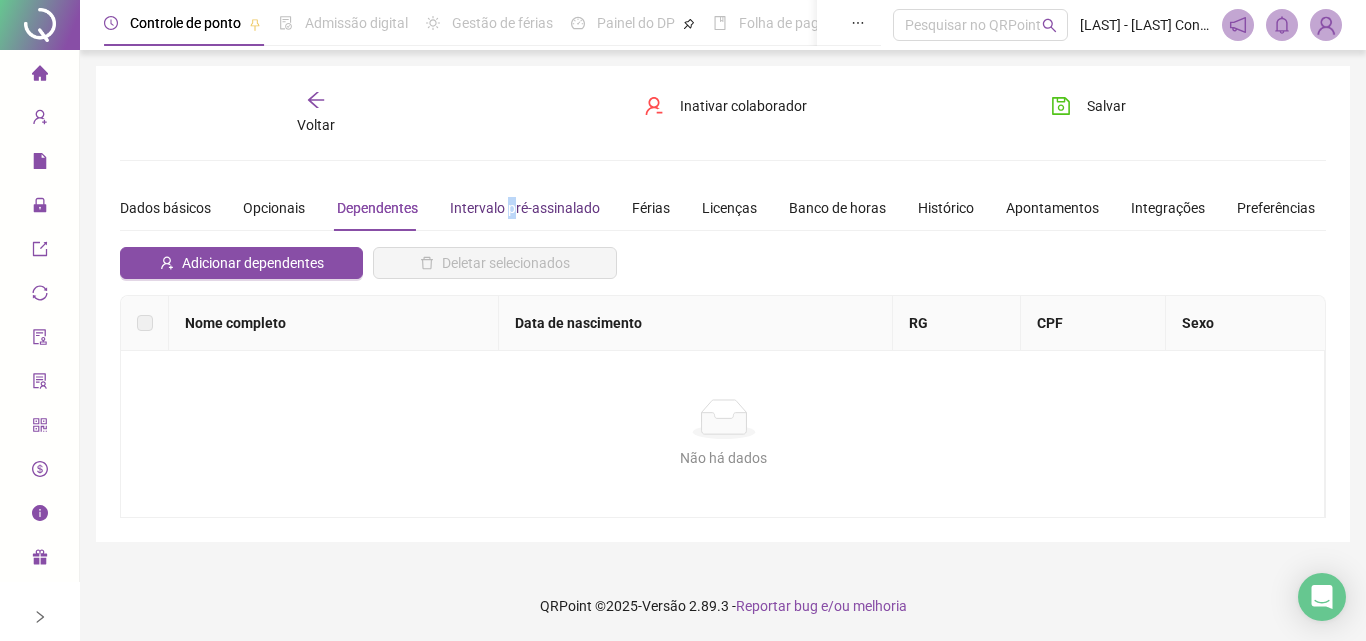 click on "Intervalo pré-assinalado" at bounding box center (525, 208) 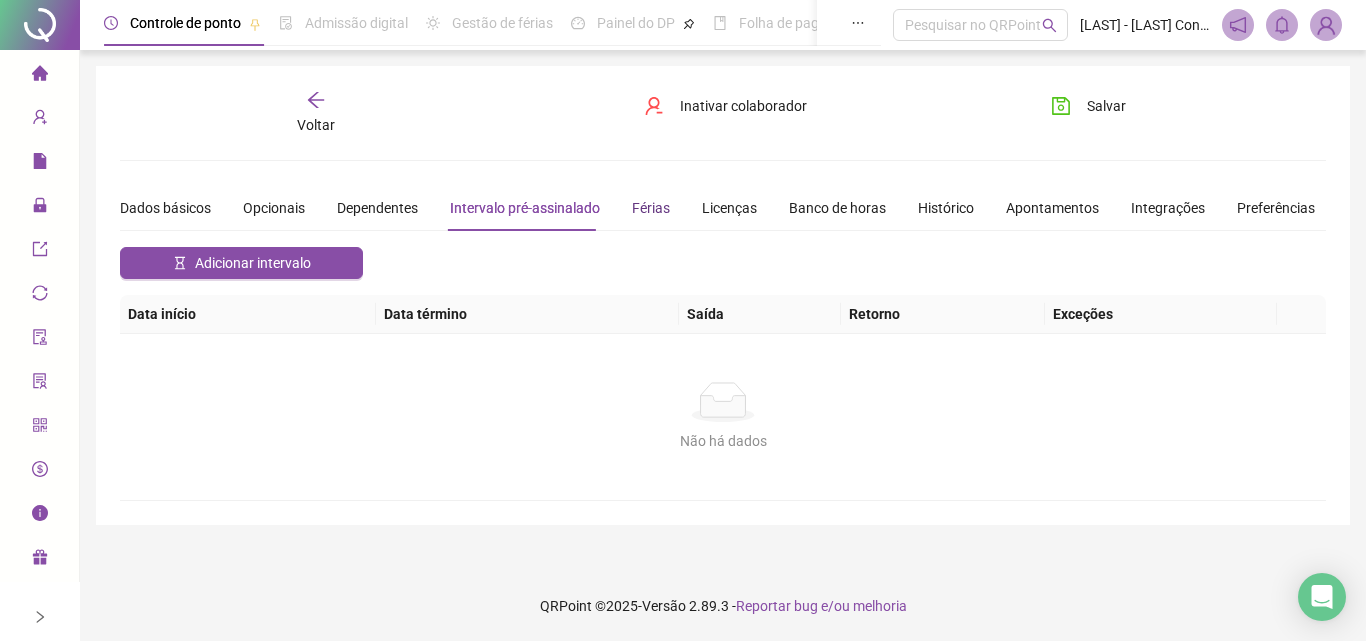 click on "Férias" at bounding box center [651, 208] 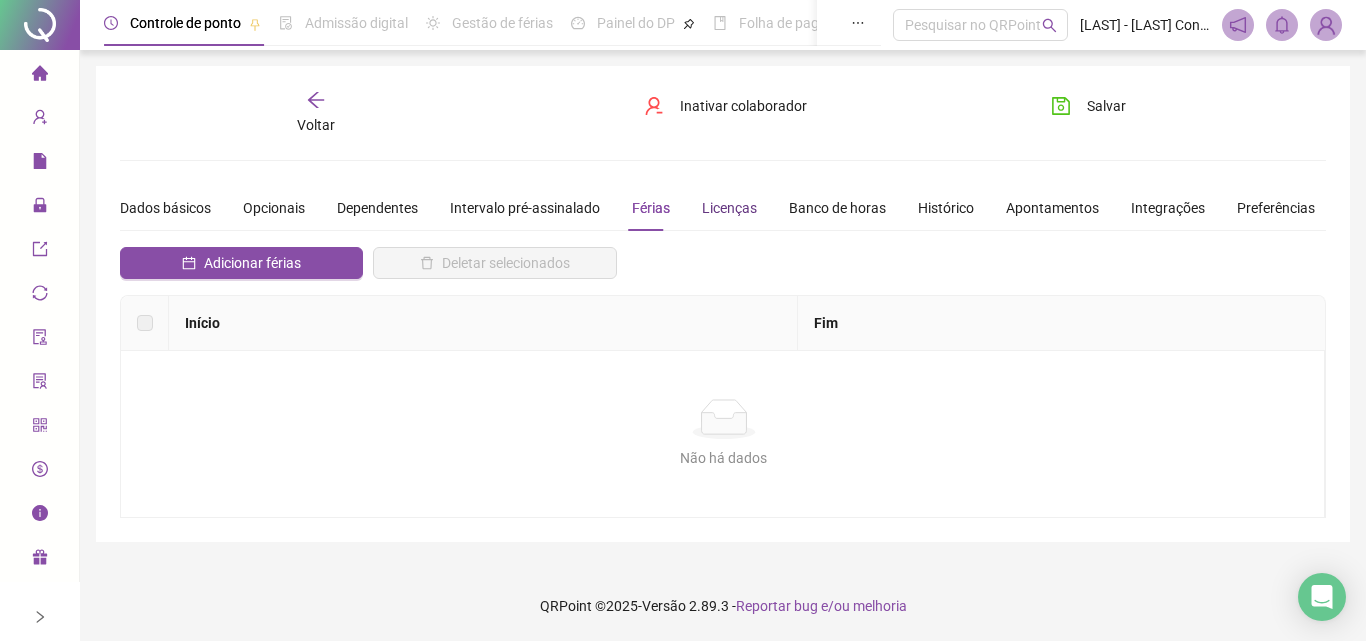 click on "Licenças" at bounding box center [729, 208] 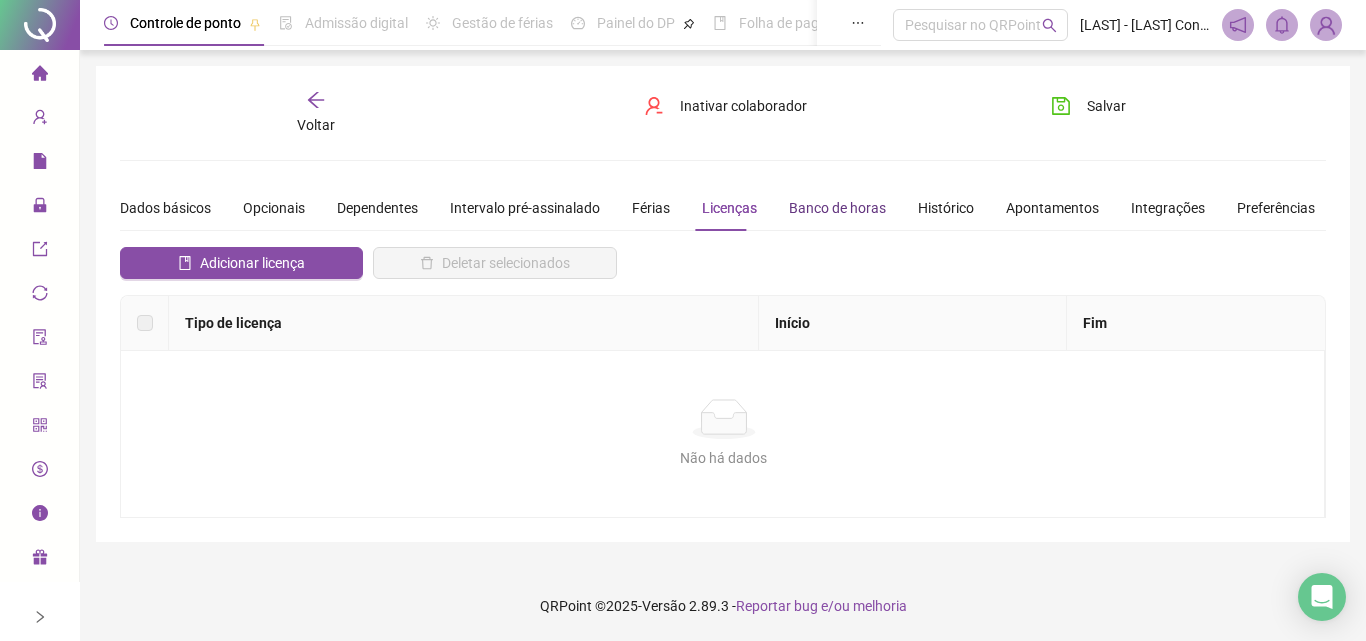 click on "Banco de horas" at bounding box center (837, 208) 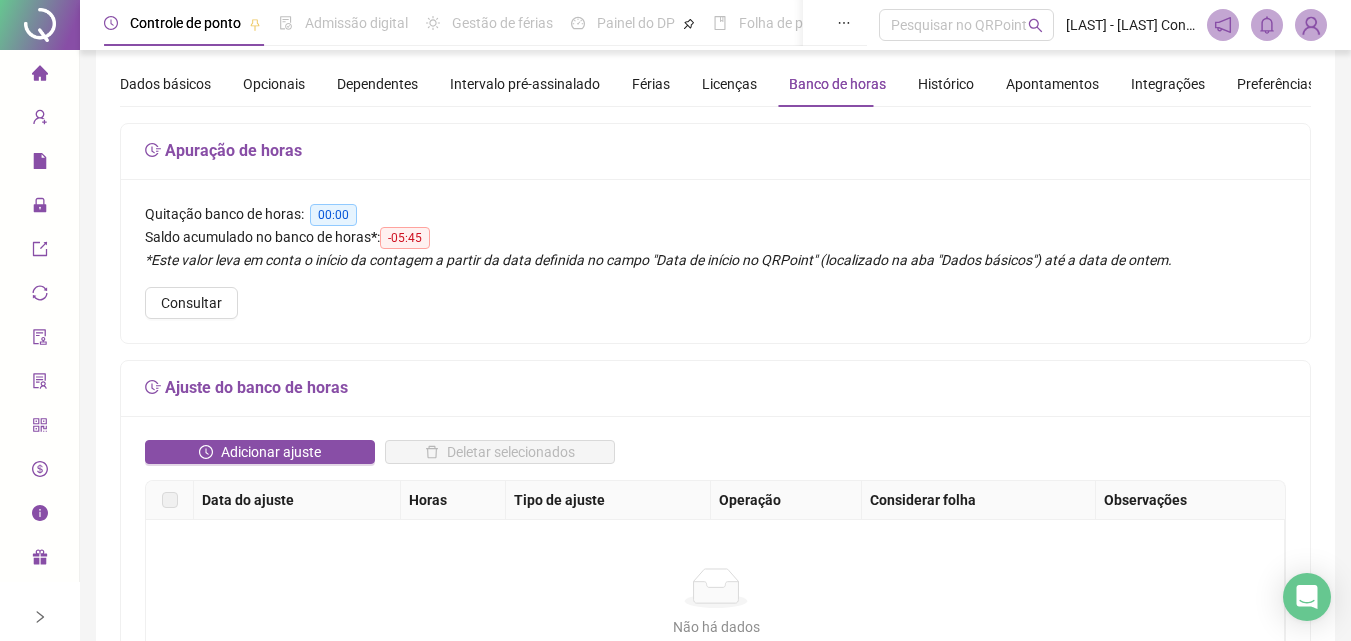 scroll, scrollTop: 0, scrollLeft: 0, axis: both 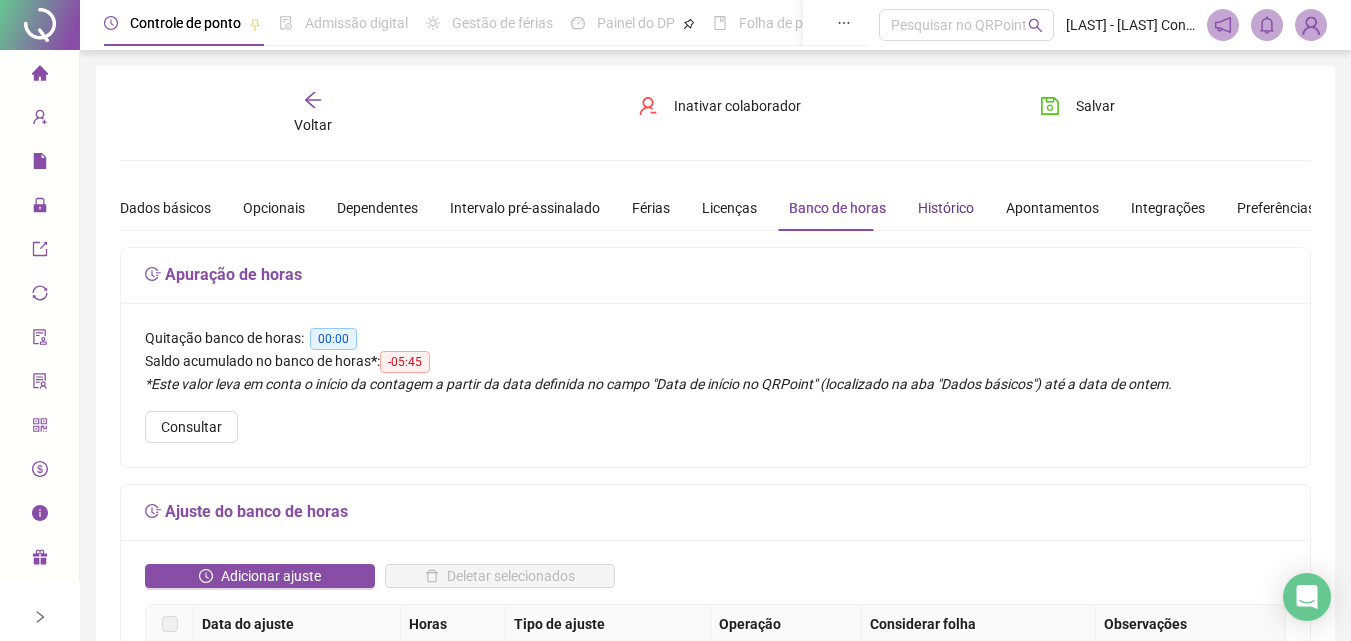 click on "Histórico" at bounding box center [946, 208] 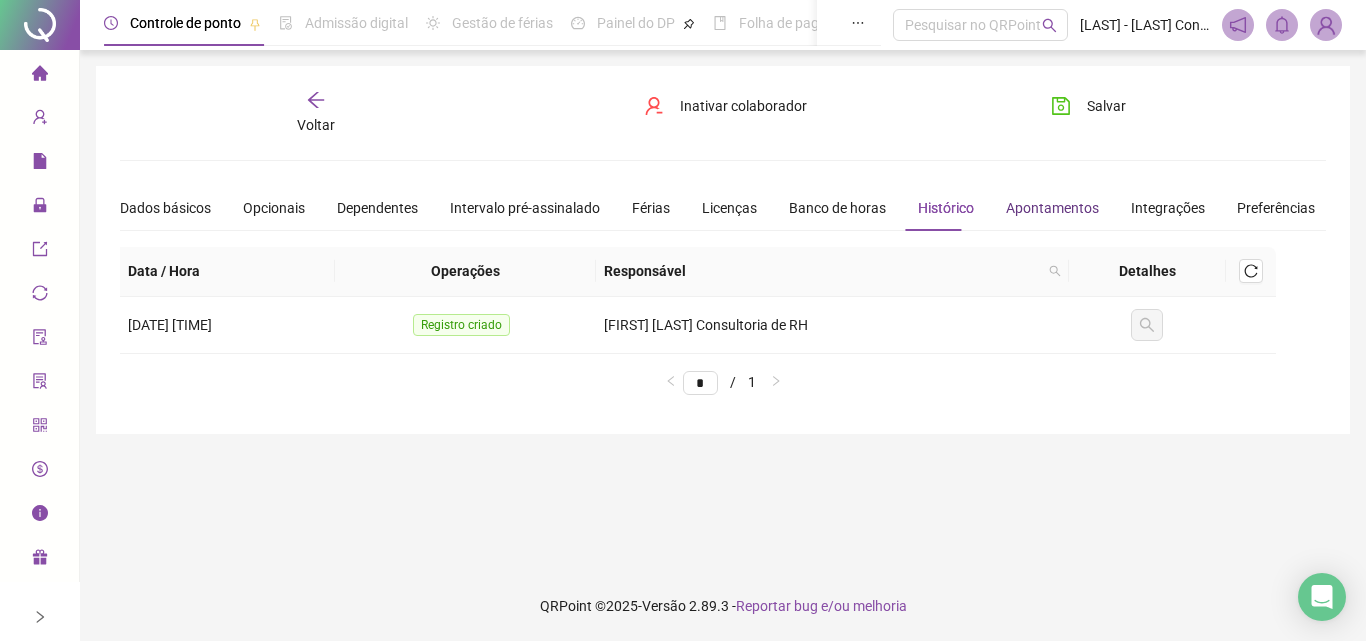 click on "Apontamentos" at bounding box center [1052, 208] 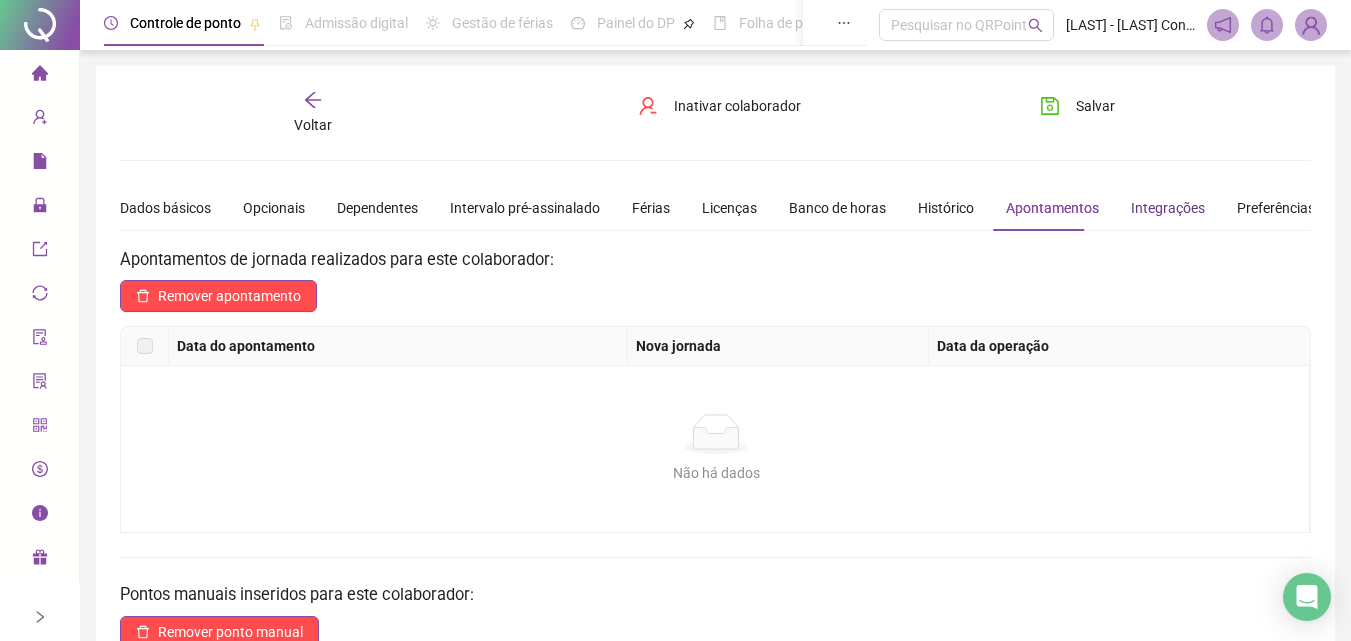 click on "Integrações" at bounding box center (1168, 208) 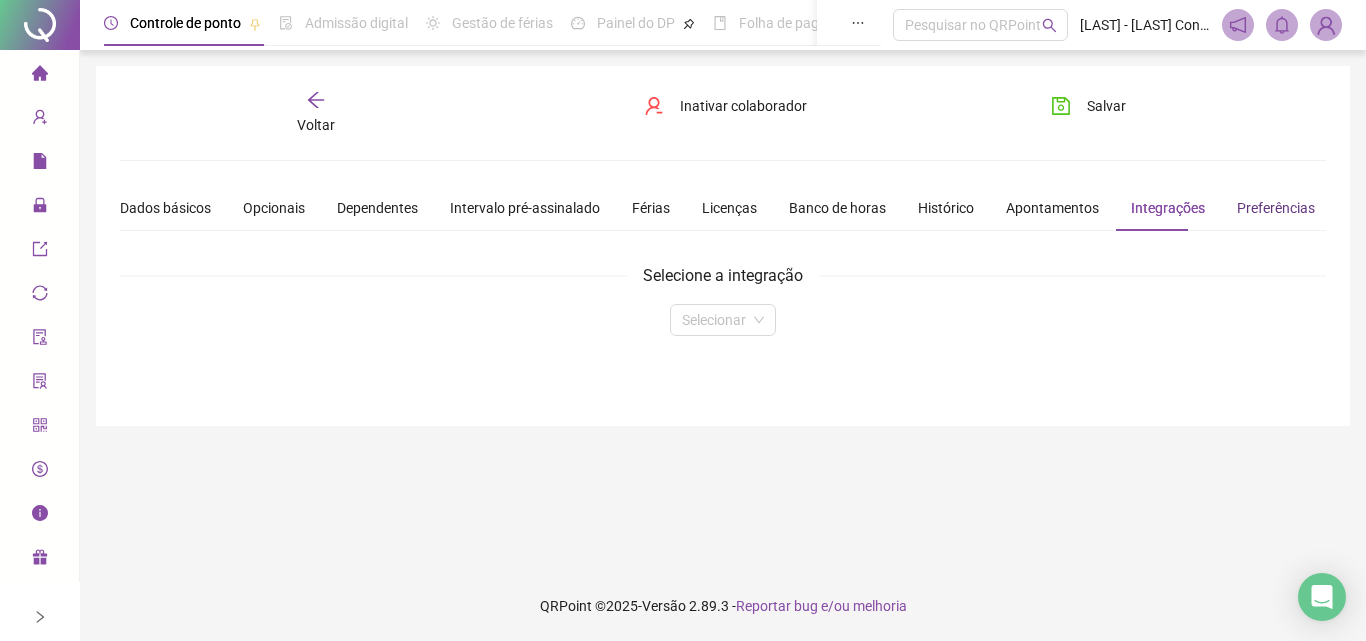 click on "Preferências" at bounding box center [1276, 208] 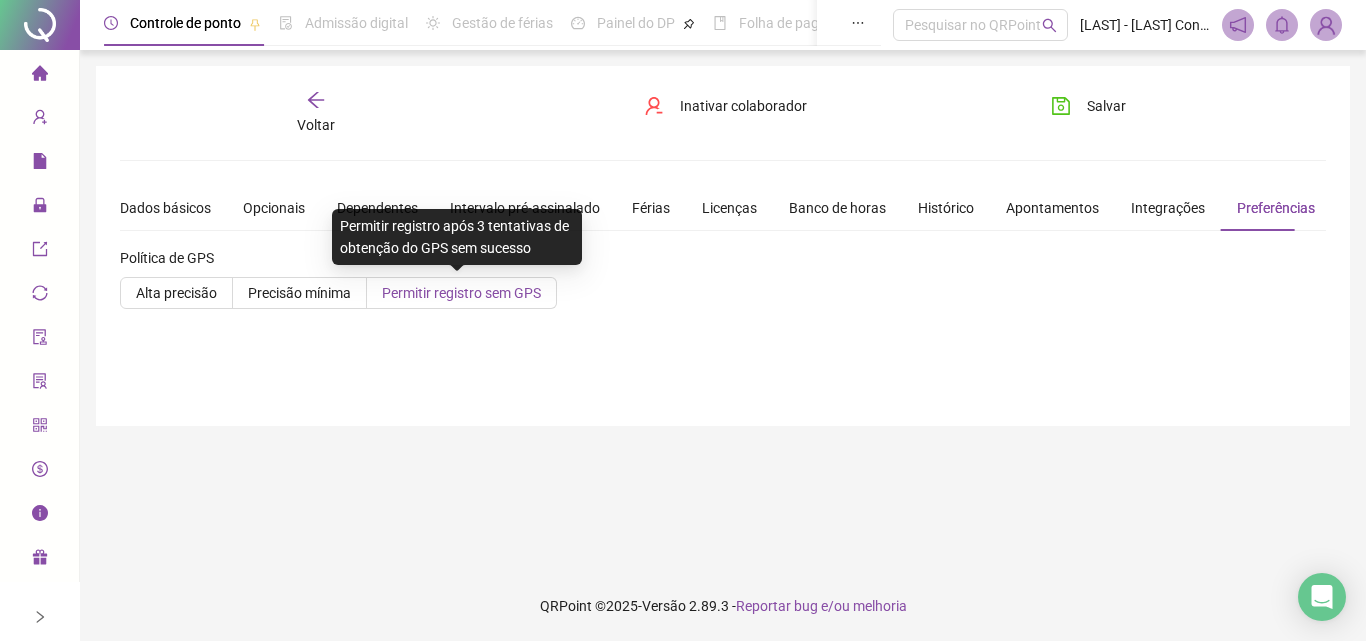 click on "Permitir registro sem GPS" at bounding box center (461, 293) 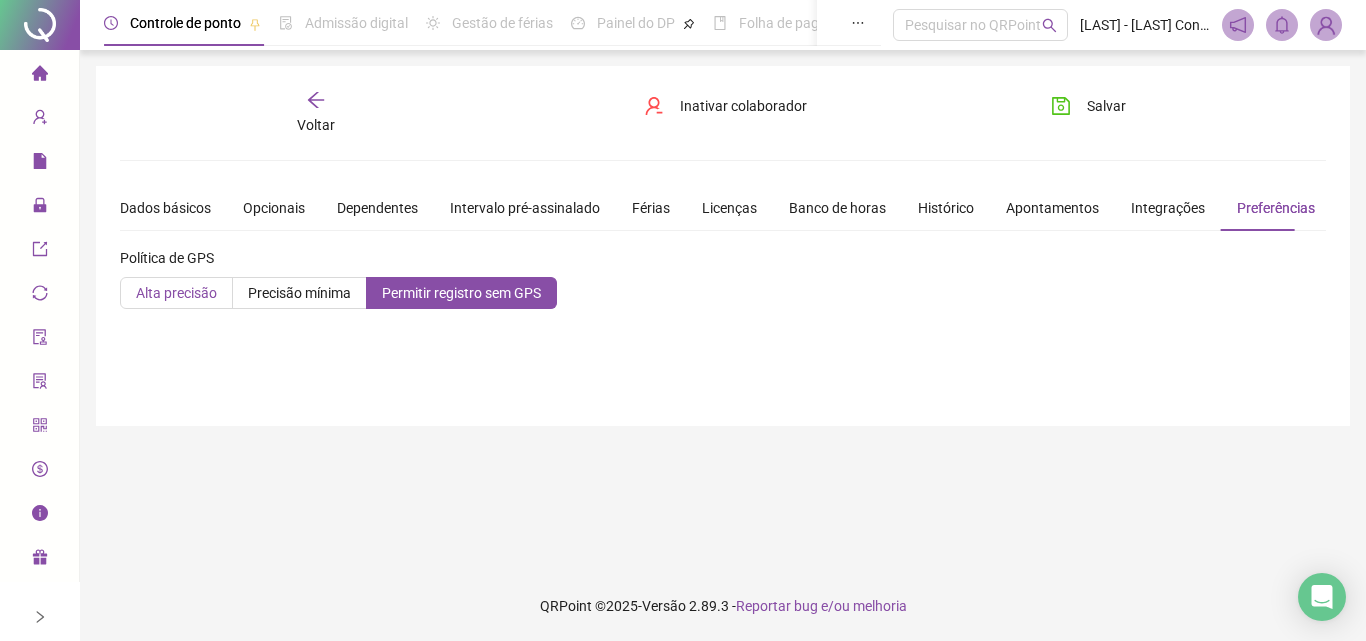 click on "Alta precisão" at bounding box center [176, 293] 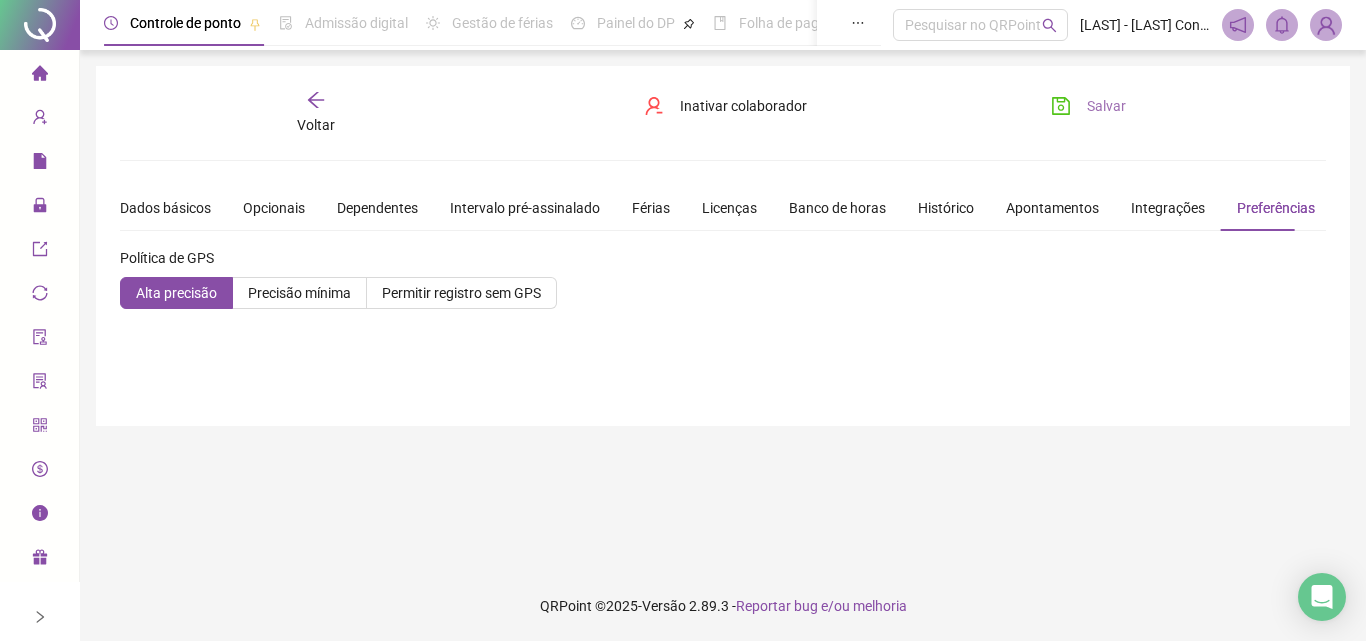 click on "Salvar" at bounding box center [1088, 106] 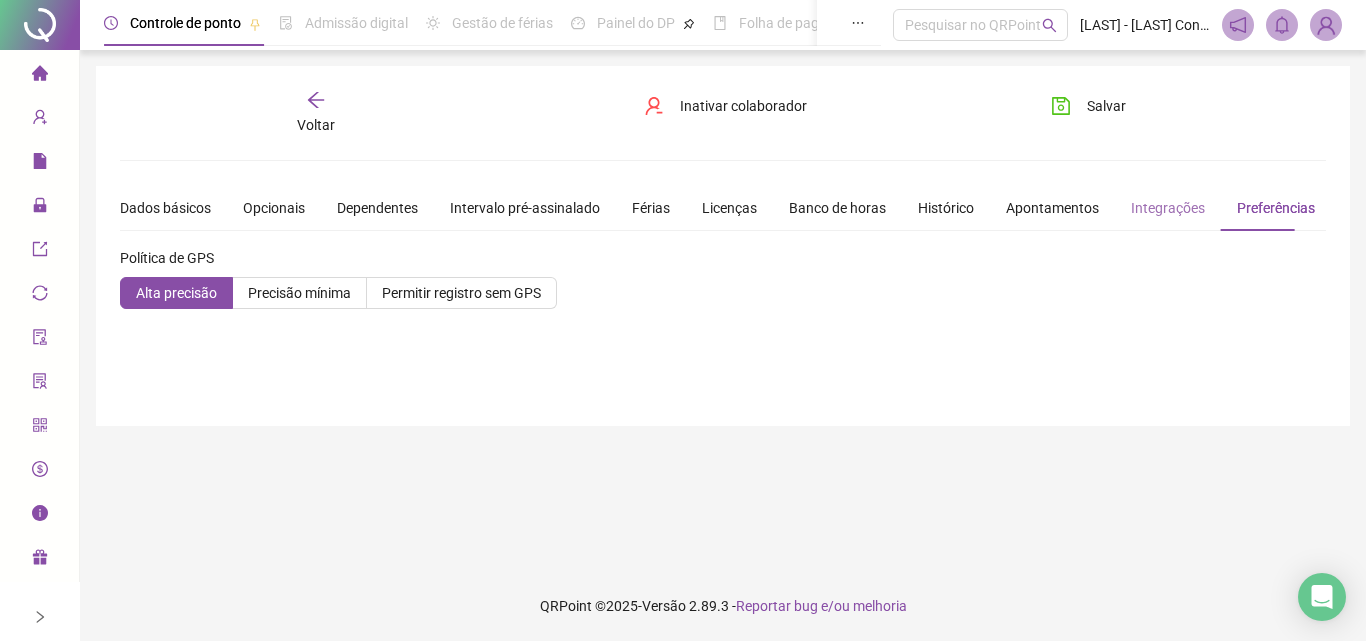 click on "Integrações" at bounding box center [1168, 208] 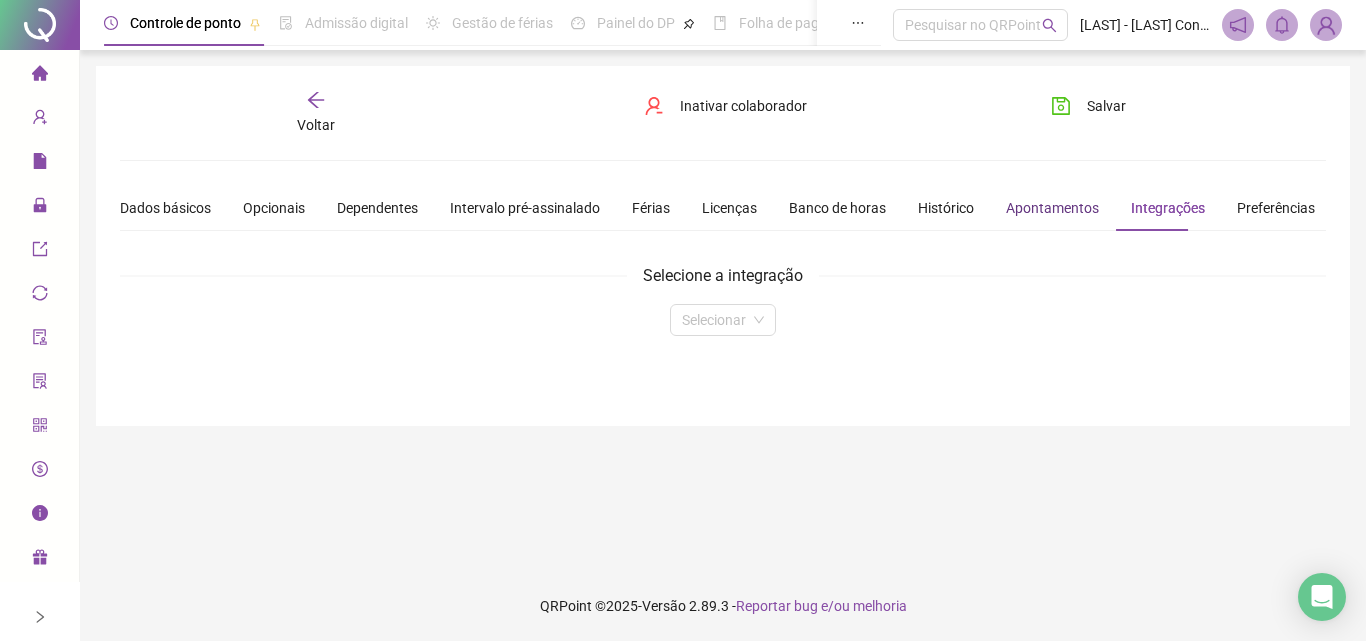 click on "Apontamentos" at bounding box center [1052, 208] 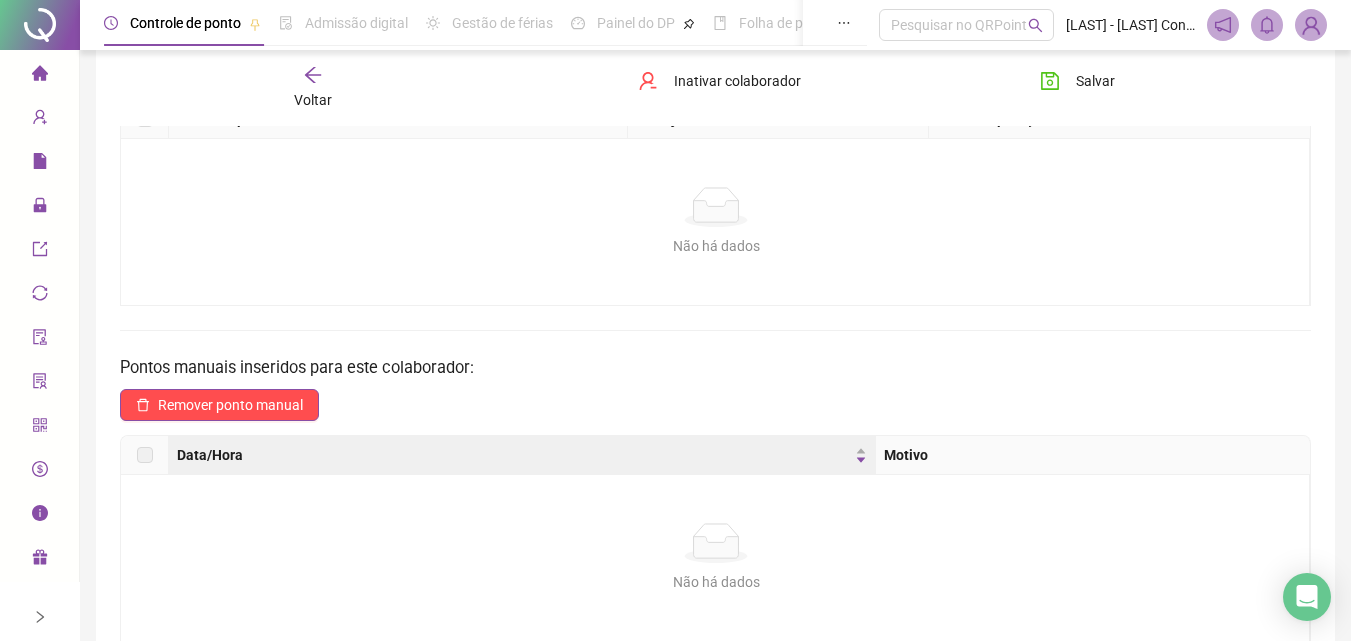 scroll, scrollTop: 0, scrollLeft: 0, axis: both 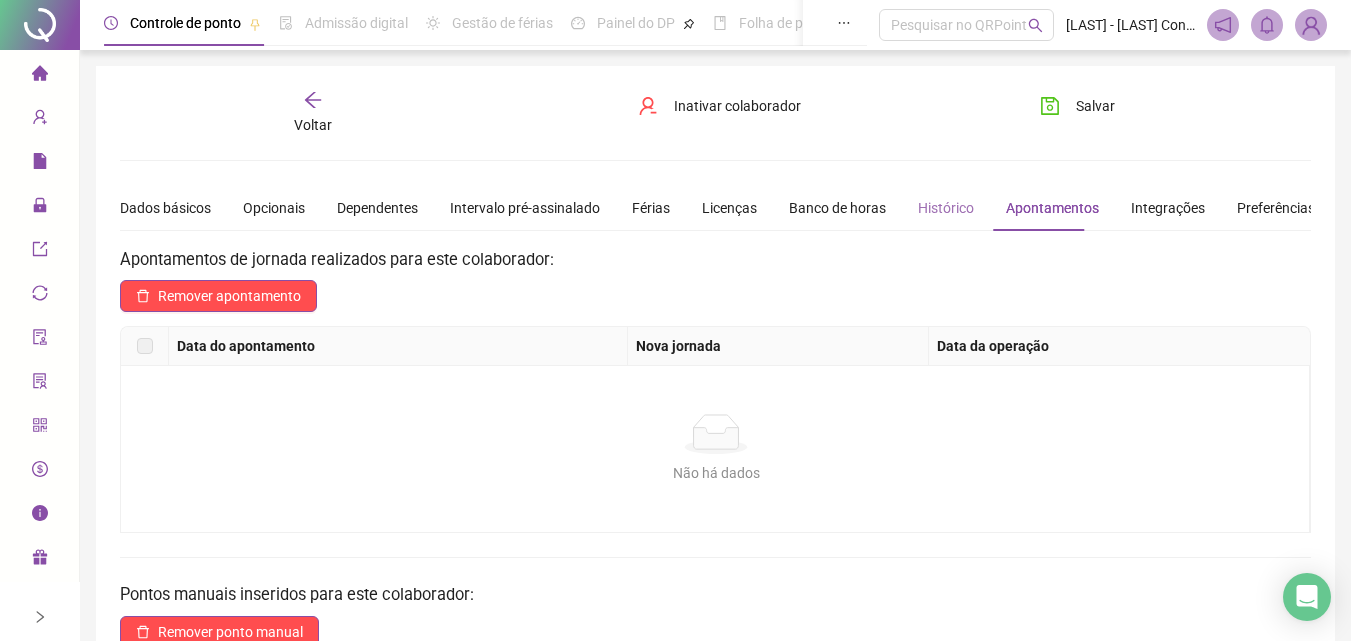 click on "Histórico" at bounding box center [946, 208] 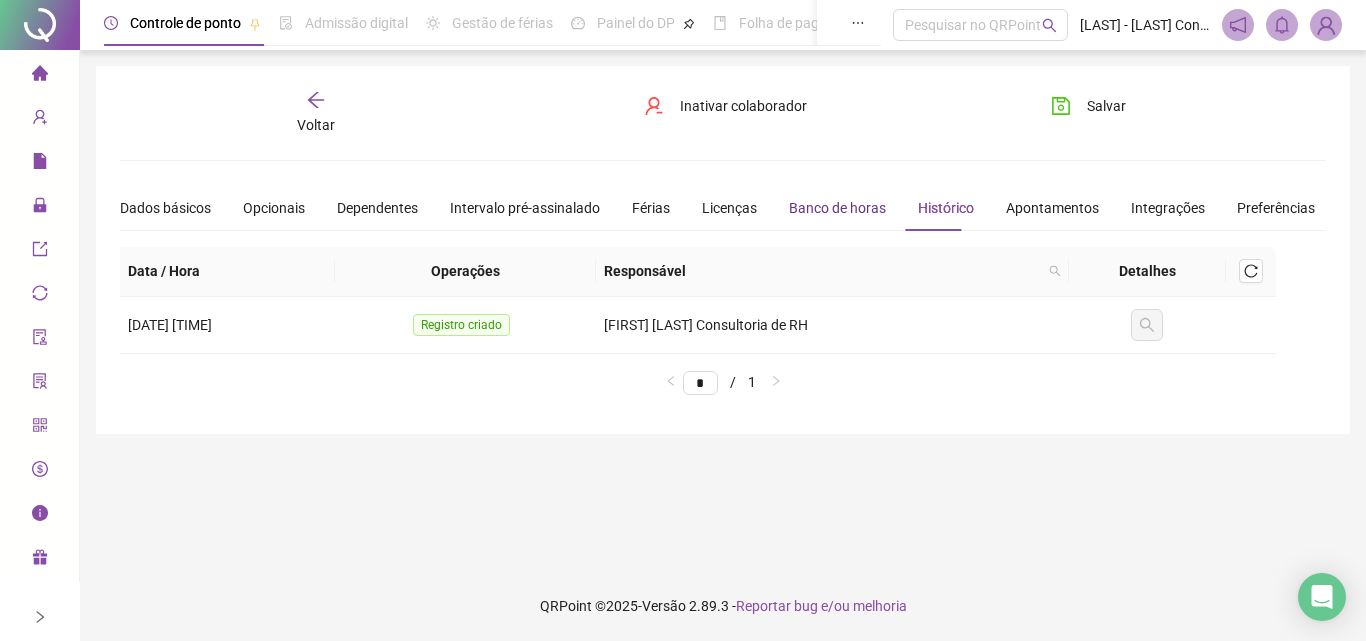 click on "Banco de horas" at bounding box center [837, 208] 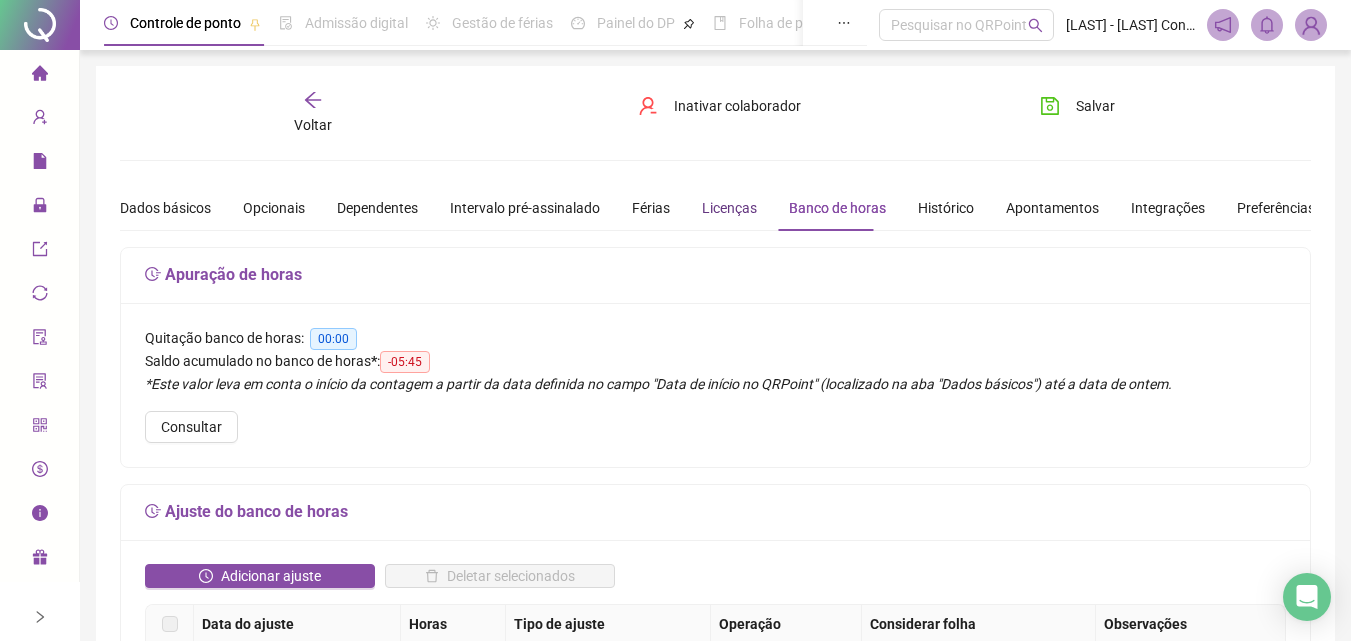 click on "Licenças" at bounding box center (729, 208) 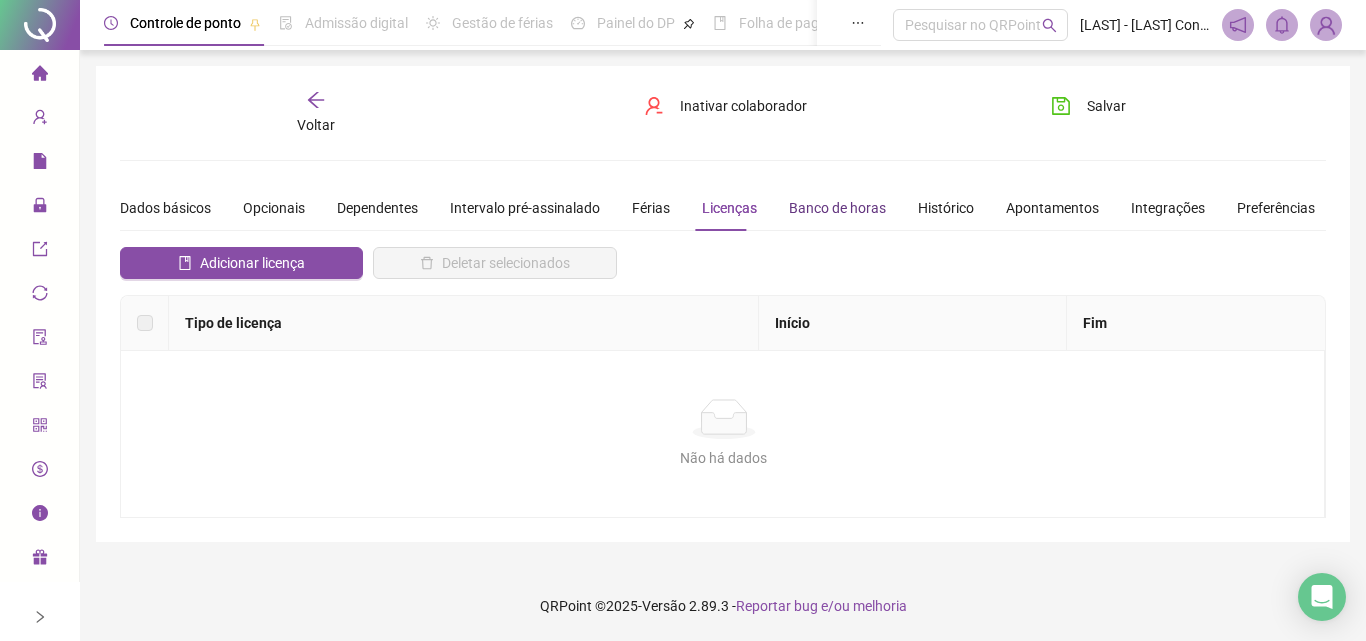 click on "Banco de horas" at bounding box center (837, 208) 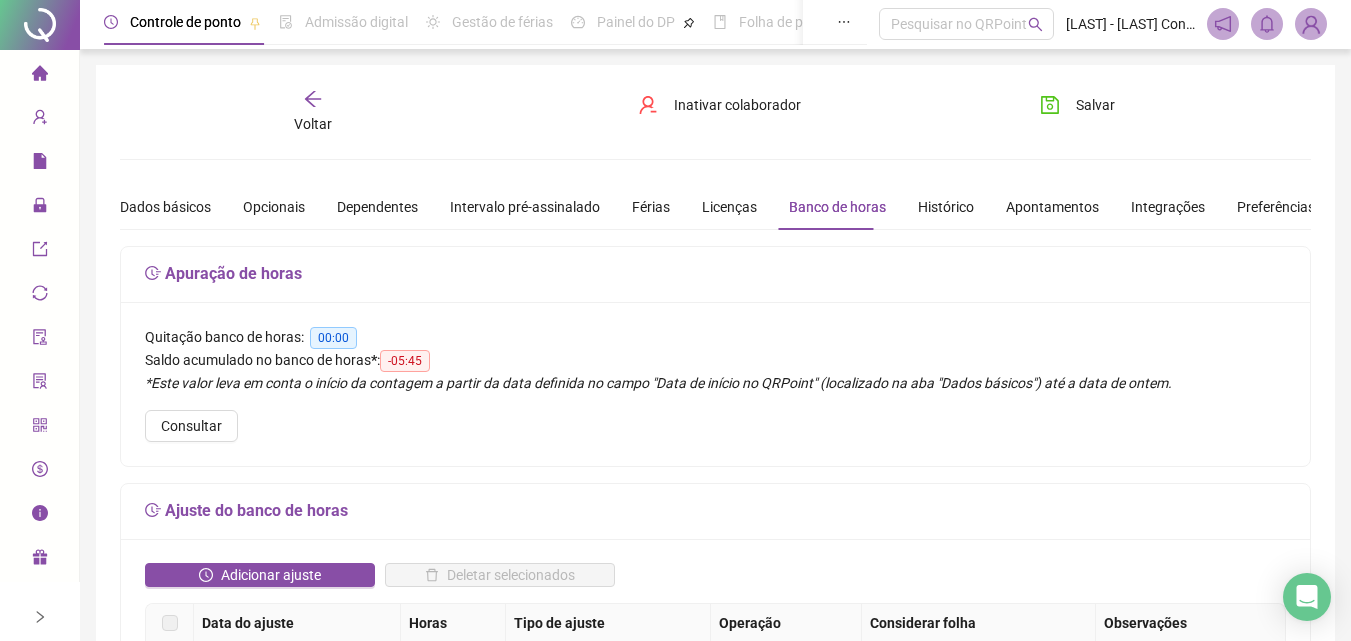 scroll, scrollTop: 0, scrollLeft: 0, axis: both 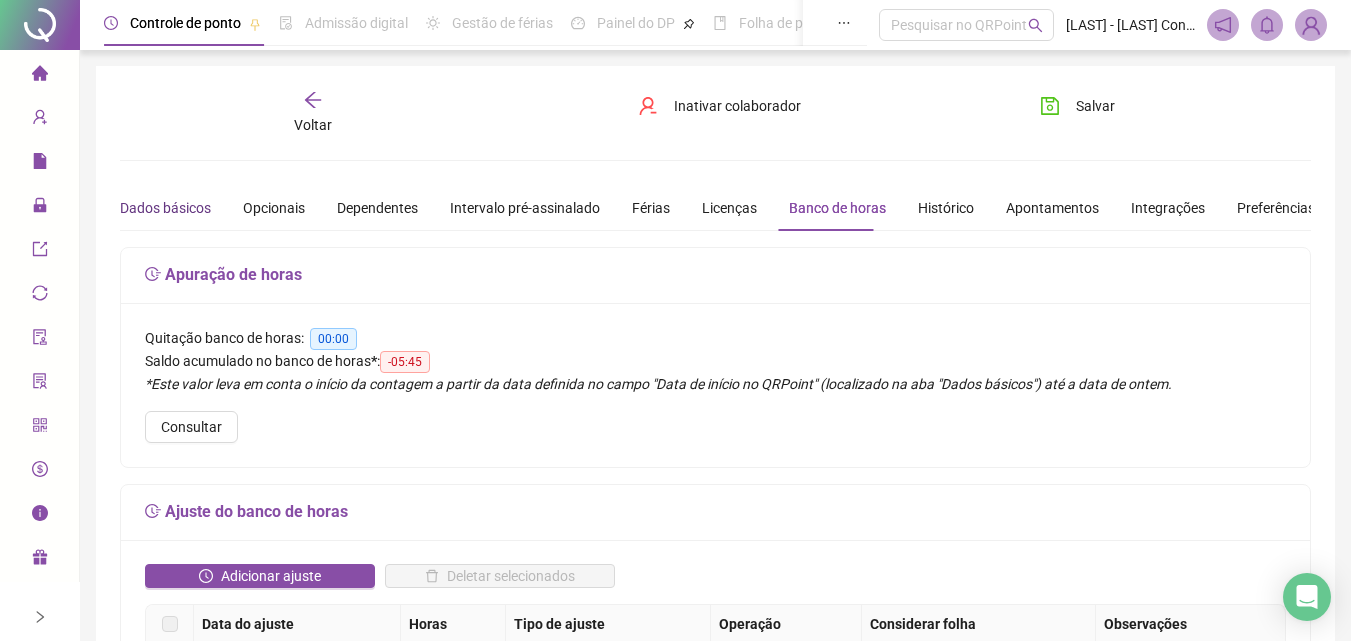 click on "Dados básicos" at bounding box center [165, 208] 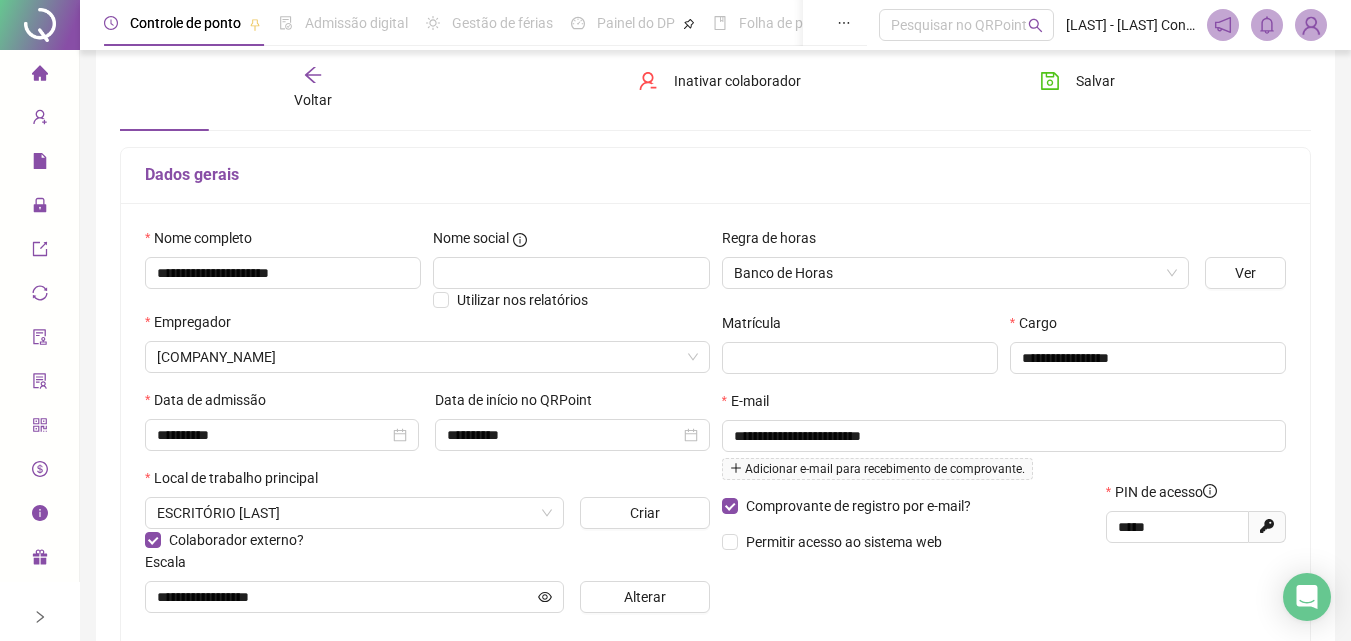 scroll, scrollTop: 0, scrollLeft: 0, axis: both 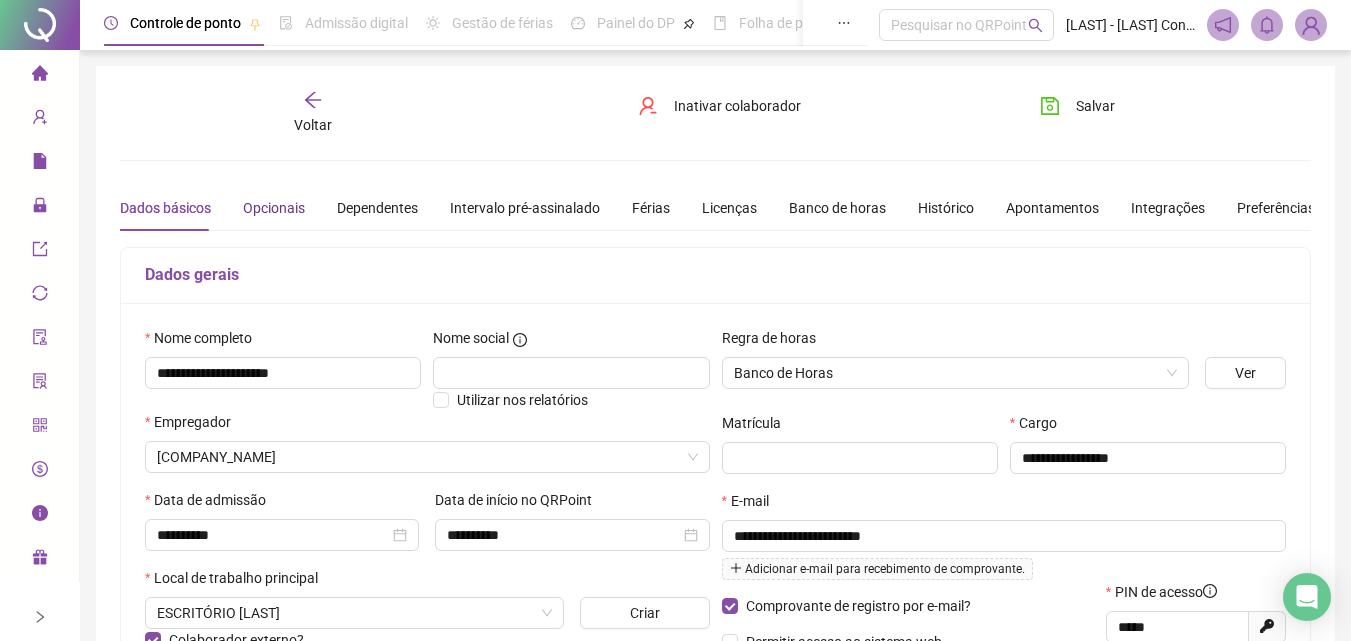click on "Opcionais" at bounding box center [274, 208] 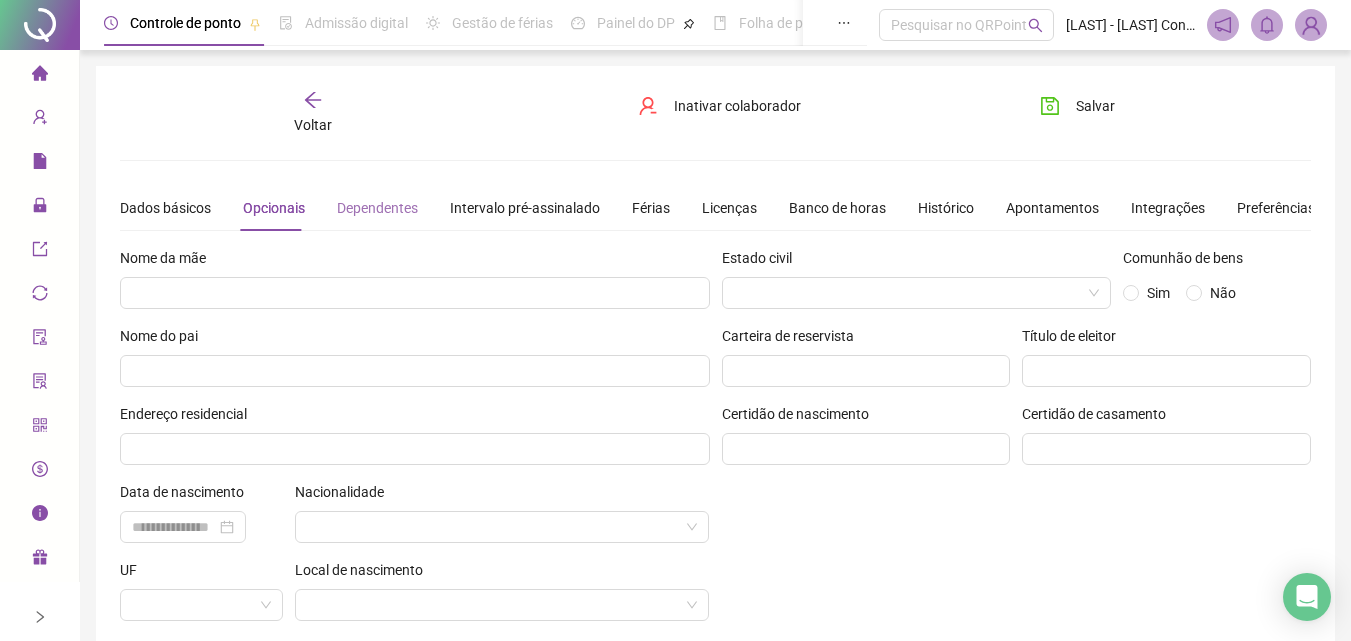 click on "Dependentes" at bounding box center [377, 208] 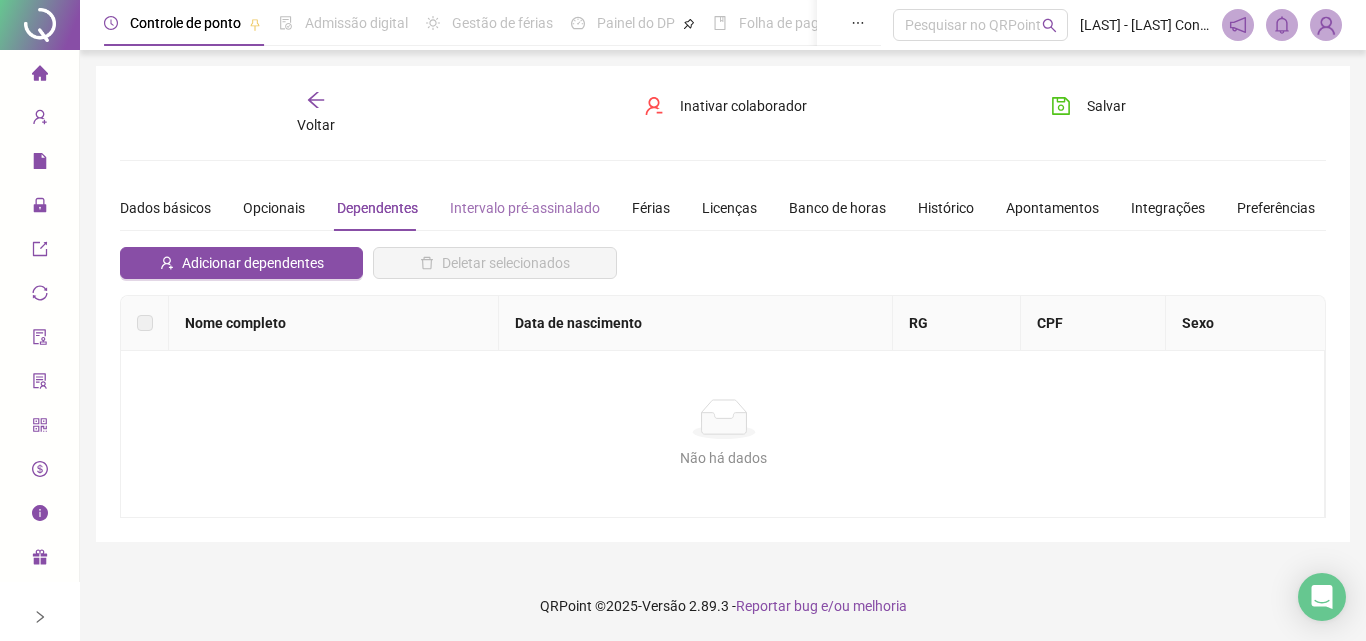 click on "Intervalo pré-assinalado" at bounding box center [525, 208] 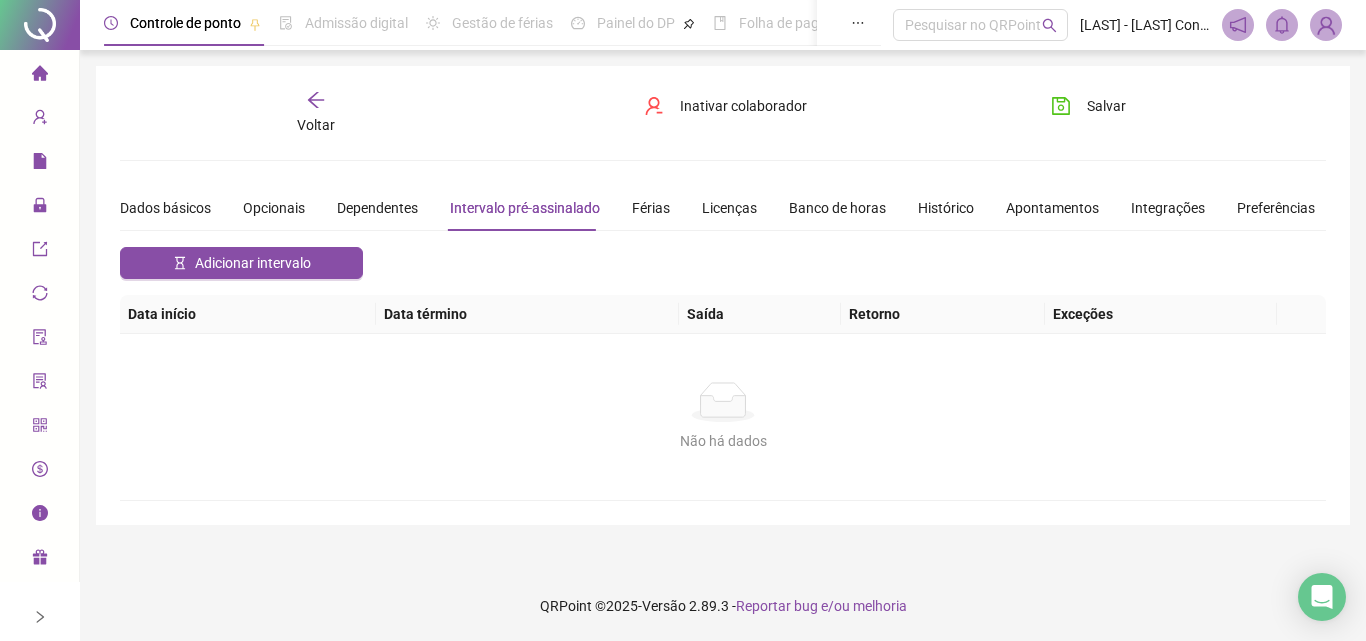 click 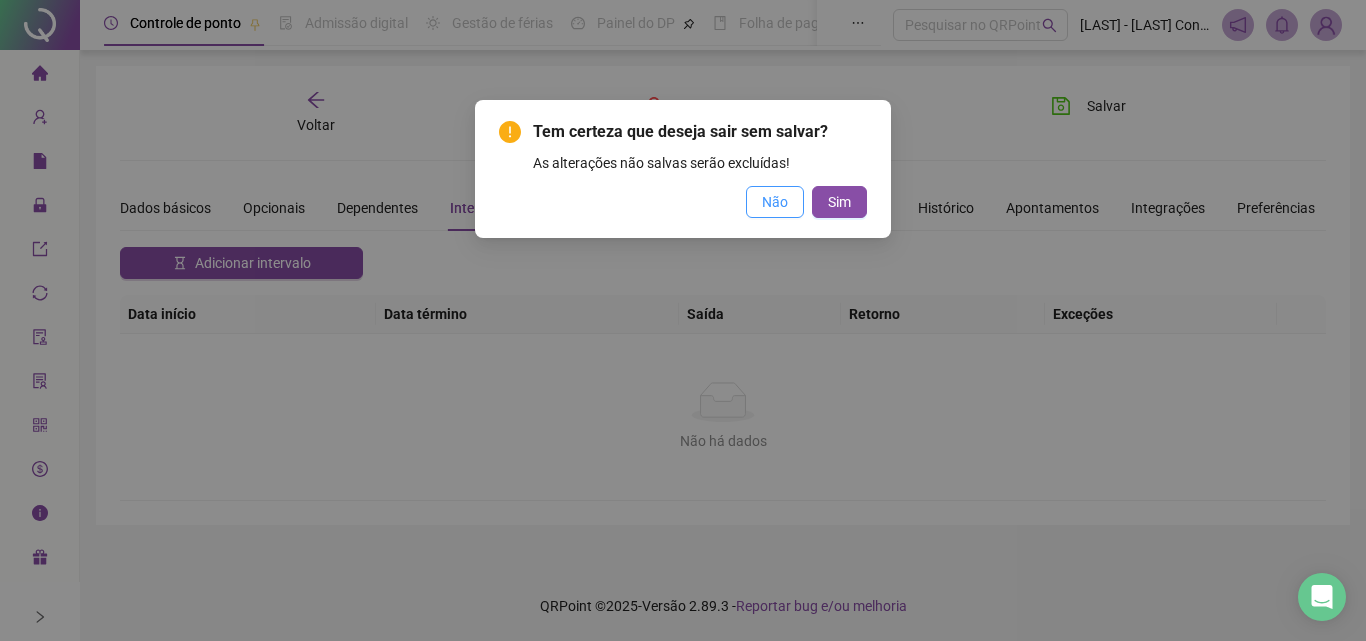 click on "Não" at bounding box center [775, 202] 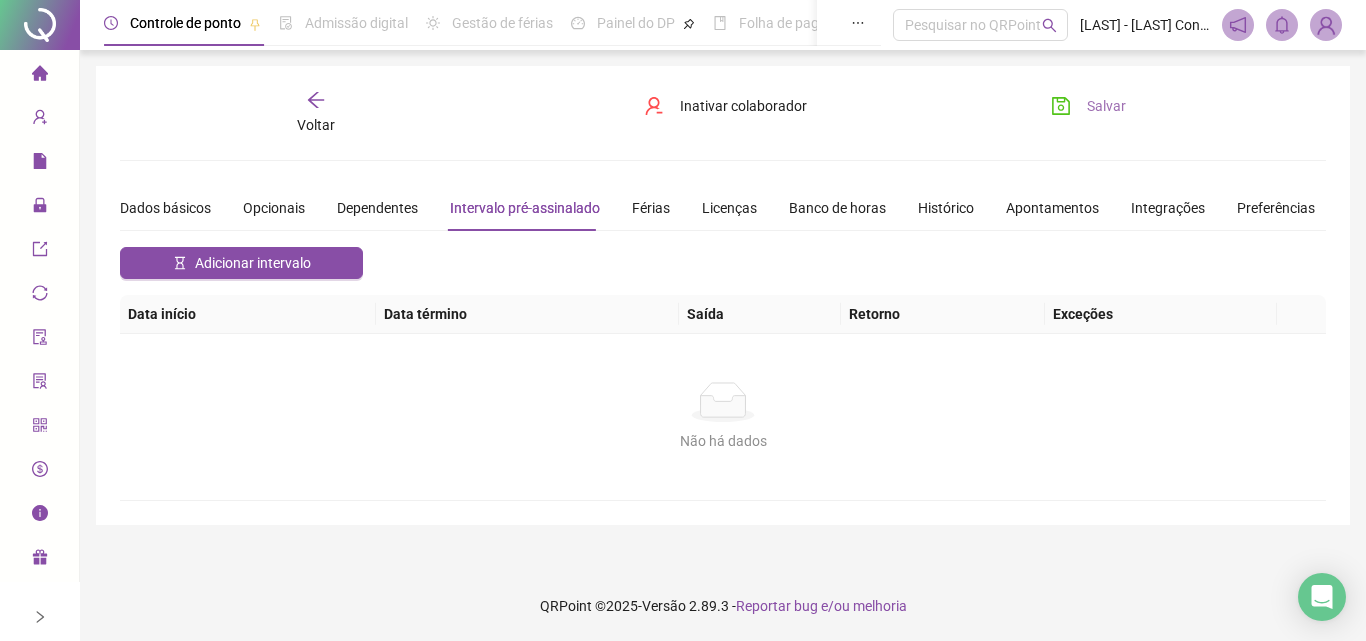 click on "Salvar" at bounding box center [1088, 106] 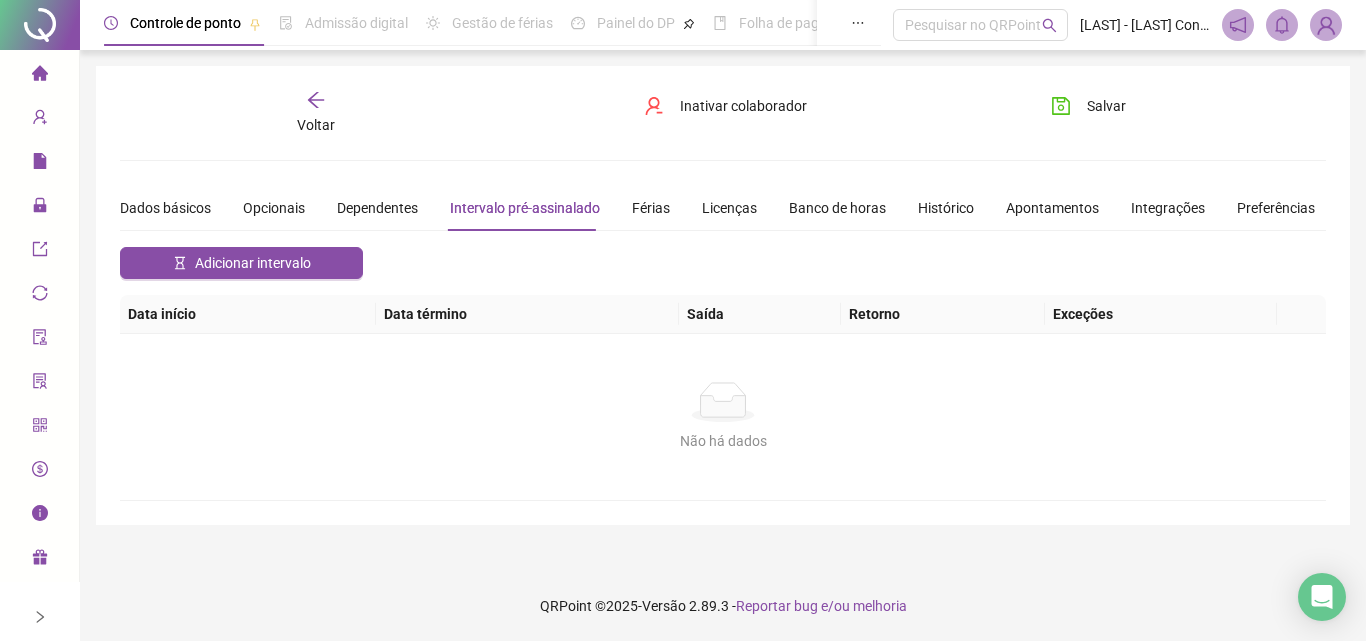 click at bounding box center [40, 25] 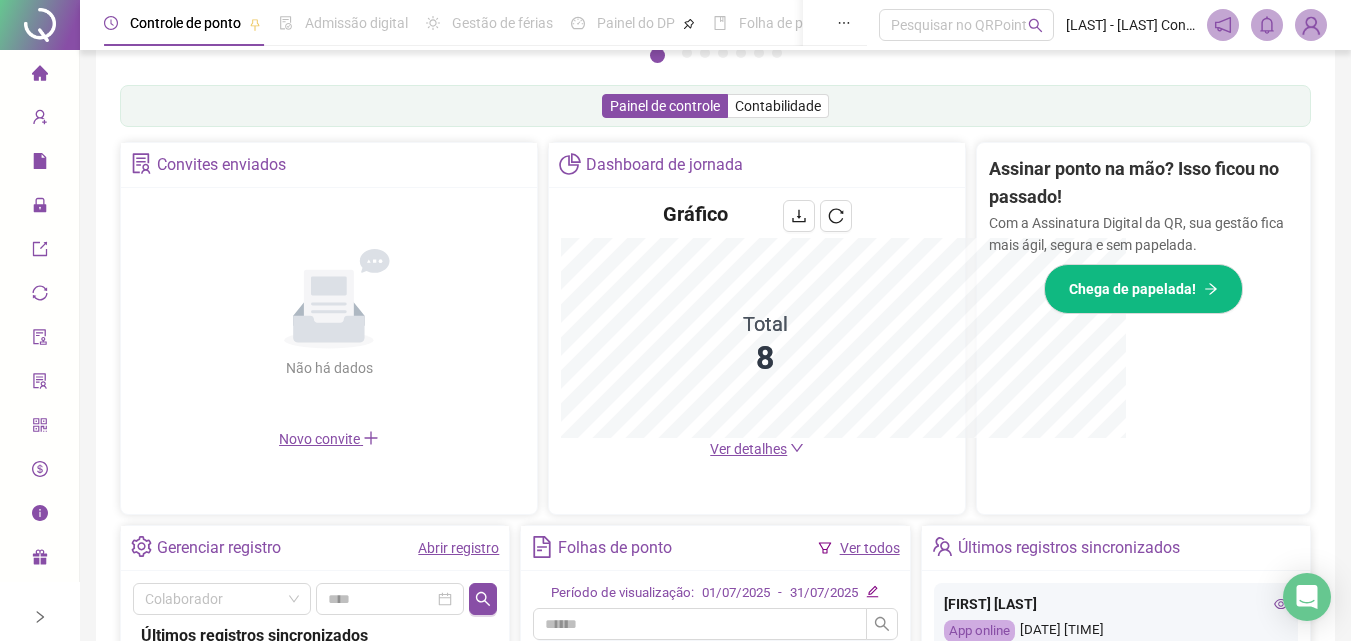 scroll, scrollTop: 656, scrollLeft: 0, axis: vertical 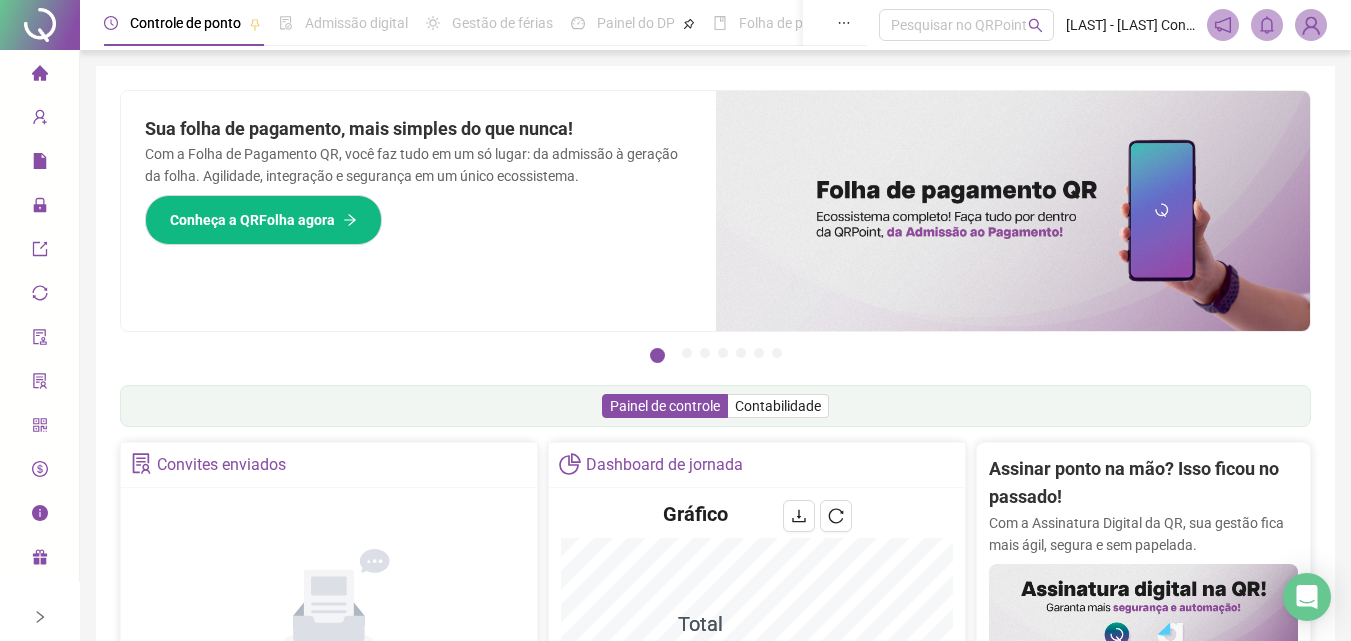 click 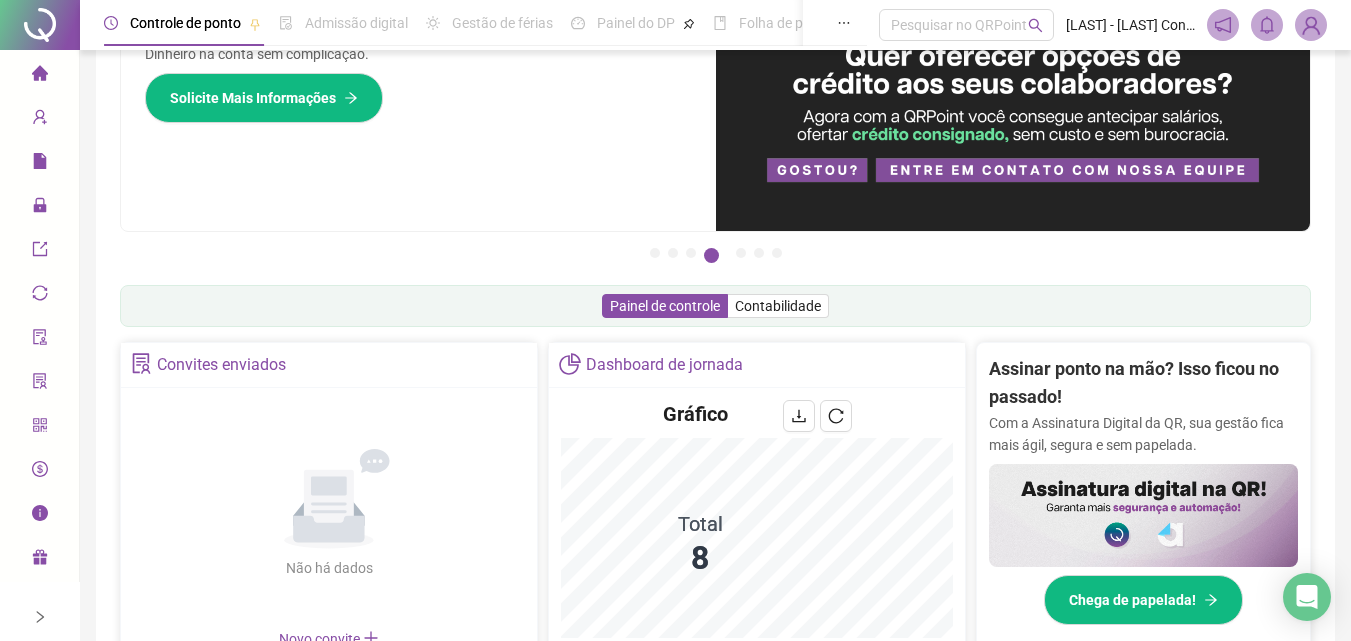 scroll, scrollTop: 0, scrollLeft: 0, axis: both 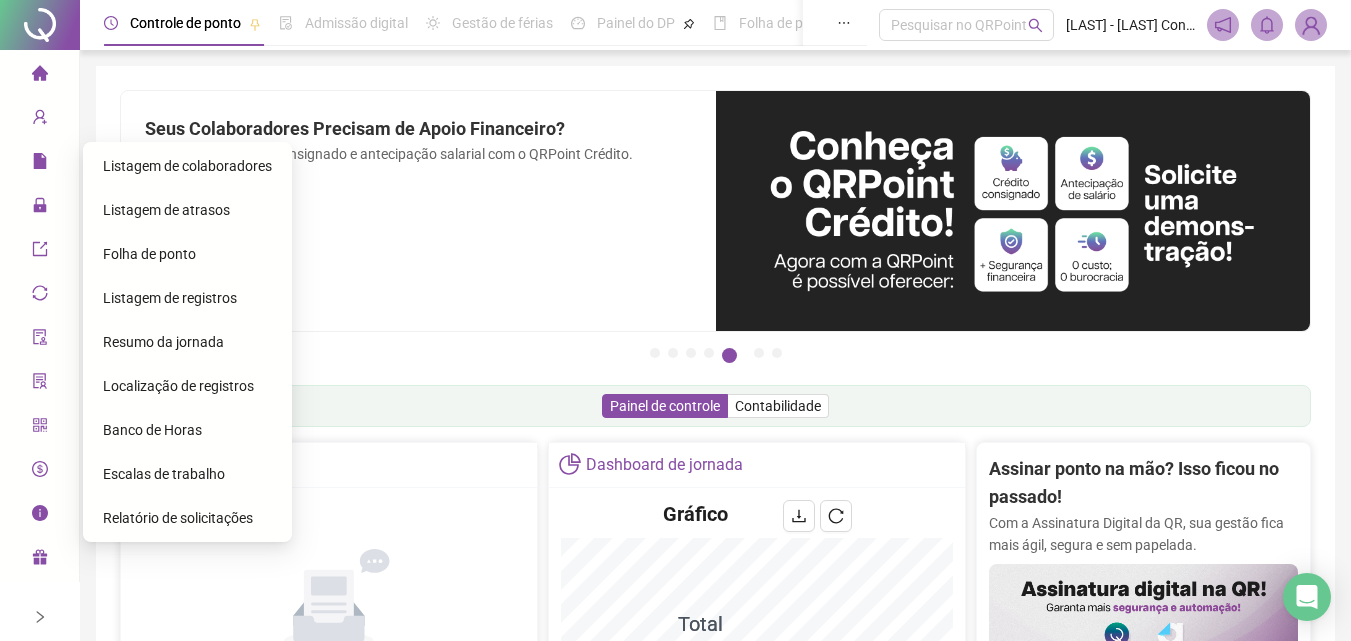 click on "Listagem de colaboradores" at bounding box center (187, 166) 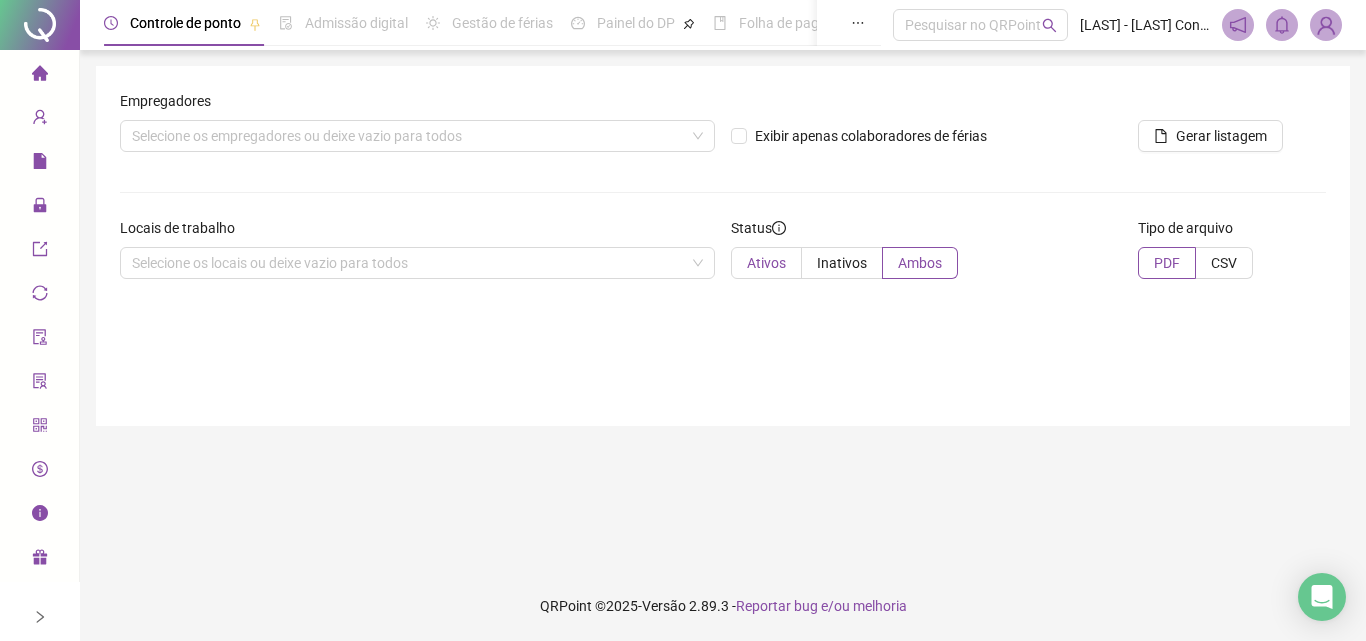 click on "Ativos" at bounding box center [766, 263] 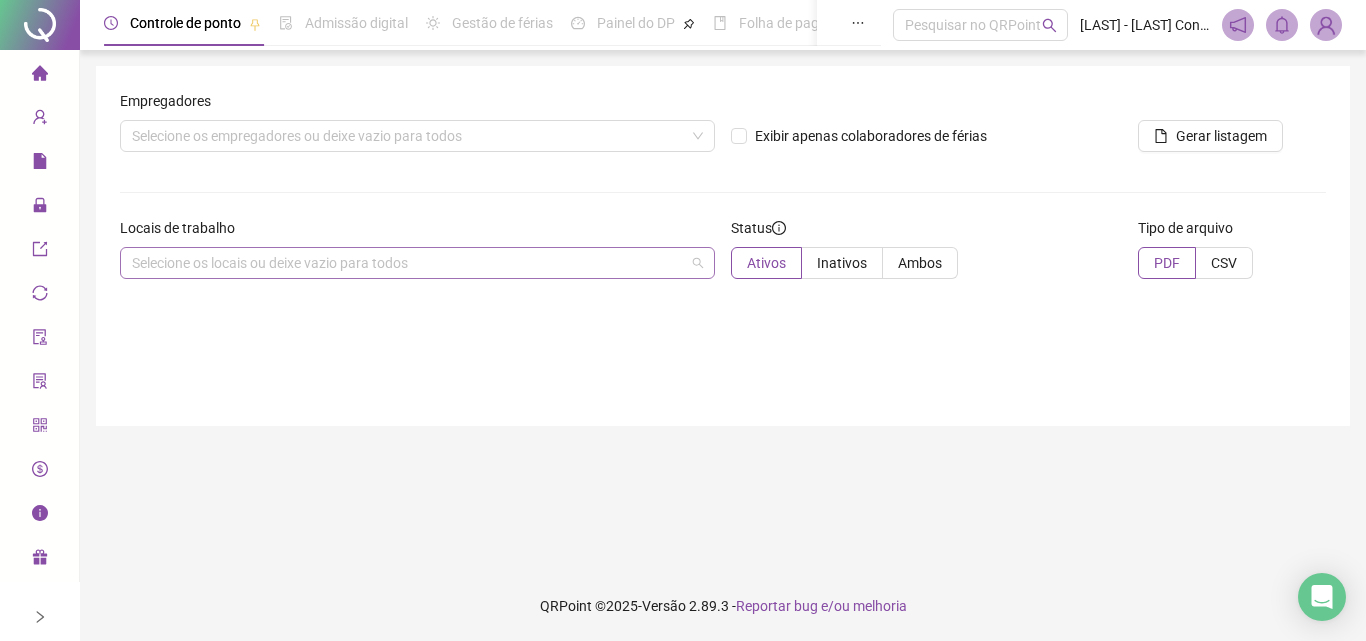 click on "Selecione os locais ou deixe vazio para todos" at bounding box center (417, 263) 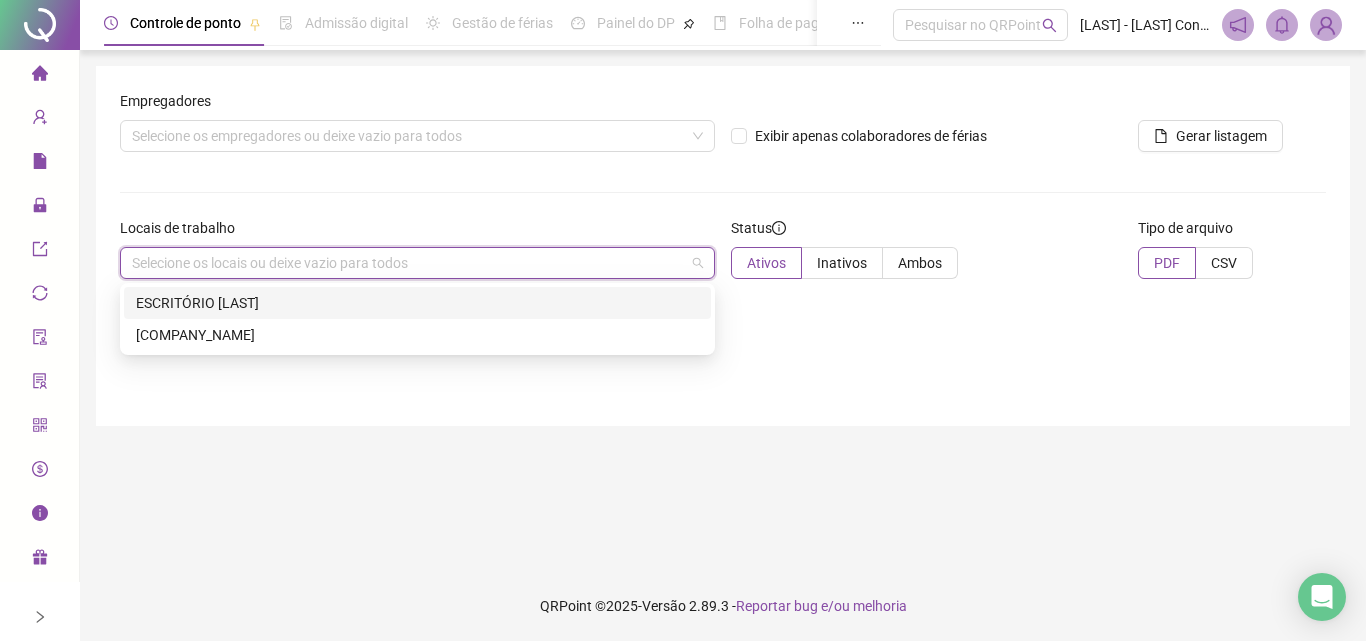 click on "ESCRITÓRIO [LAST]" at bounding box center [417, 303] 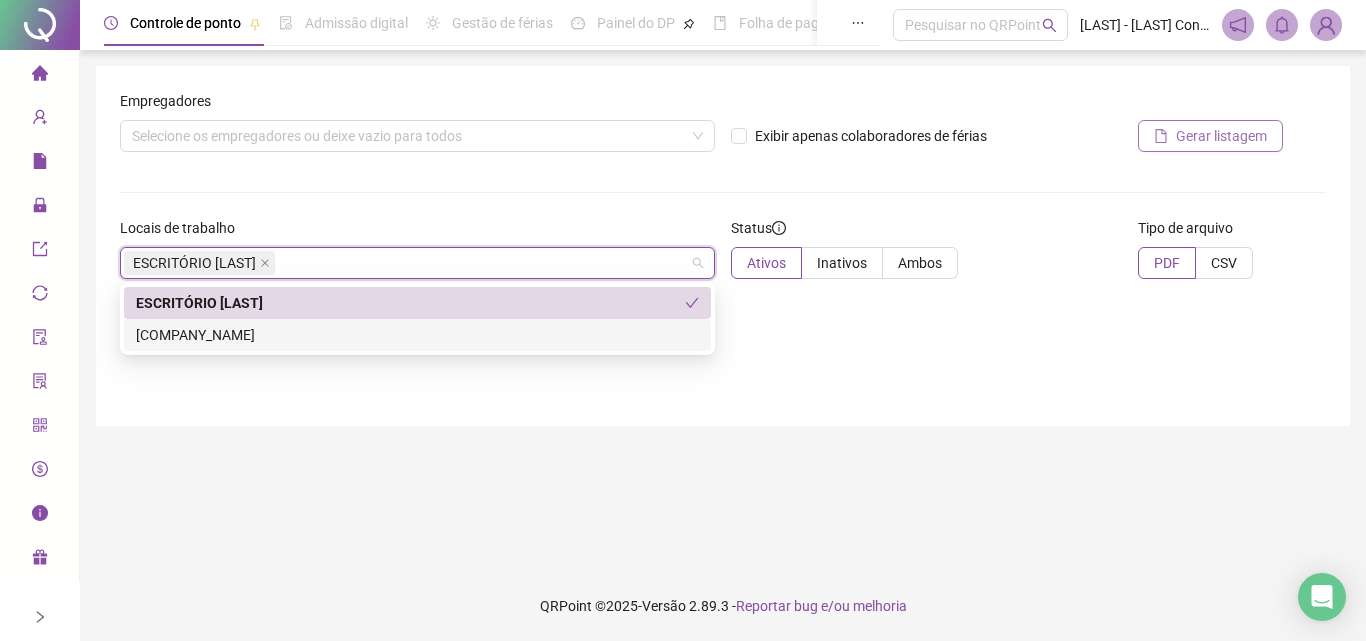 click on "Gerar listagem" at bounding box center [1210, 136] 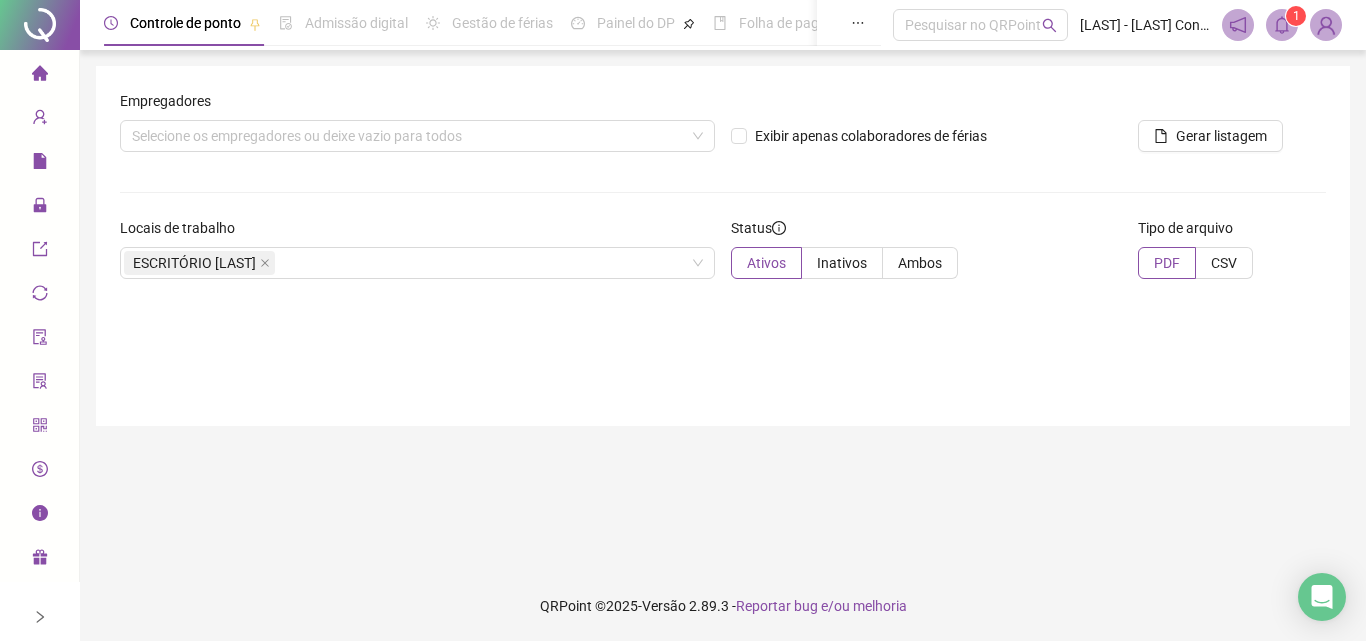 click on "Empregadores   Selecione os empregadores ou deixe vazio para todos   Exibir apenas colaboradores de férias   Gerar listagem Locais de trabalho ESCRITÓRIO [LAST]   Status   Ativos Inativos Ambos Tipo de arquivo PDF CSV" at bounding box center [723, 246] 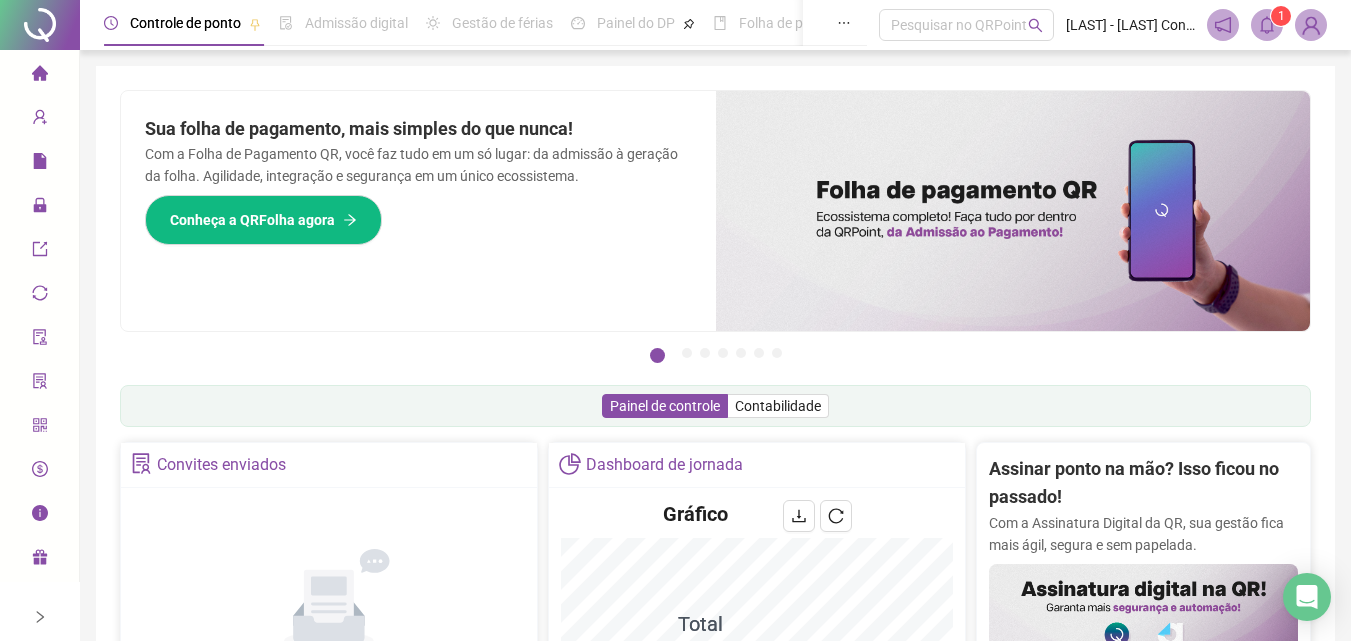 click on "Painel de controle Contabilidade" at bounding box center (715, 406) 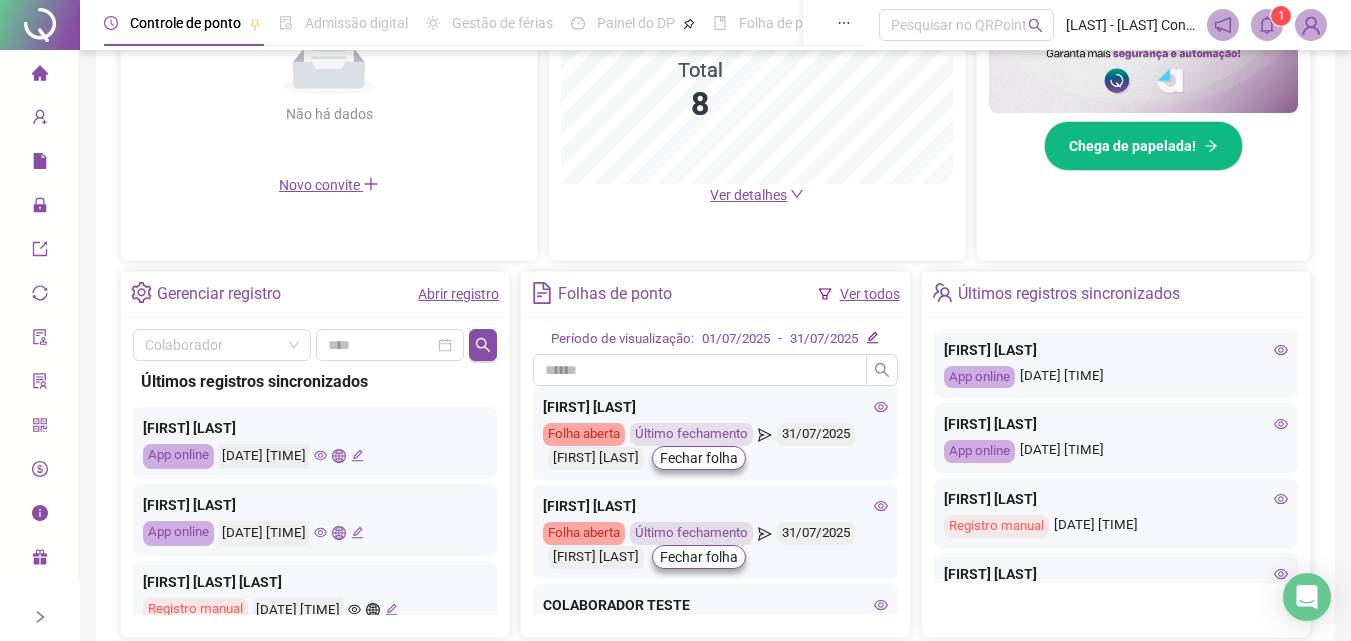 scroll, scrollTop: 661, scrollLeft: 0, axis: vertical 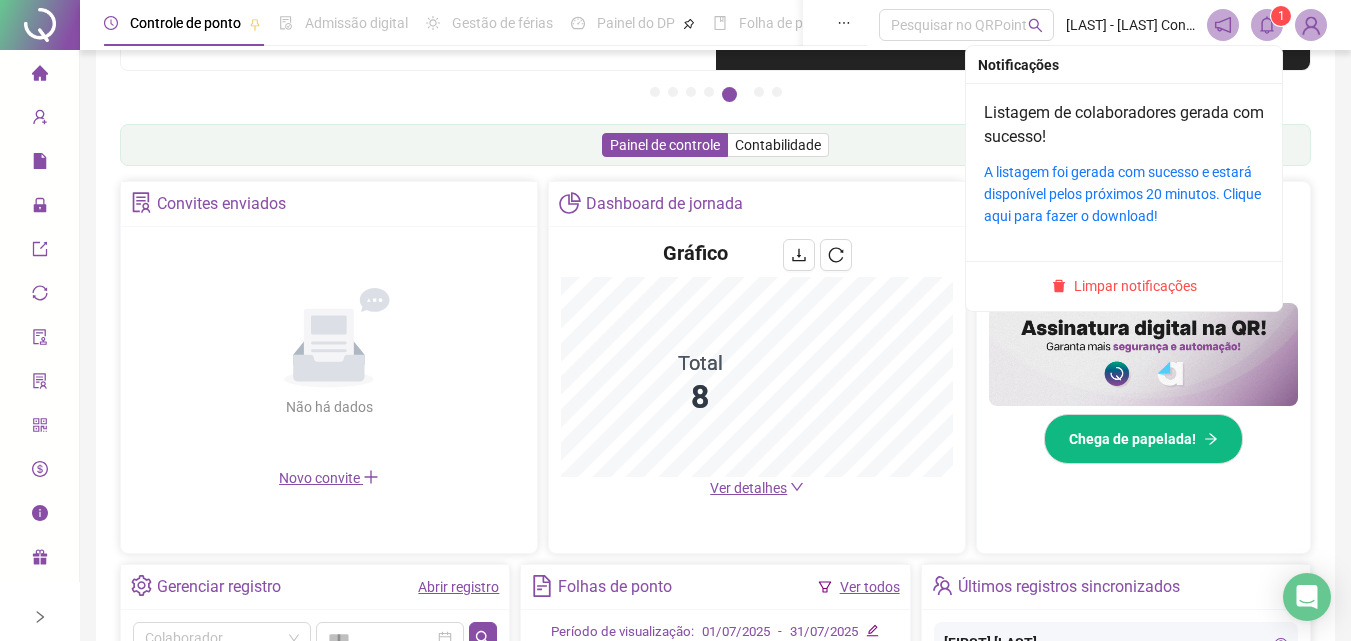 click 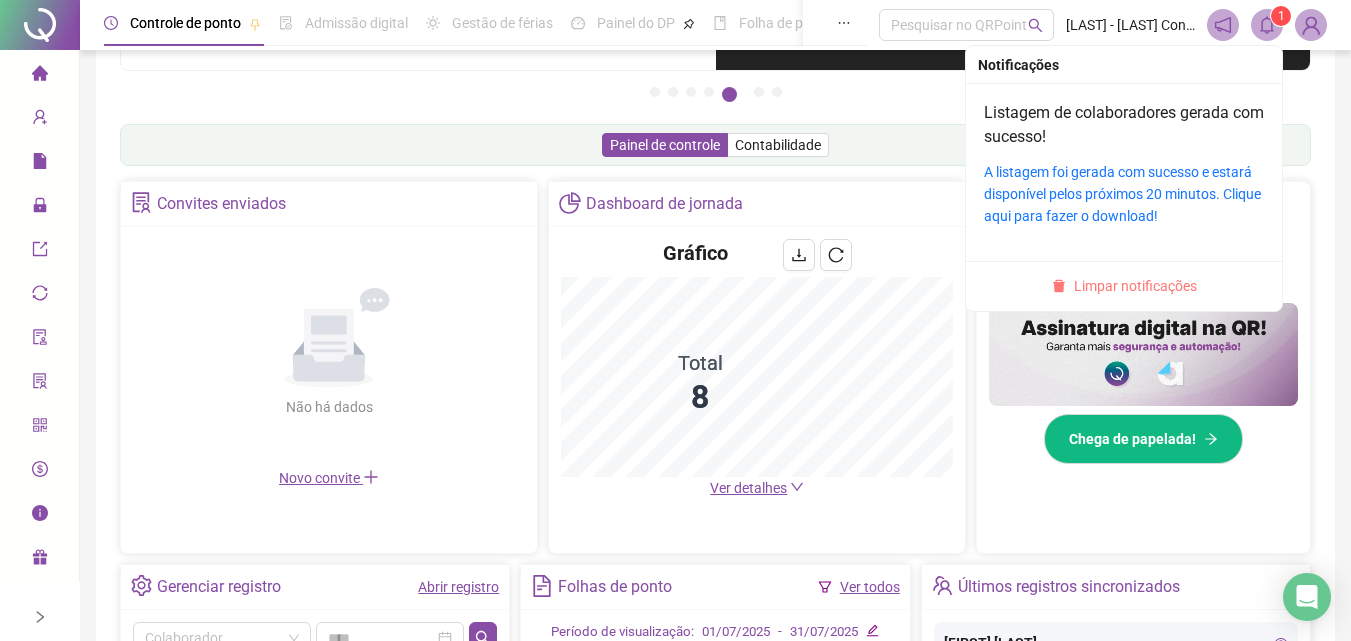 click on "Limpar notificações" at bounding box center (1135, 286) 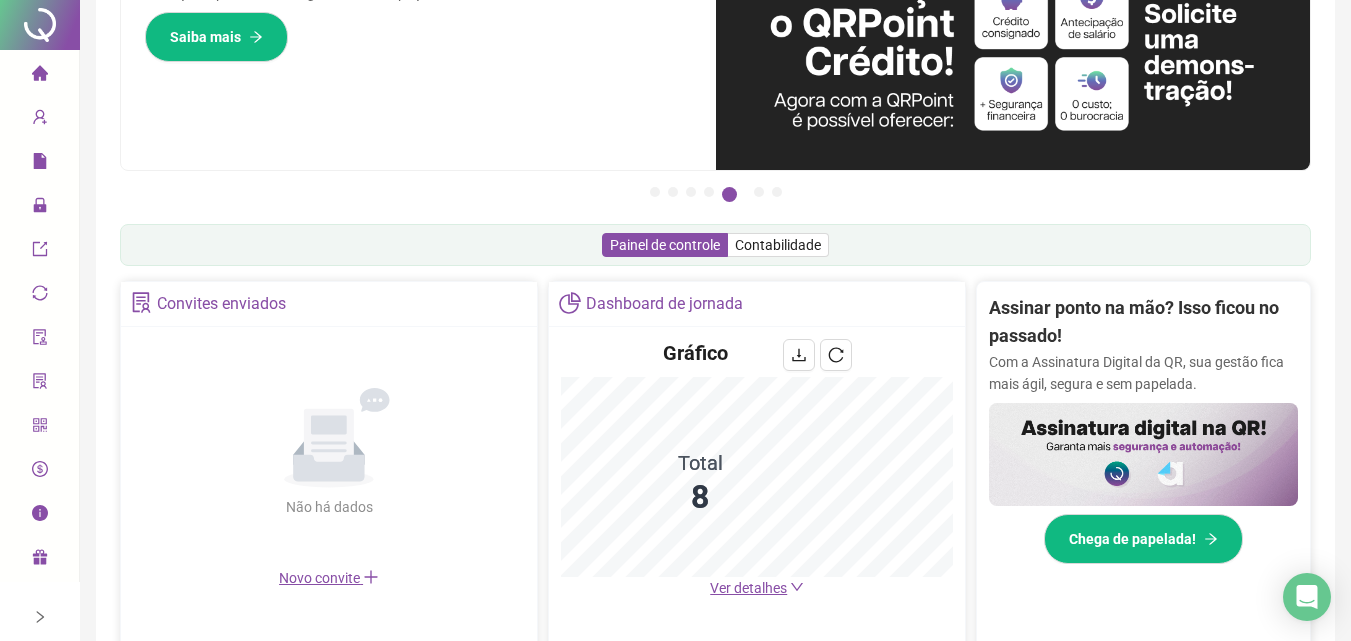 scroll, scrollTop: 0, scrollLeft: 0, axis: both 